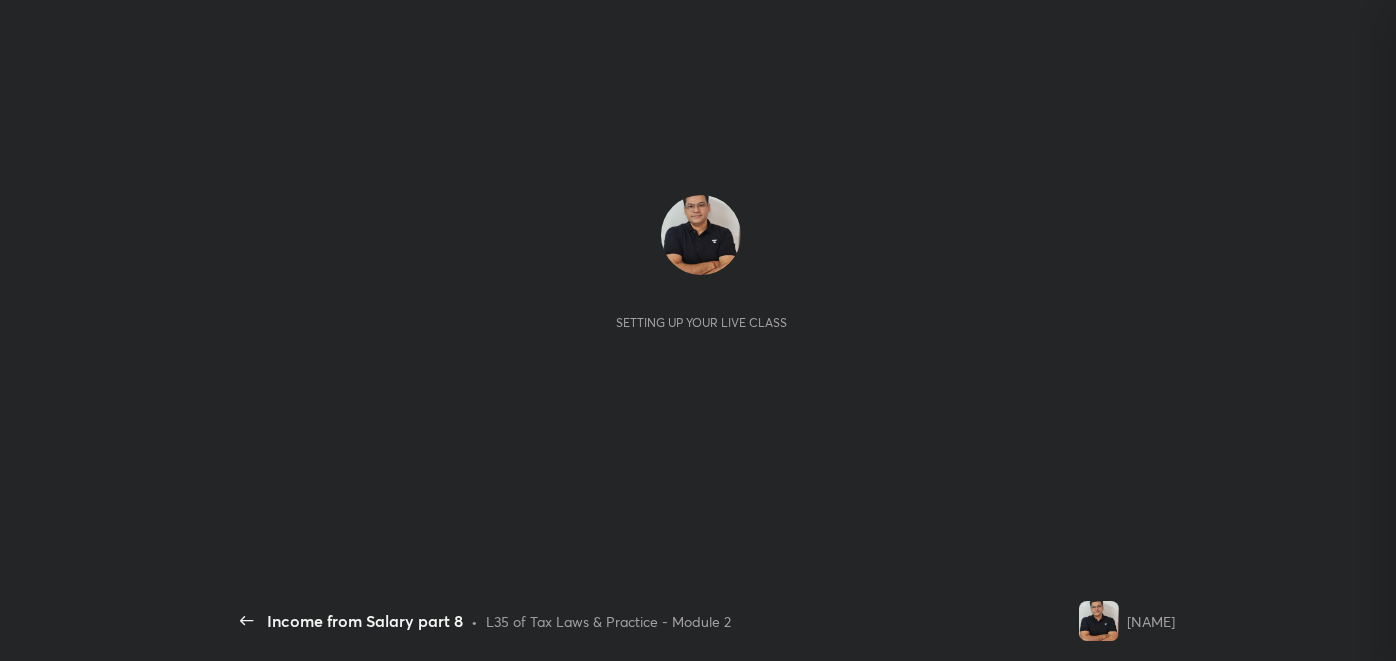scroll, scrollTop: 0, scrollLeft: 0, axis: both 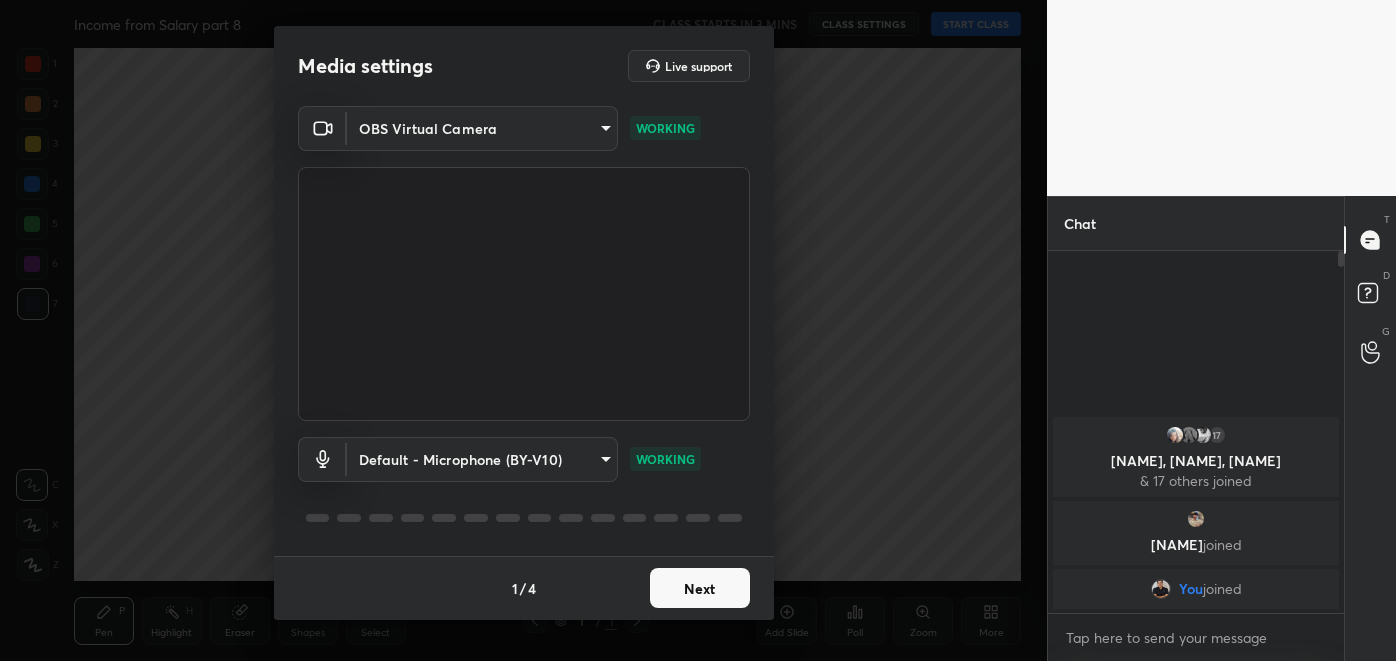 click on "Next" at bounding box center [700, 588] 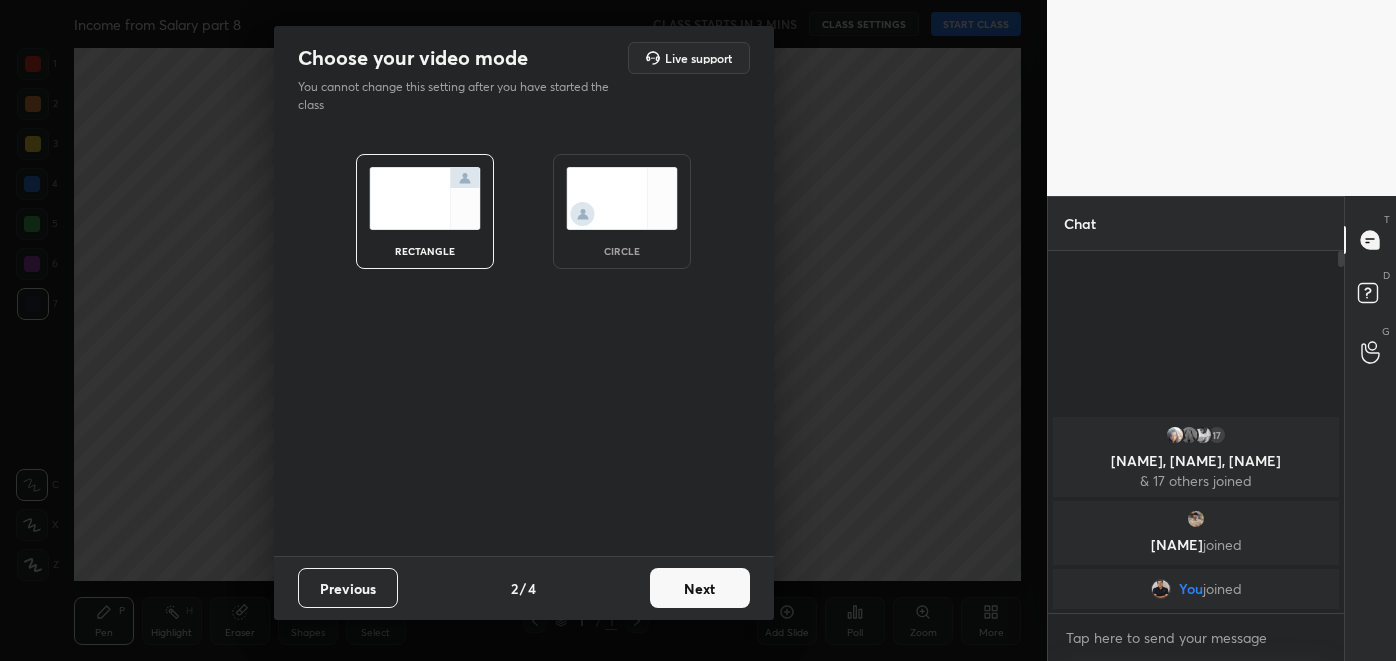 click on "Next" at bounding box center [700, 588] 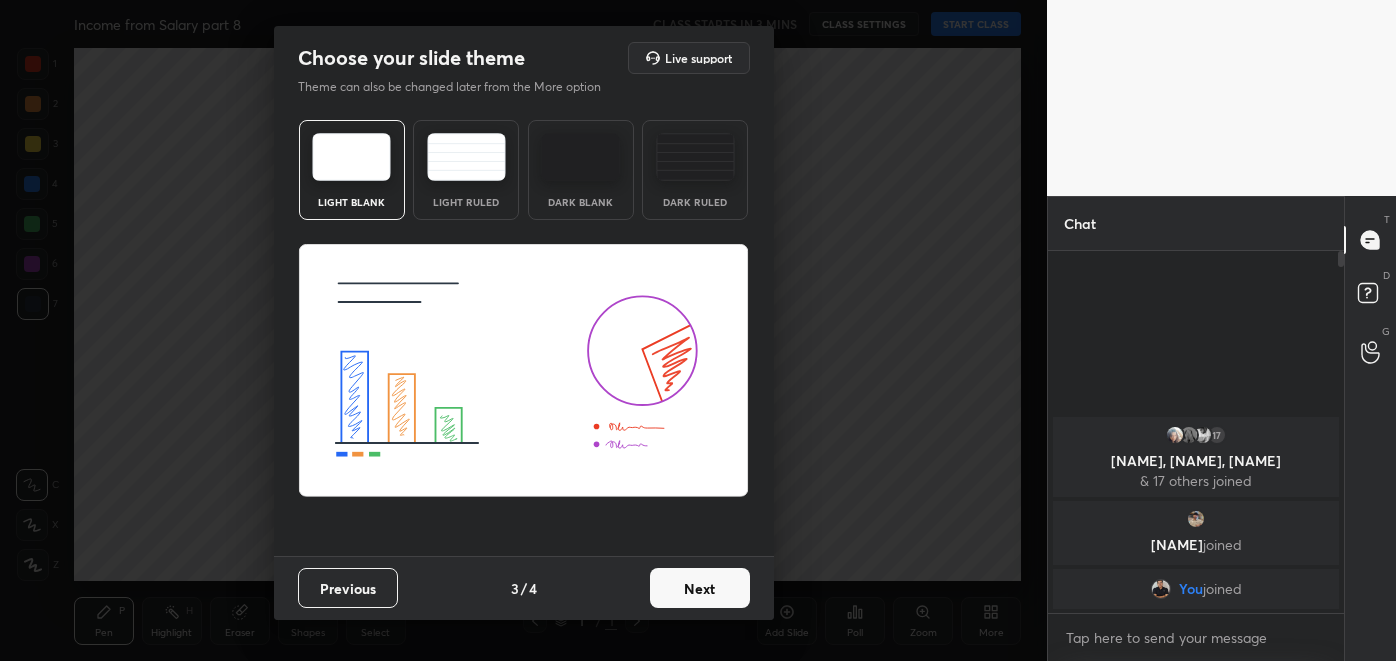 click on "Next" at bounding box center (700, 588) 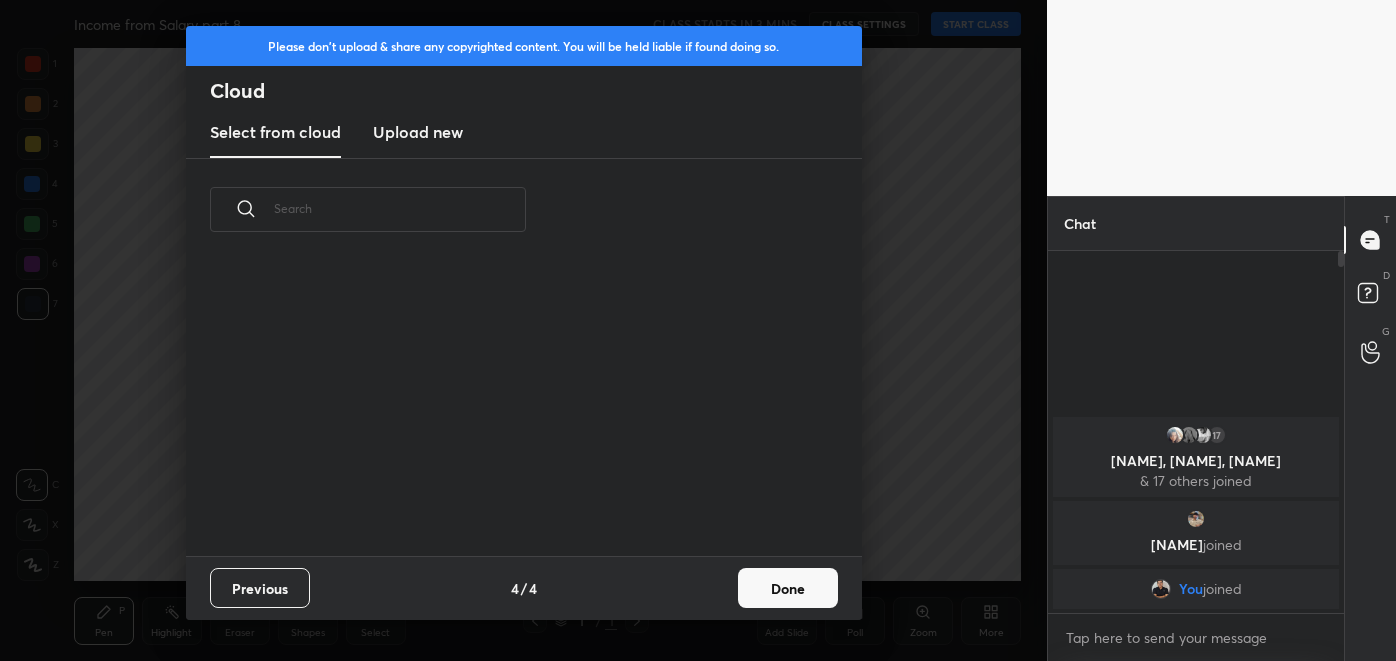 click on "Done" at bounding box center (788, 588) 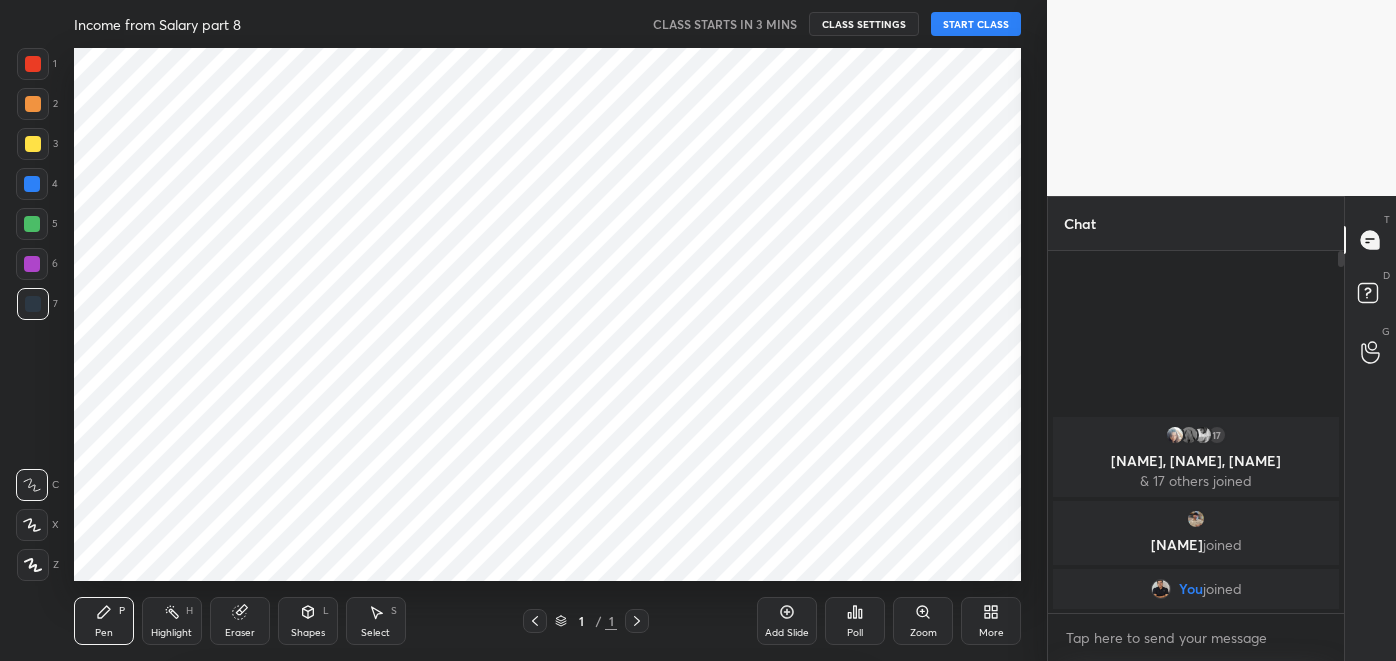scroll, scrollTop: 7, scrollLeft: 10, axis: both 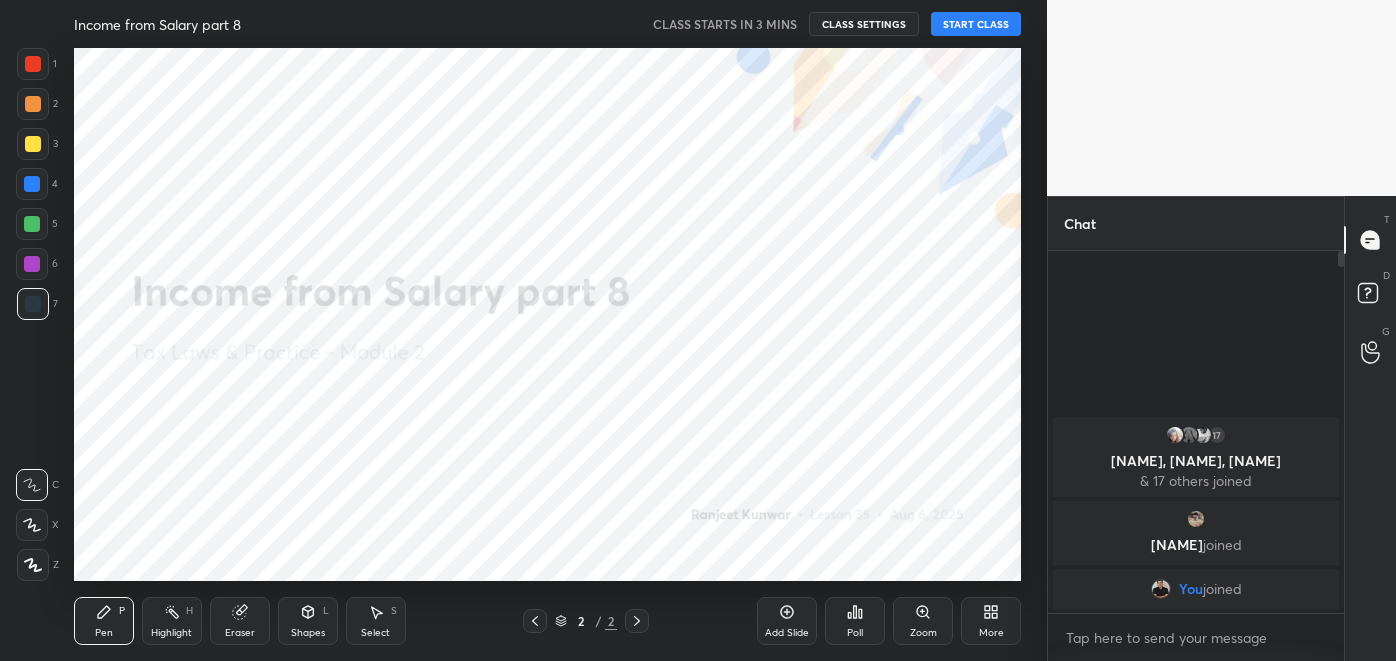 click on "START CLASS" at bounding box center [976, 24] 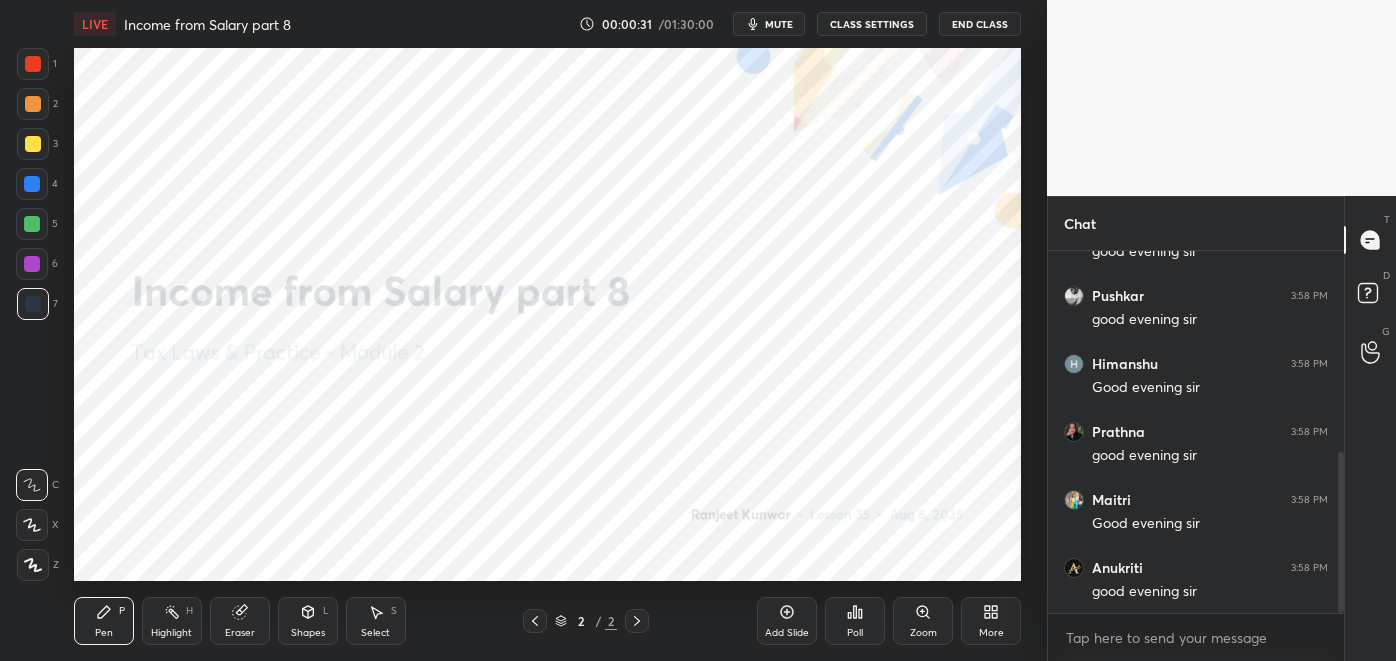 scroll, scrollTop: 450, scrollLeft: 0, axis: vertical 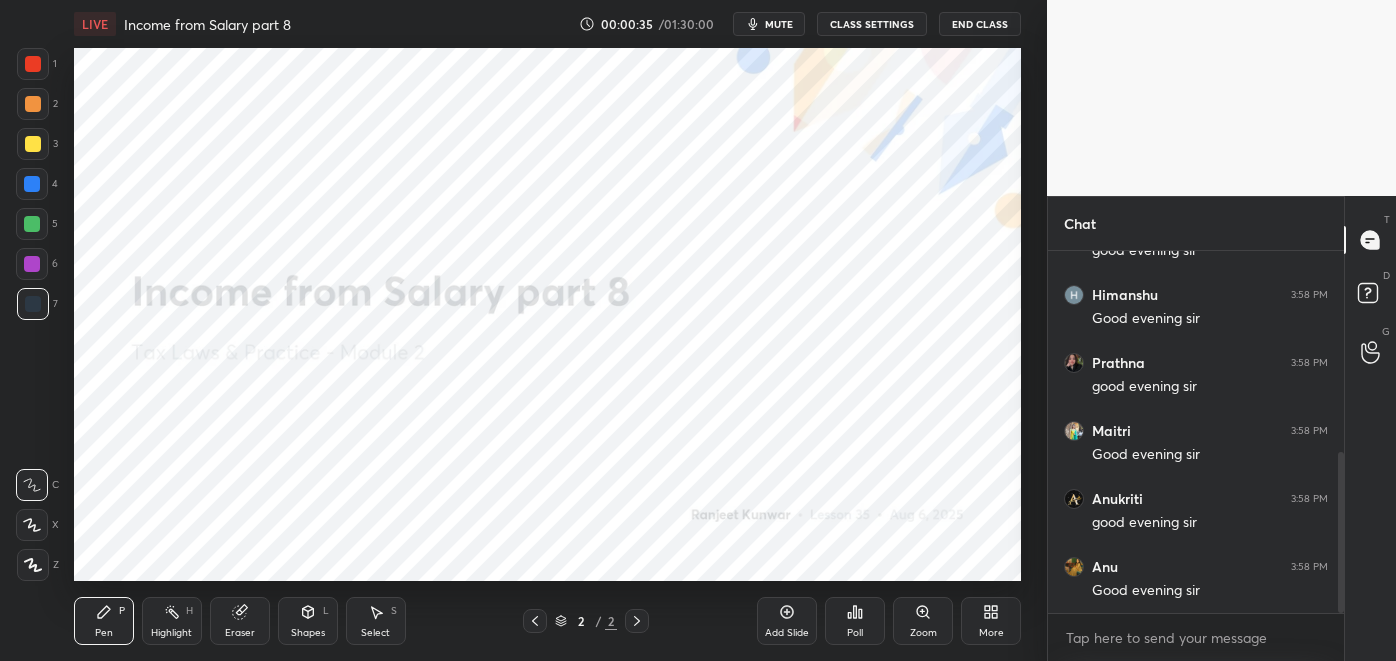 click on "More" at bounding box center [991, 621] 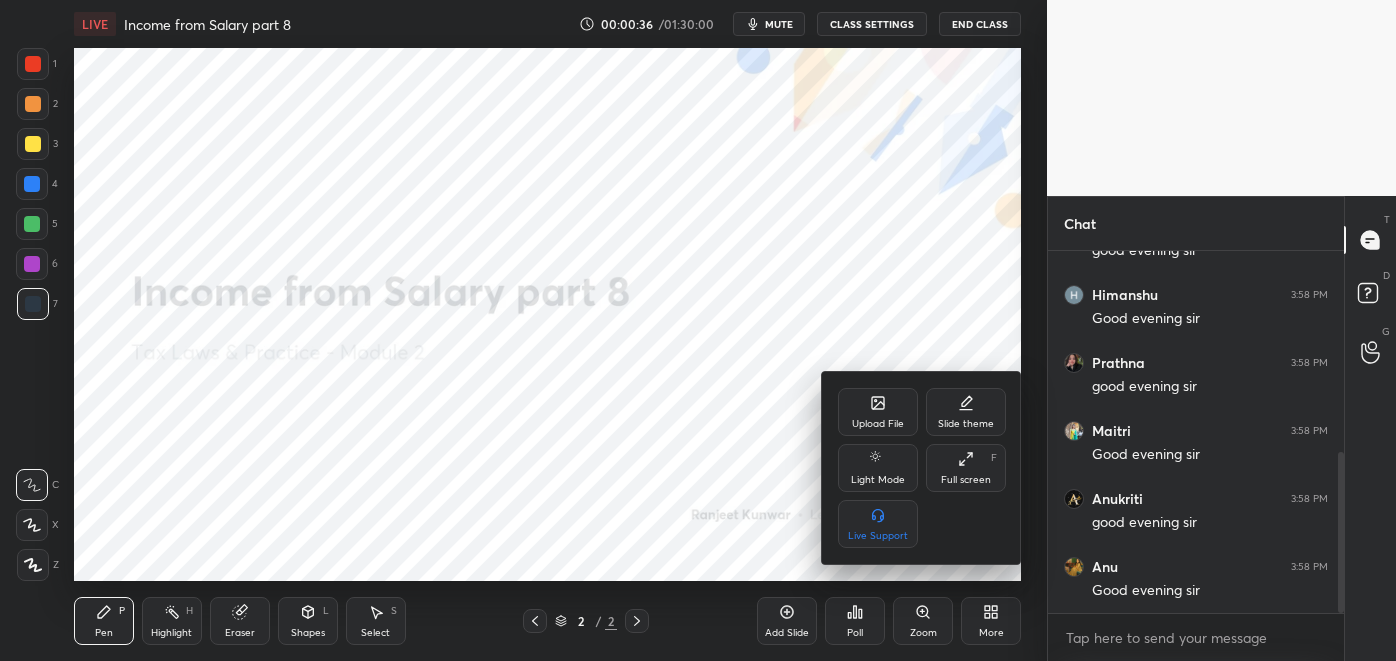 click on "Upload File" at bounding box center (878, 412) 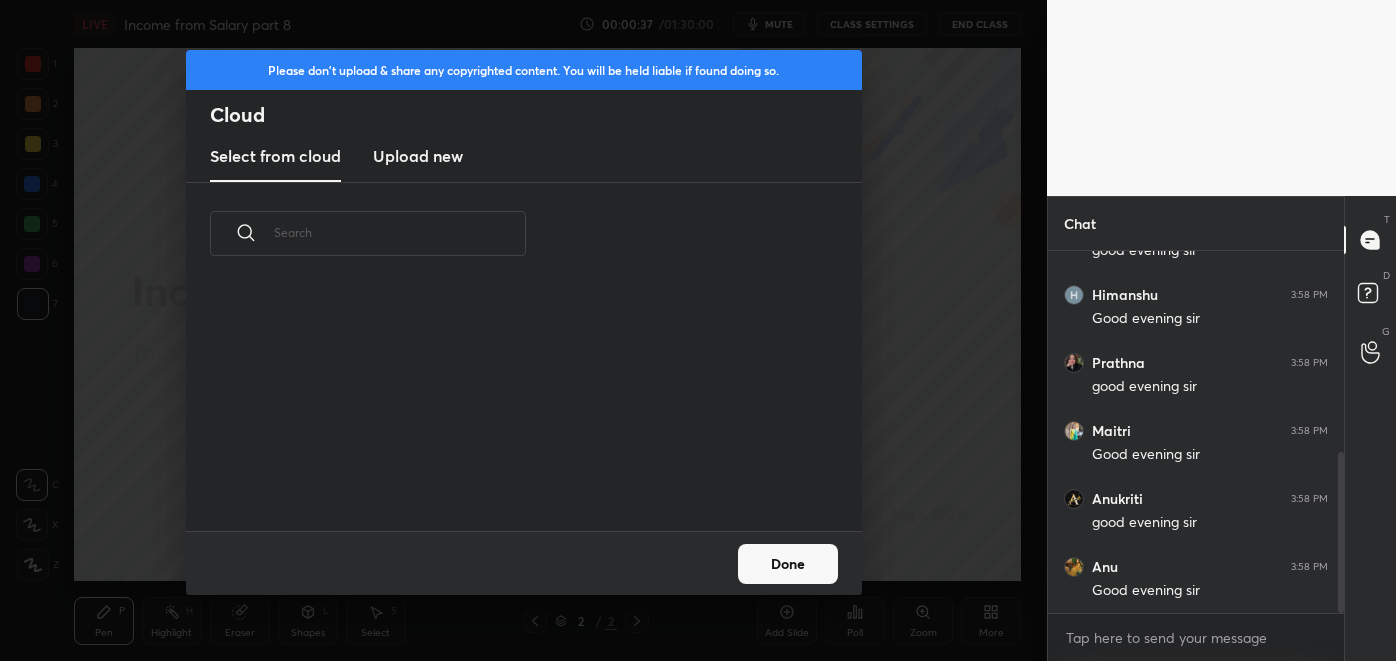 scroll, scrollTop: 7, scrollLeft: 10, axis: both 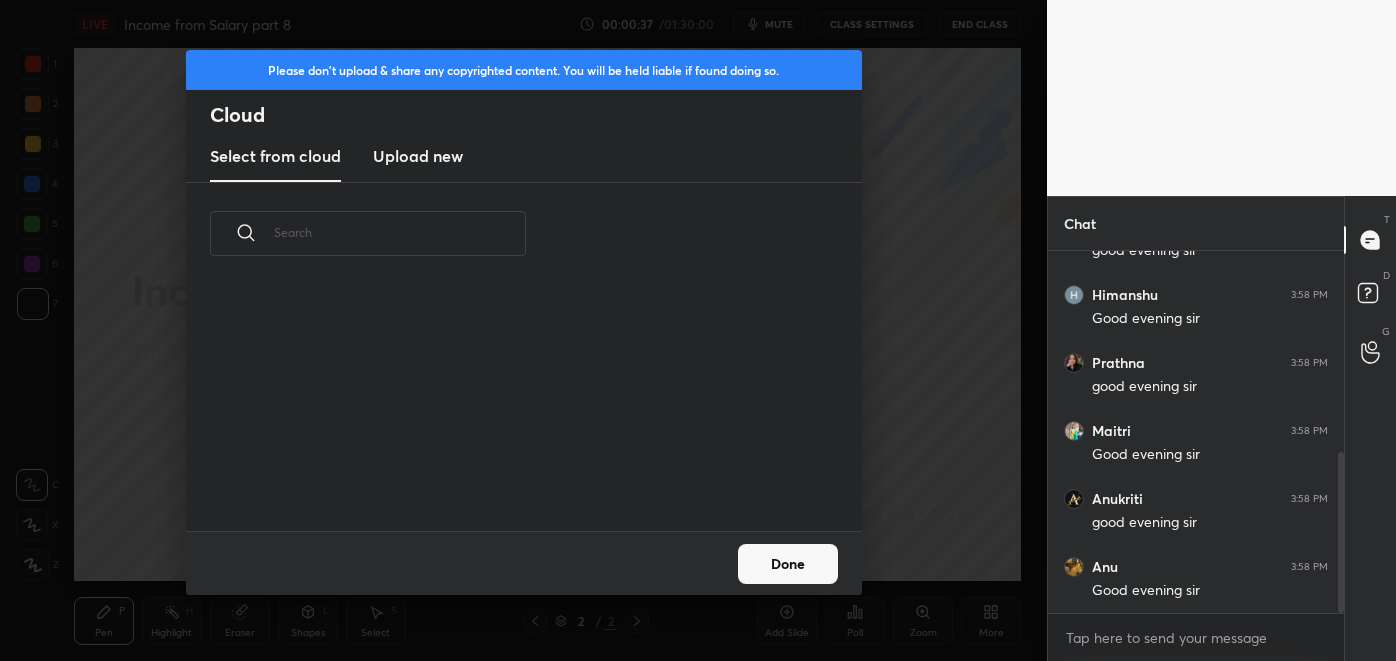click on "Upload new" at bounding box center (418, 156) 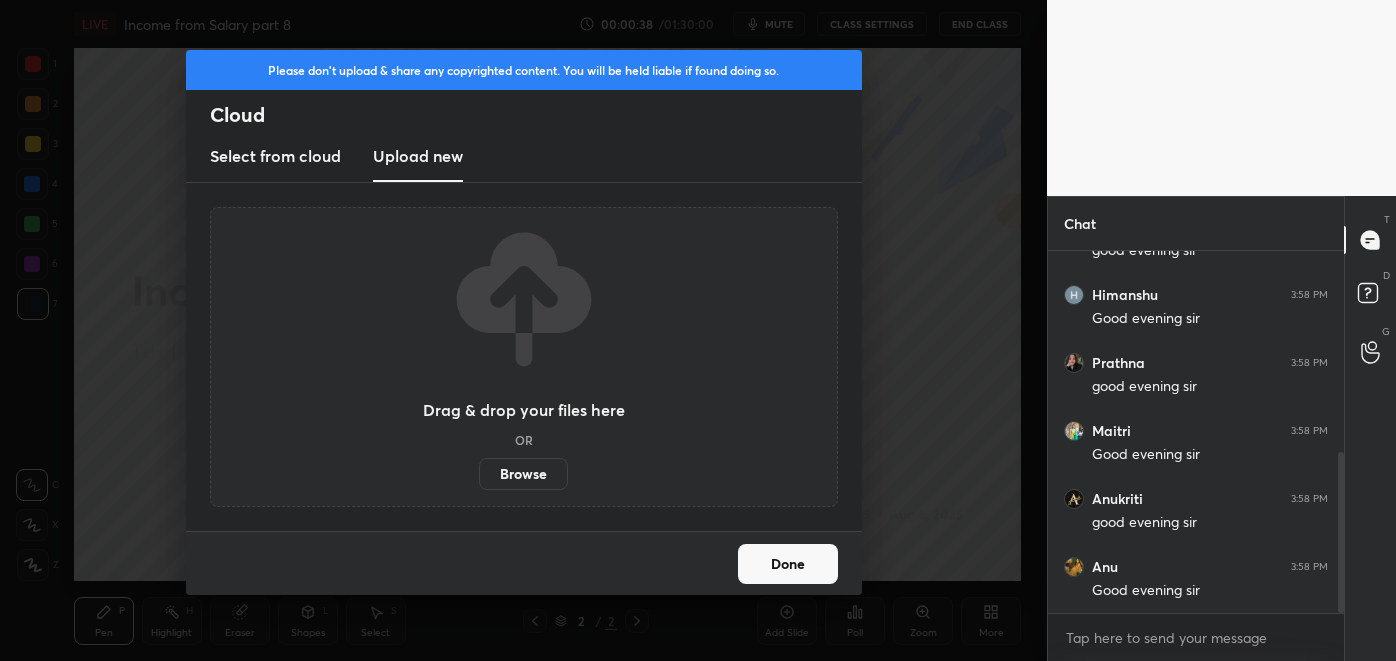 click on "Browse" at bounding box center (523, 474) 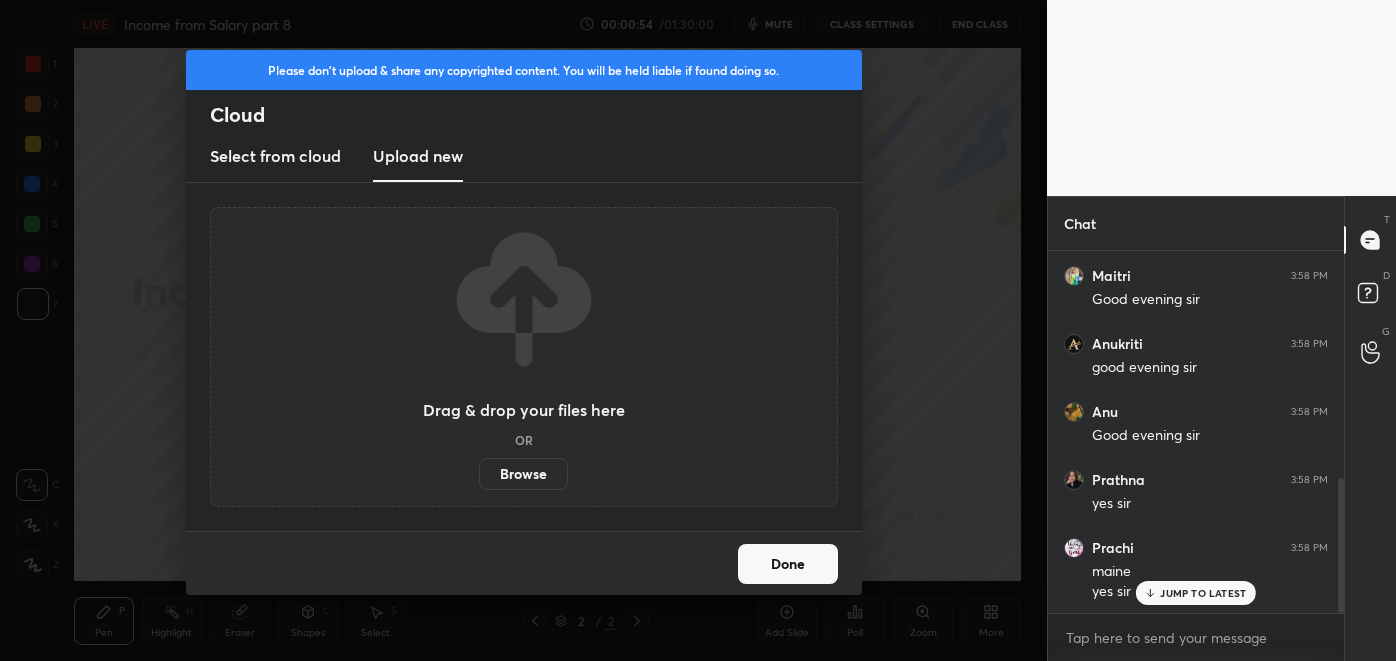 scroll, scrollTop: 674, scrollLeft: 0, axis: vertical 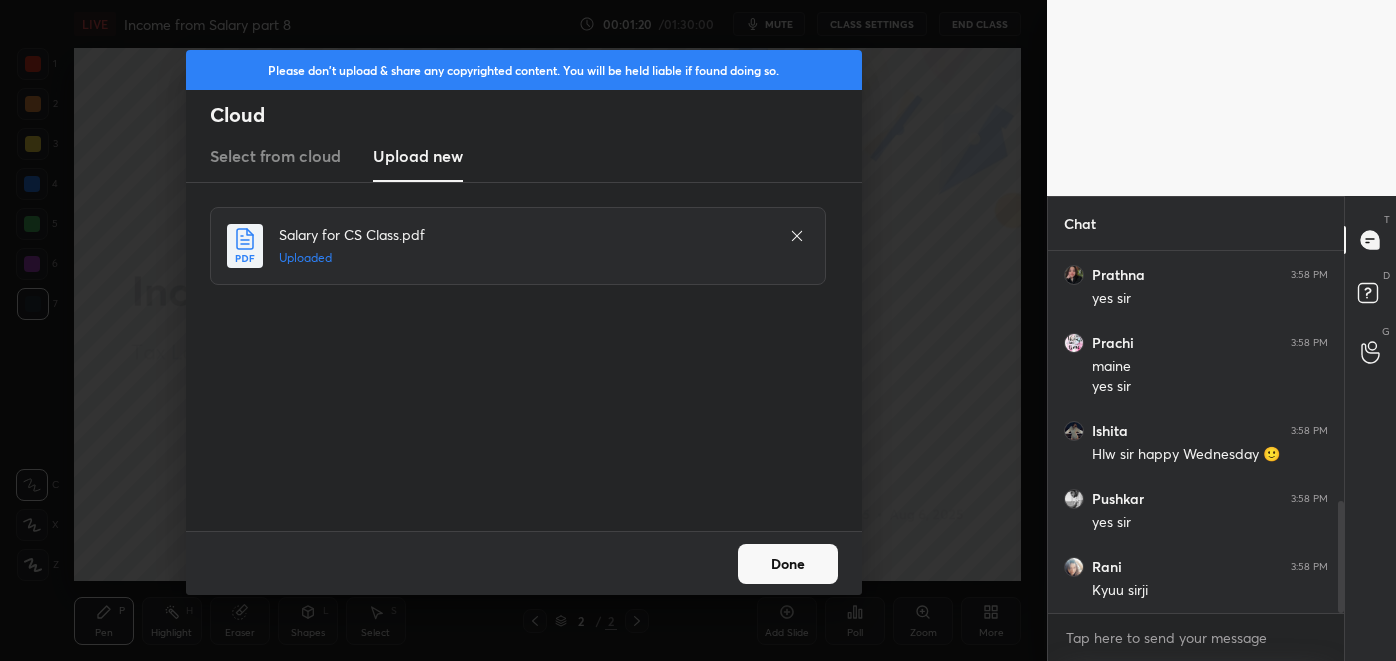 click on "Done" at bounding box center (788, 564) 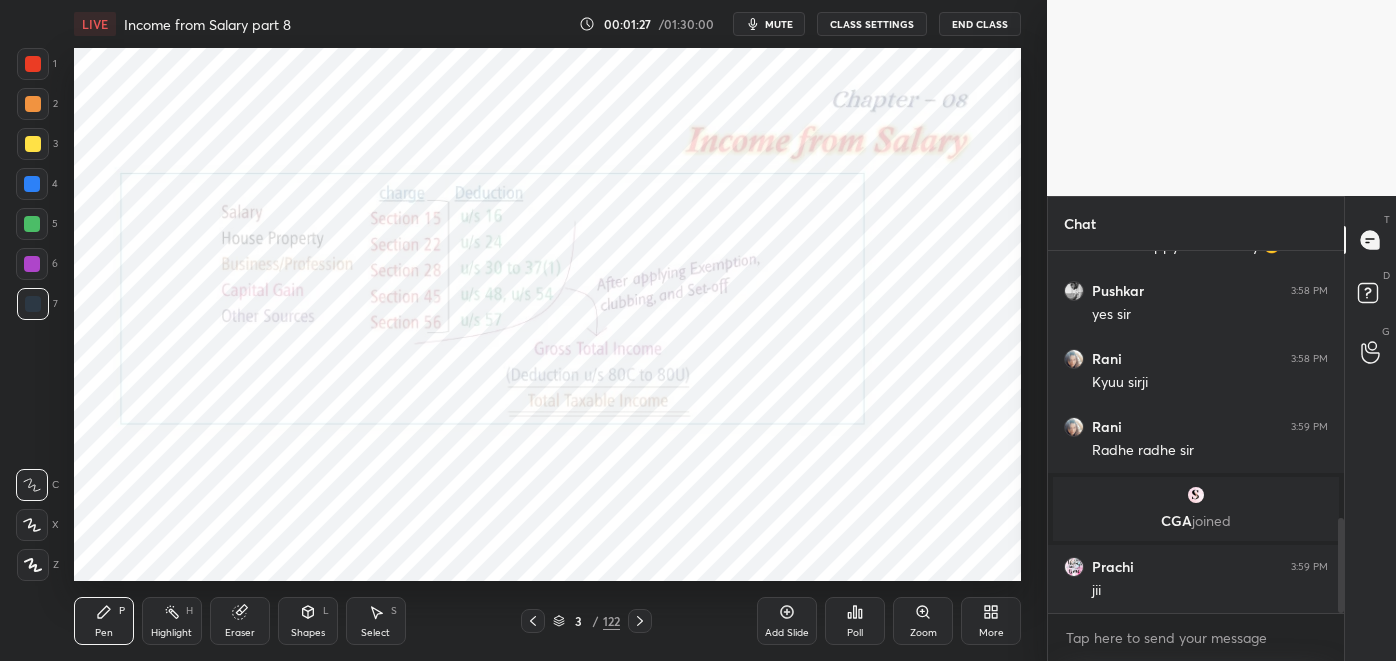 scroll, scrollTop: 1085, scrollLeft: 0, axis: vertical 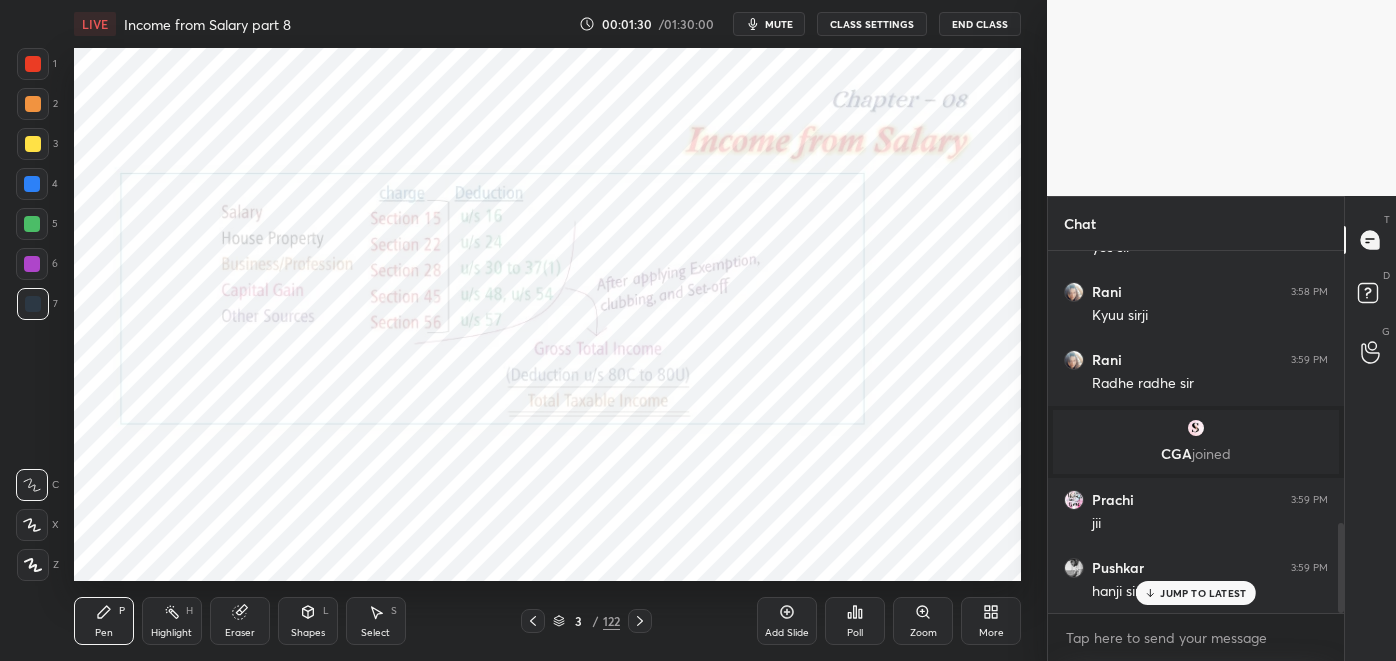 click 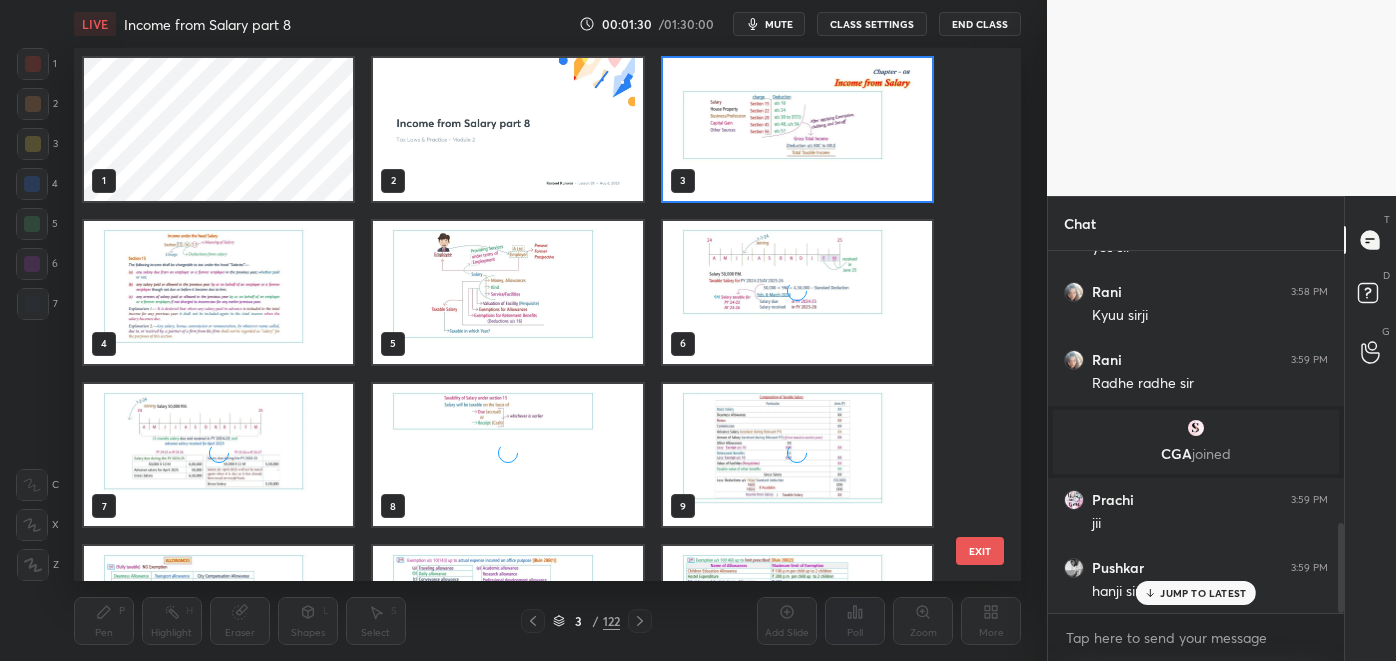 scroll, scrollTop: 6, scrollLeft: 10, axis: both 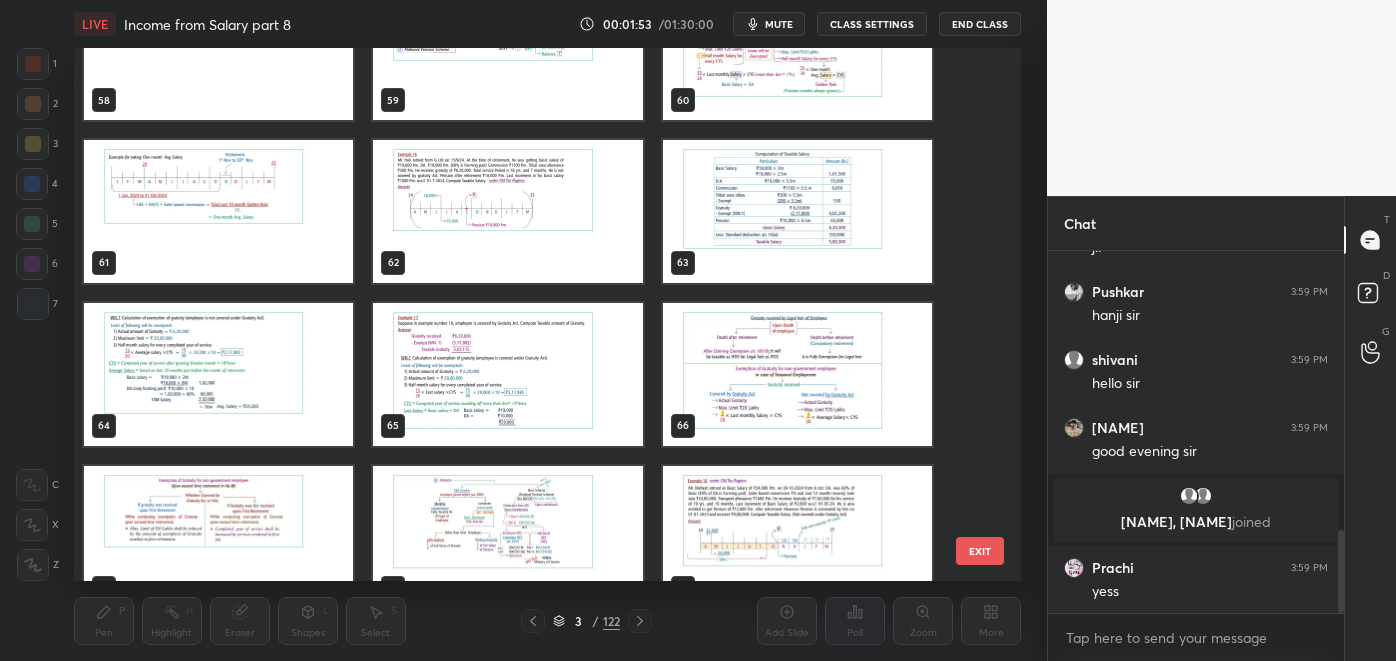 click at bounding box center (507, 211) 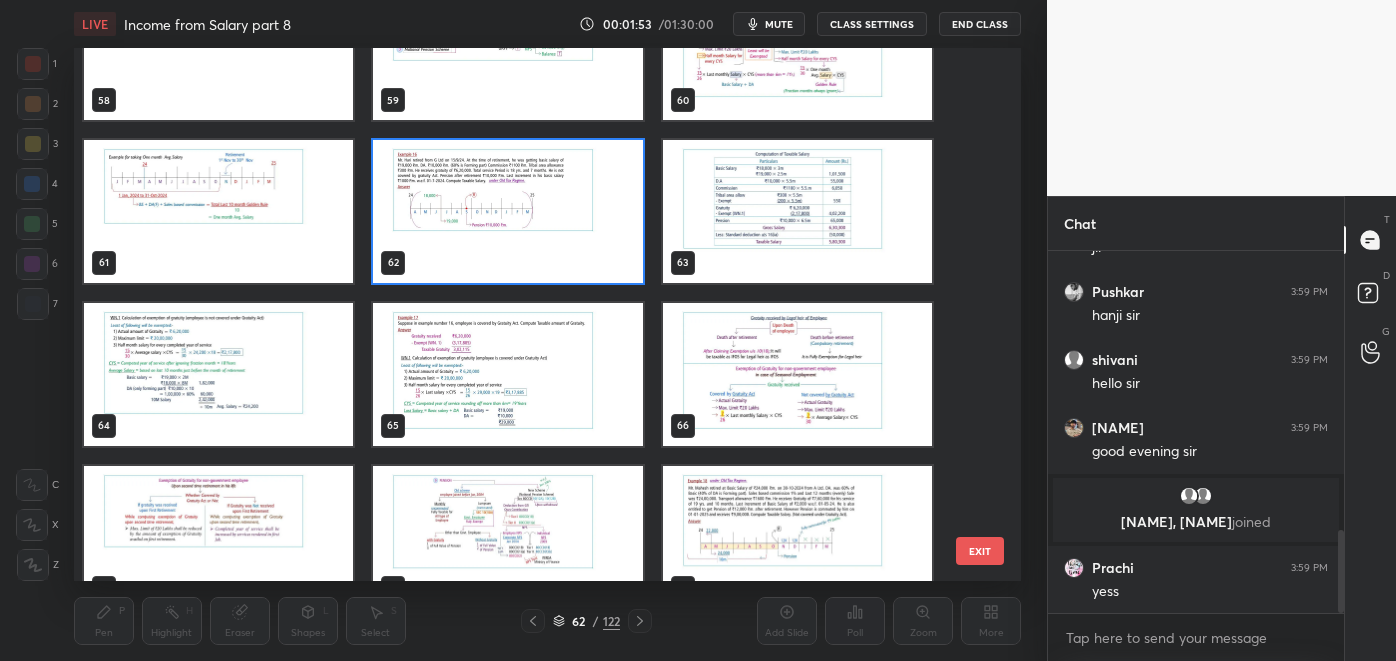 click at bounding box center [507, 211] 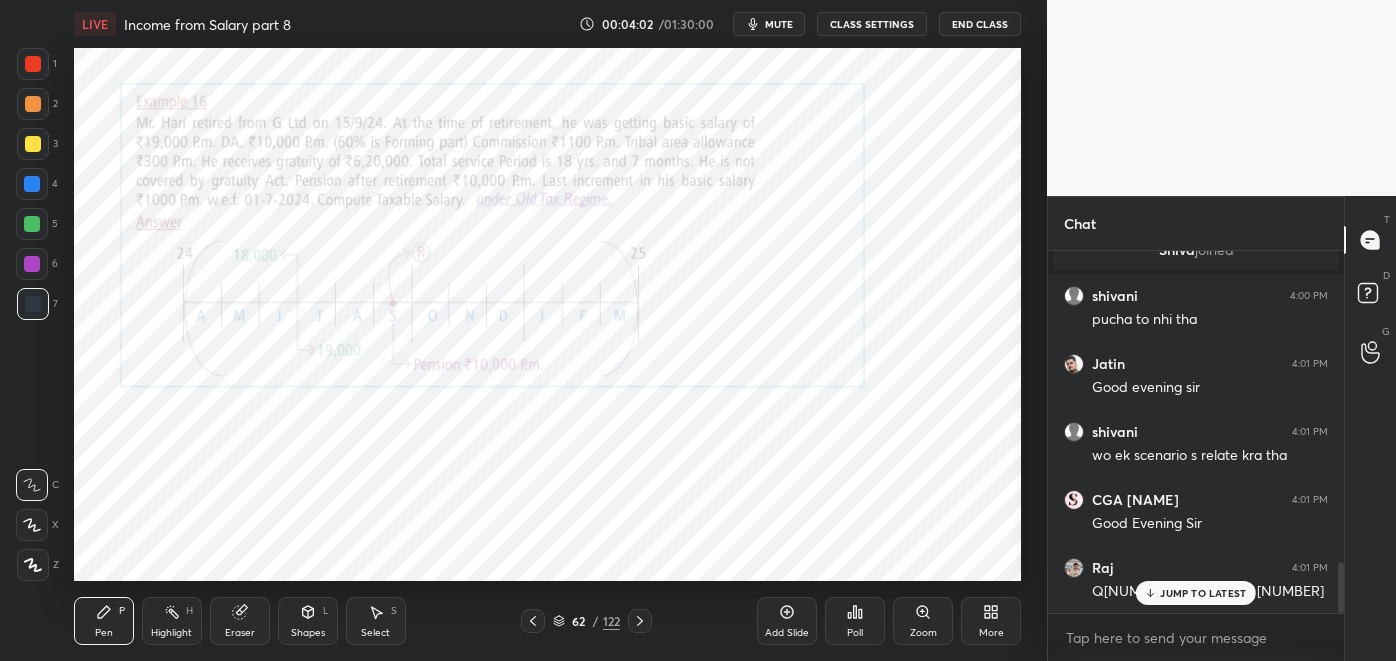 scroll, scrollTop: 2277, scrollLeft: 0, axis: vertical 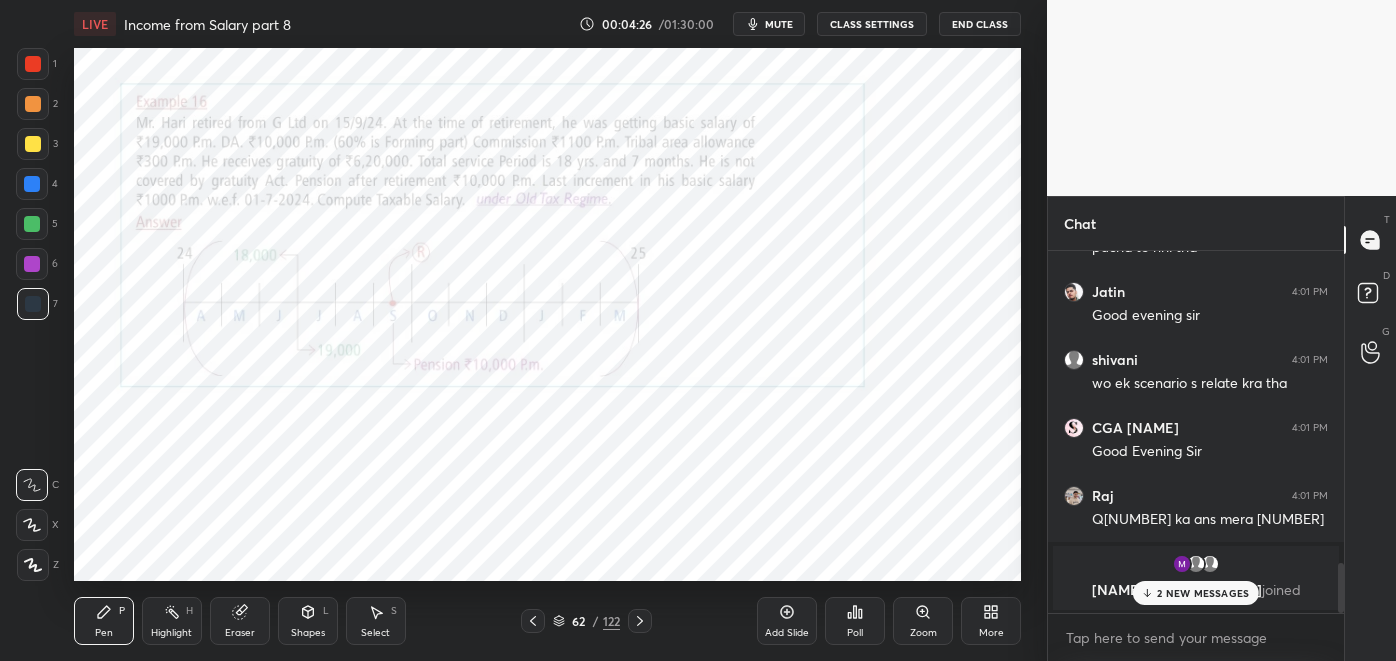 click on "62" at bounding box center (579, 621) 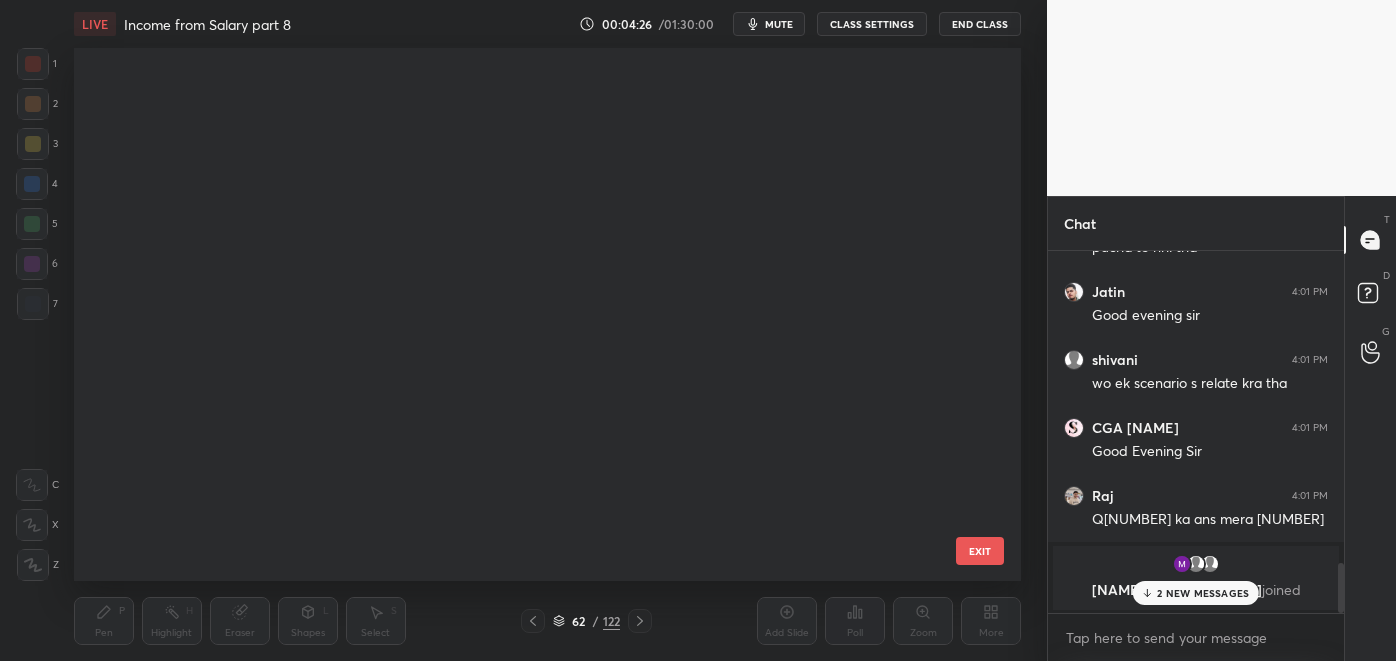 scroll, scrollTop: 2885, scrollLeft: 0, axis: vertical 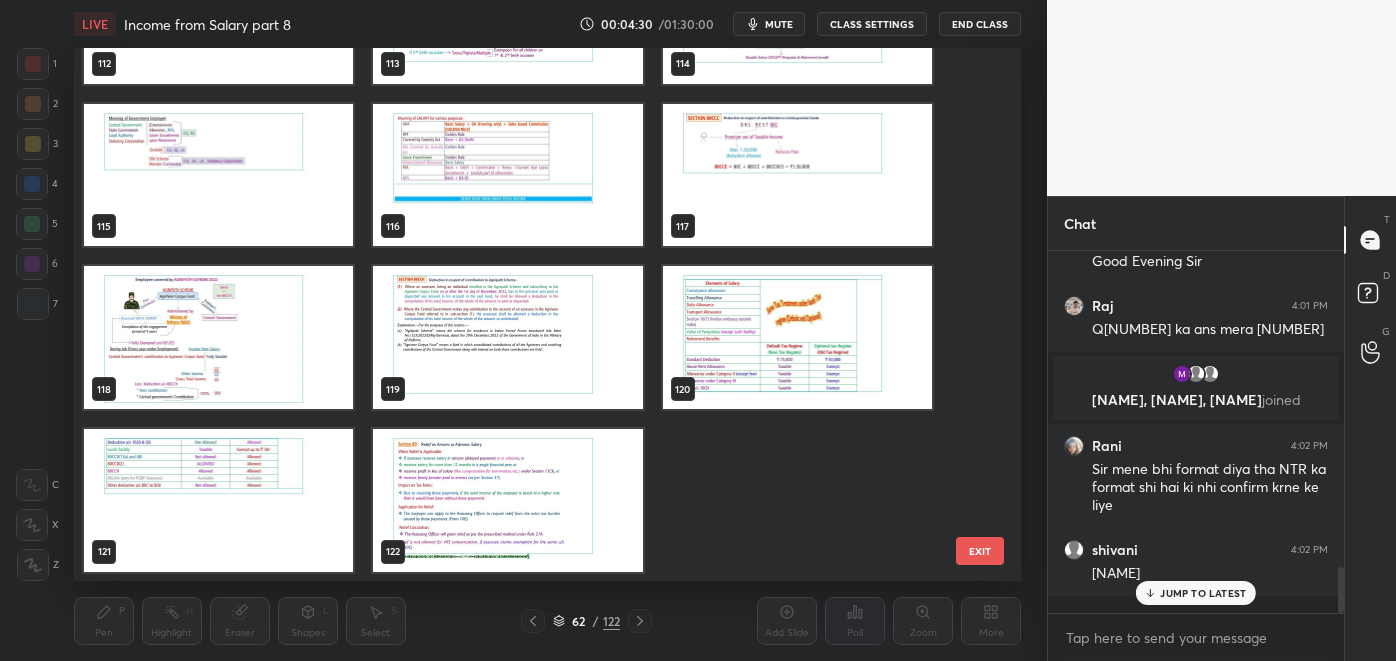 click at bounding box center [507, 500] 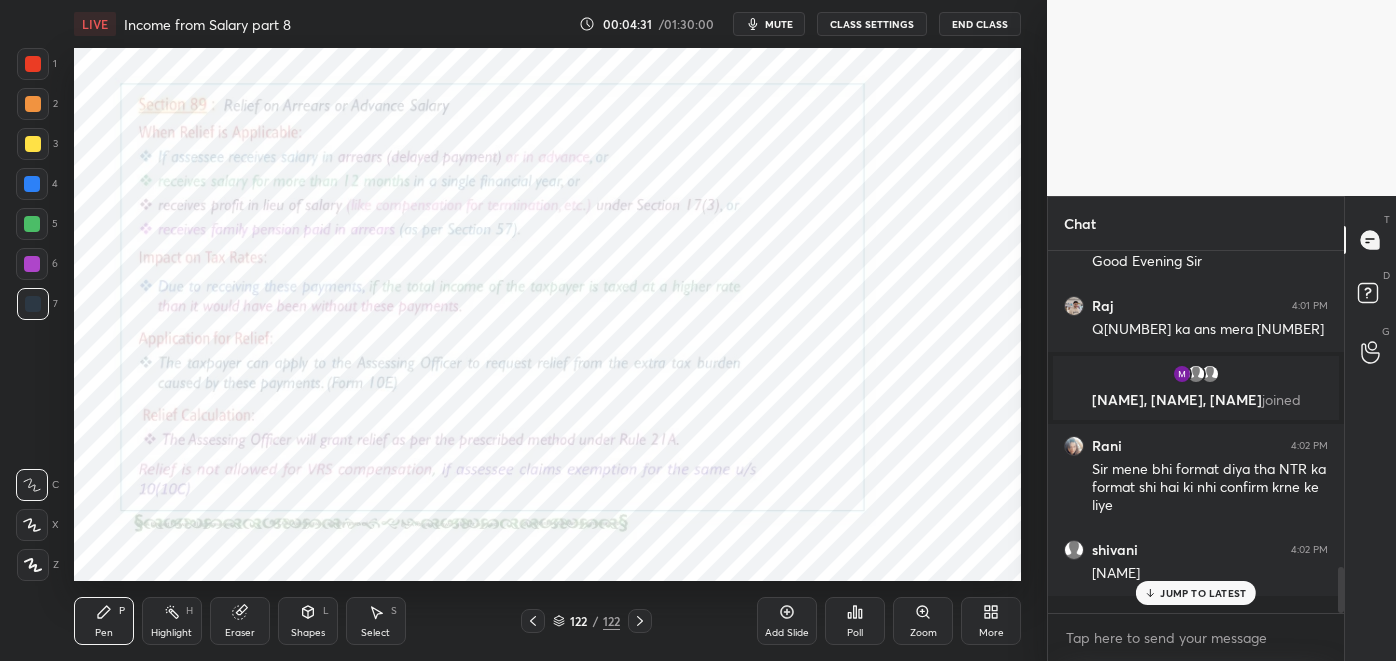 click 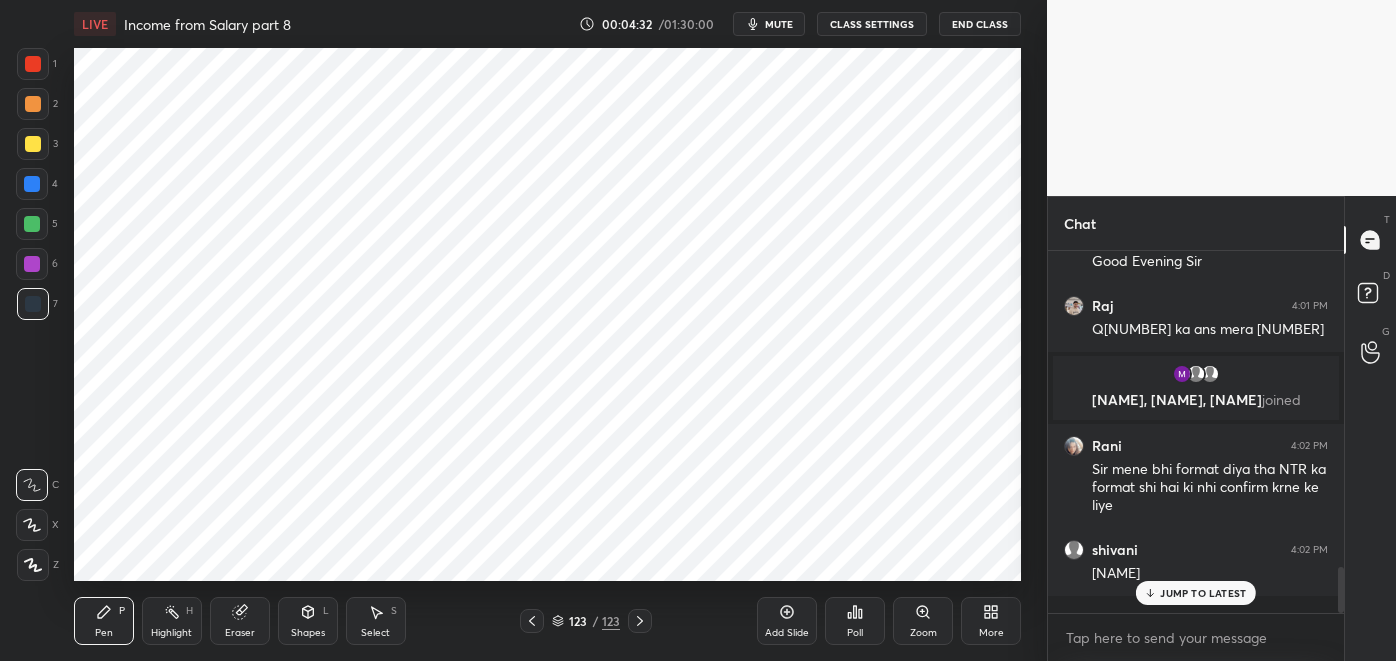 click on "More" at bounding box center (991, 621) 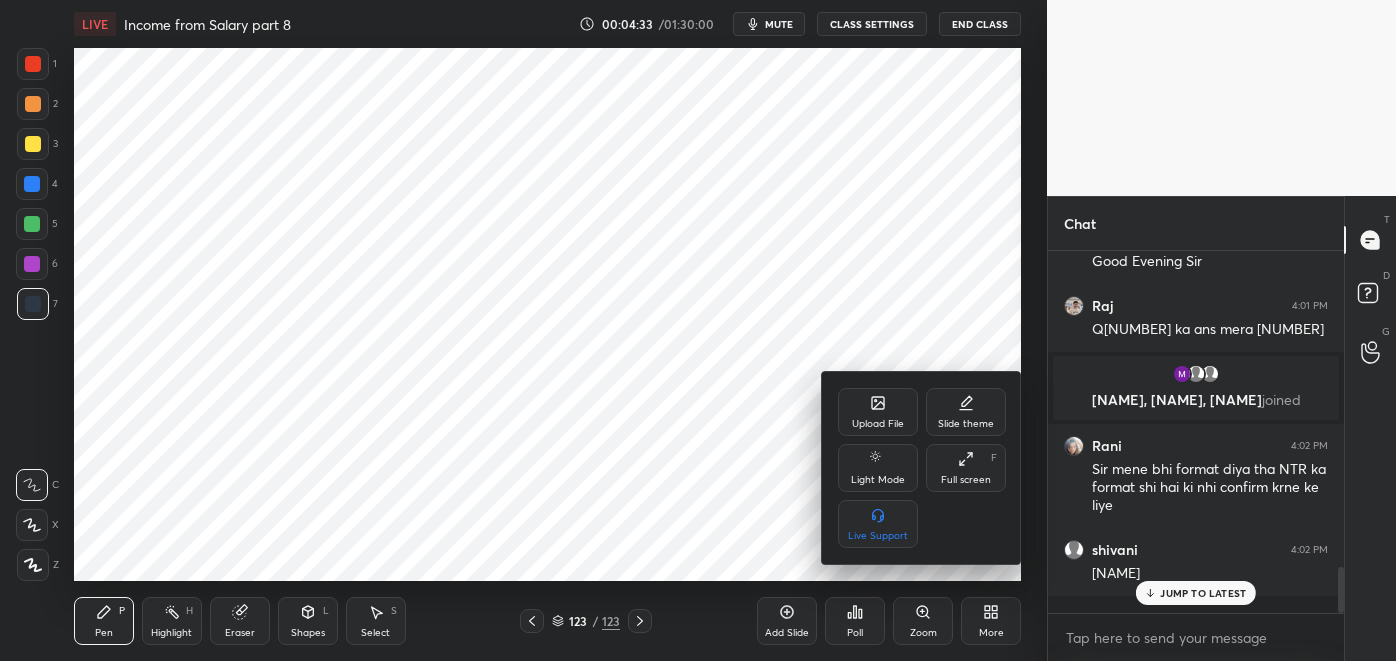 click on "Upload File" at bounding box center [878, 412] 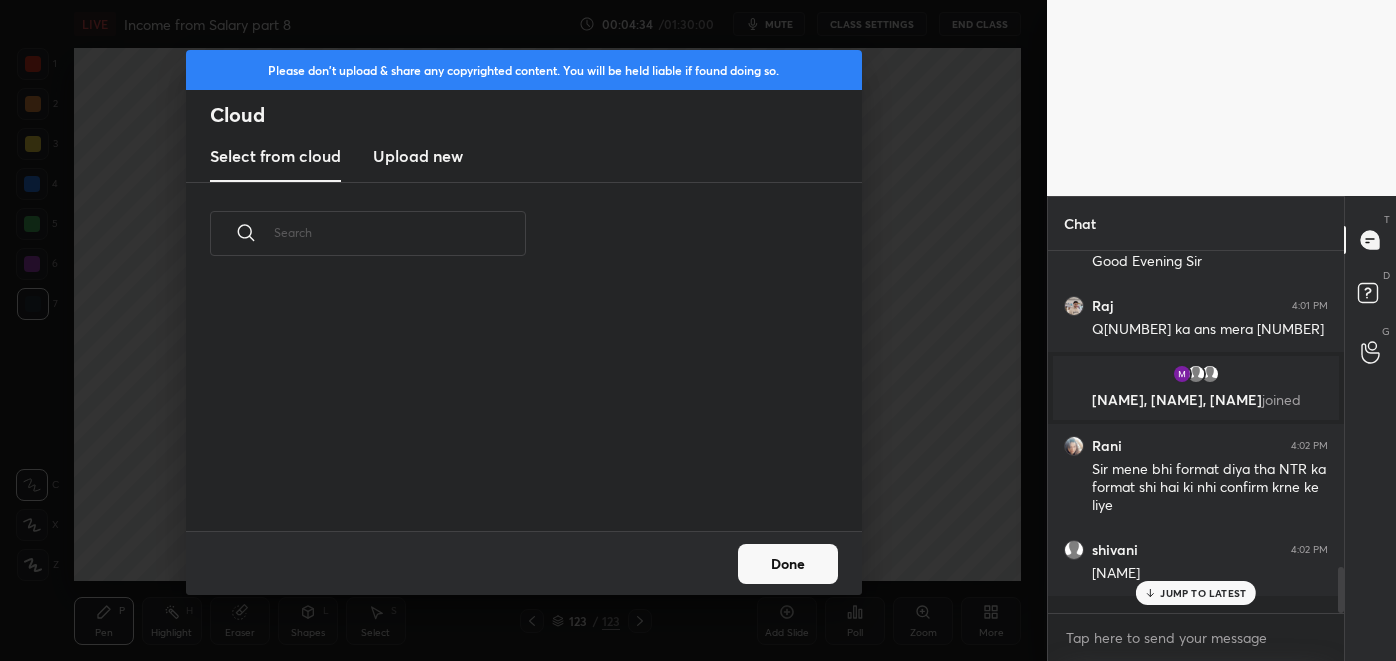 scroll, scrollTop: 7, scrollLeft: 10, axis: both 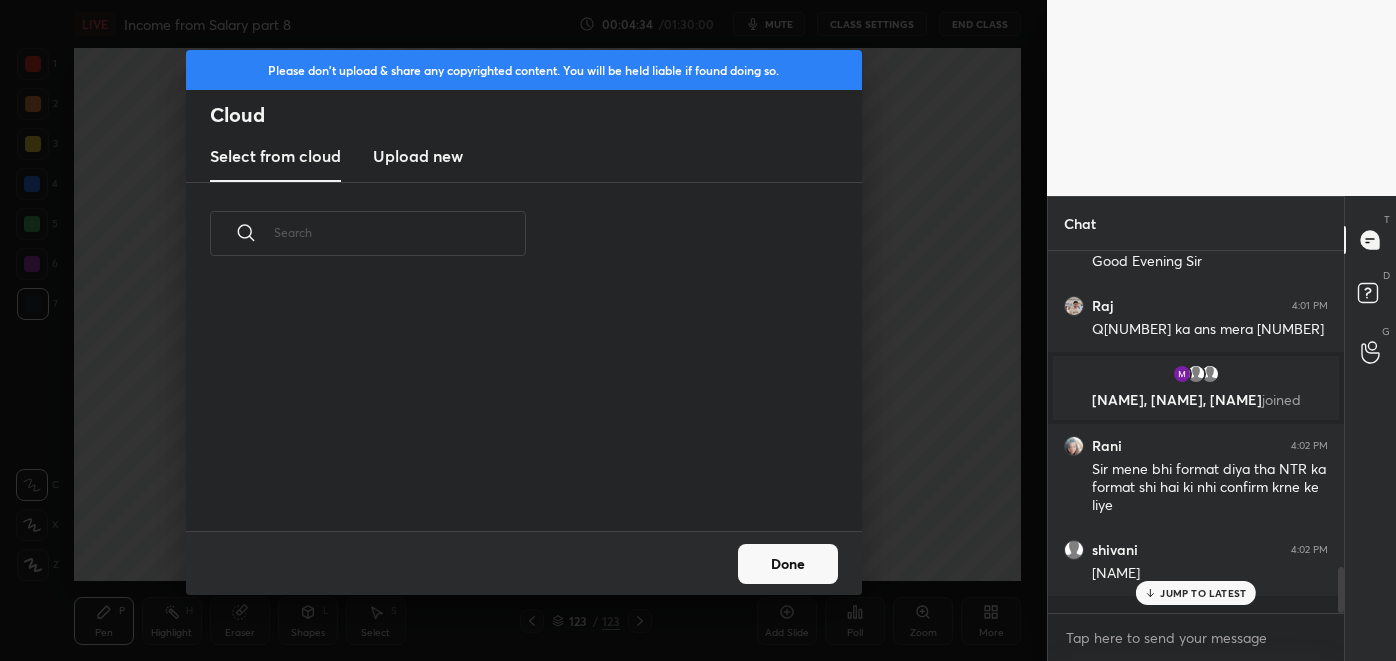 click on "Upload new" at bounding box center (418, 156) 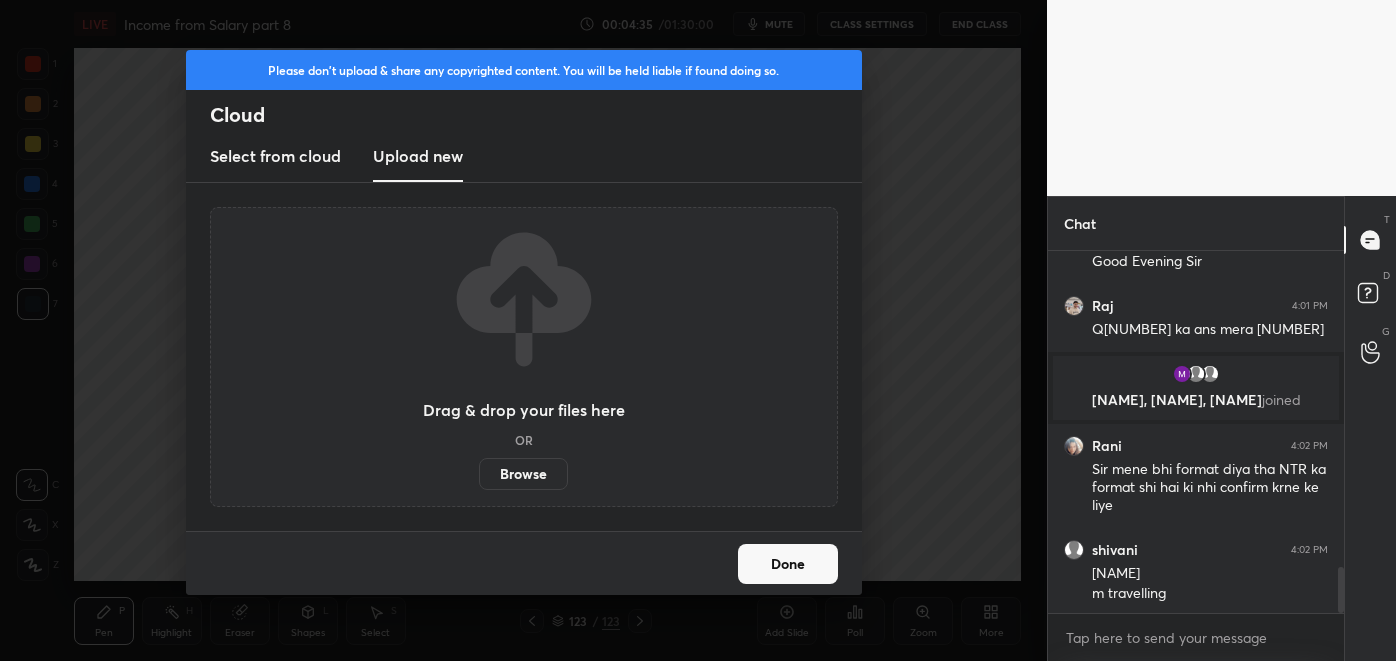 scroll, scrollTop: 2488, scrollLeft: 0, axis: vertical 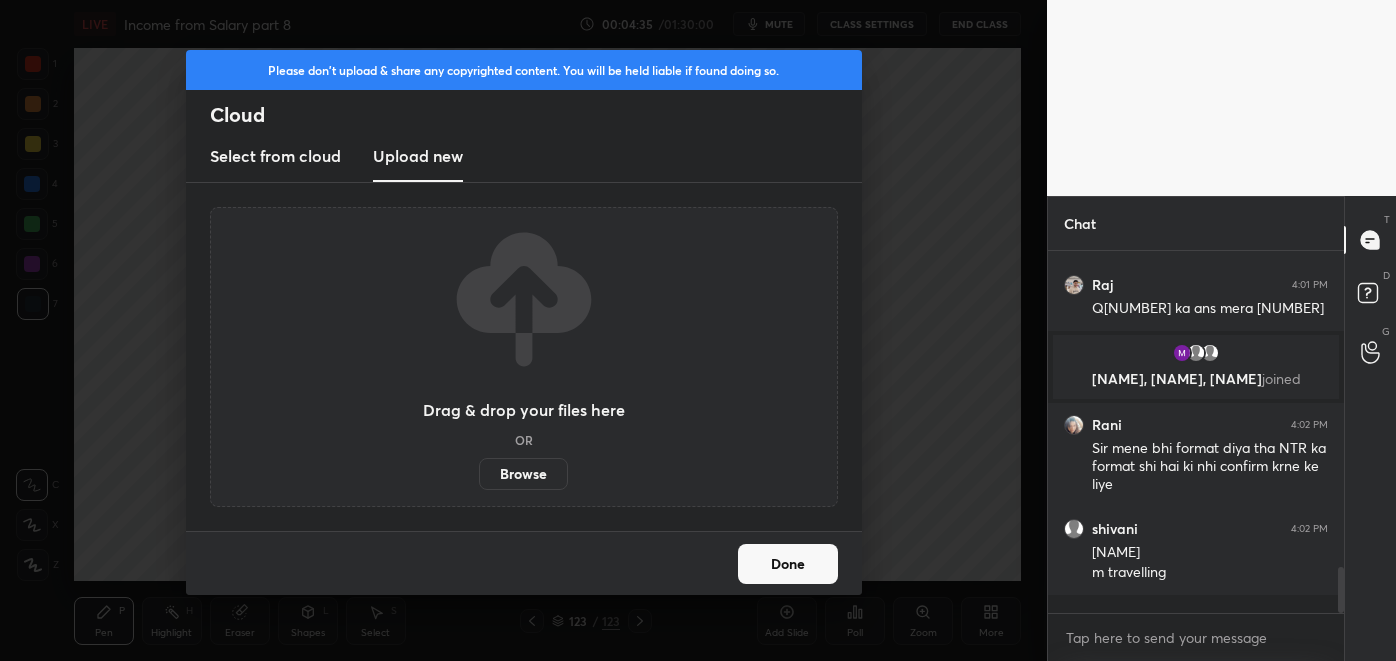 click on "Browse" at bounding box center (523, 474) 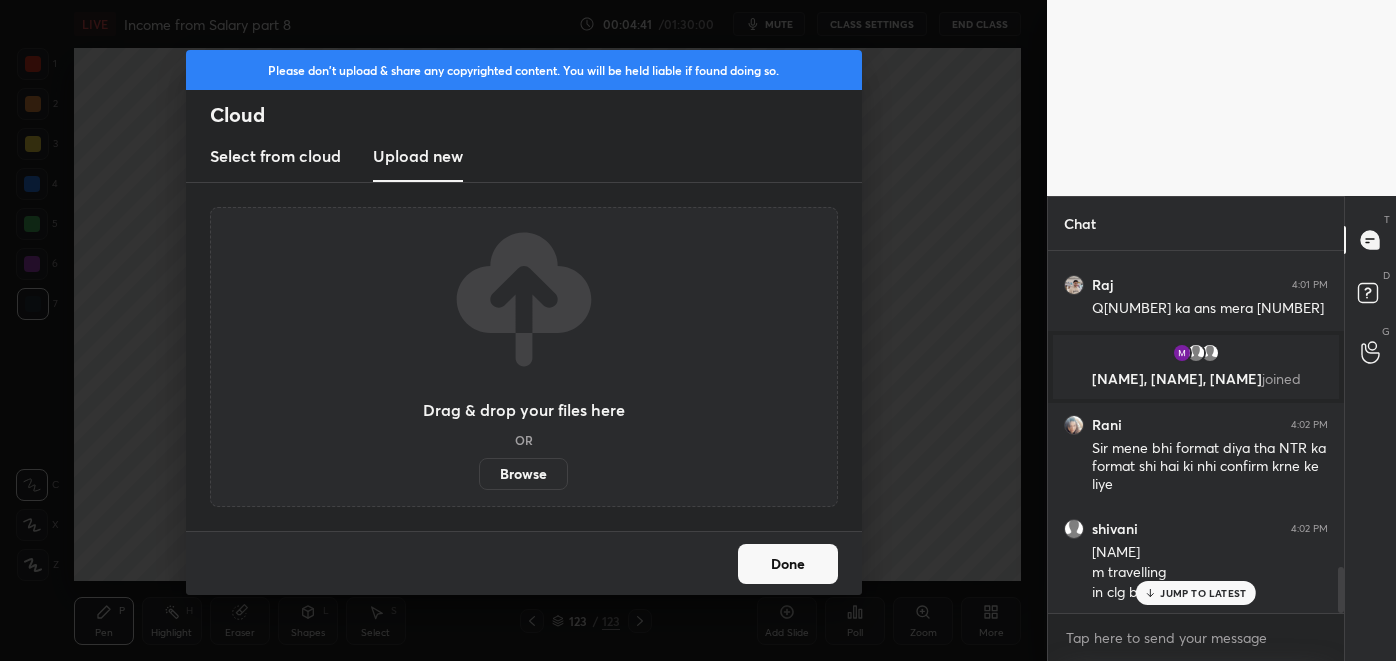 scroll, scrollTop: 2507, scrollLeft: 0, axis: vertical 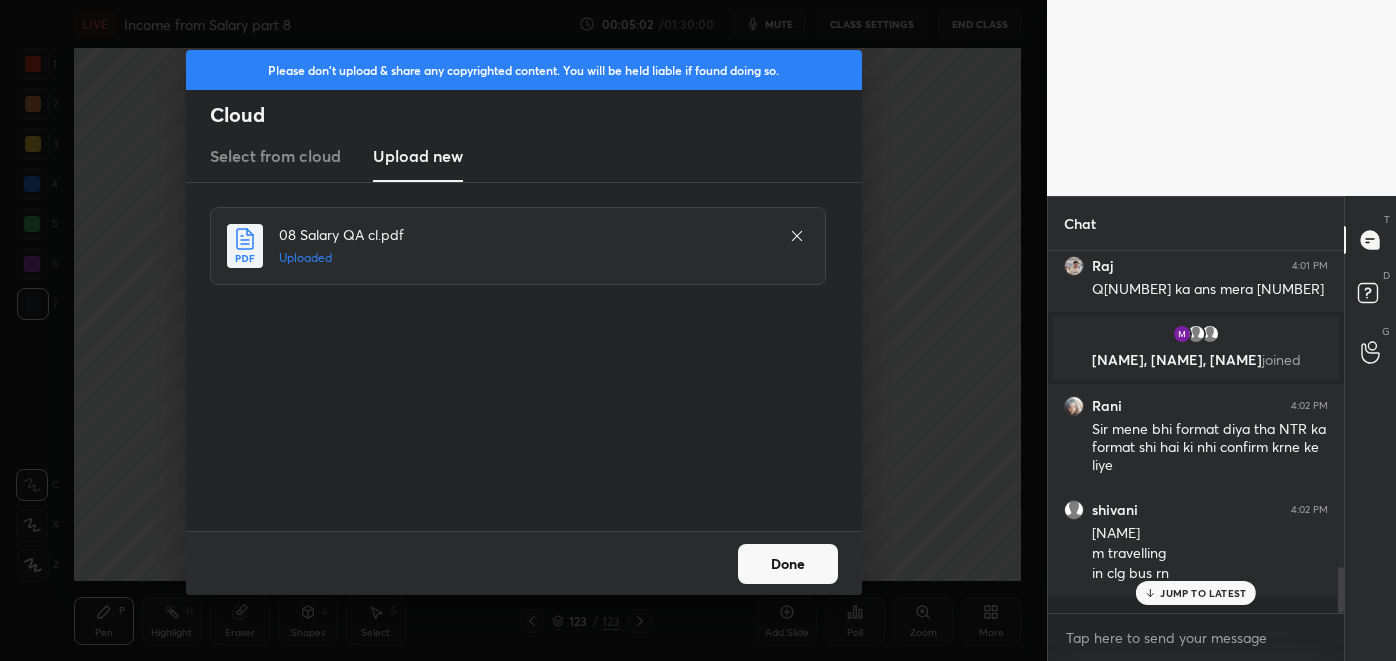 click on "Done" at bounding box center [788, 564] 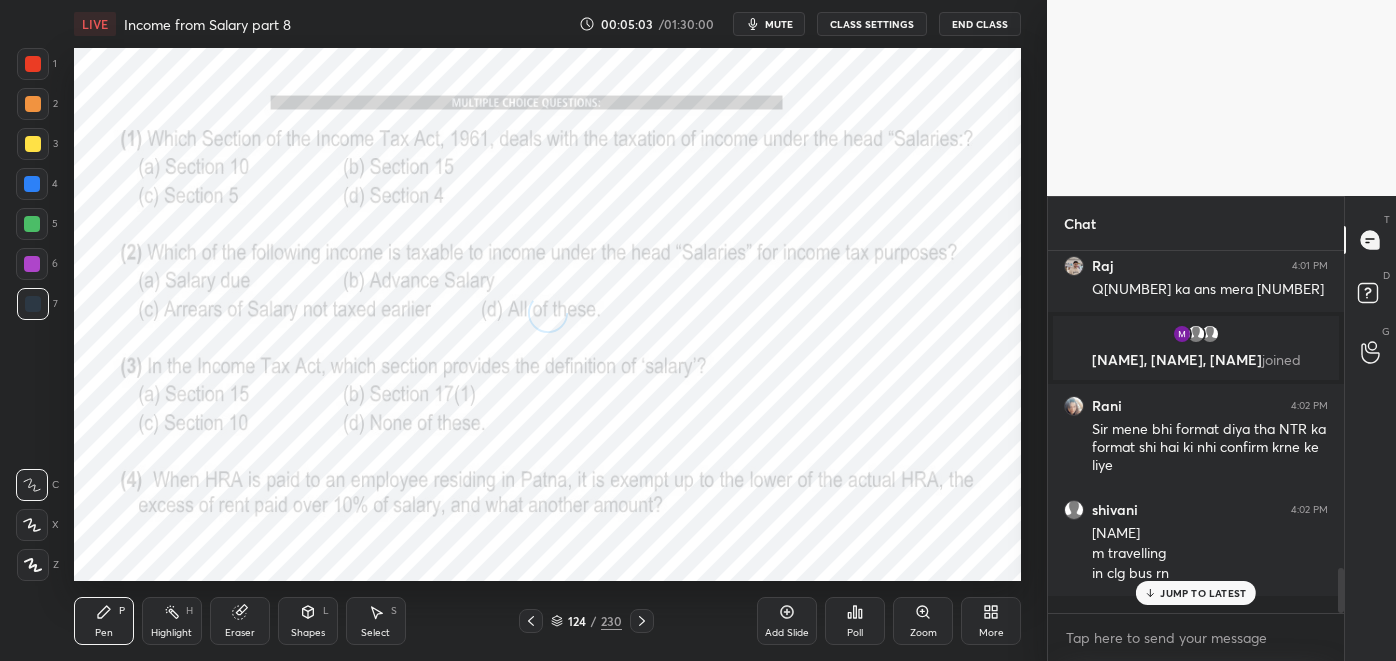 scroll, scrollTop: 2579, scrollLeft: 0, axis: vertical 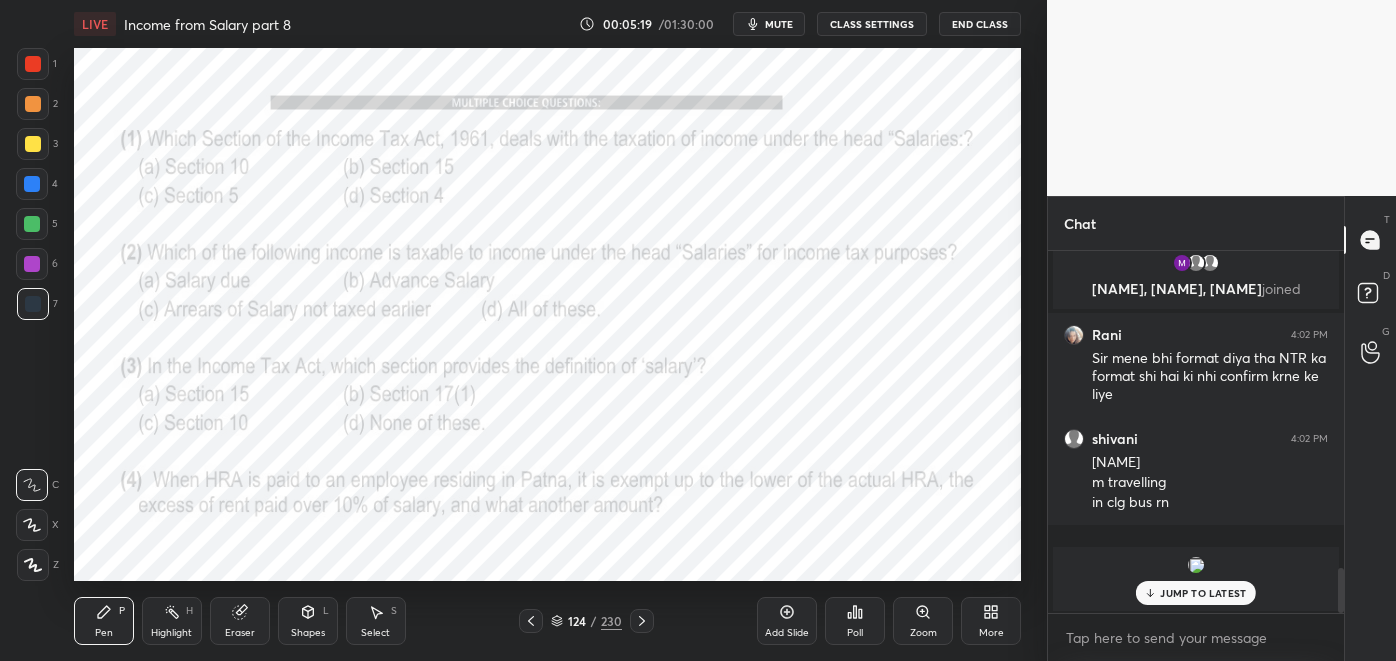 click 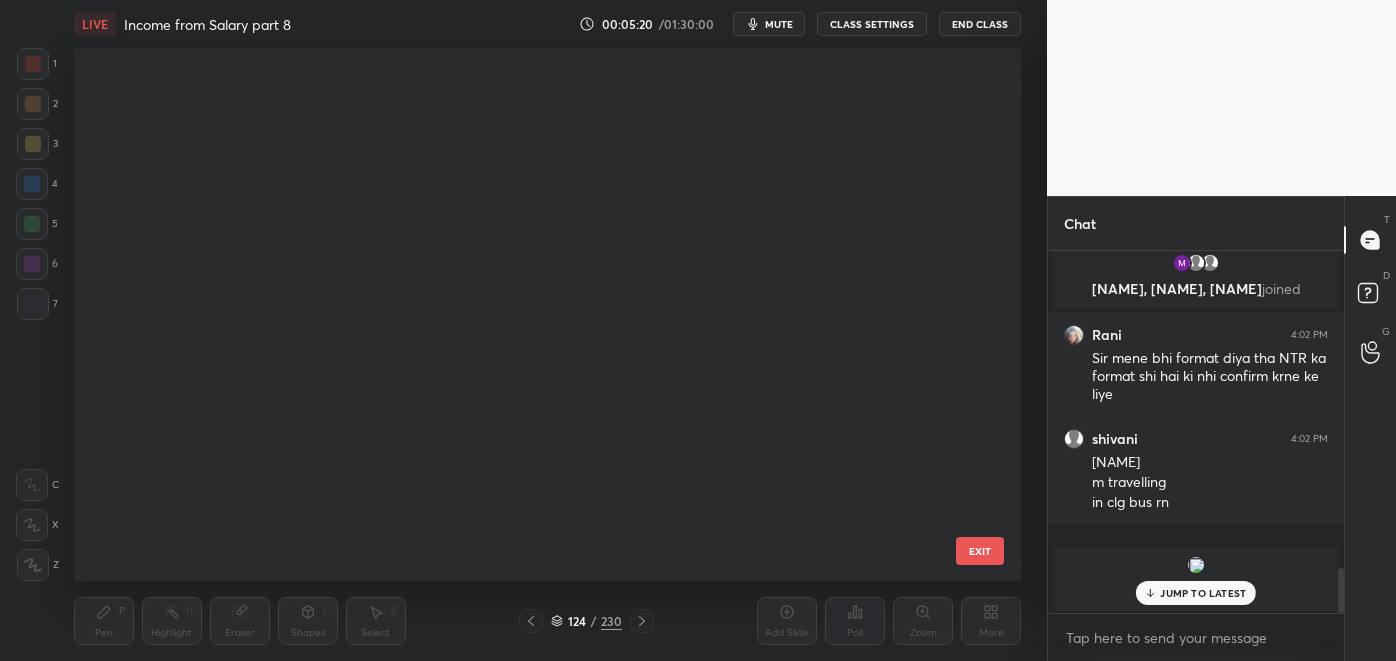 scroll, scrollTop: 6302, scrollLeft: 0, axis: vertical 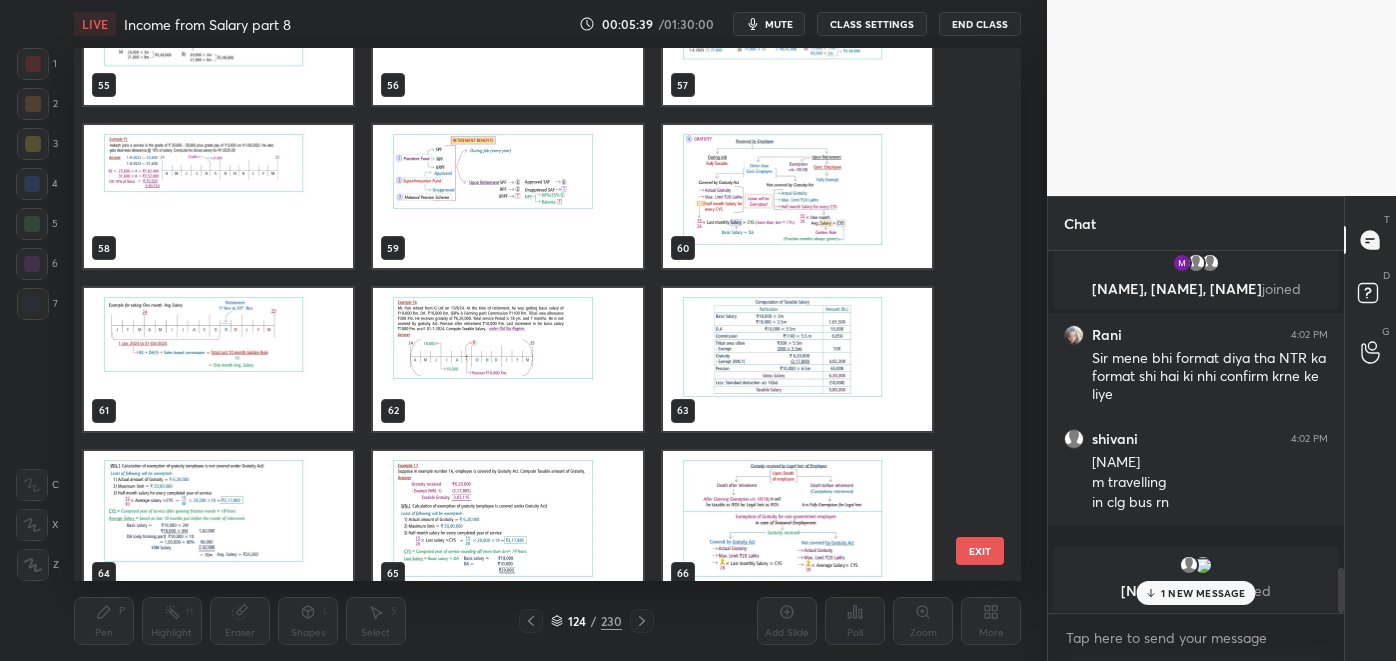 click at bounding box center [507, 359] 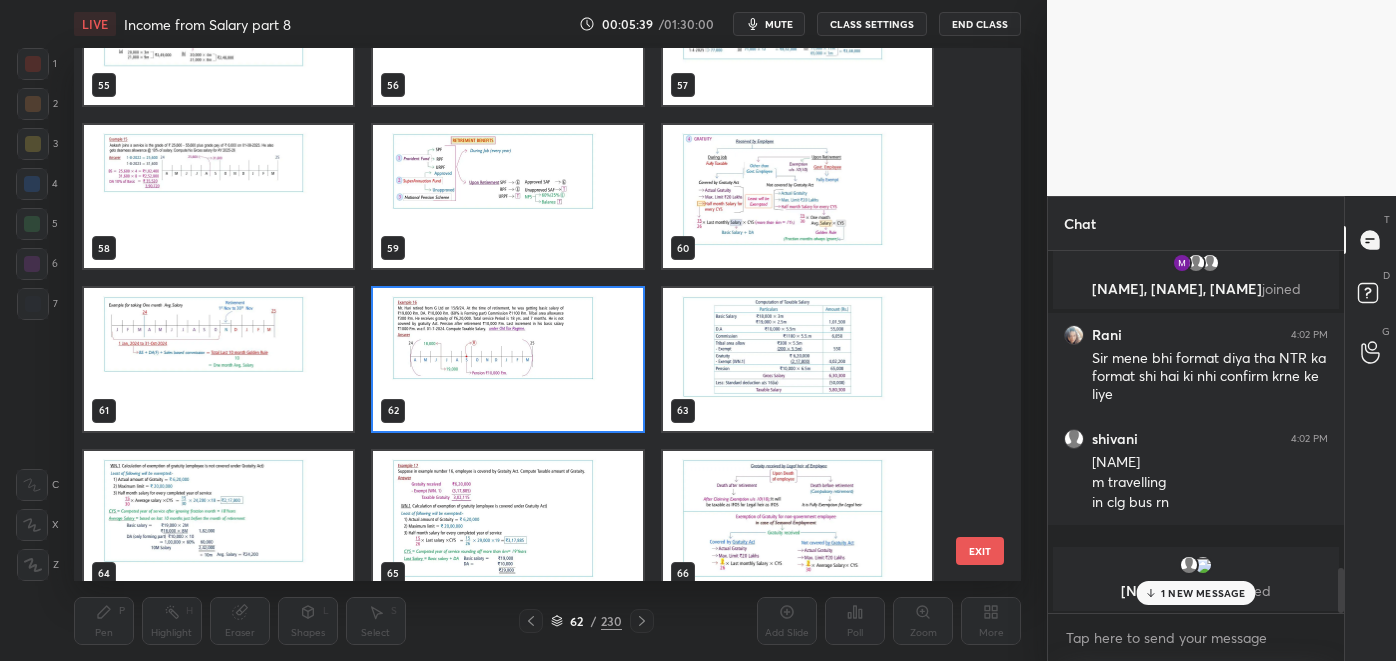 click at bounding box center (507, 359) 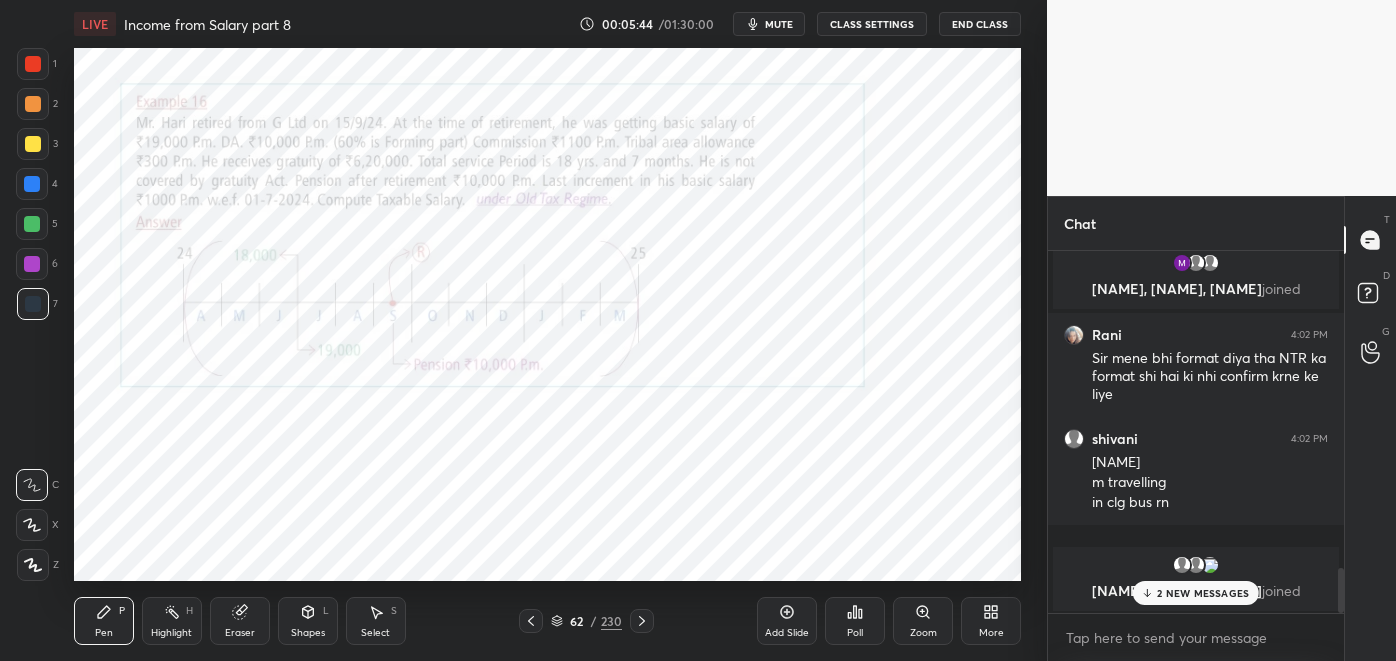 click on "2 NEW MESSAGES" at bounding box center [1203, 593] 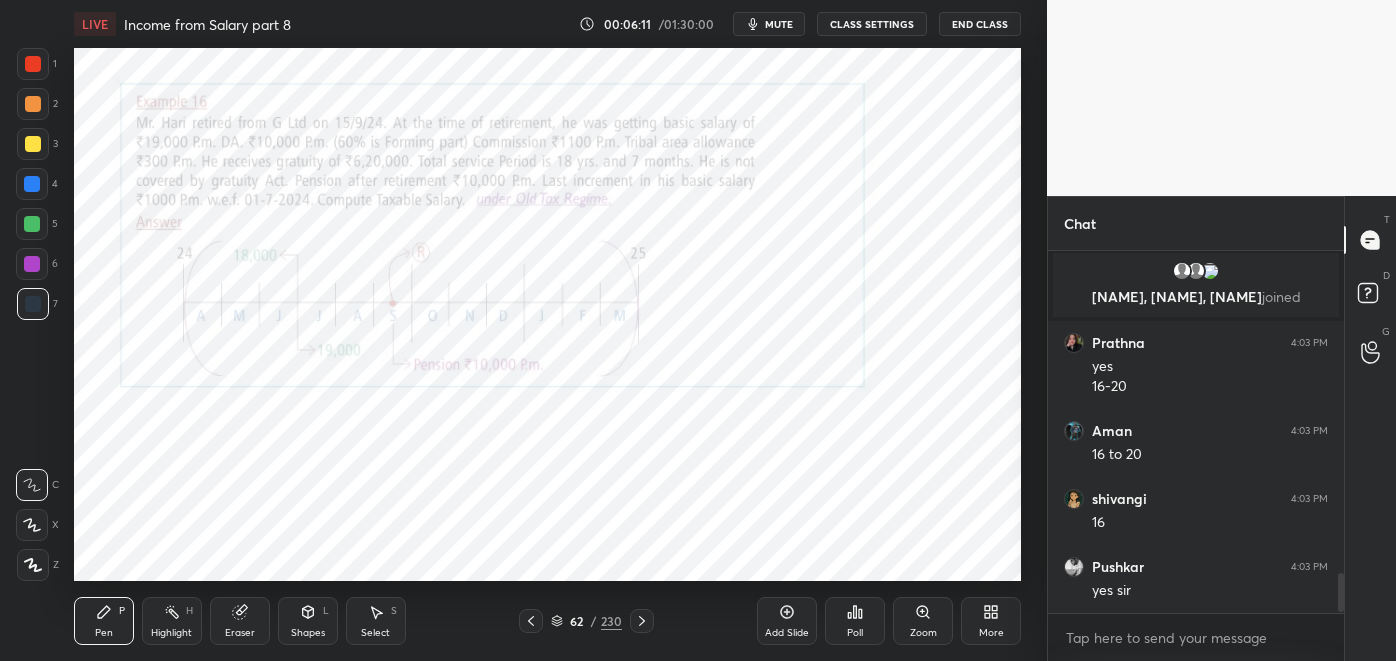 scroll, scrollTop: 2939, scrollLeft: 0, axis: vertical 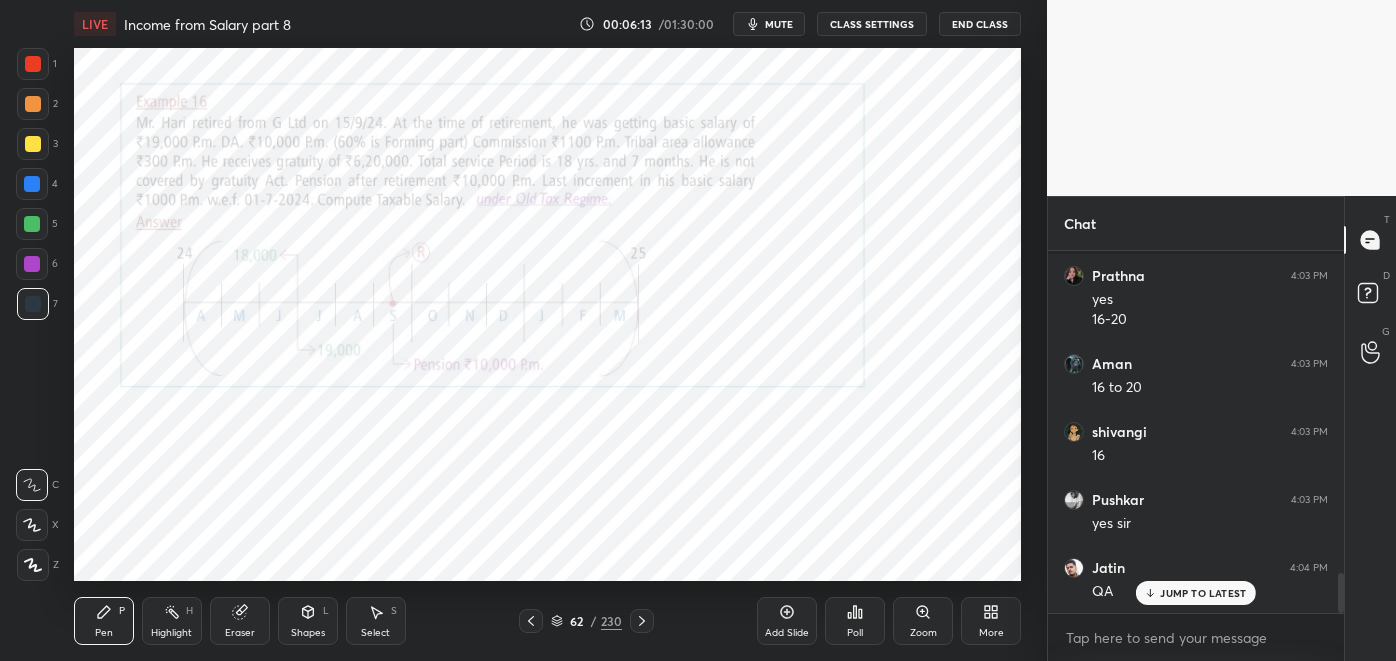 click at bounding box center (33, 64) 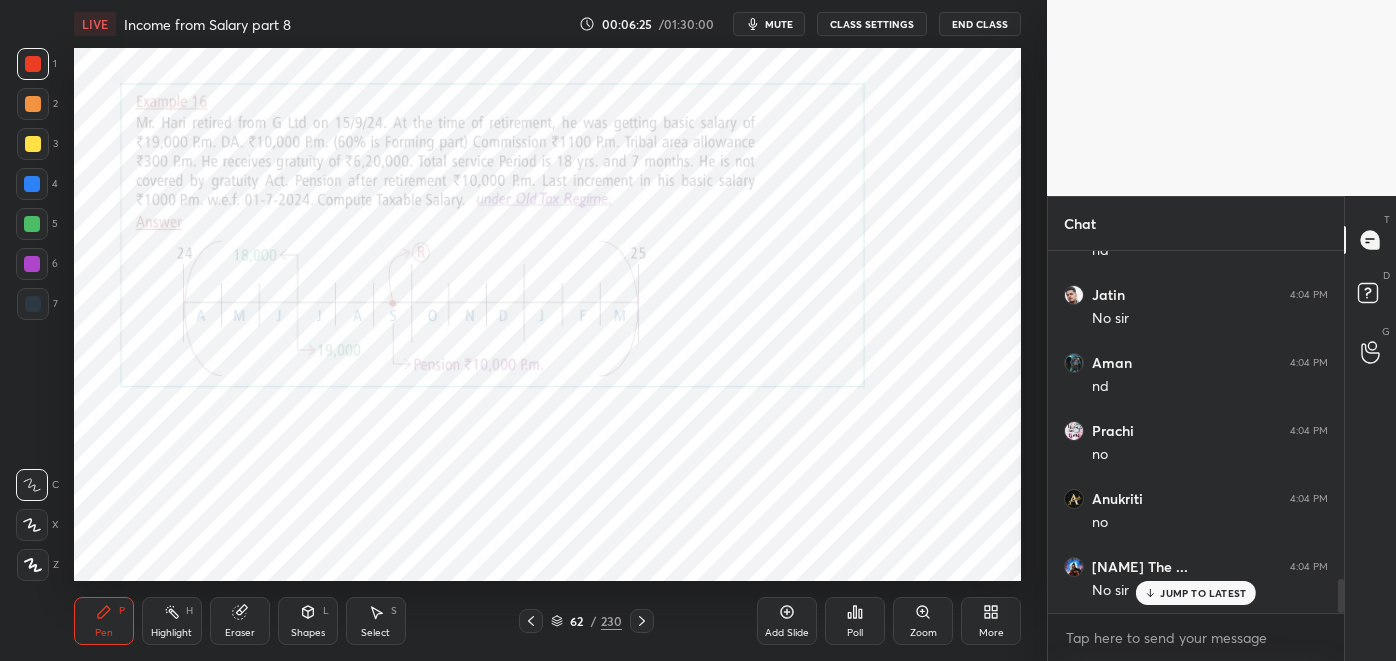 scroll, scrollTop: 3483, scrollLeft: 0, axis: vertical 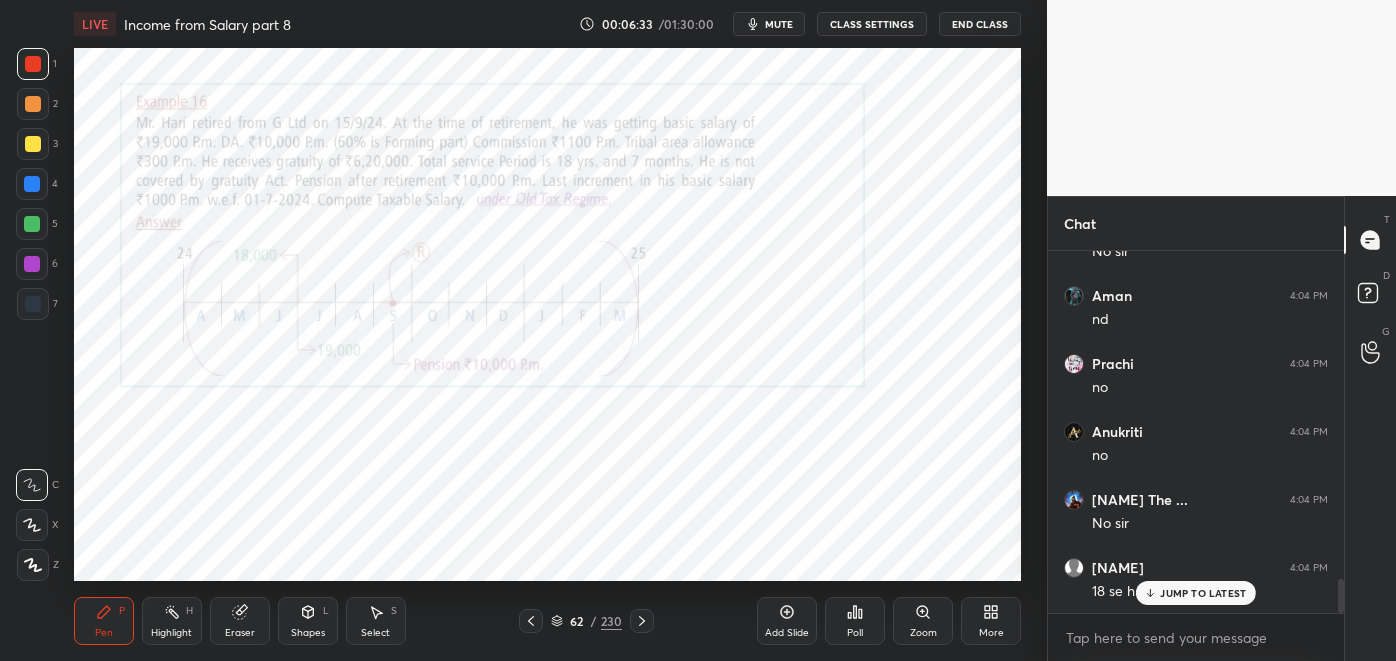 click 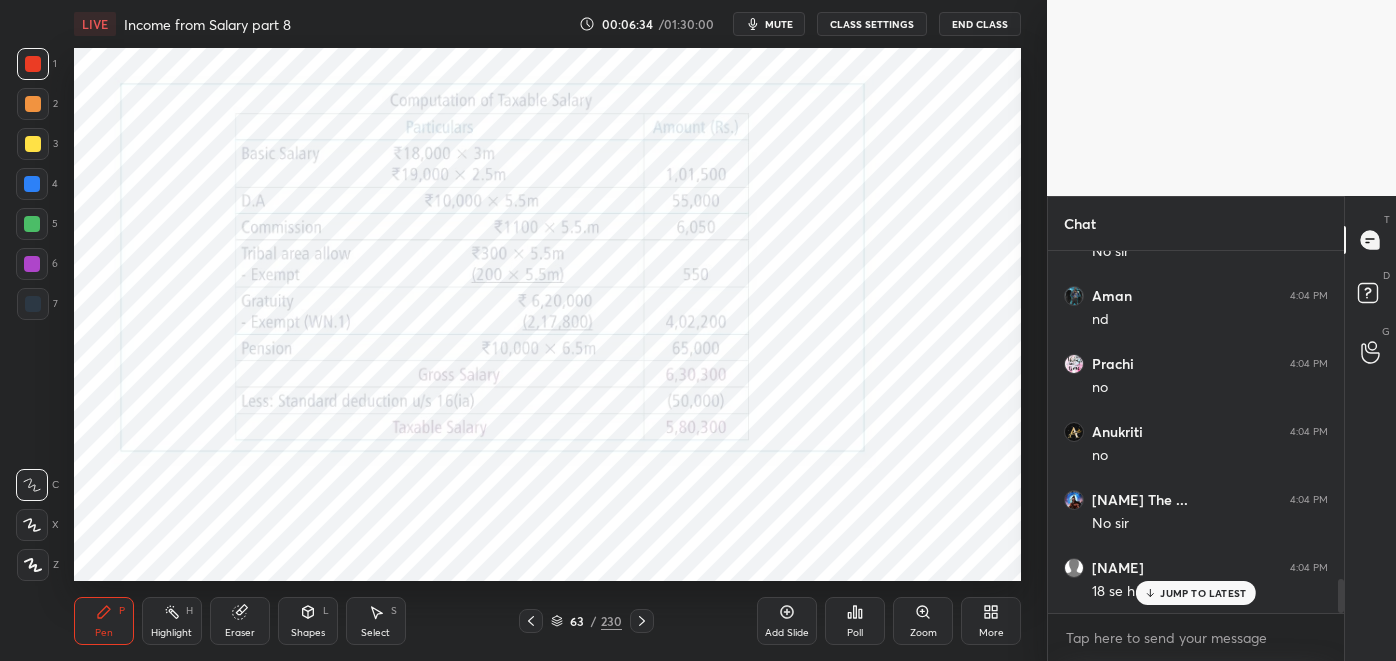 click 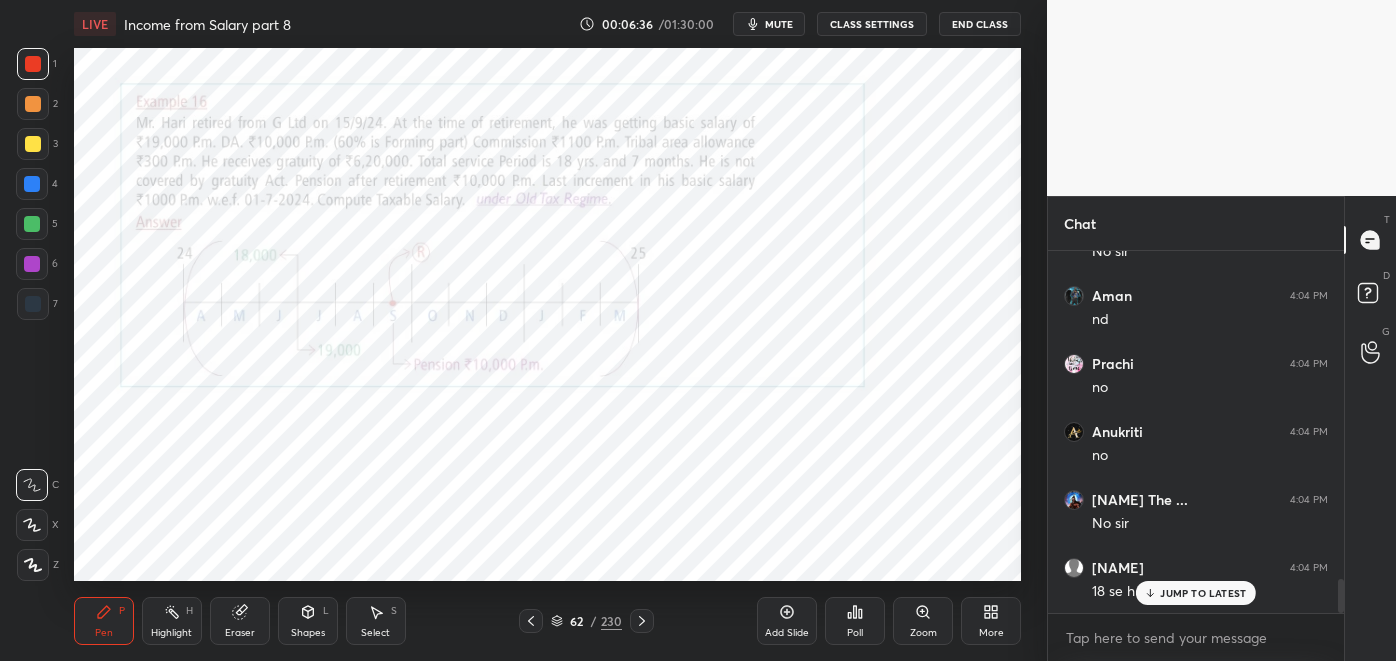 click at bounding box center [642, 621] 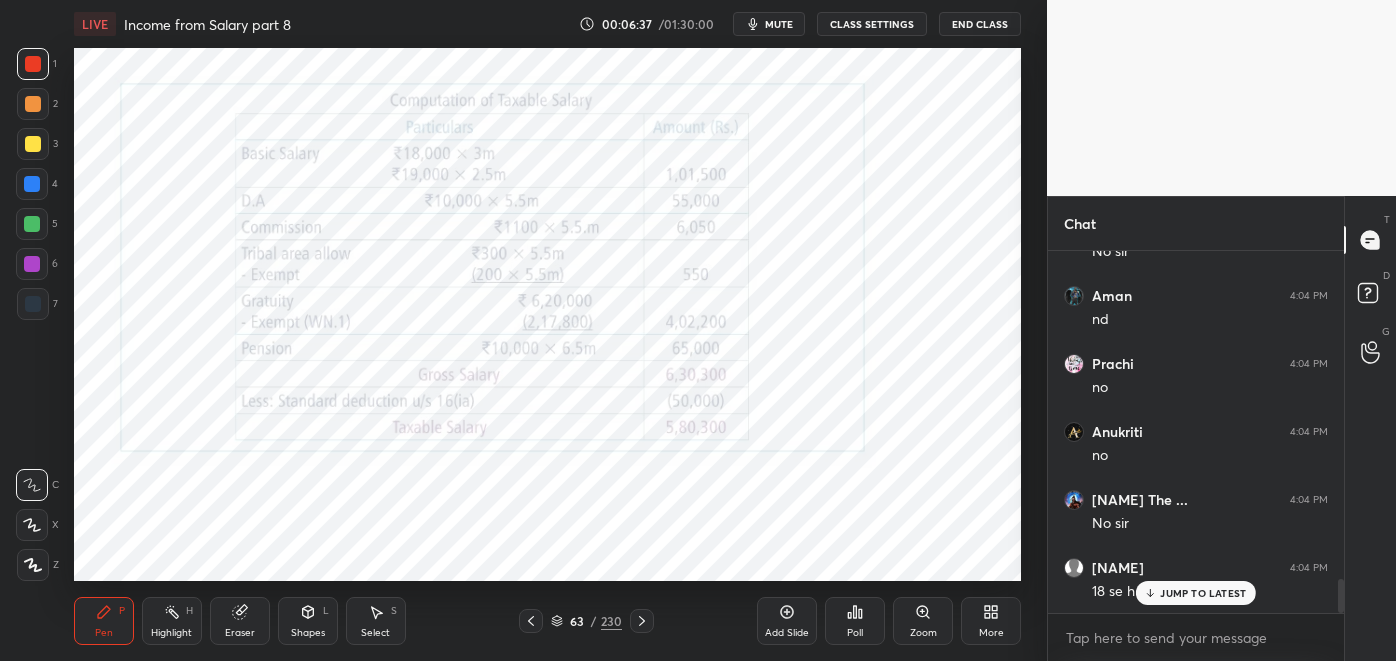 click 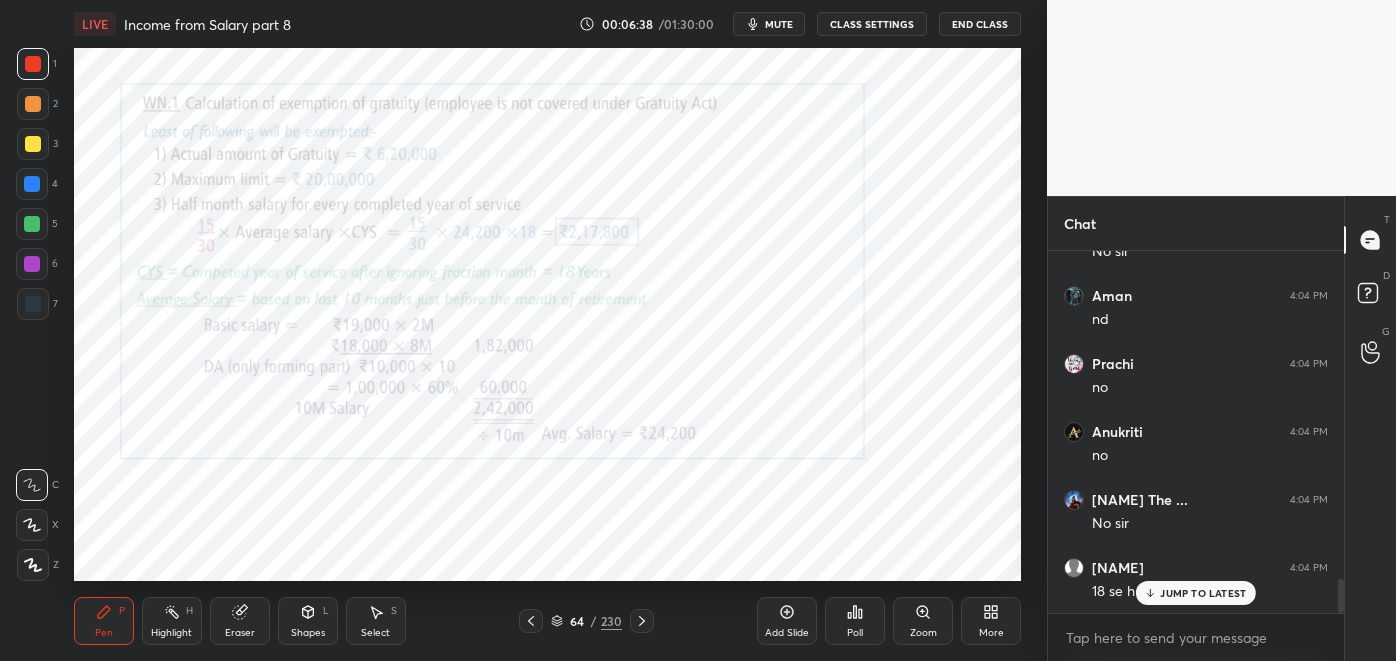 click 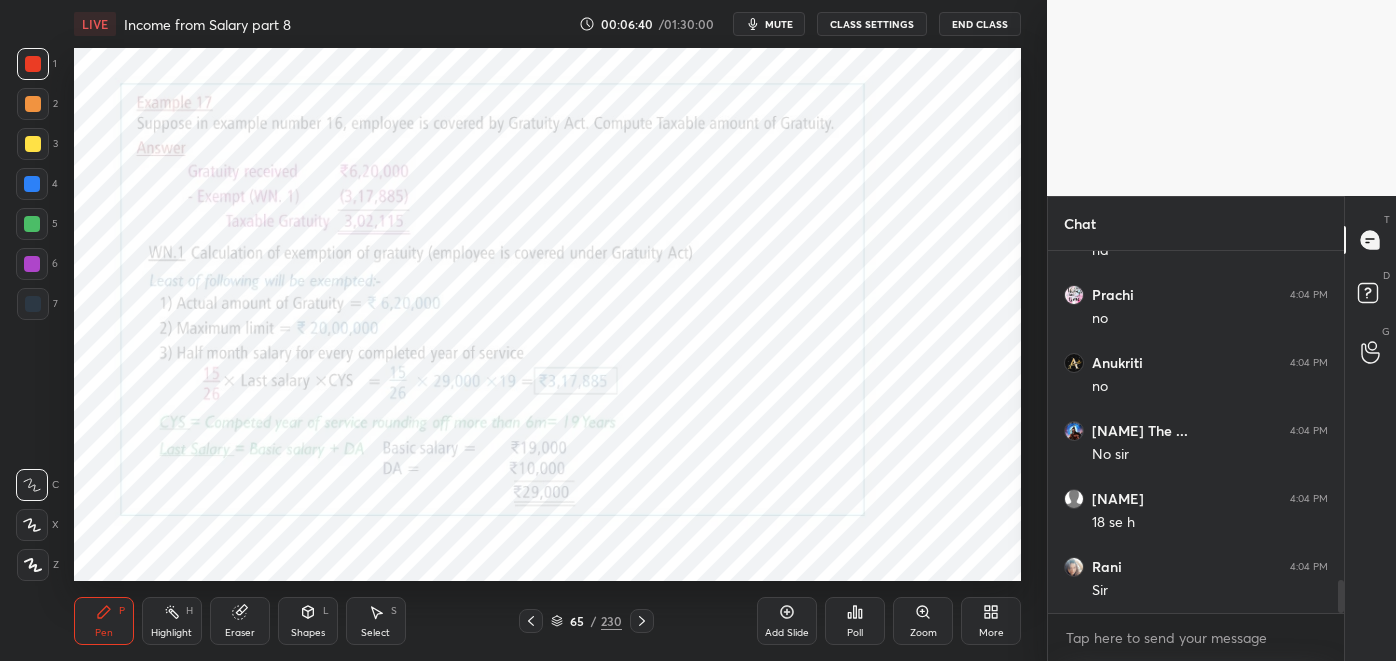 click 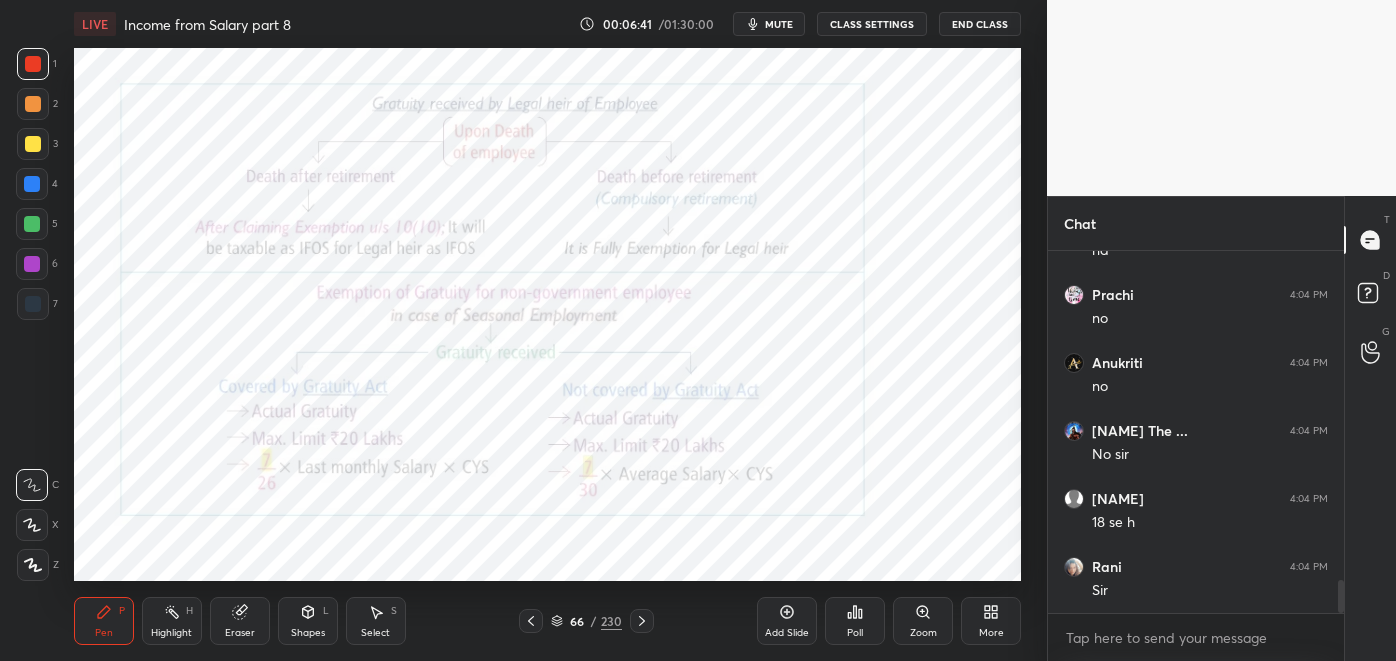 click at bounding box center [642, 621] 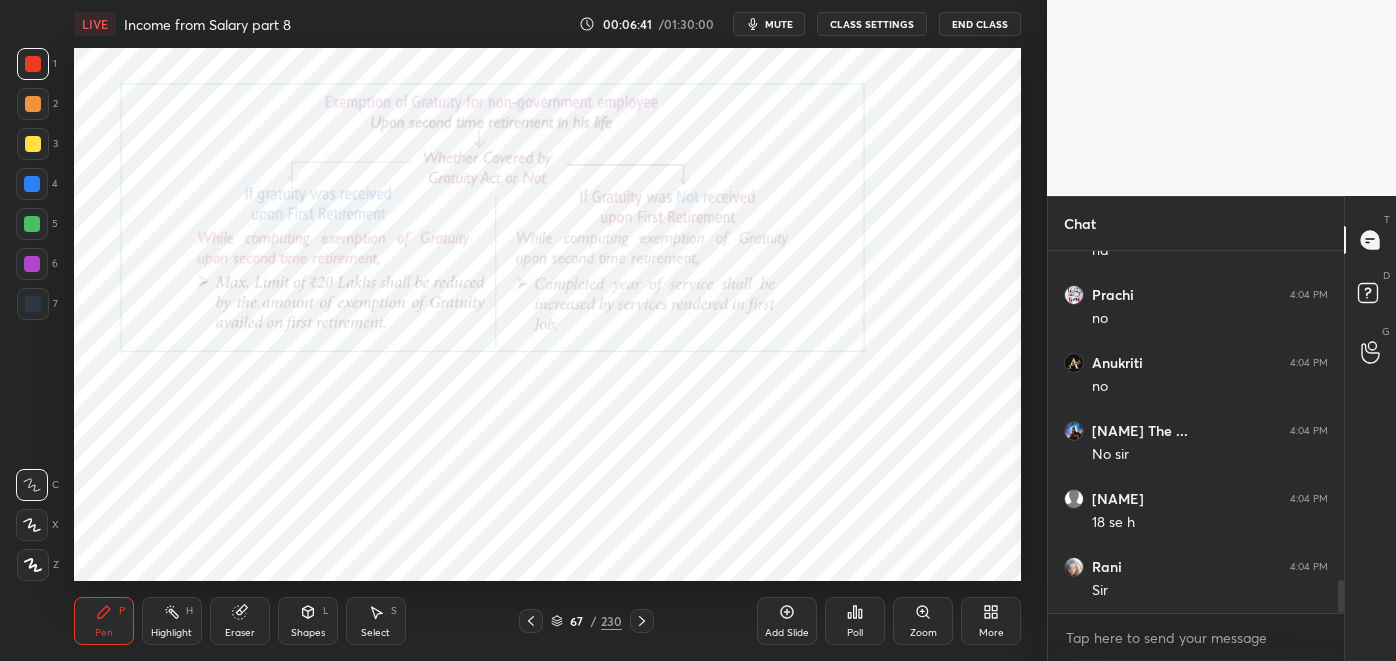 scroll, scrollTop: 3619, scrollLeft: 0, axis: vertical 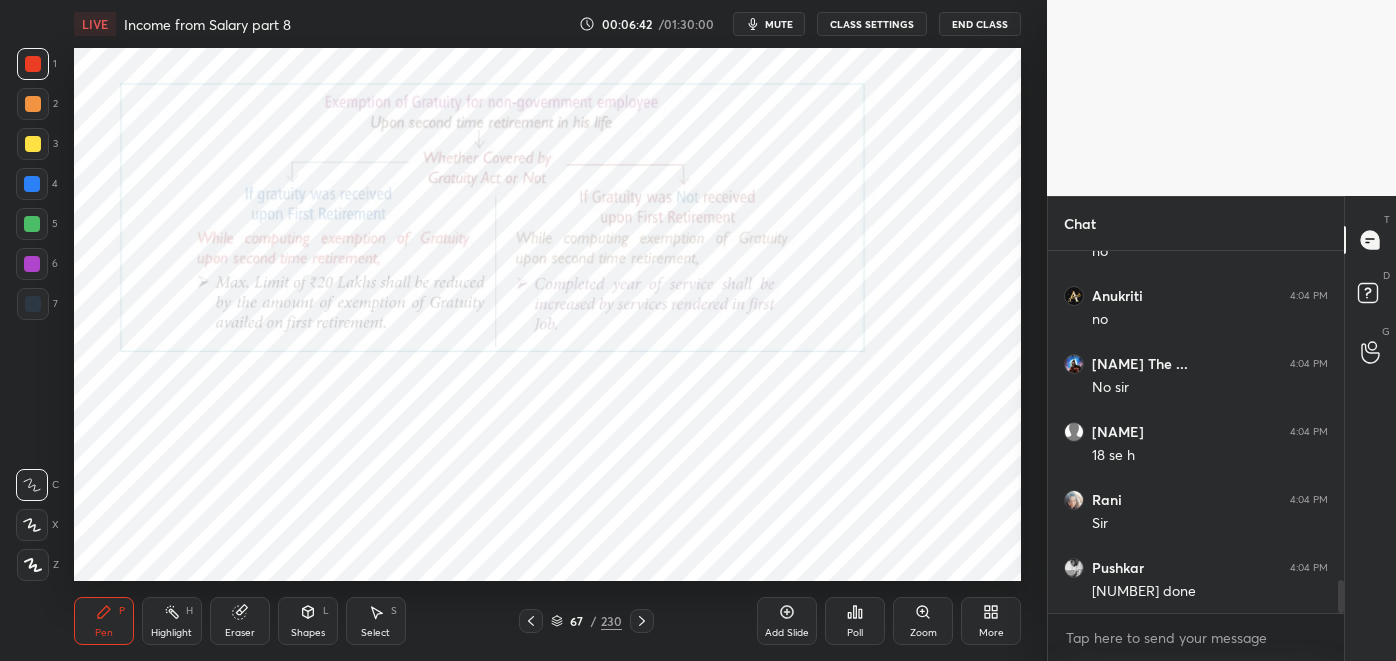 click 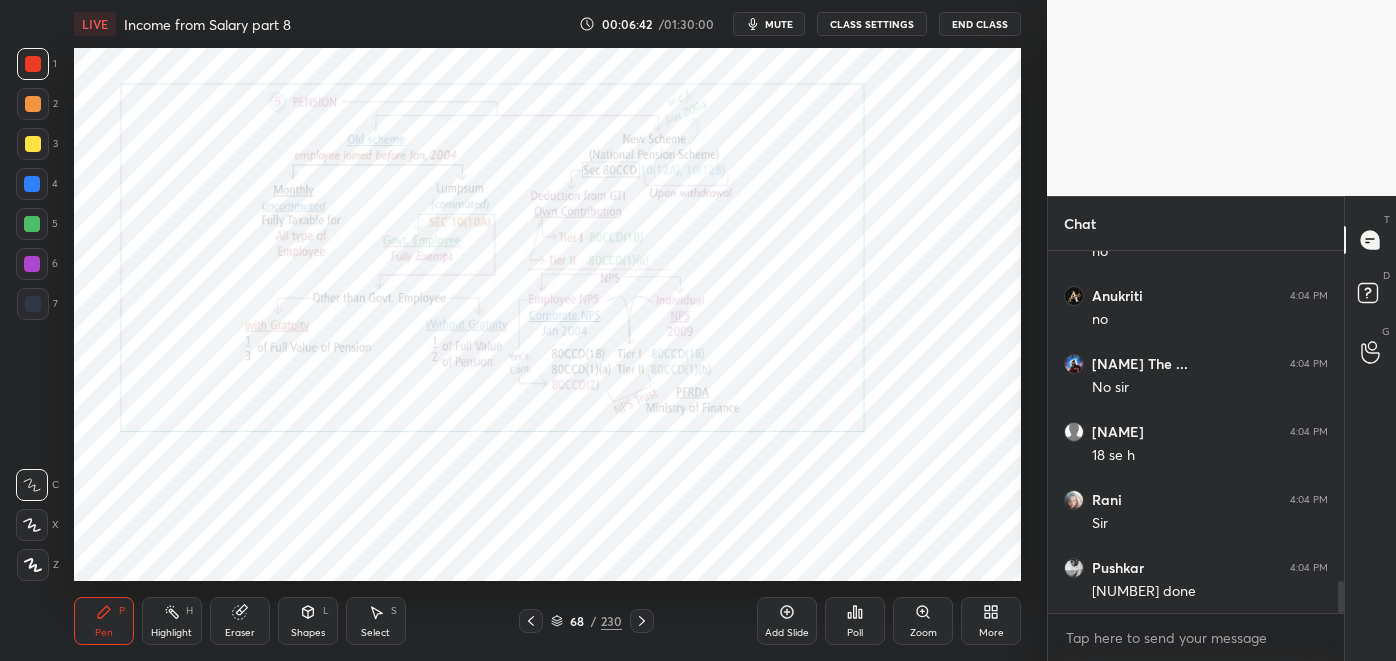 scroll, scrollTop: 3688, scrollLeft: 0, axis: vertical 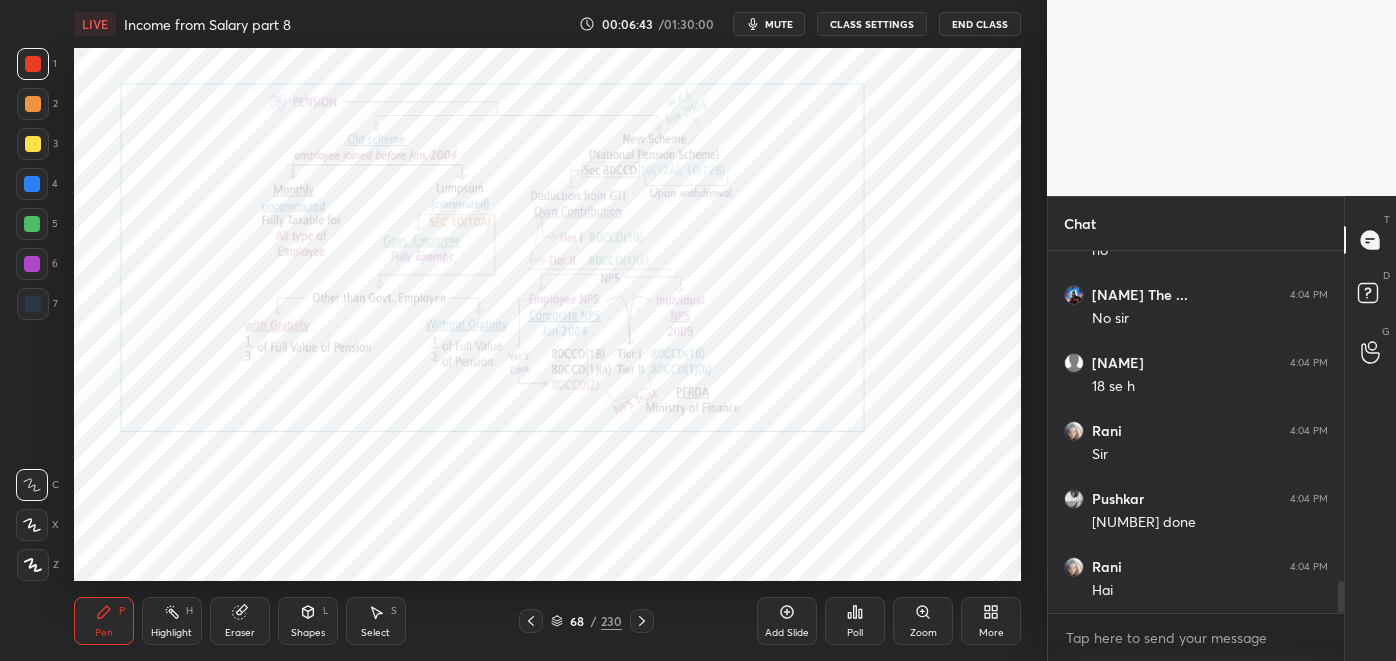 click 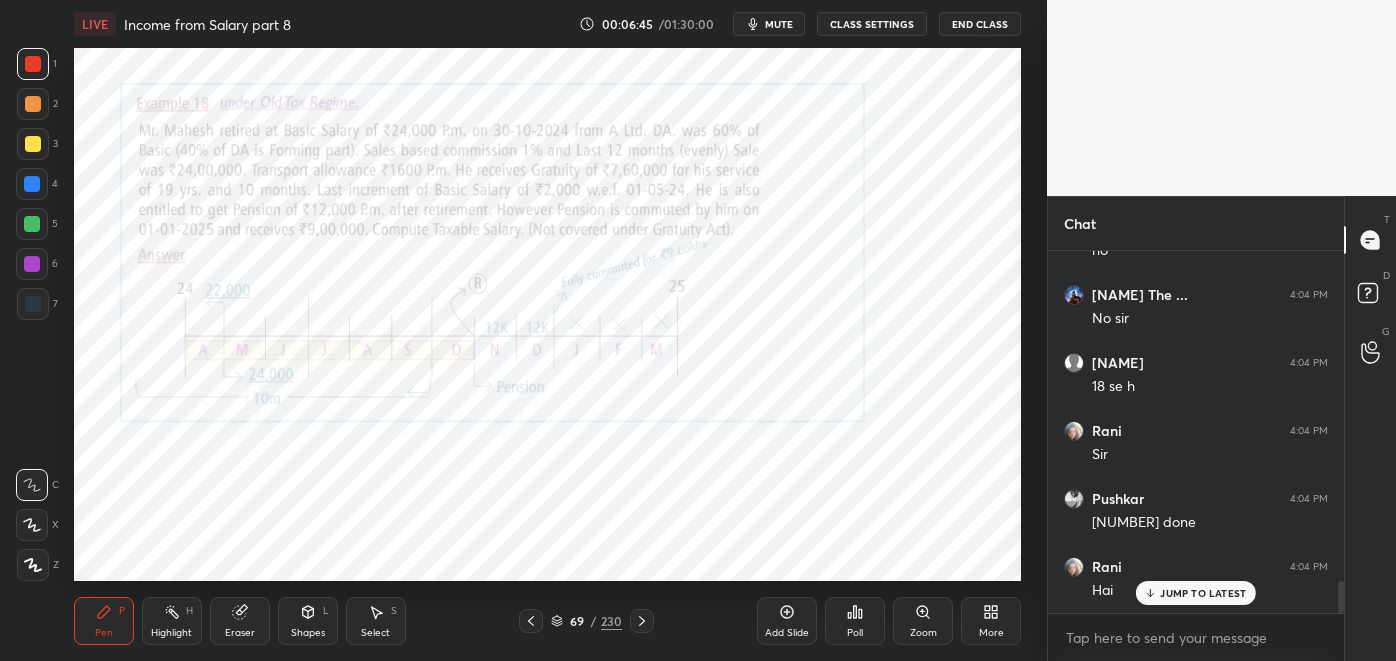 scroll, scrollTop: 3755, scrollLeft: 0, axis: vertical 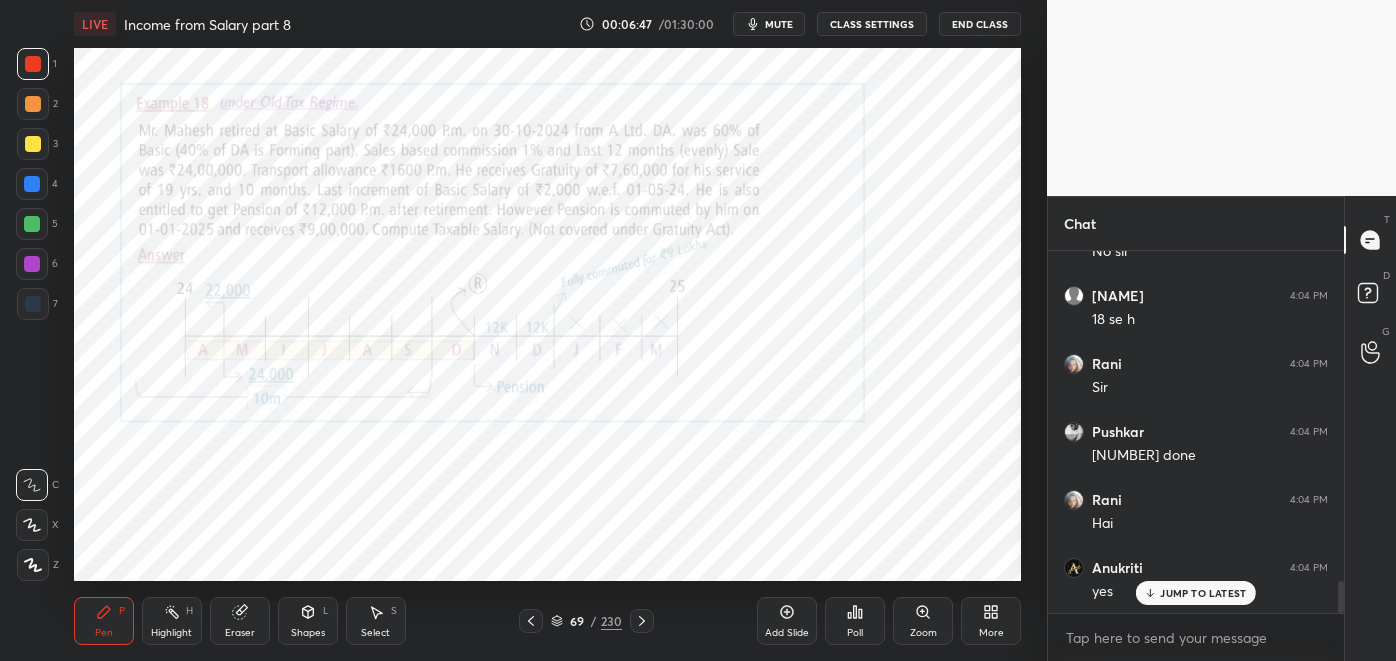 click 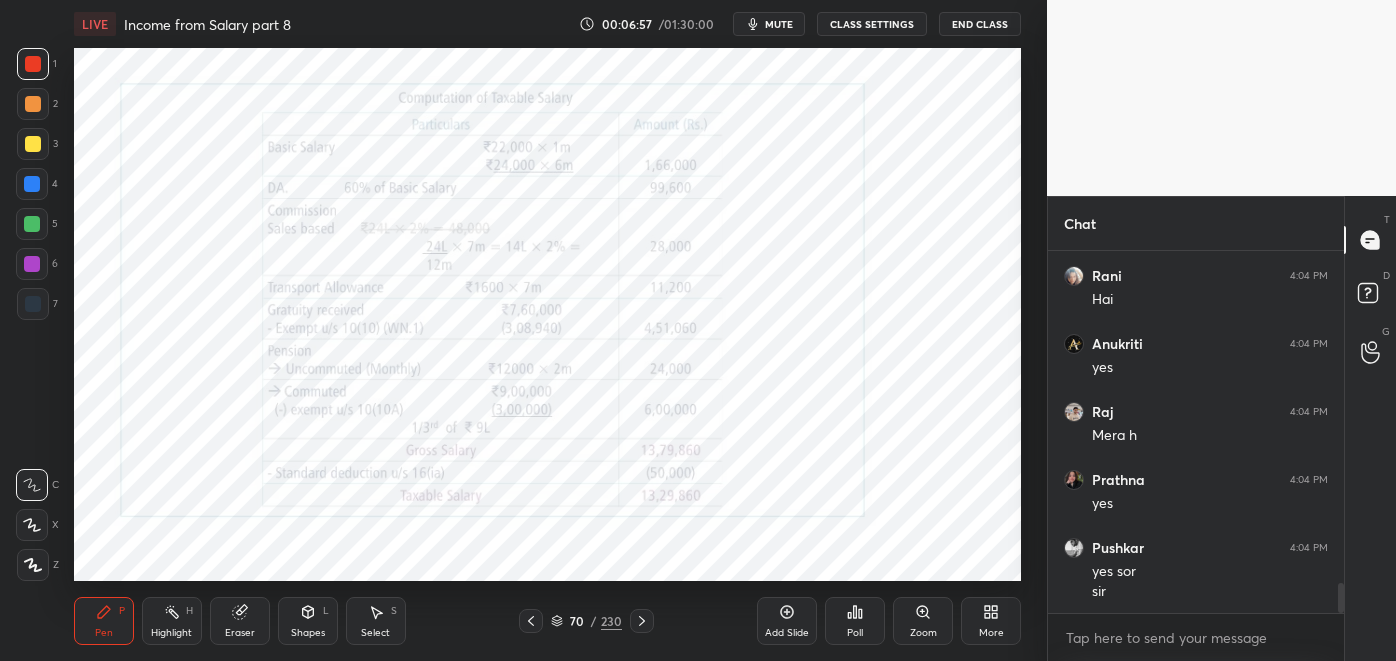 scroll, scrollTop: 4048, scrollLeft: 0, axis: vertical 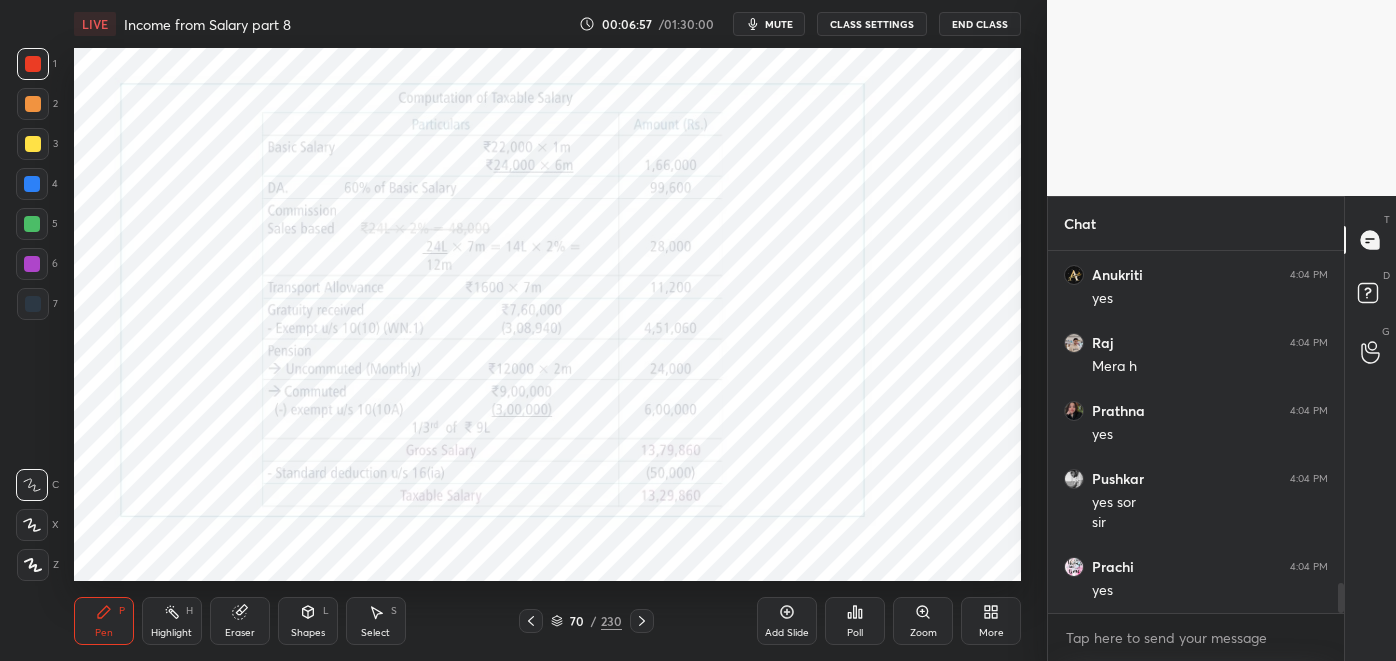 click 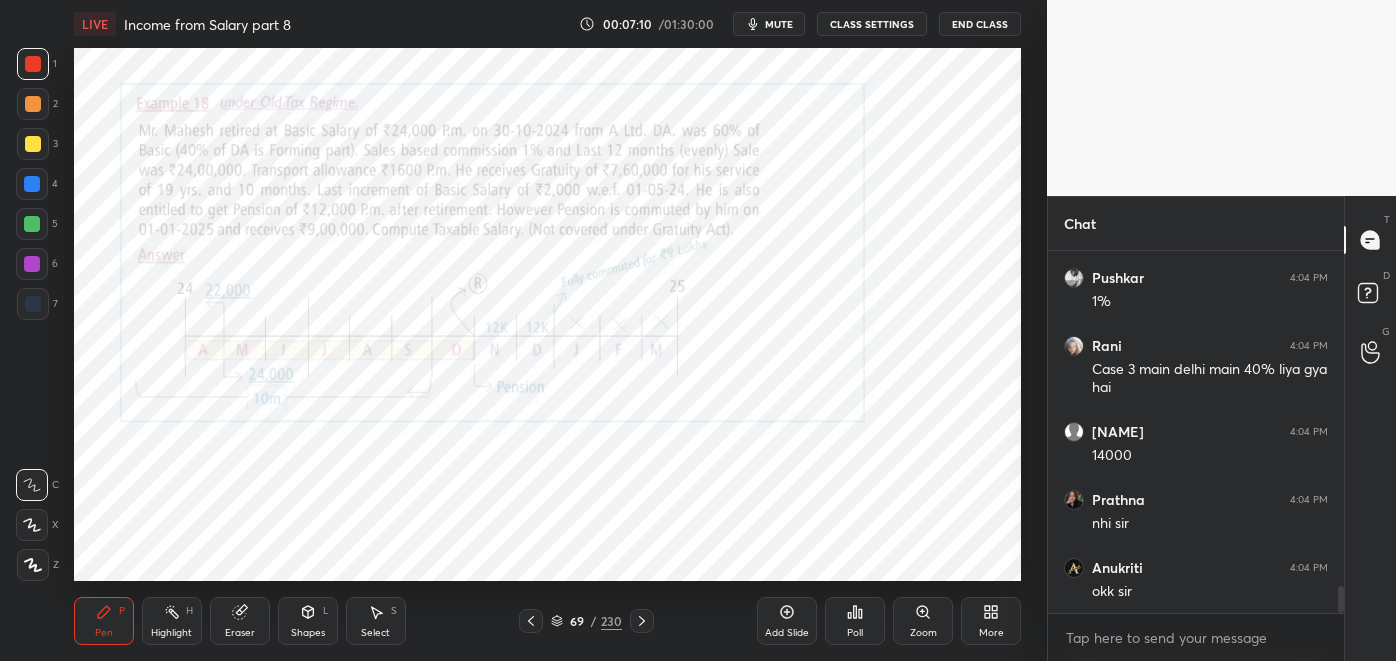scroll, scrollTop: 4474, scrollLeft: 0, axis: vertical 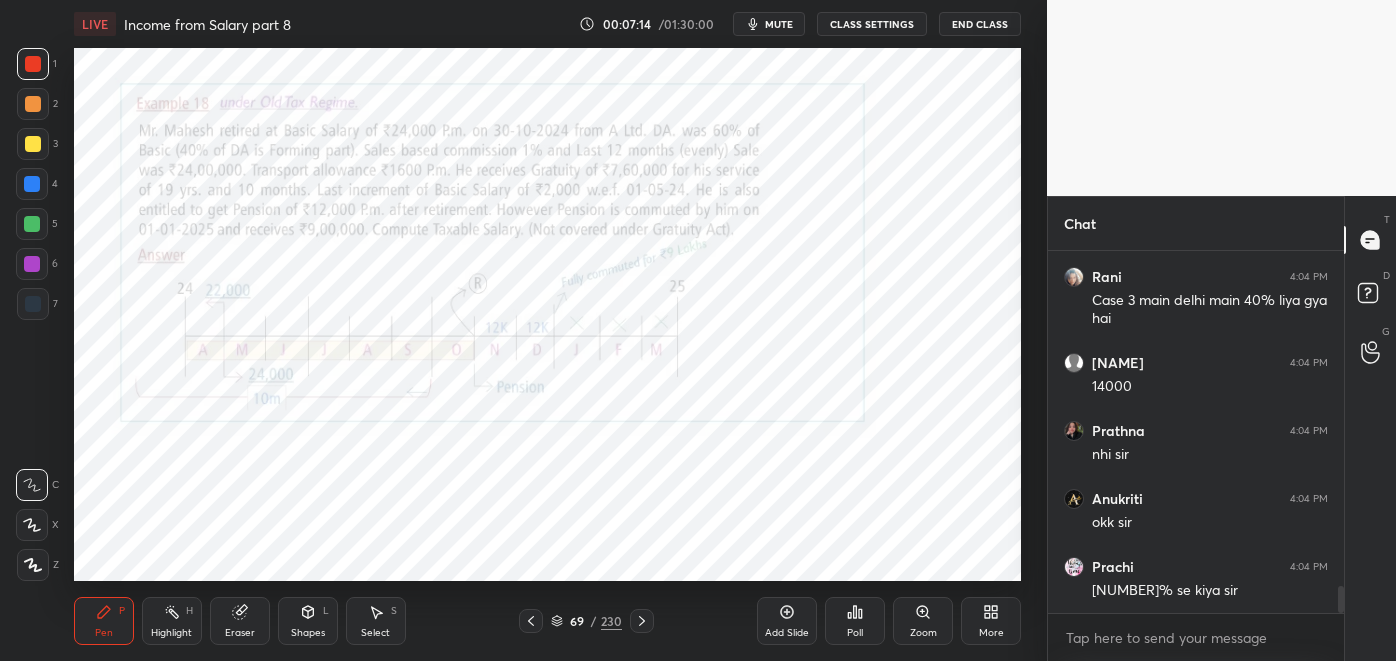 click 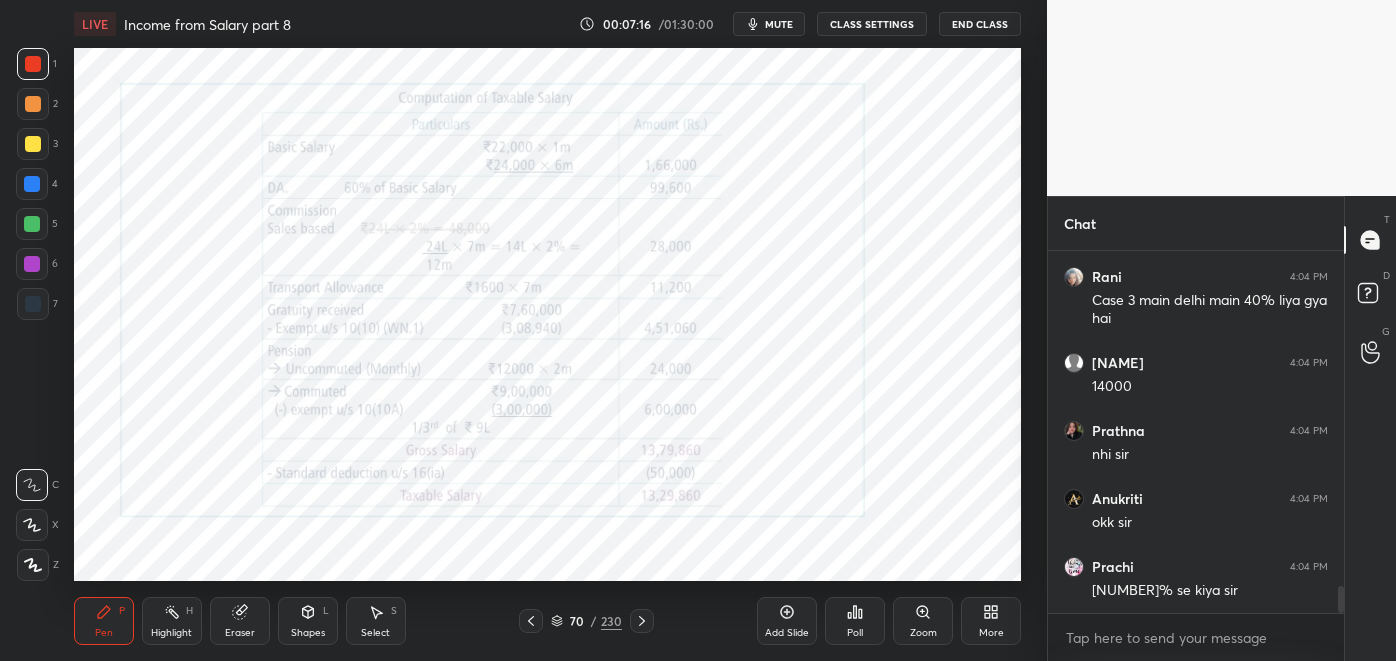 scroll, scrollTop: 4541, scrollLeft: 0, axis: vertical 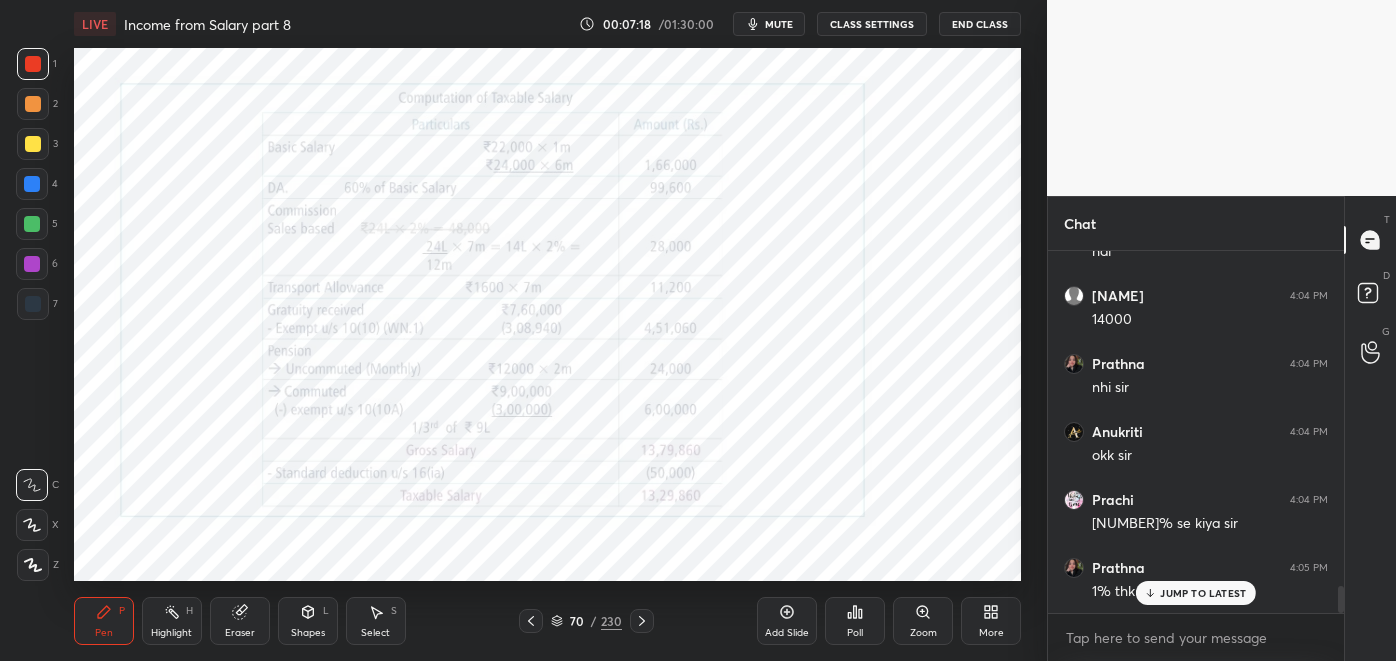 click 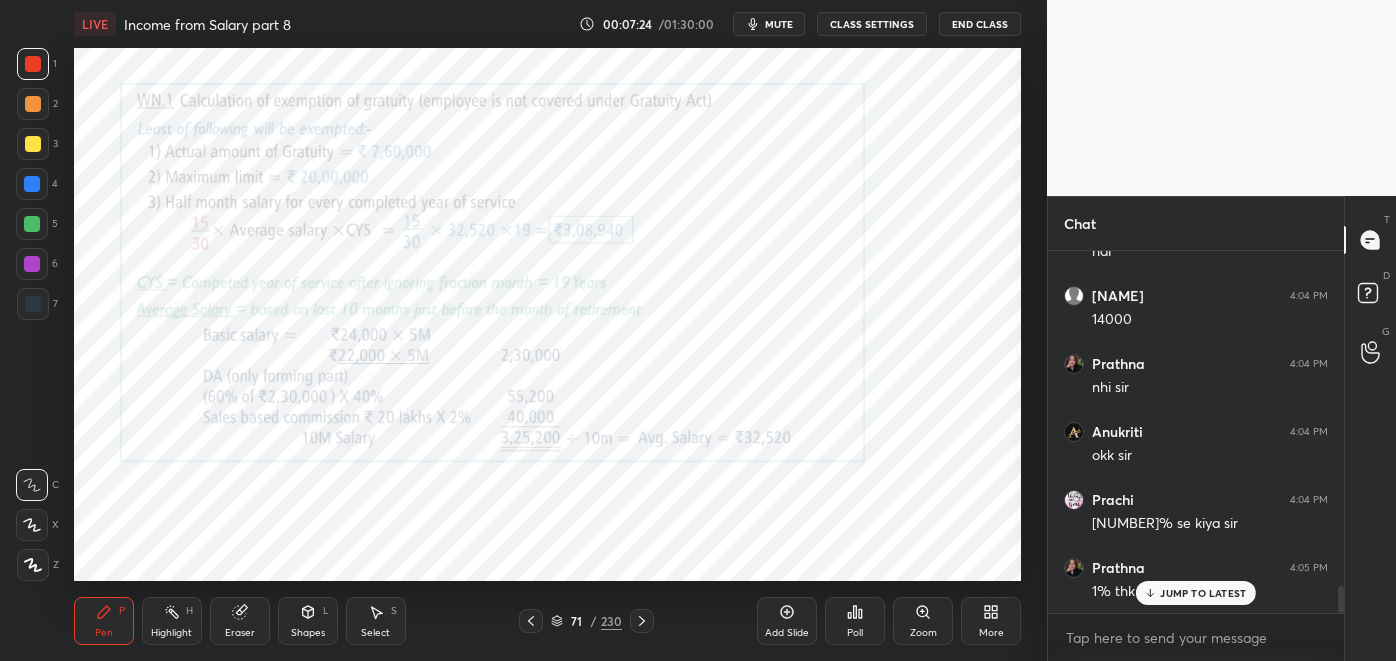 scroll, scrollTop: 4610, scrollLeft: 0, axis: vertical 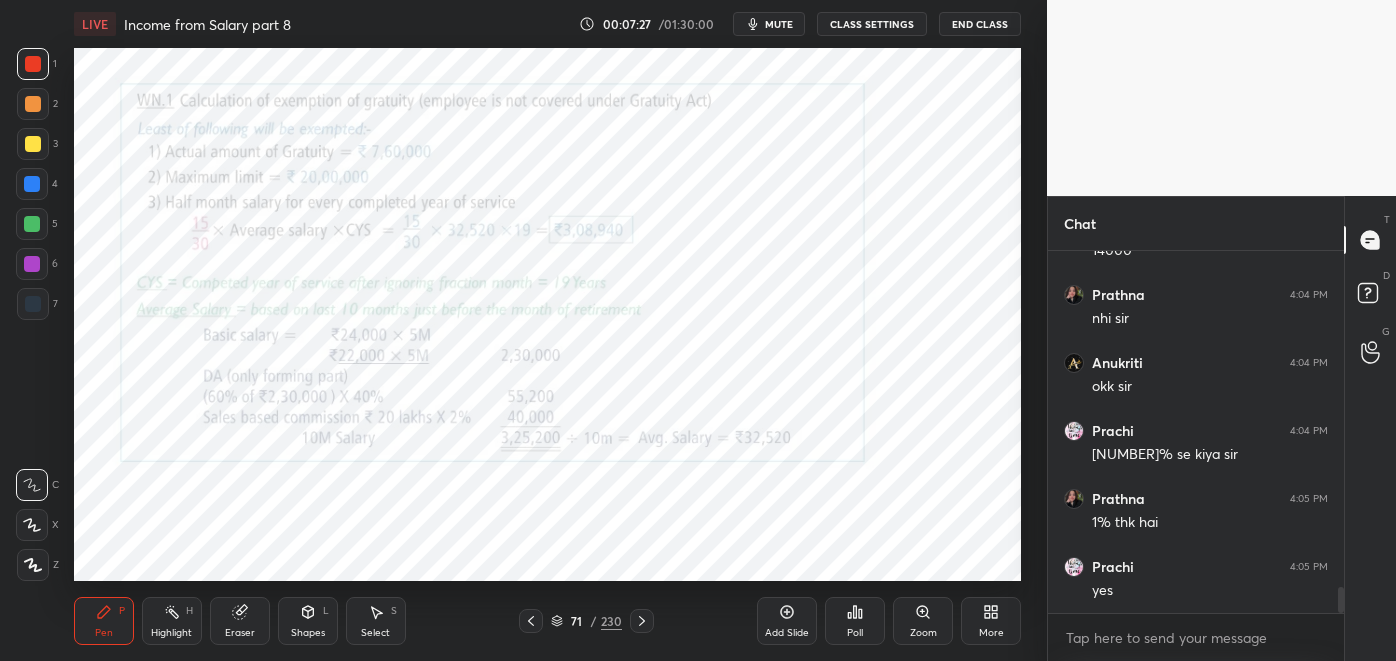 click at bounding box center (531, 621) 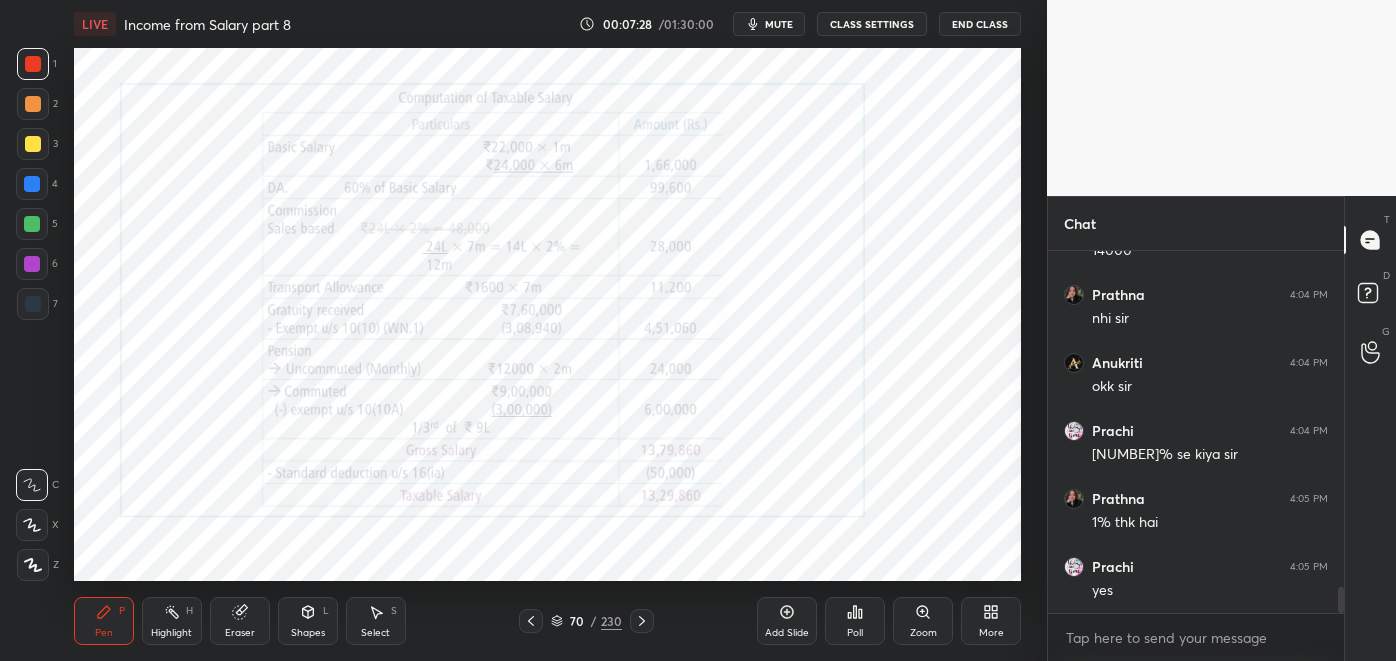 scroll, scrollTop: 4677, scrollLeft: 0, axis: vertical 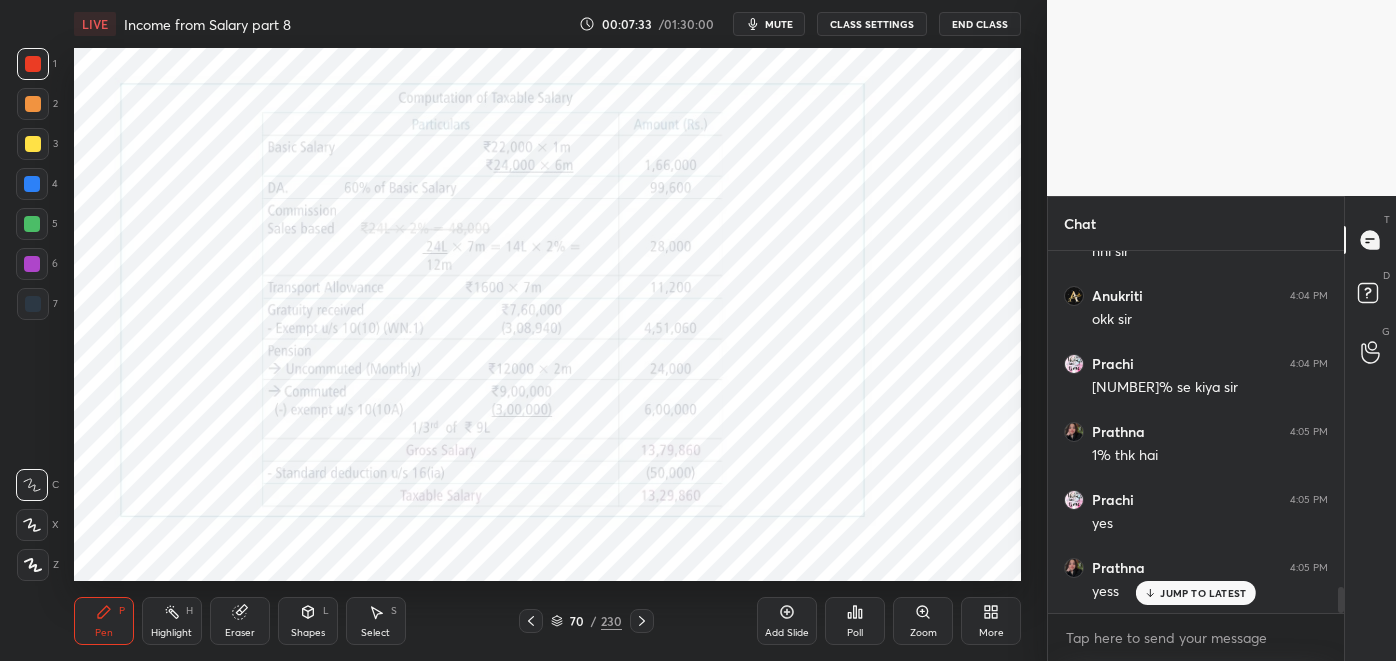 click 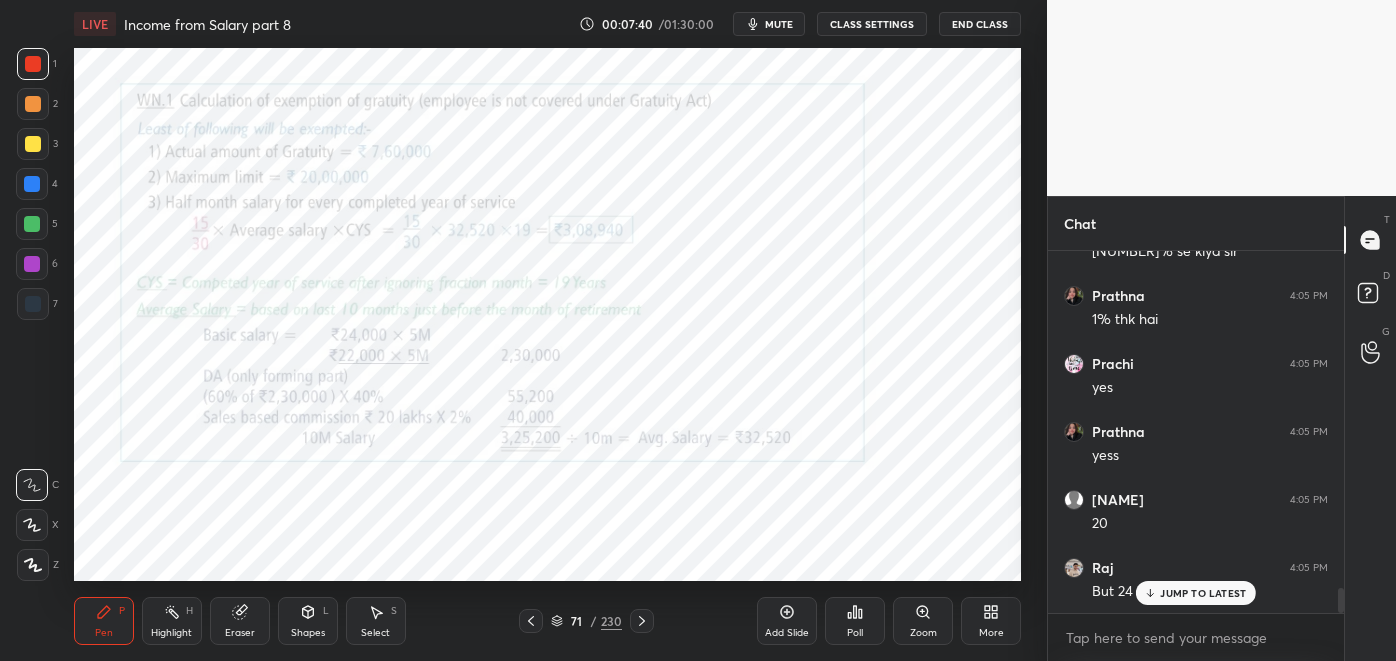 scroll, scrollTop: 4882, scrollLeft: 0, axis: vertical 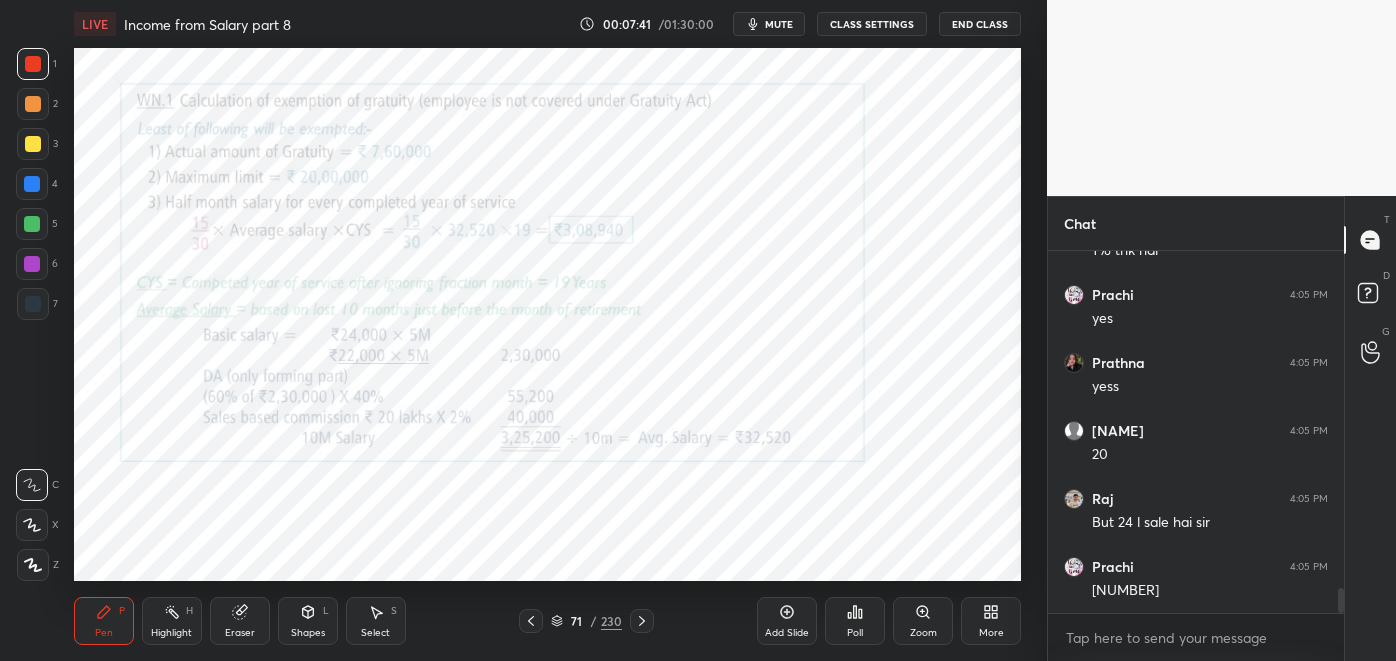 click at bounding box center [531, 621] 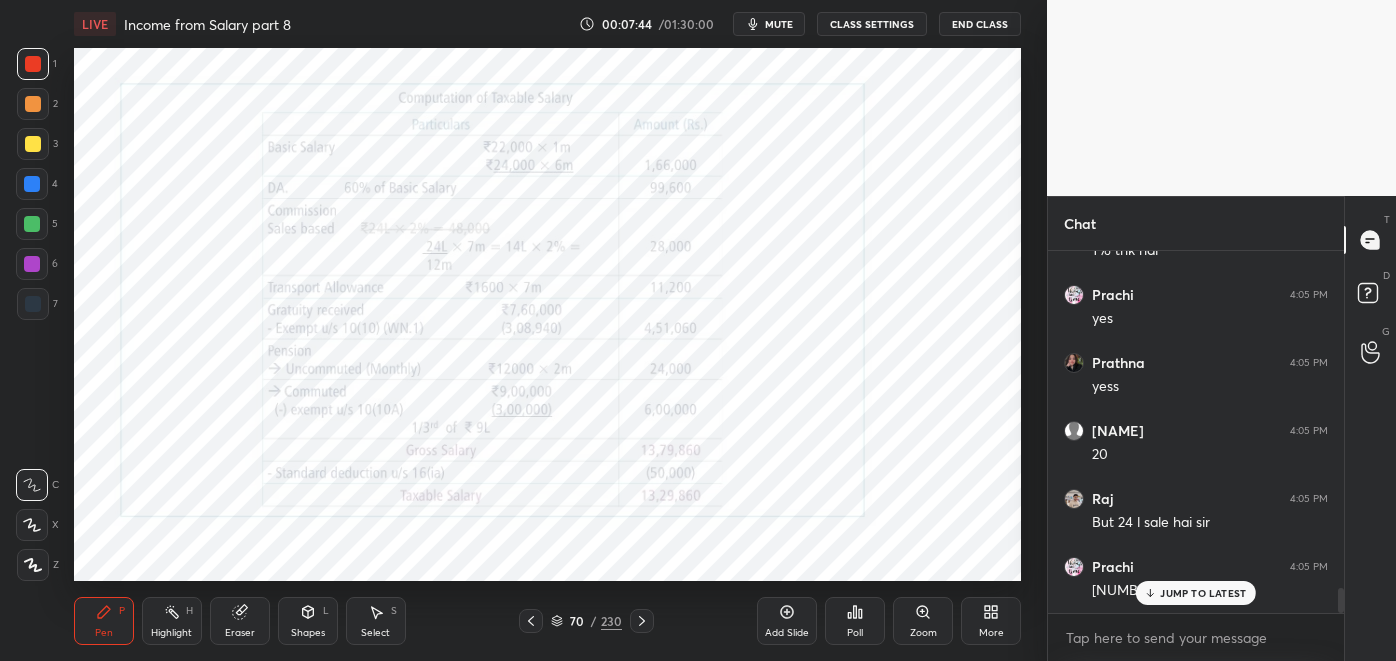 scroll, scrollTop: 4949, scrollLeft: 0, axis: vertical 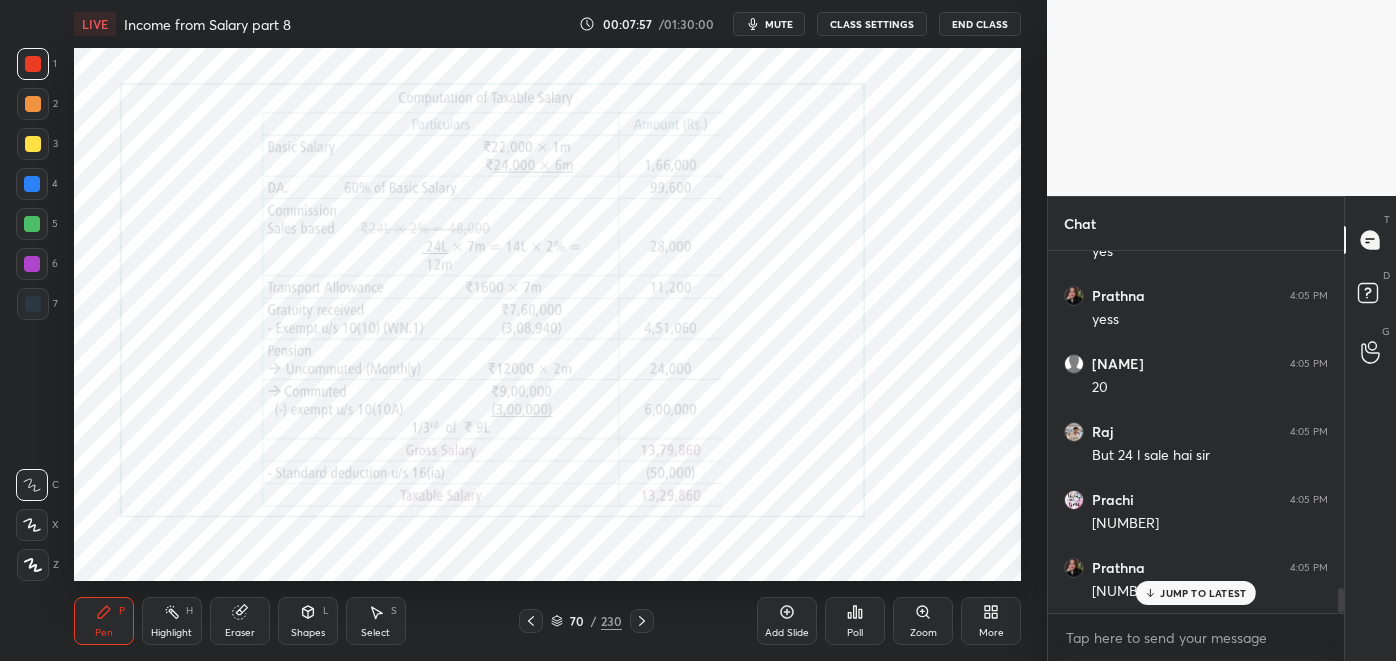 click 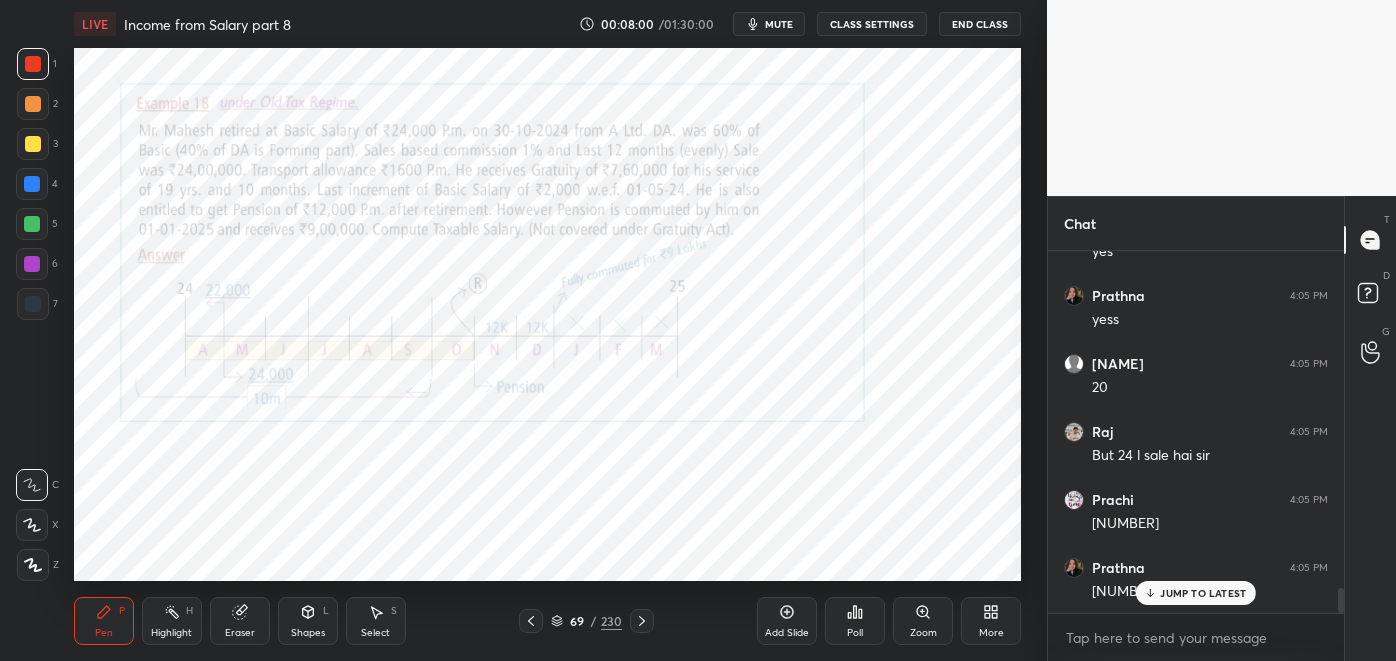 scroll, scrollTop: 4970, scrollLeft: 0, axis: vertical 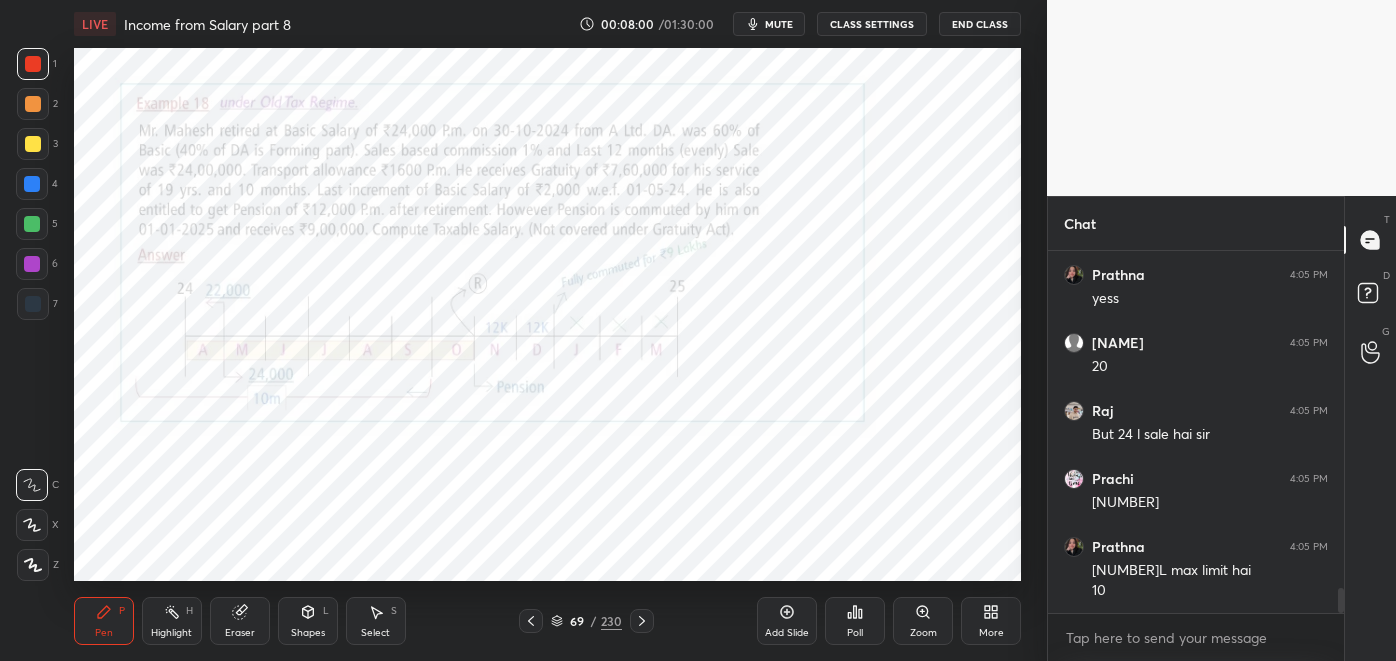 click 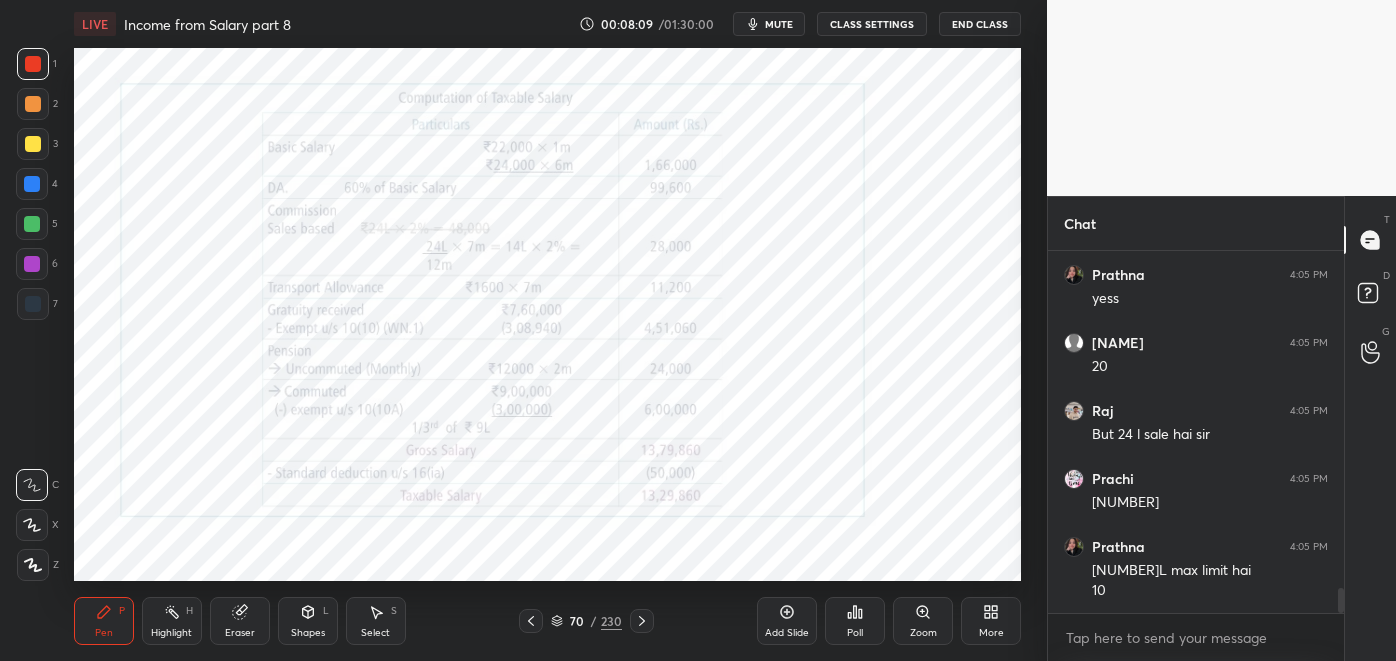 click 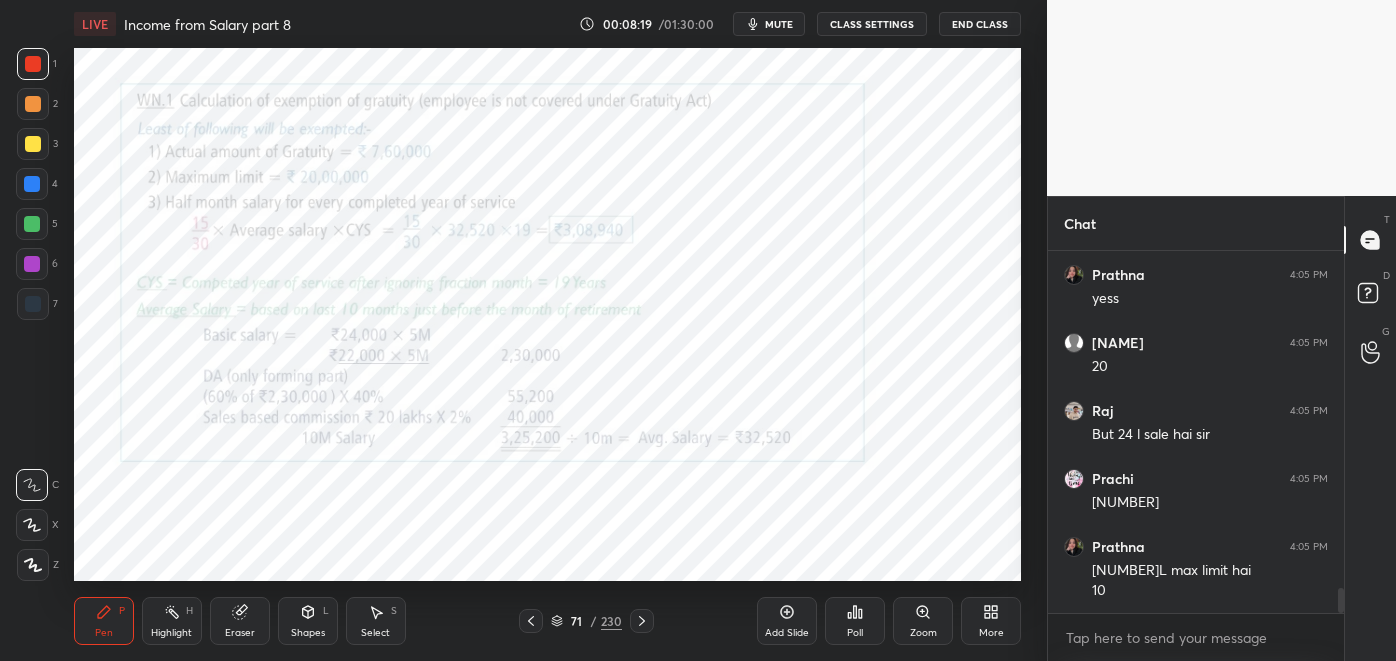 scroll, scrollTop: 5037, scrollLeft: 0, axis: vertical 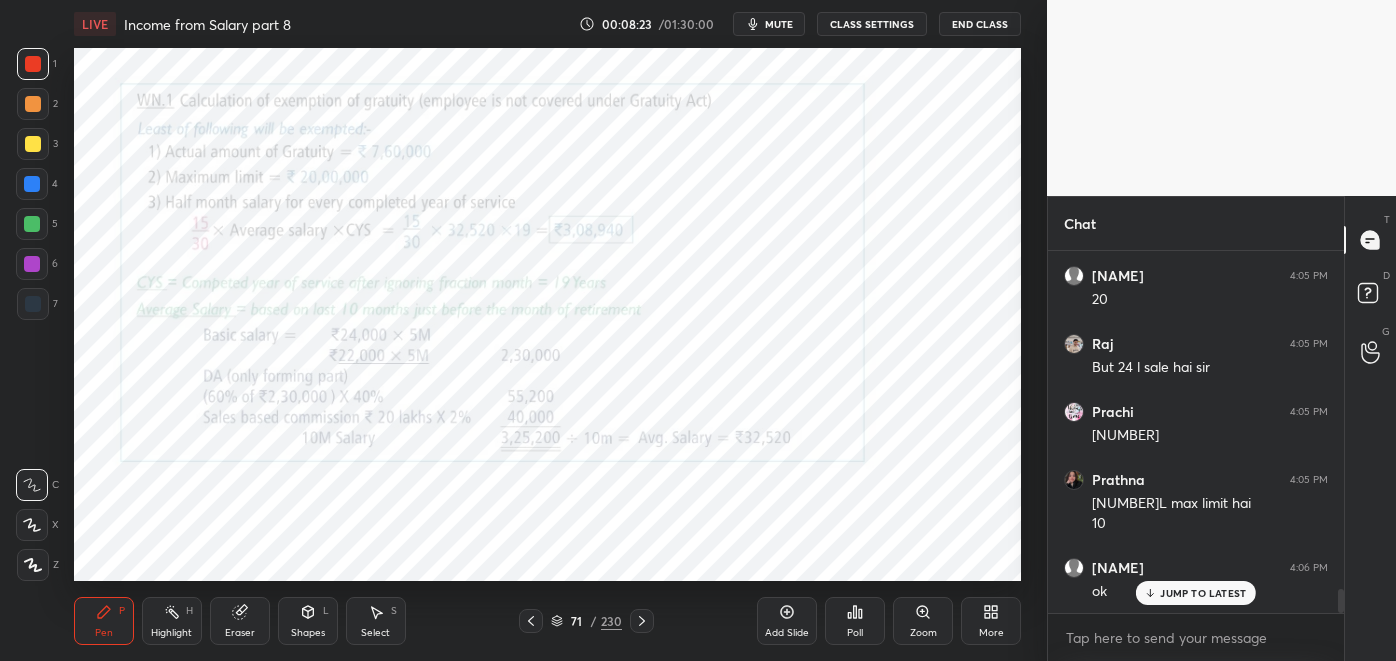 click 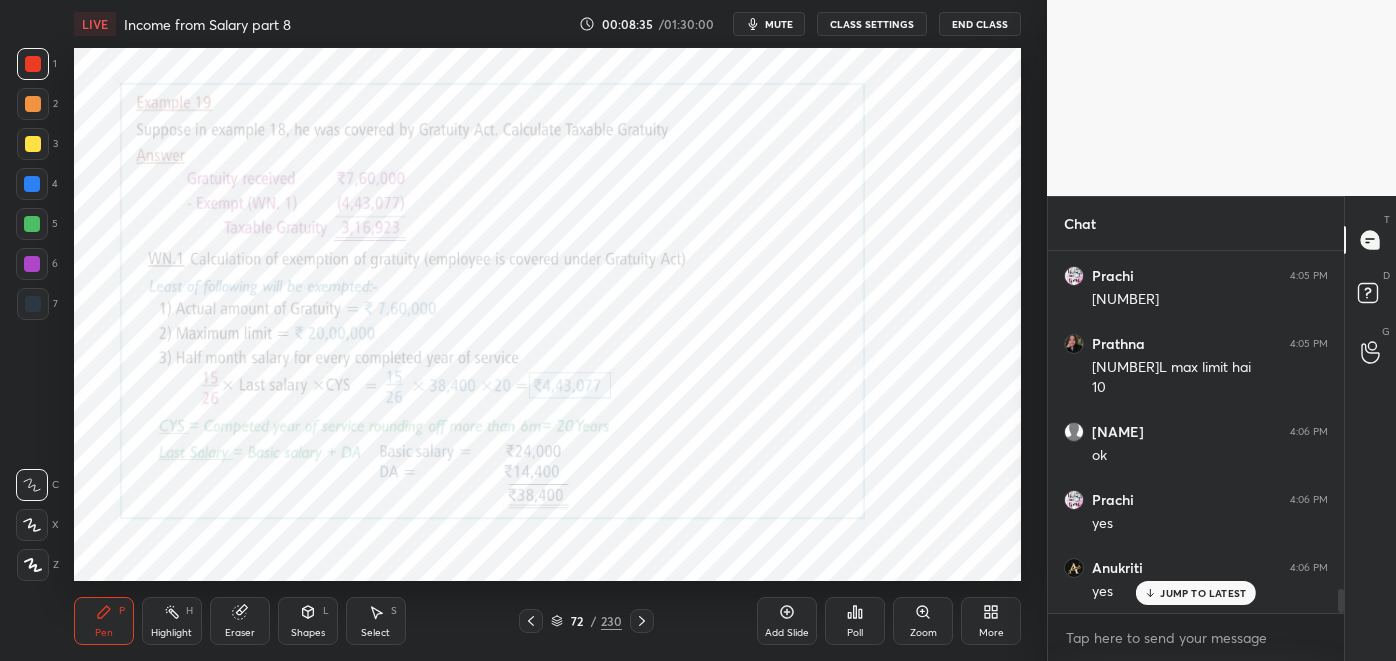 scroll, scrollTop: 5242, scrollLeft: 0, axis: vertical 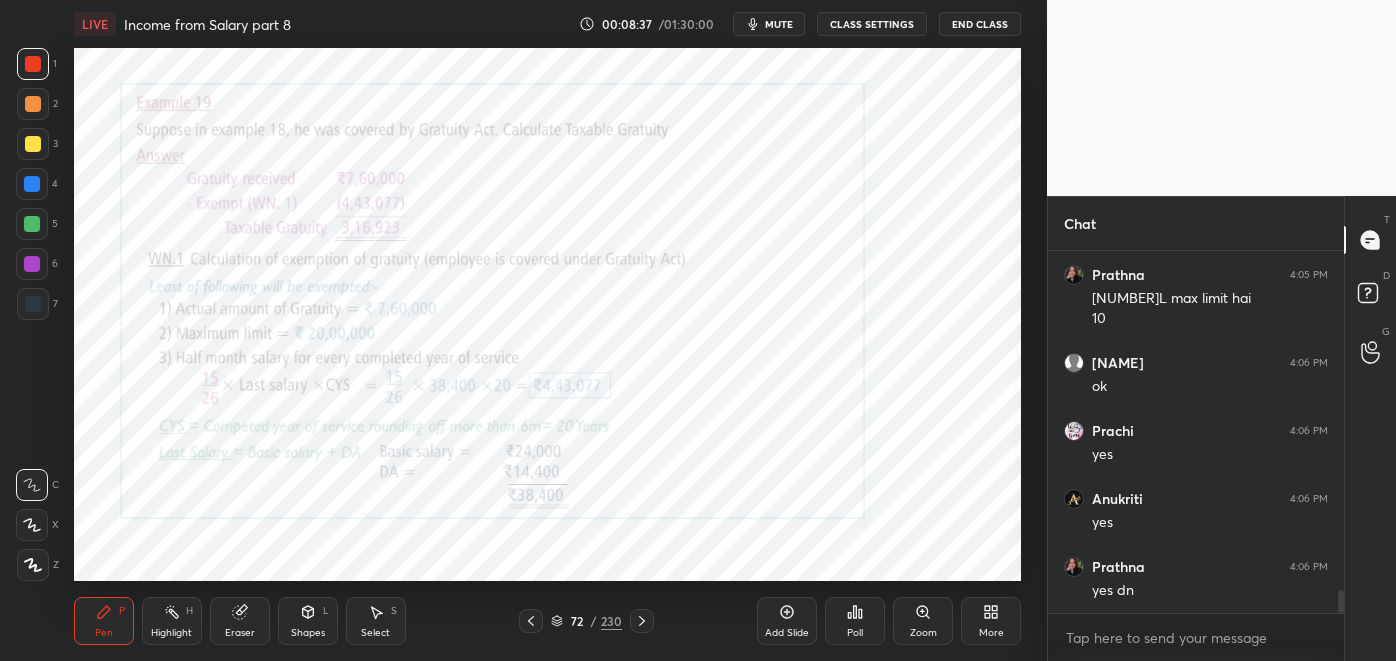 click 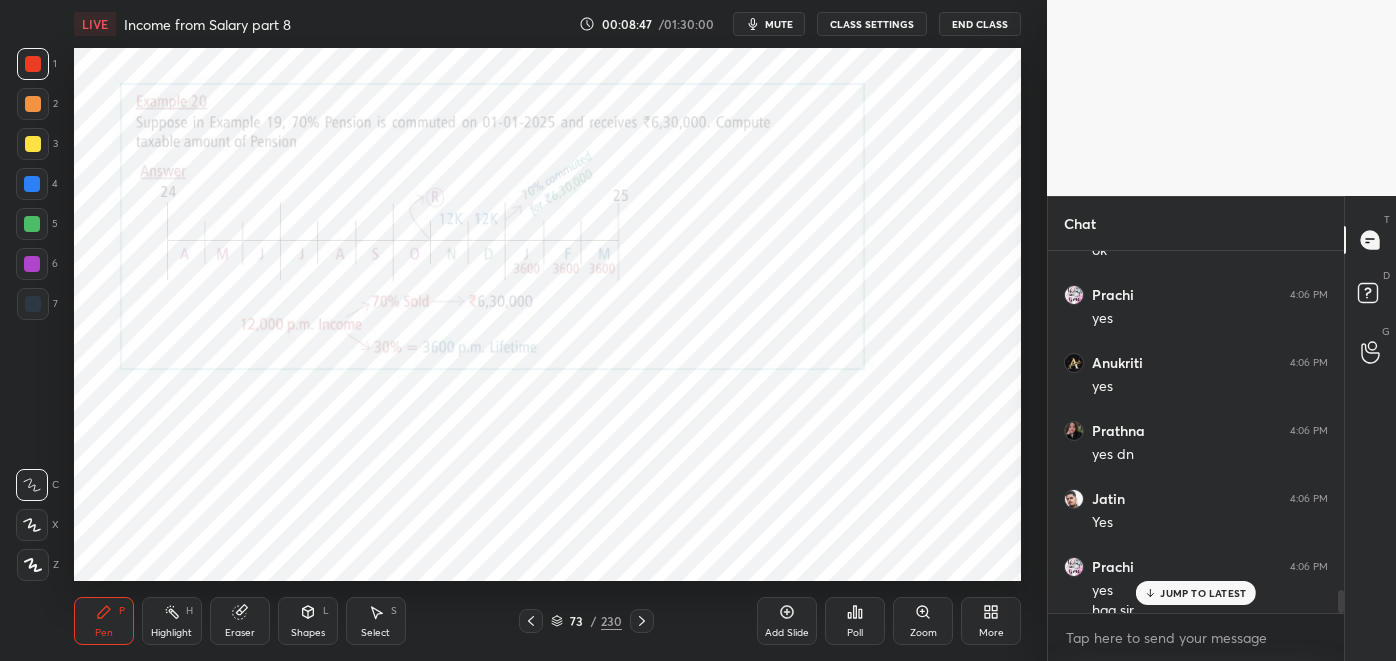 scroll, scrollTop: 5397, scrollLeft: 0, axis: vertical 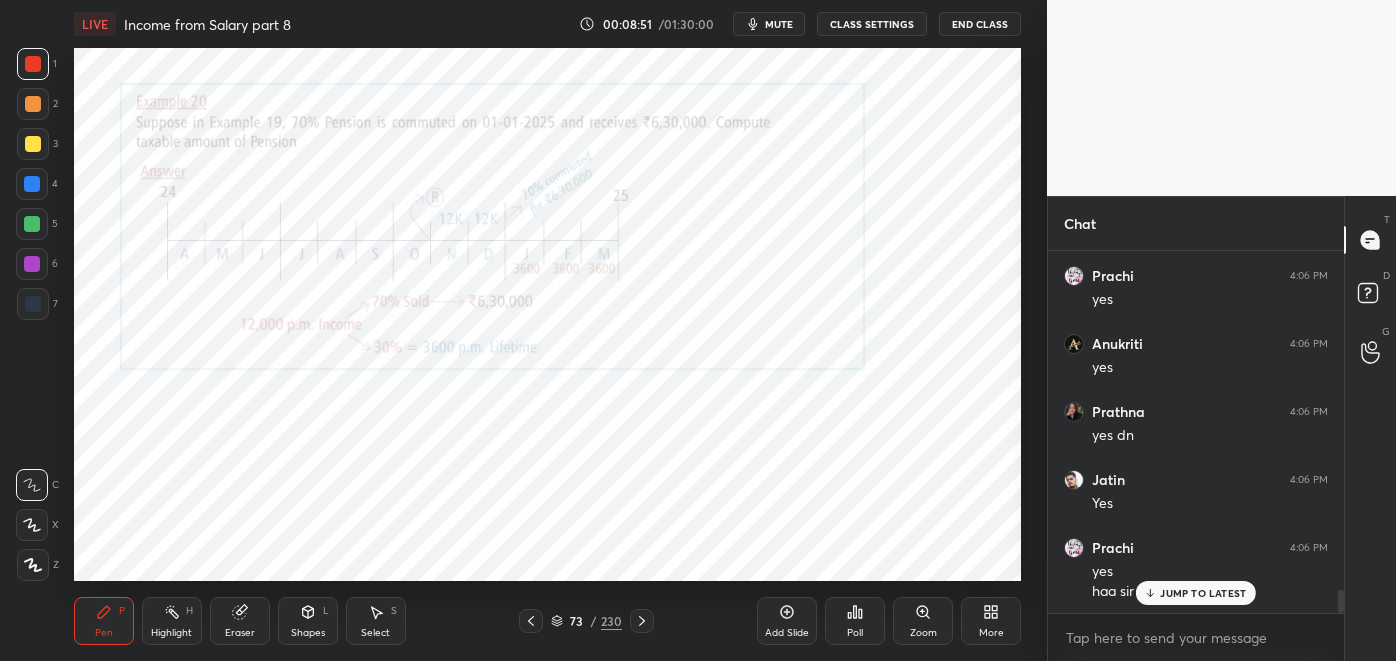 click 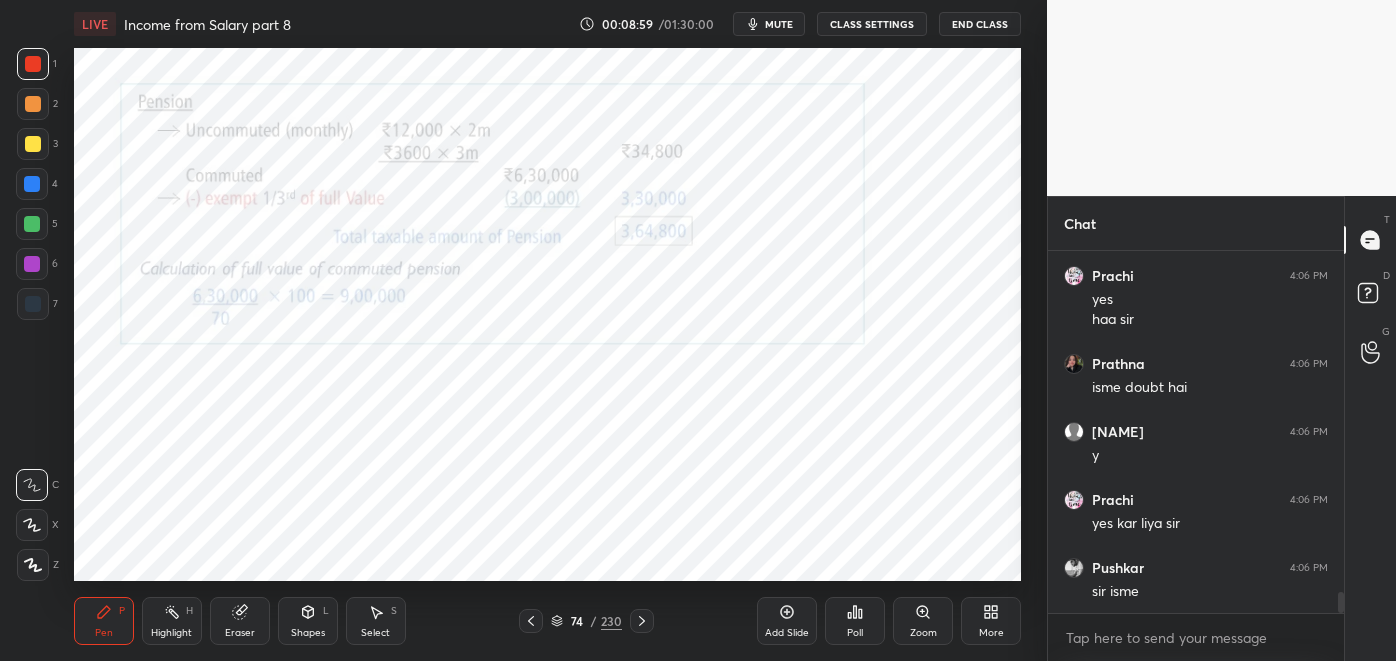 scroll, scrollTop: 5738, scrollLeft: 0, axis: vertical 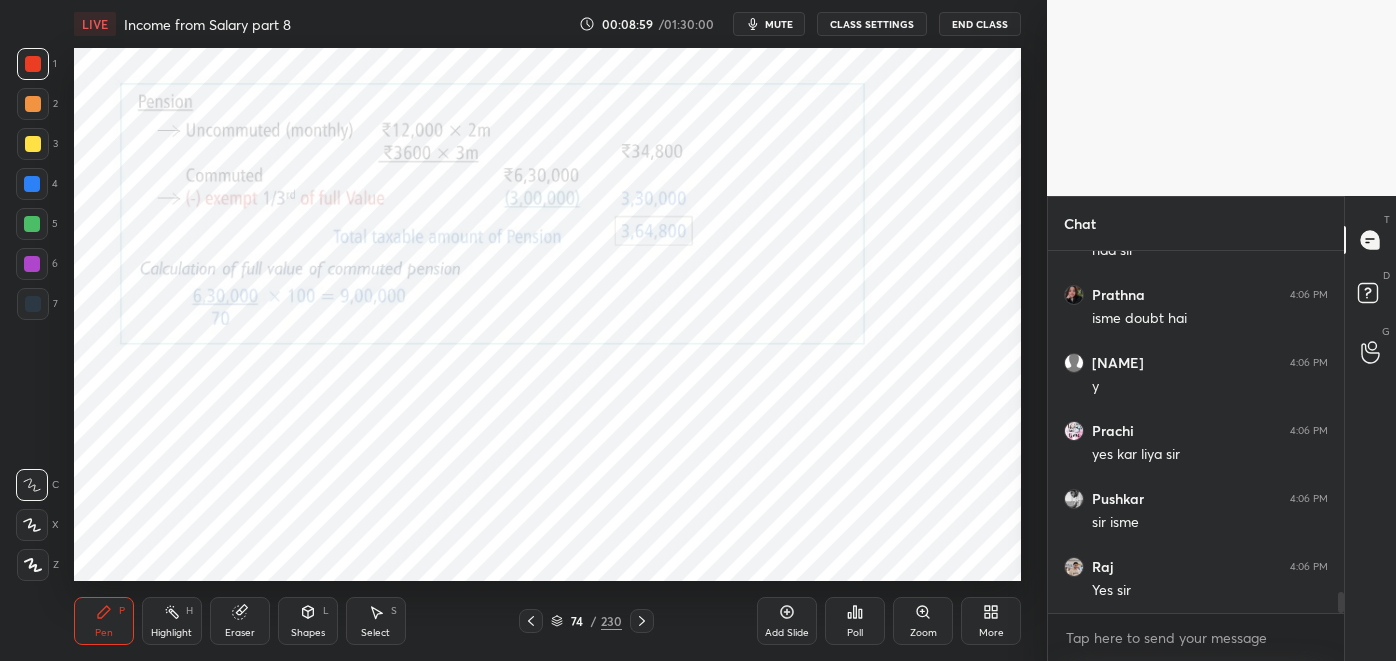 click on "Yes sir" at bounding box center (1210, 591) 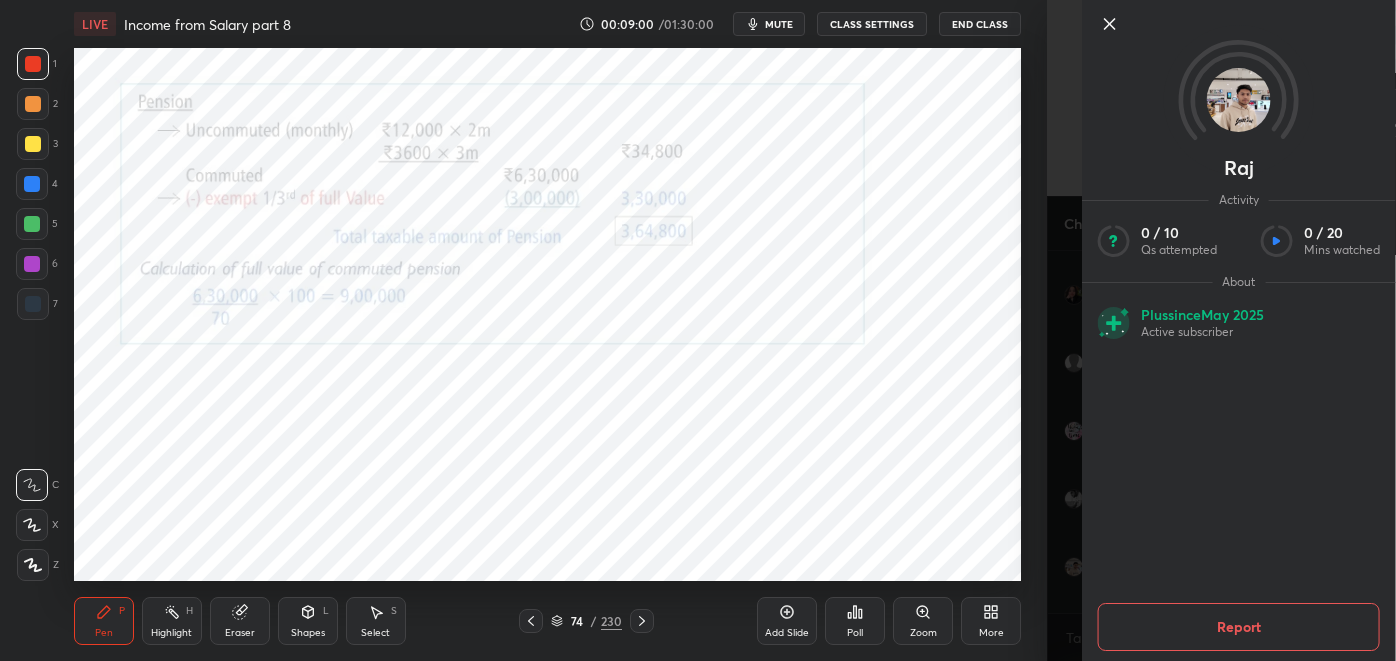 scroll, scrollTop: 5805, scrollLeft: 0, axis: vertical 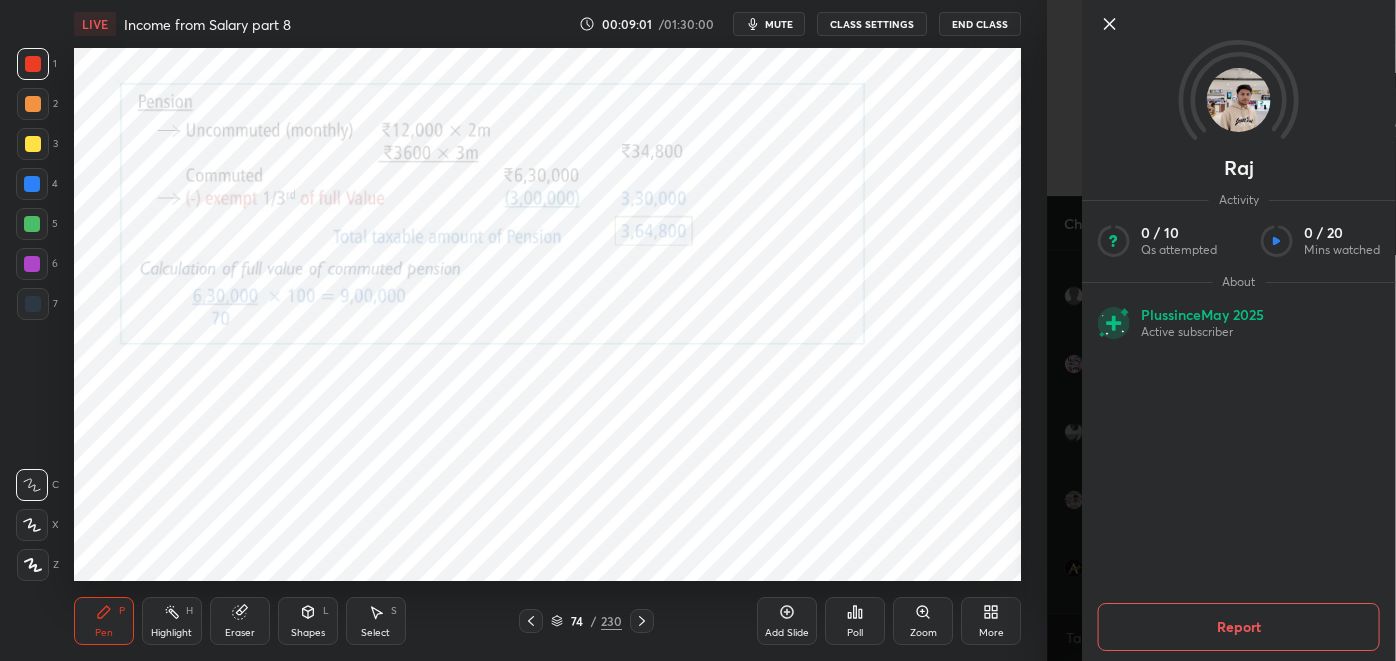 click 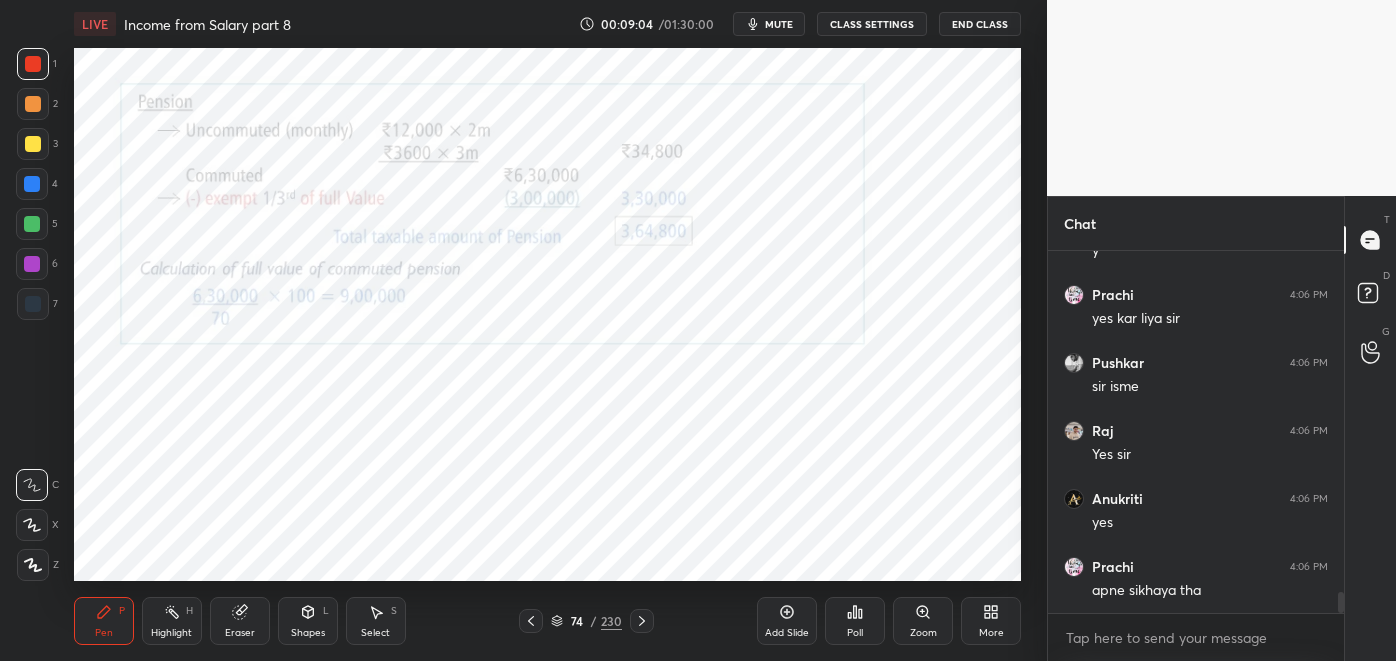 scroll, scrollTop: 5941, scrollLeft: 0, axis: vertical 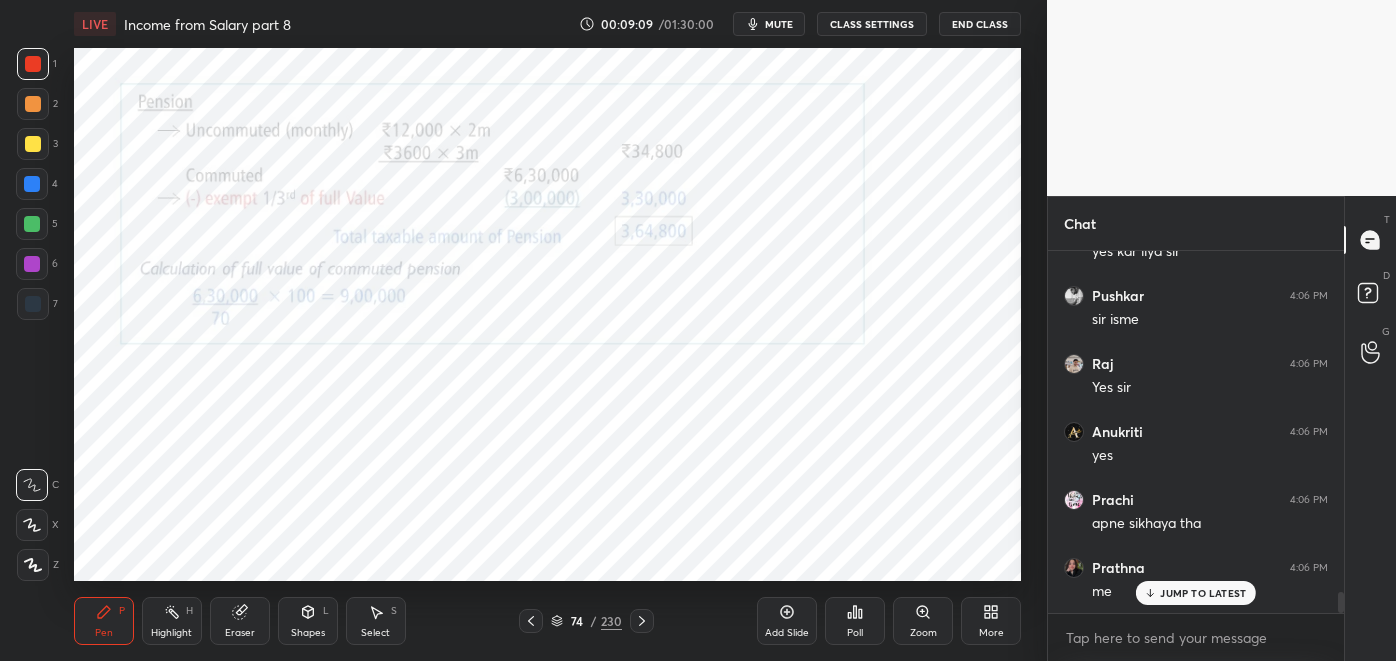 click on "JUMP TO LATEST" at bounding box center [1203, 593] 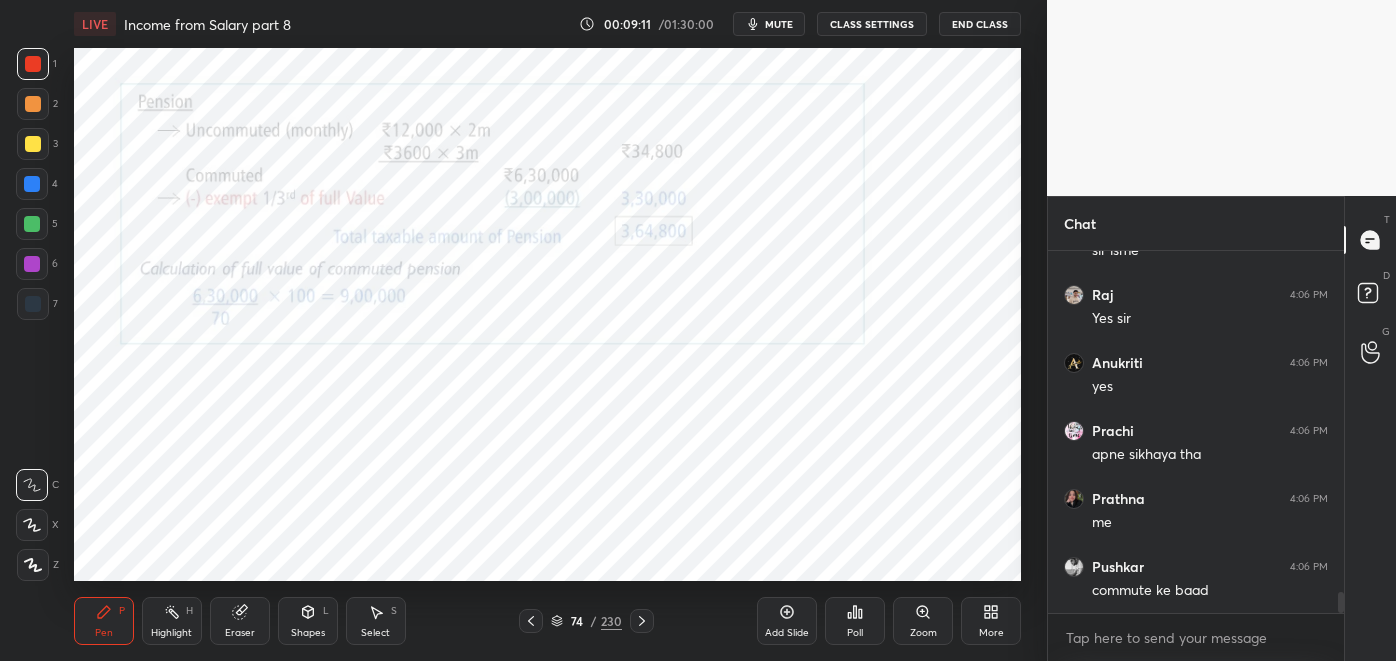 scroll, scrollTop: 6077, scrollLeft: 0, axis: vertical 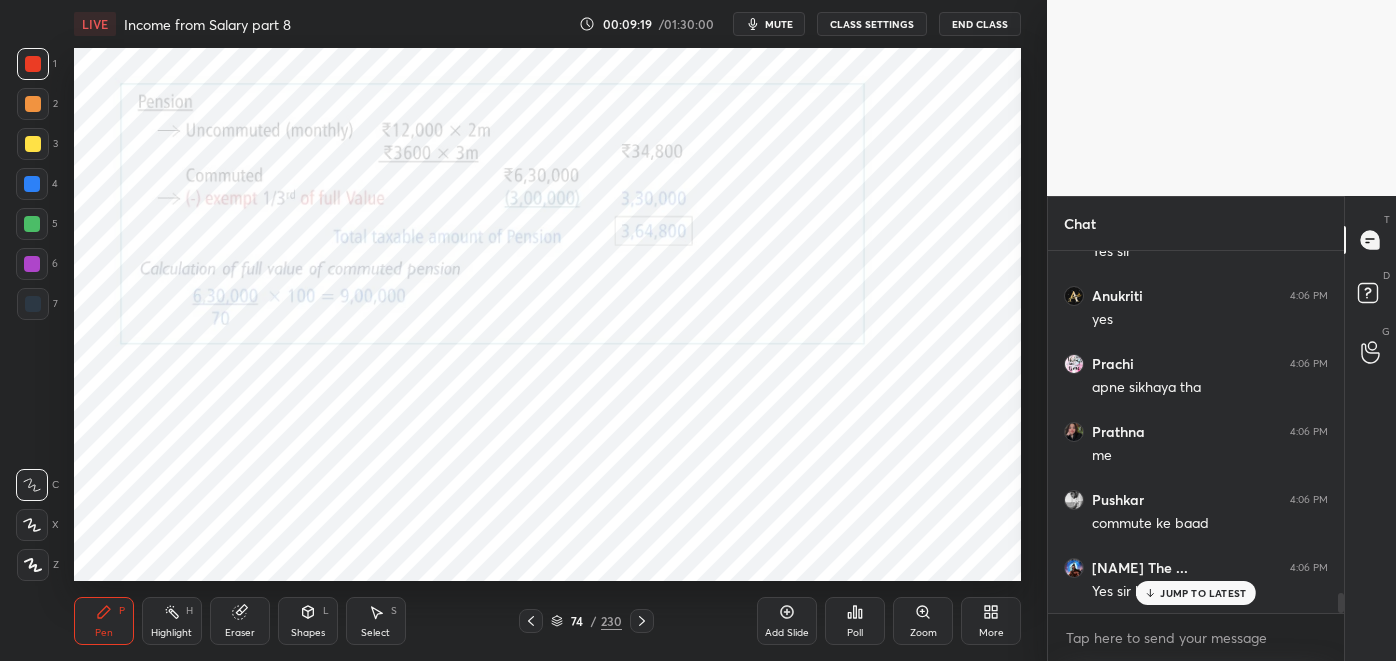 click on "JUMP TO LATEST" at bounding box center [1196, 593] 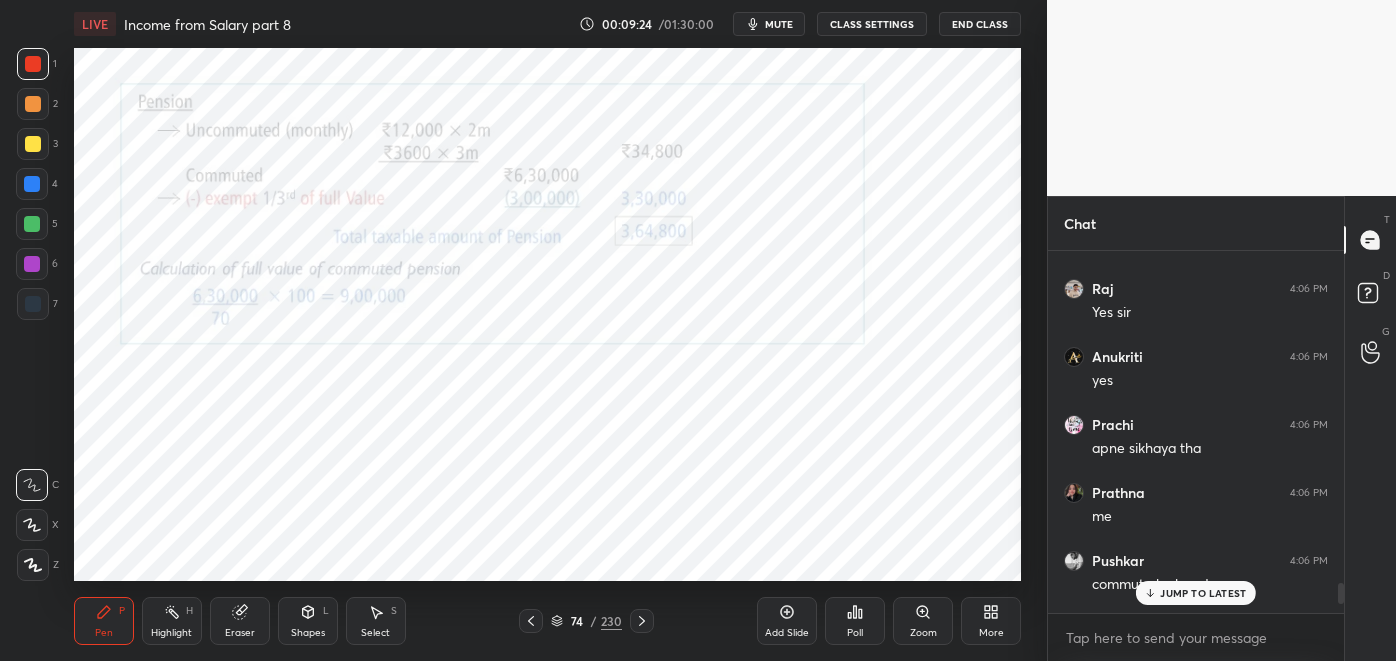 scroll, scrollTop: 6077, scrollLeft: 0, axis: vertical 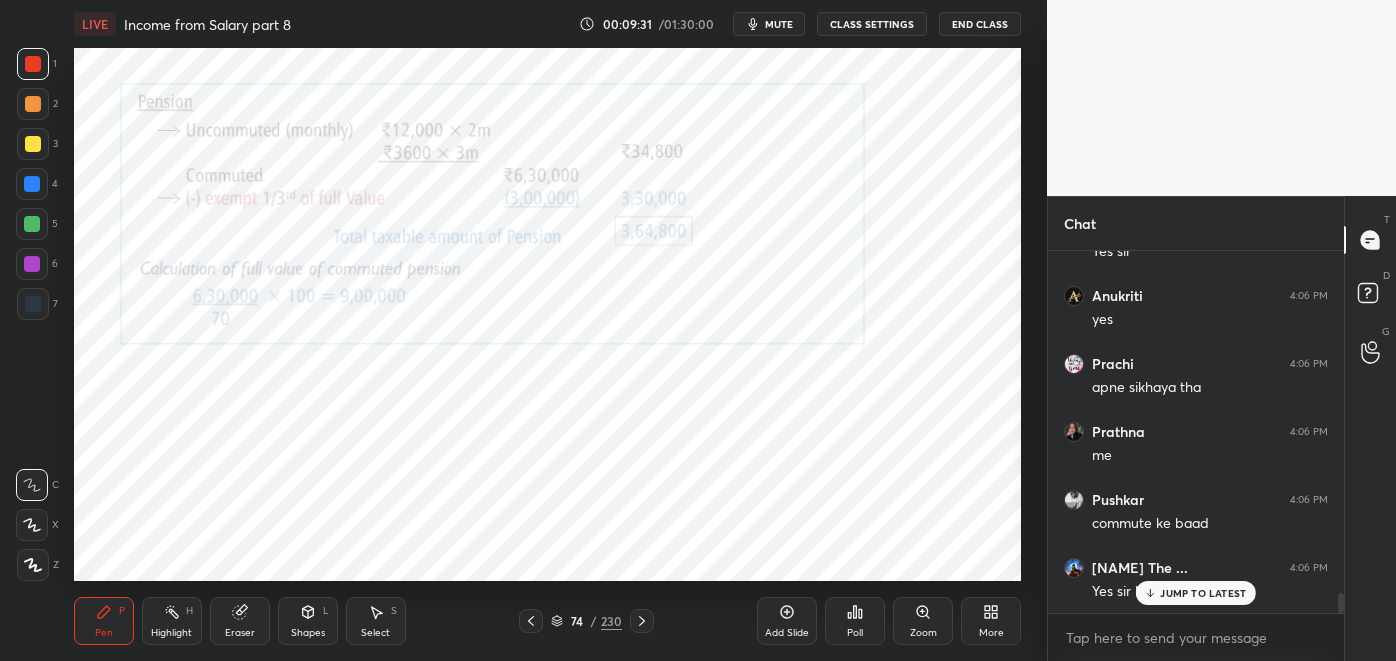 click on "JUMP TO LATEST" at bounding box center [1203, 593] 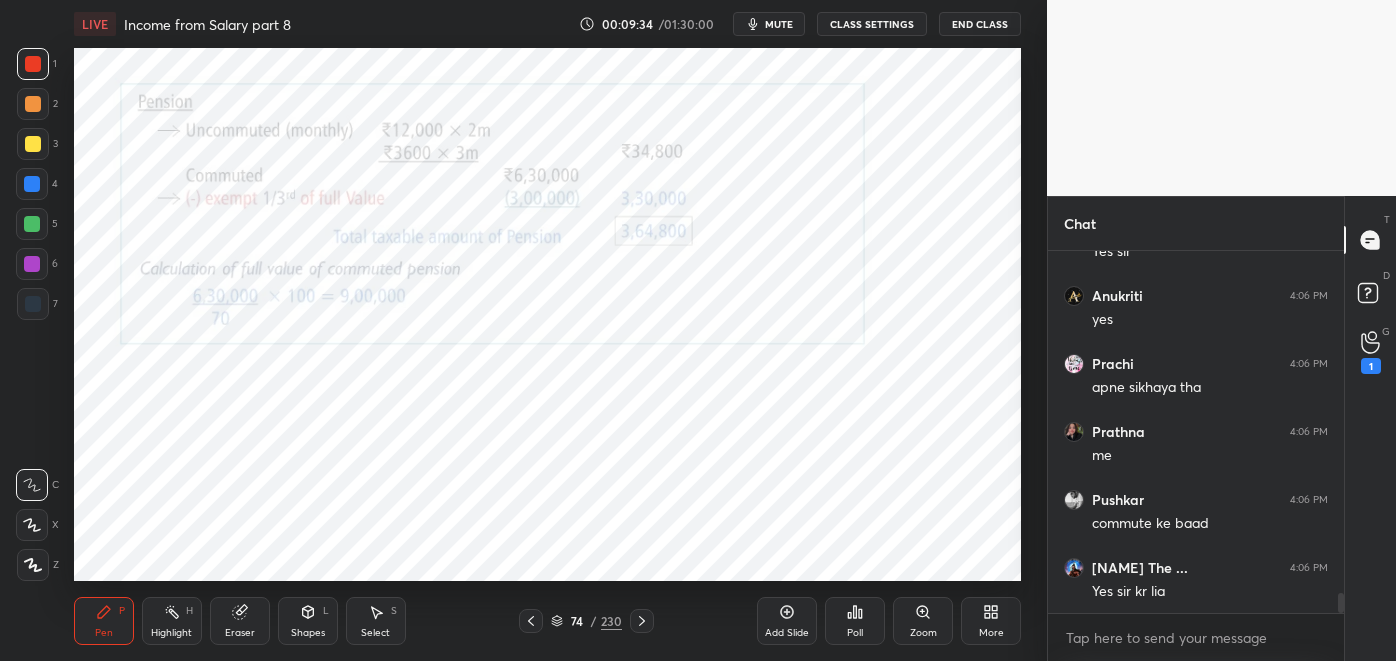 click 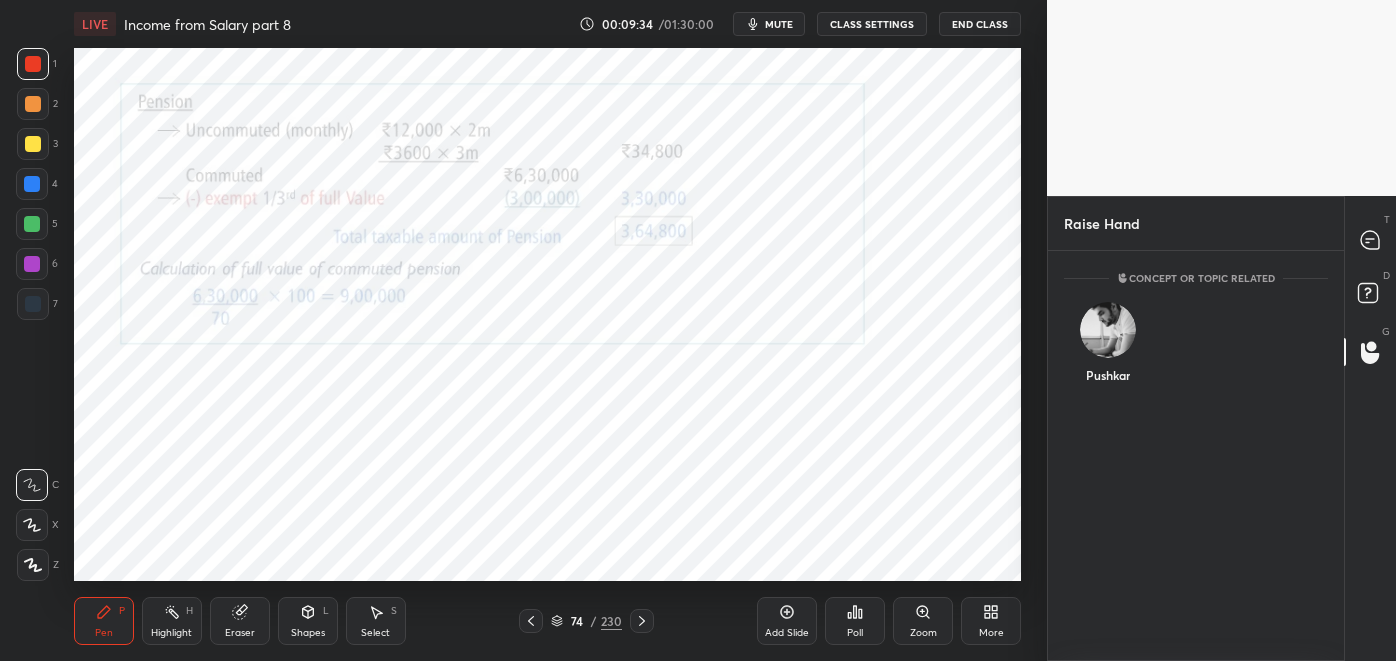 scroll, scrollTop: 403, scrollLeft: 290, axis: both 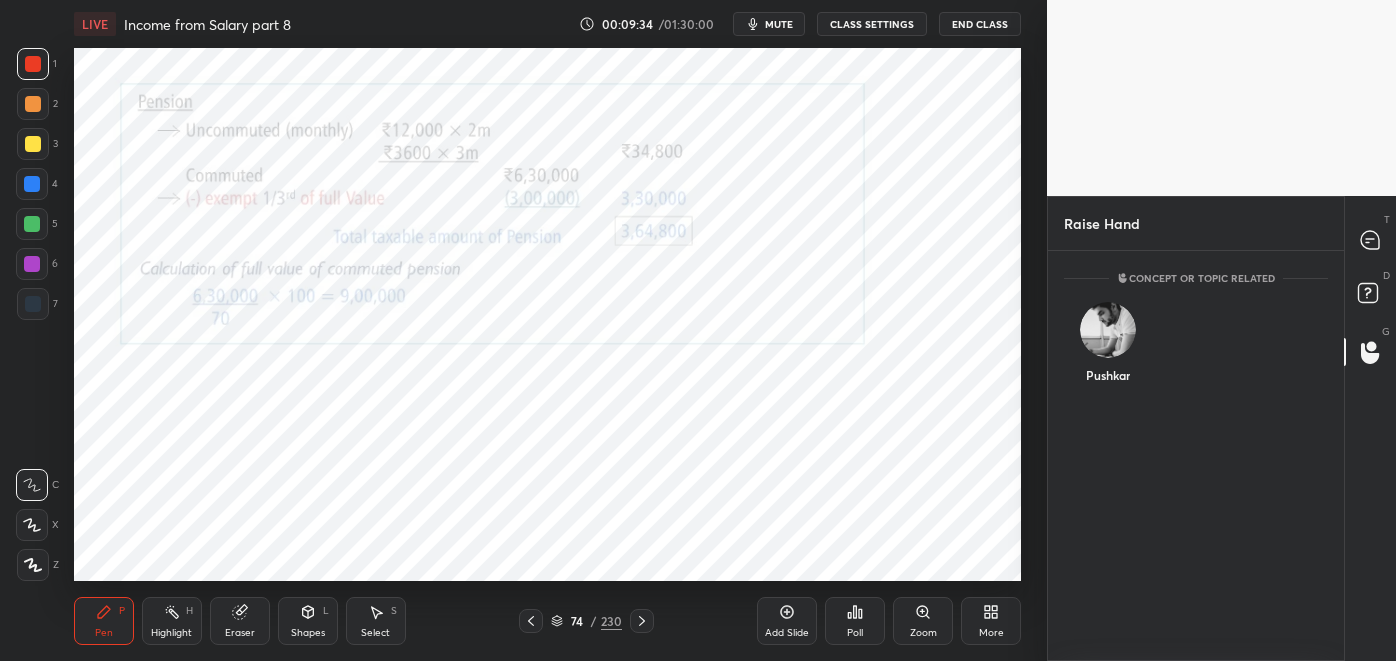 click on "Pushkar" at bounding box center (1107, 347) 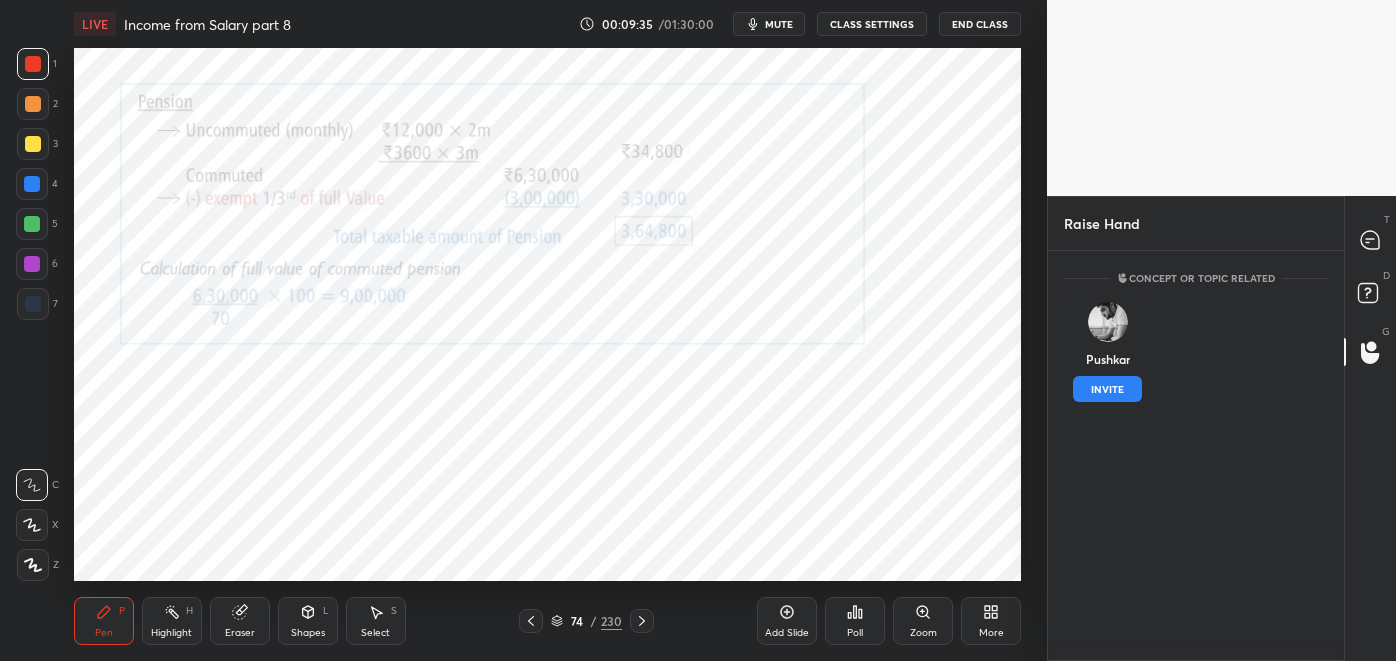 click on "INVITE" at bounding box center (1107, 389) 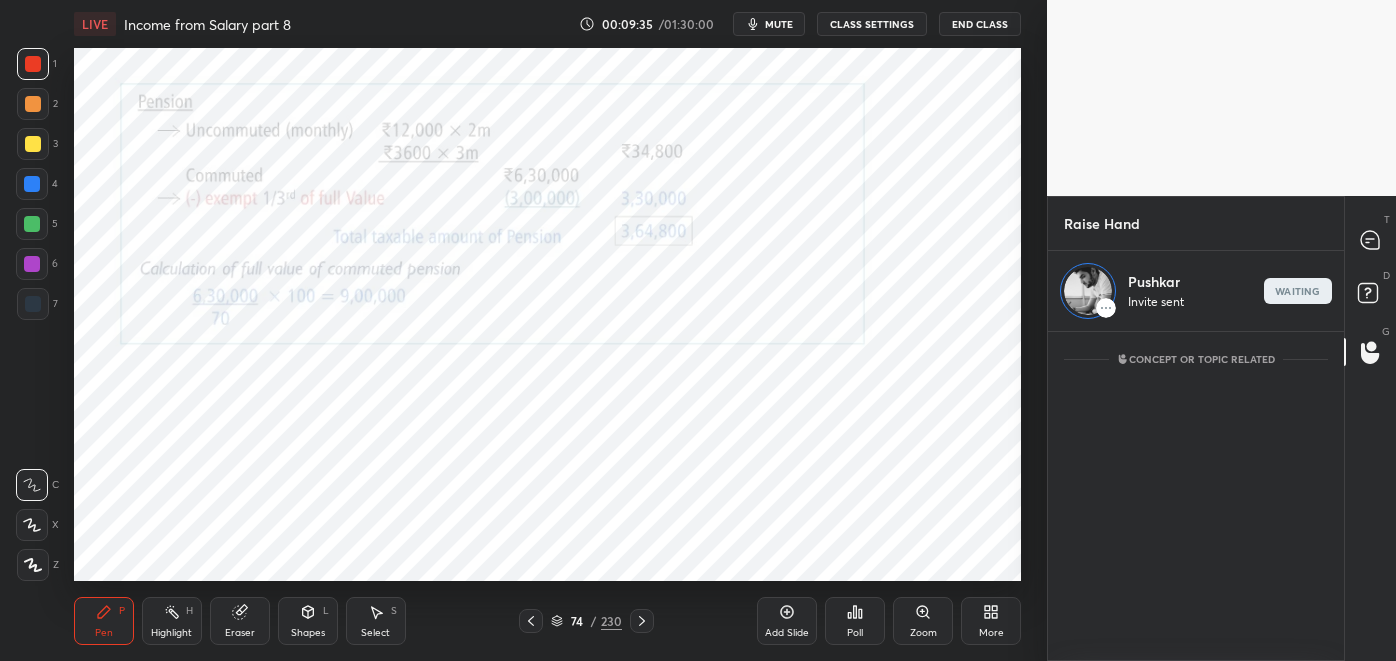 scroll, scrollTop: 323, scrollLeft: 290, axis: both 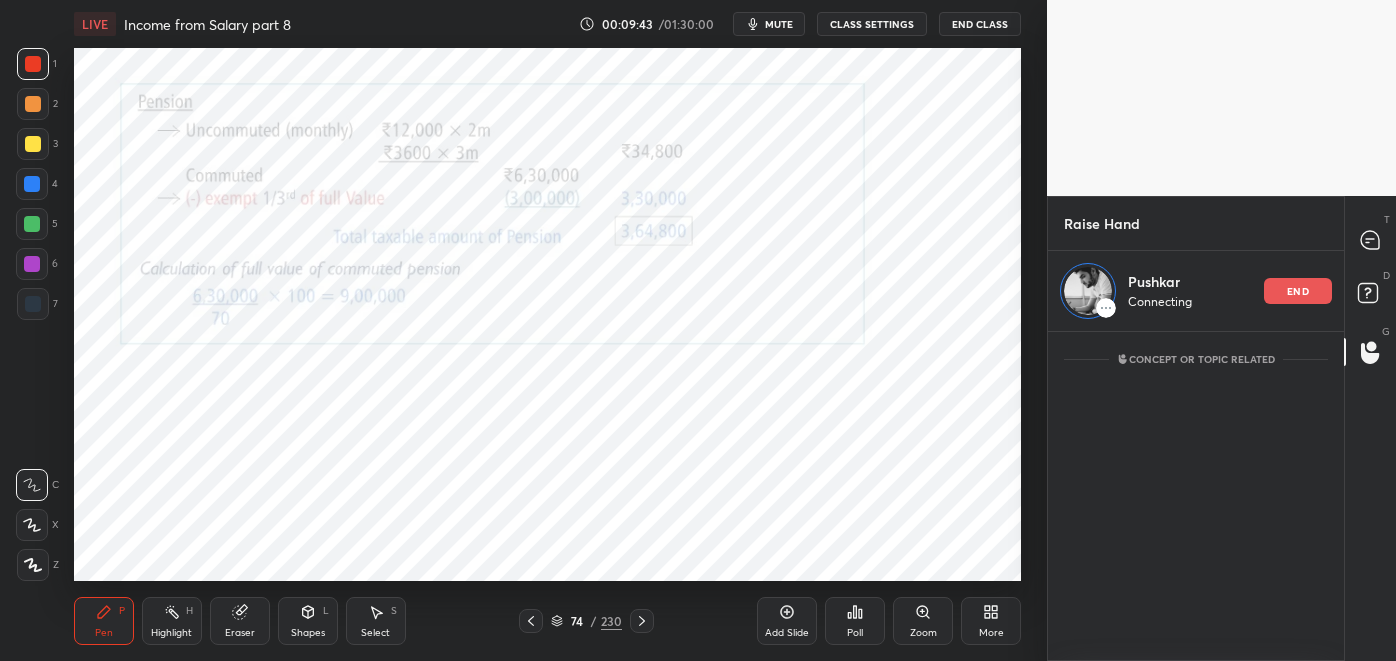 click 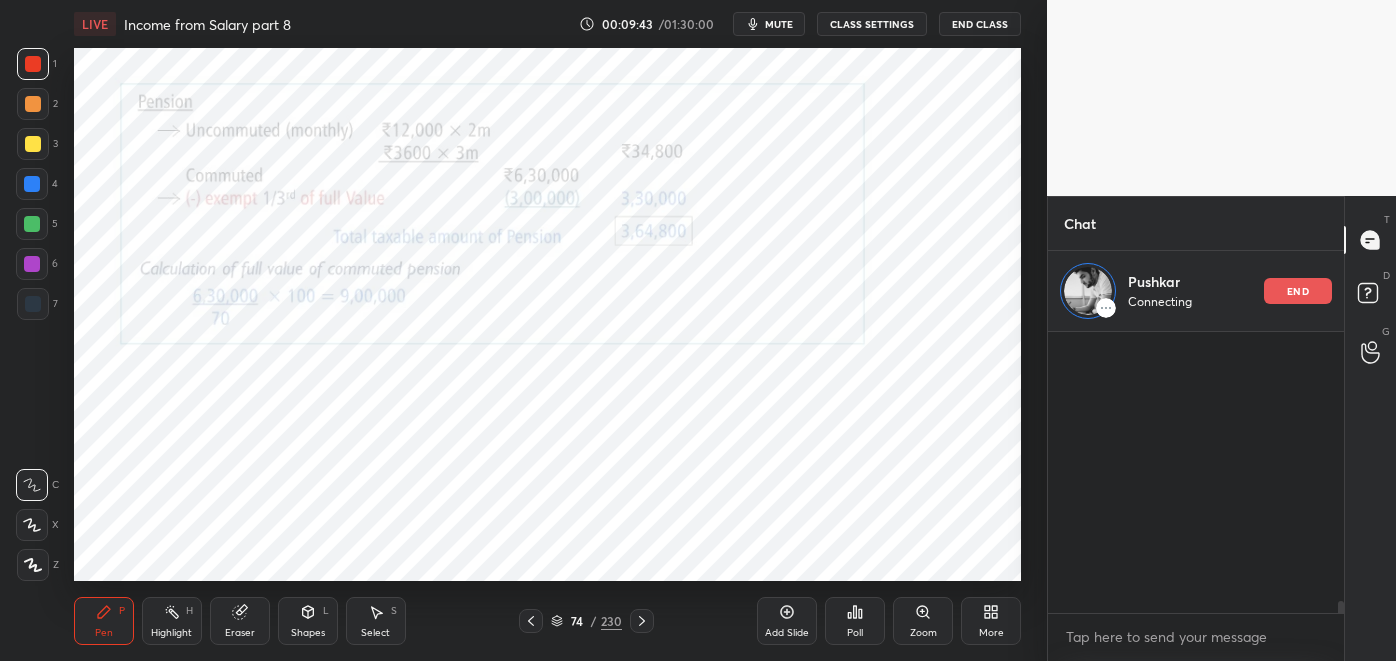 scroll, scrollTop: 6463, scrollLeft: 0, axis: vertical 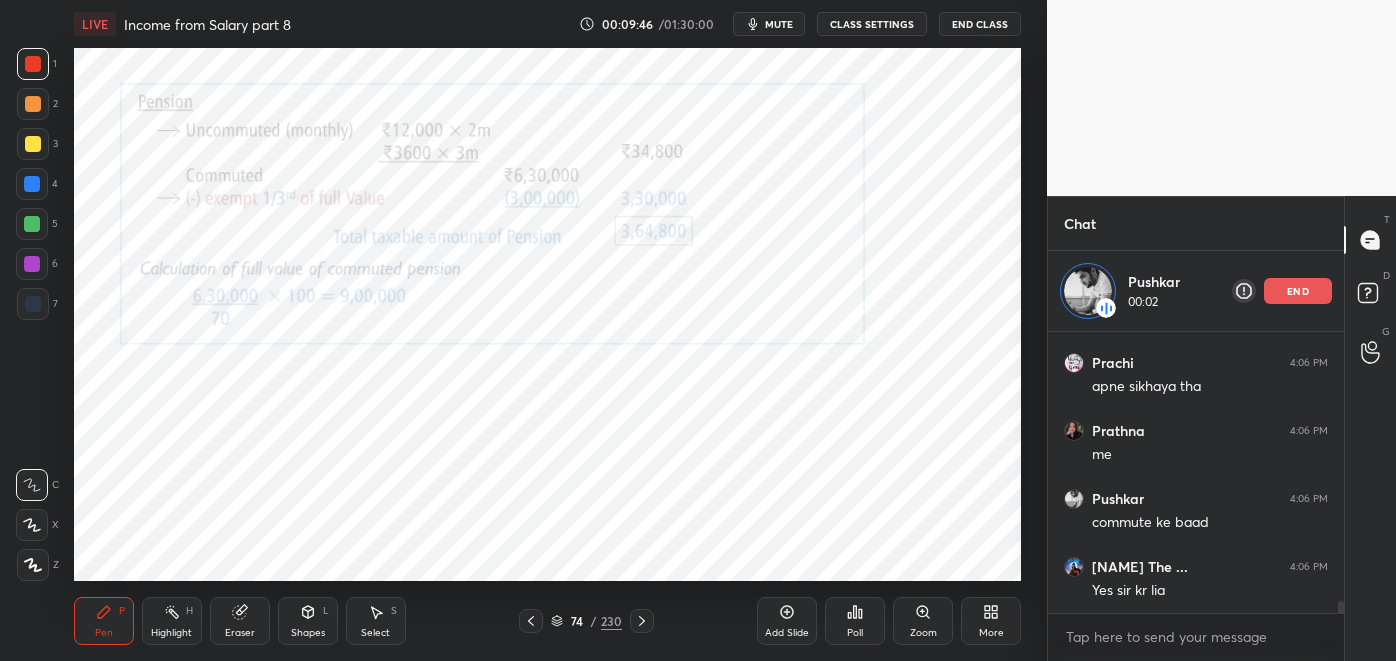 click at bounding box center [531, 621] 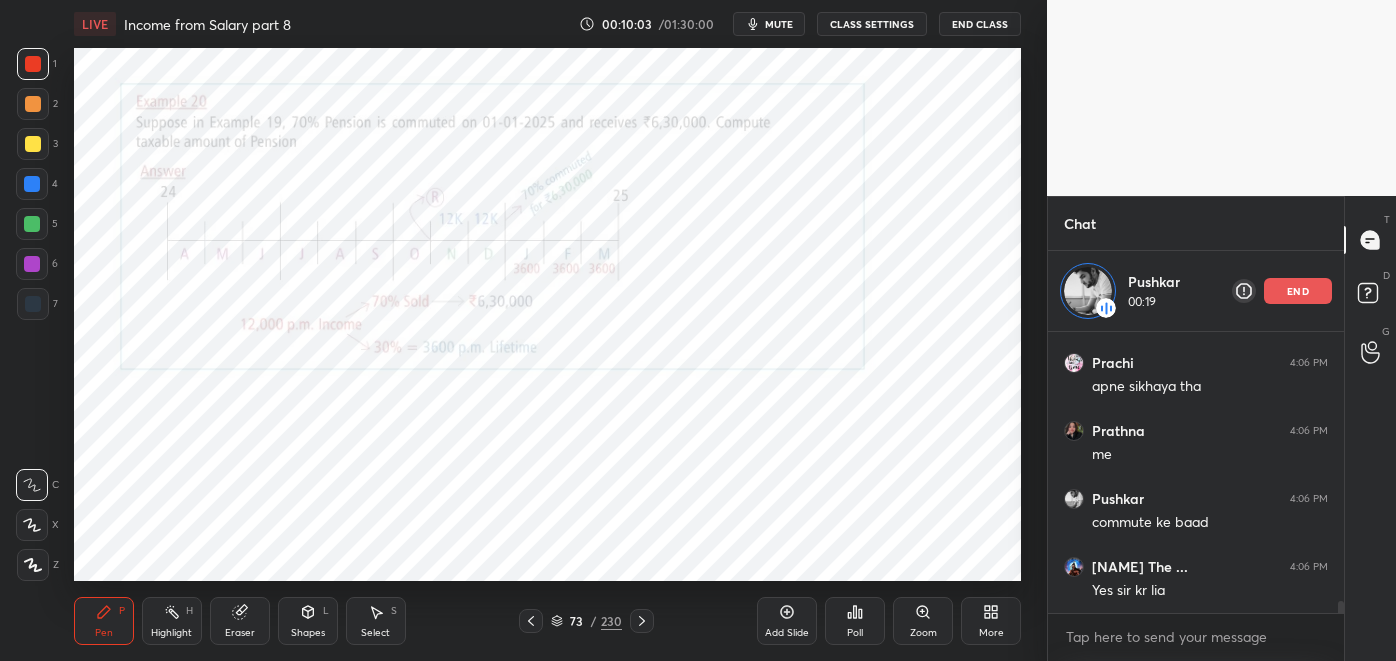 click on "Highlight H" at bounding box center (172, 621) 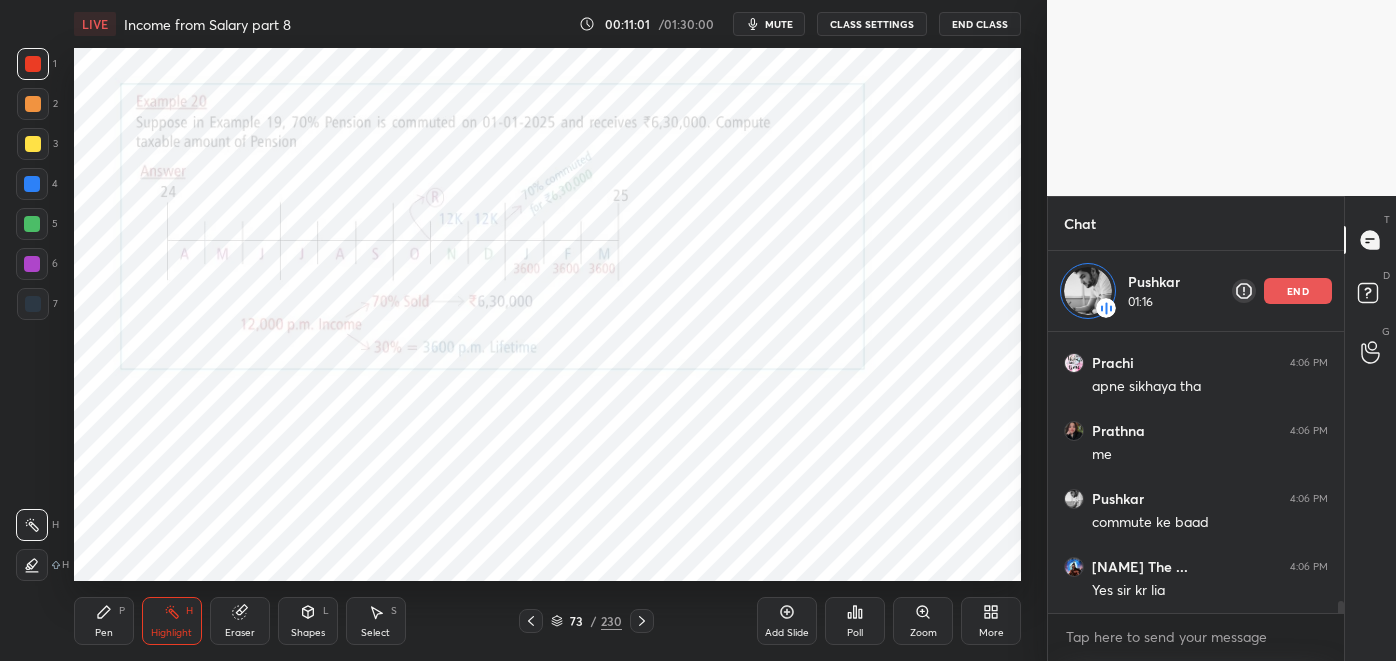 click on "Pen P" at bounding box center [104, 621] 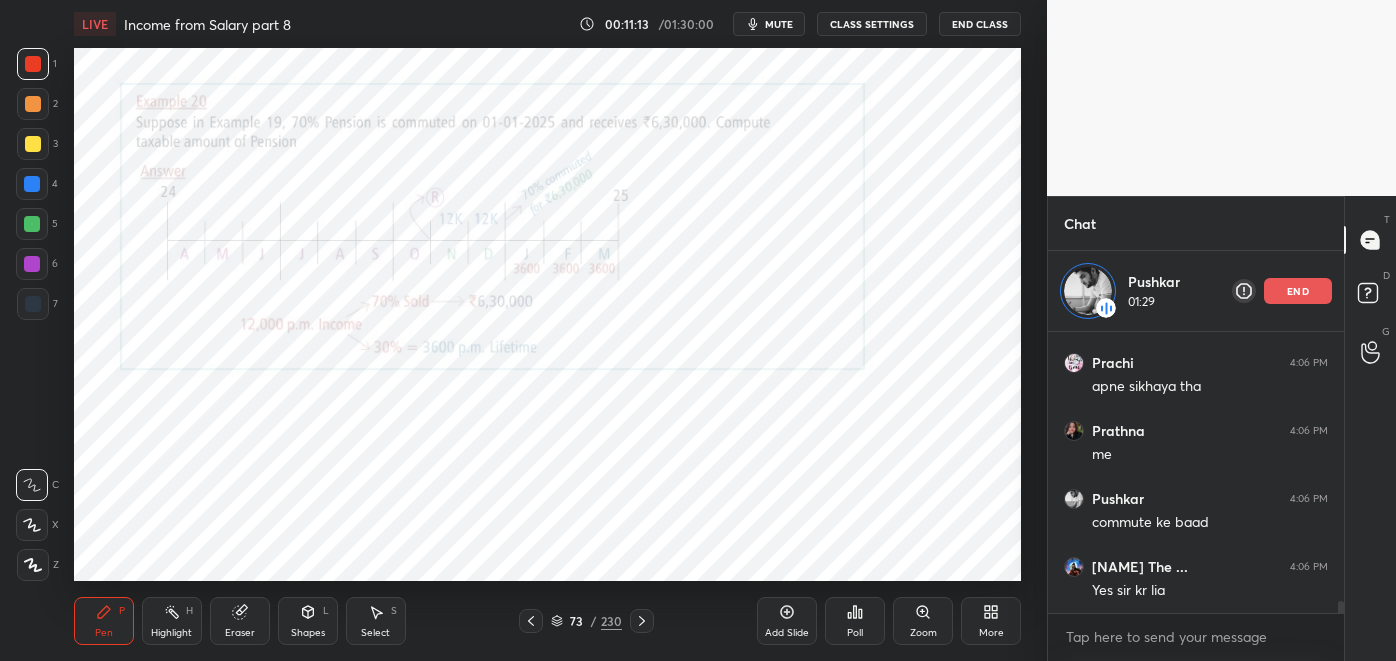 click on "end" at bounding box center [1298, 291] 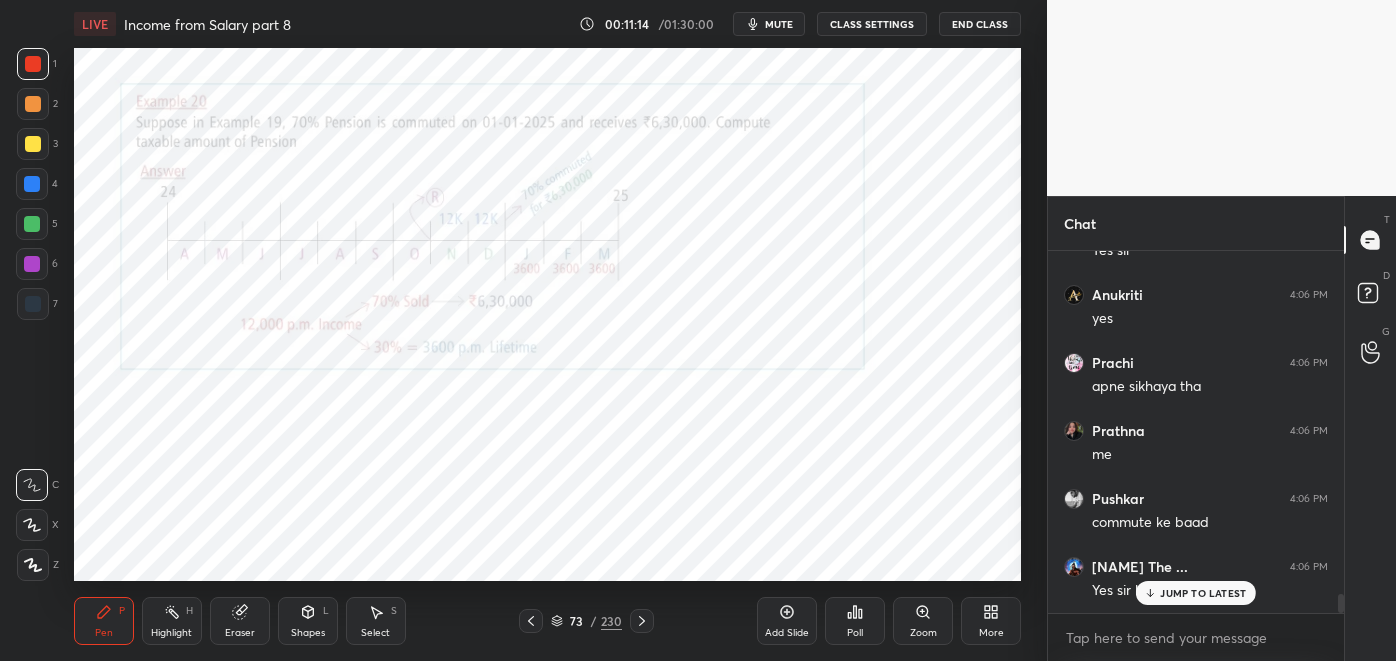 scroll, scrollTop: 6, scrollLeft: 5, axis: both 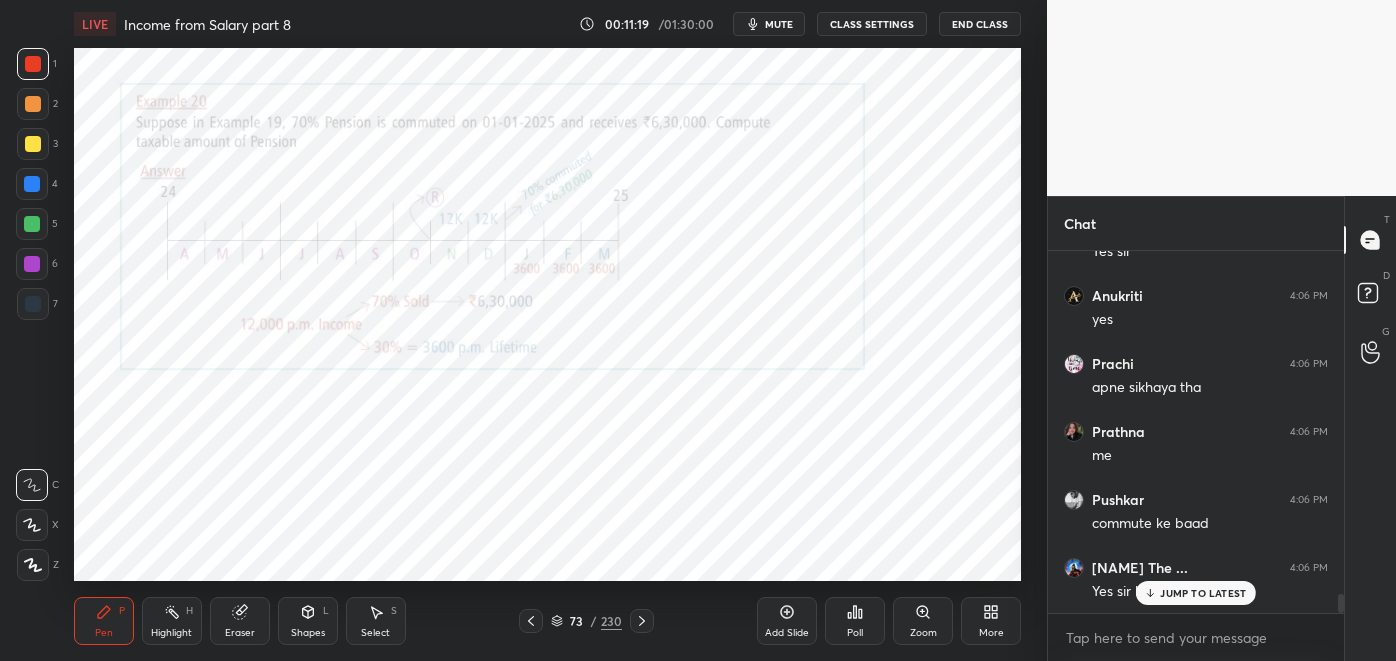 click 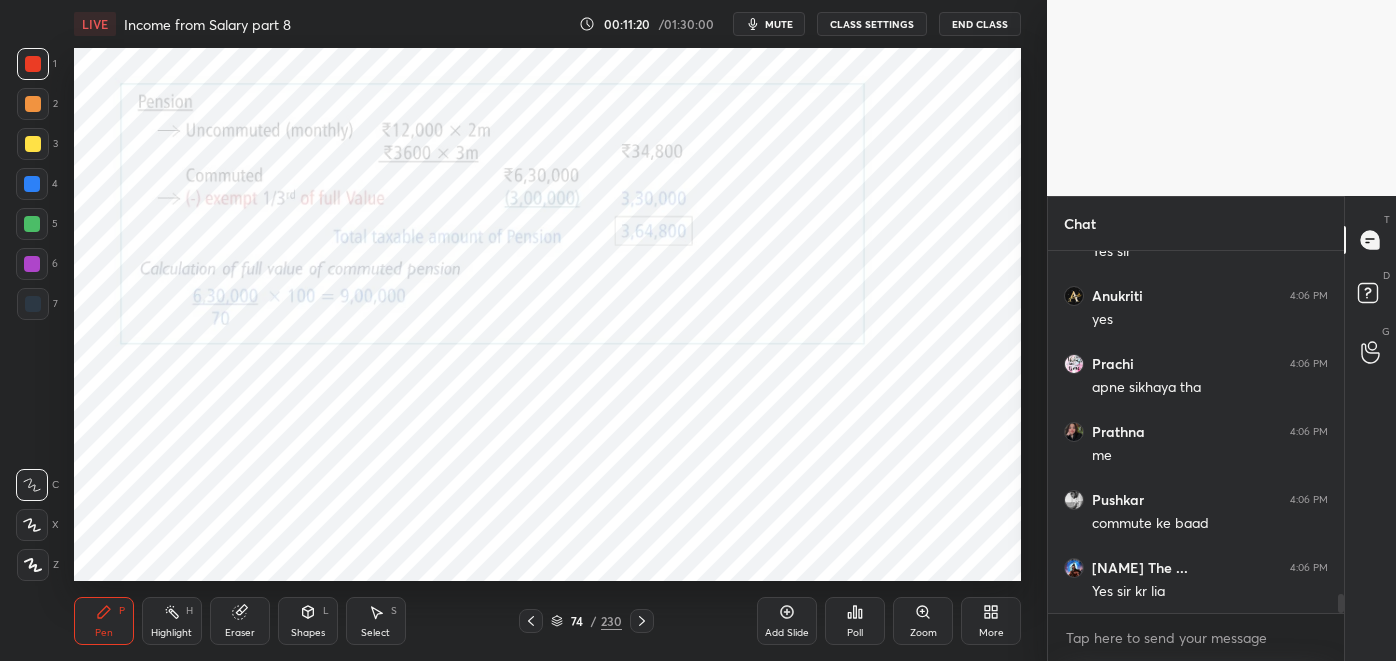 scroll, scrollTop: 6450, scrollLeft: 0, axis: vertical 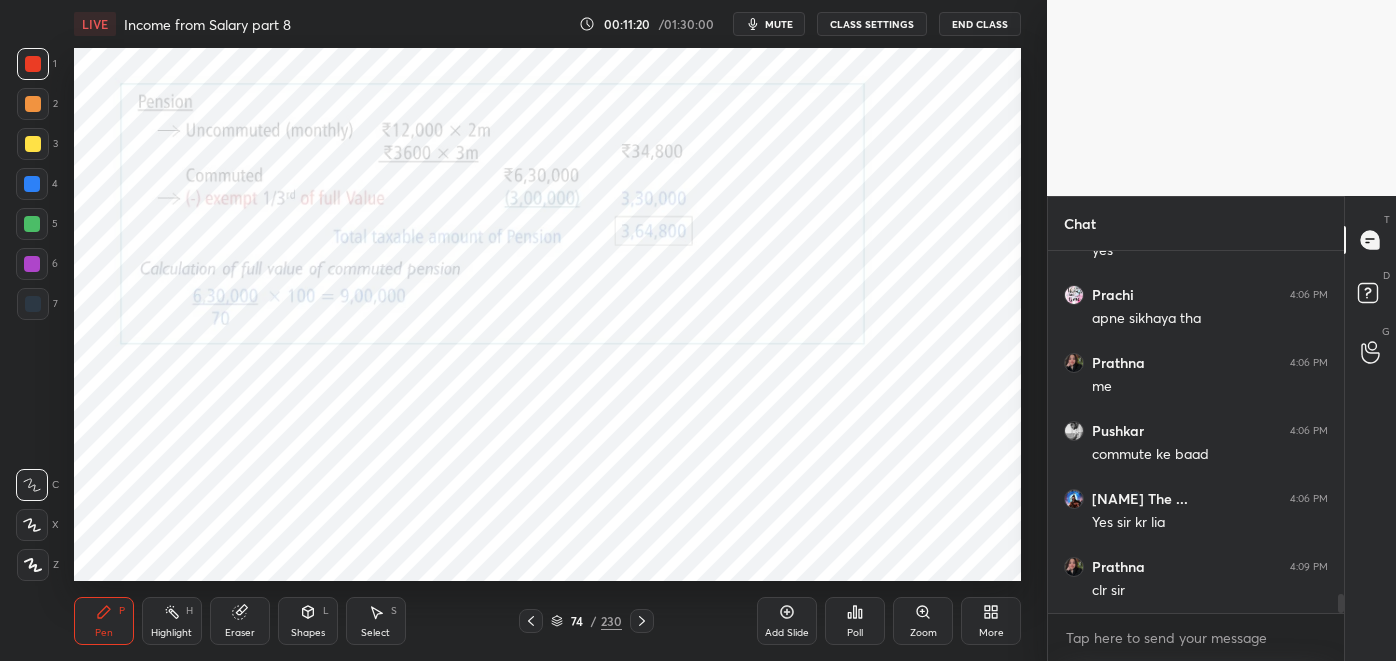 click 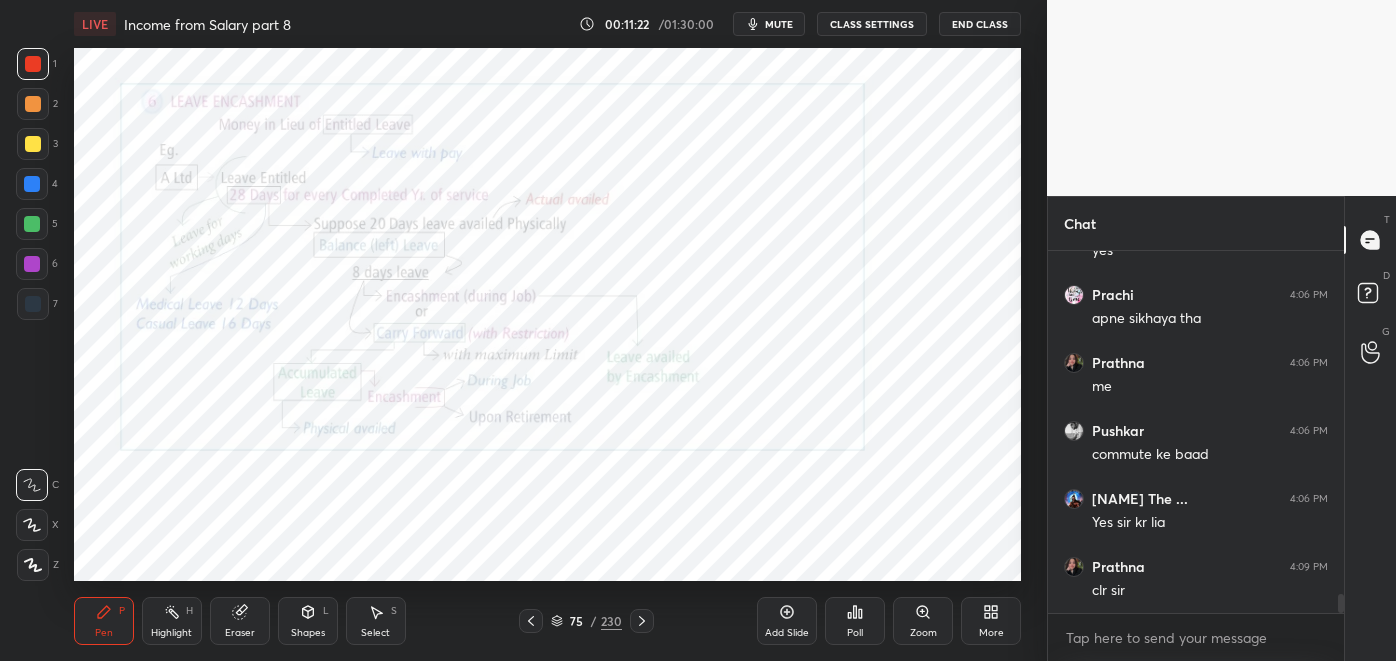 click 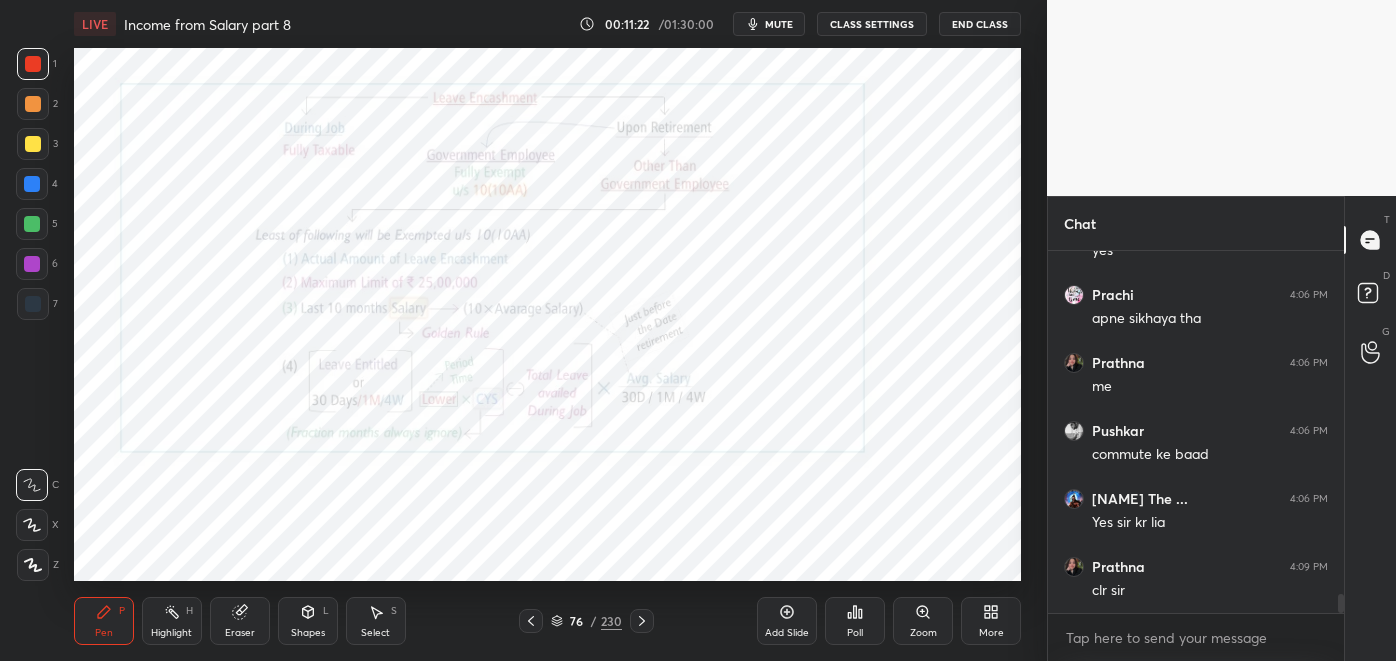 scroll, scrollTop: 6517, scrollLeft: 0, axis: vertical 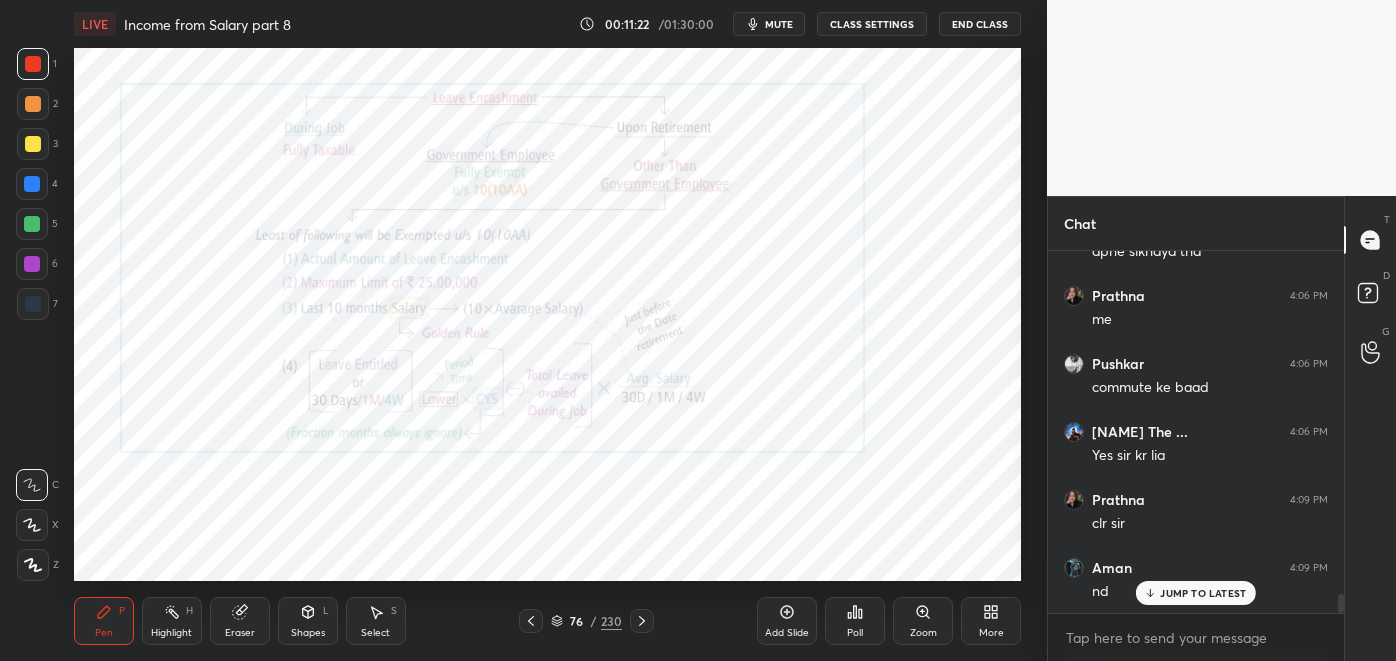 click 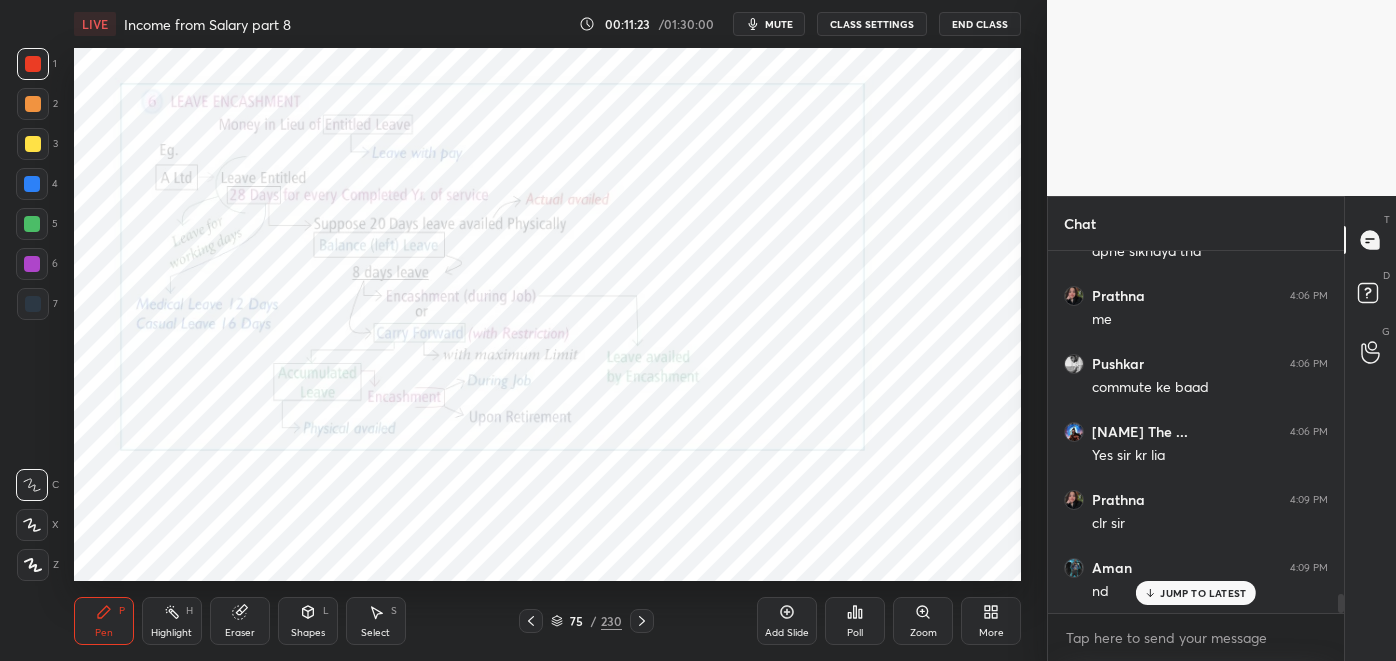 scroll, scrollTop: 6586, scrollLeft: 0, axis: vertical 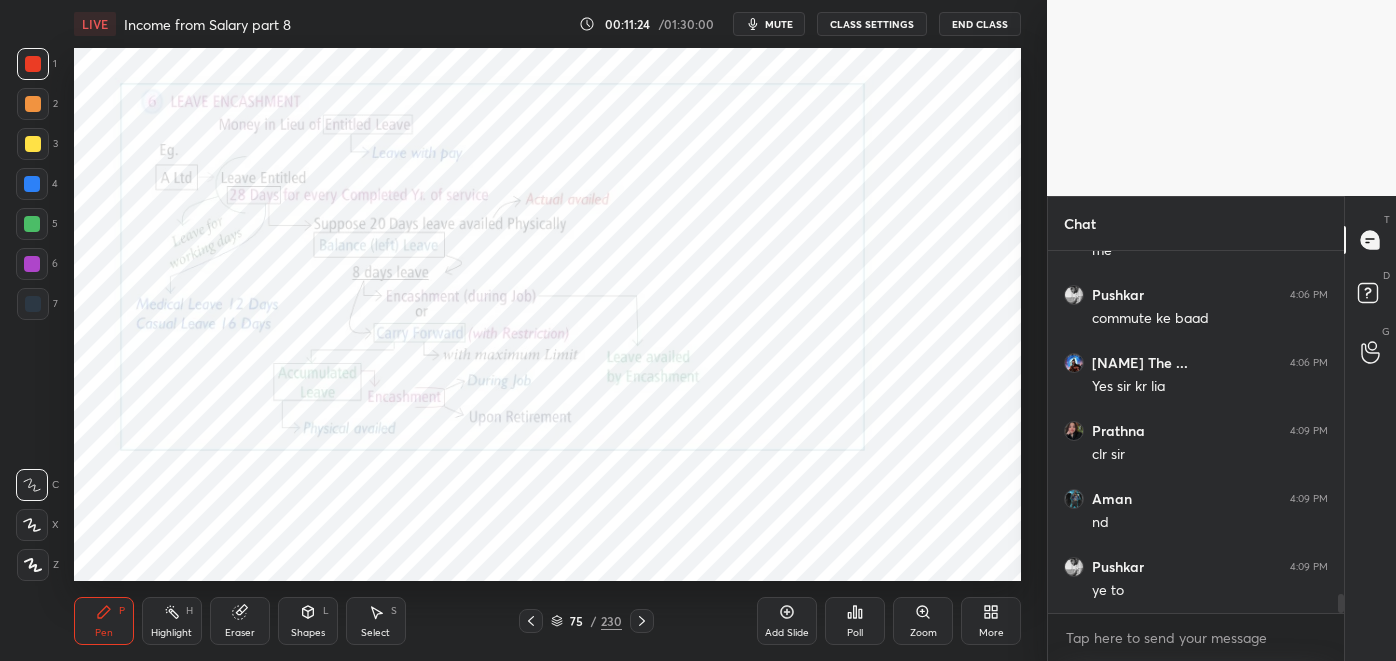 click 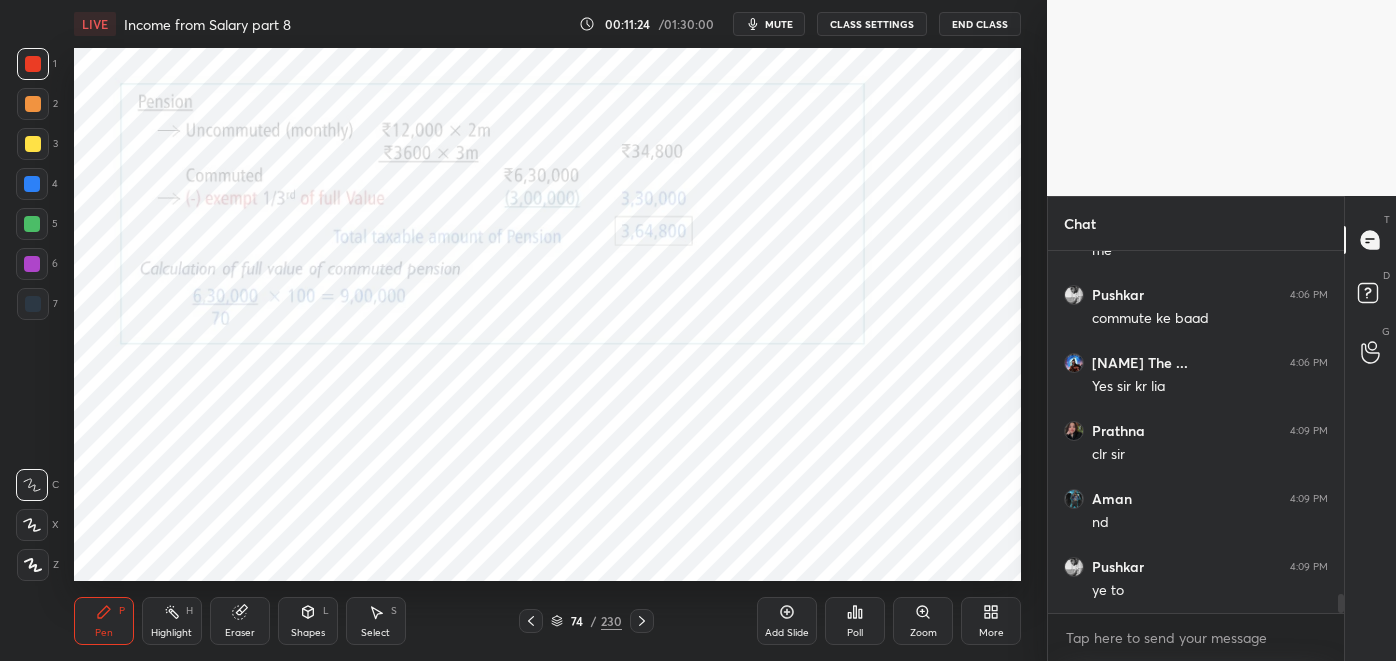 click 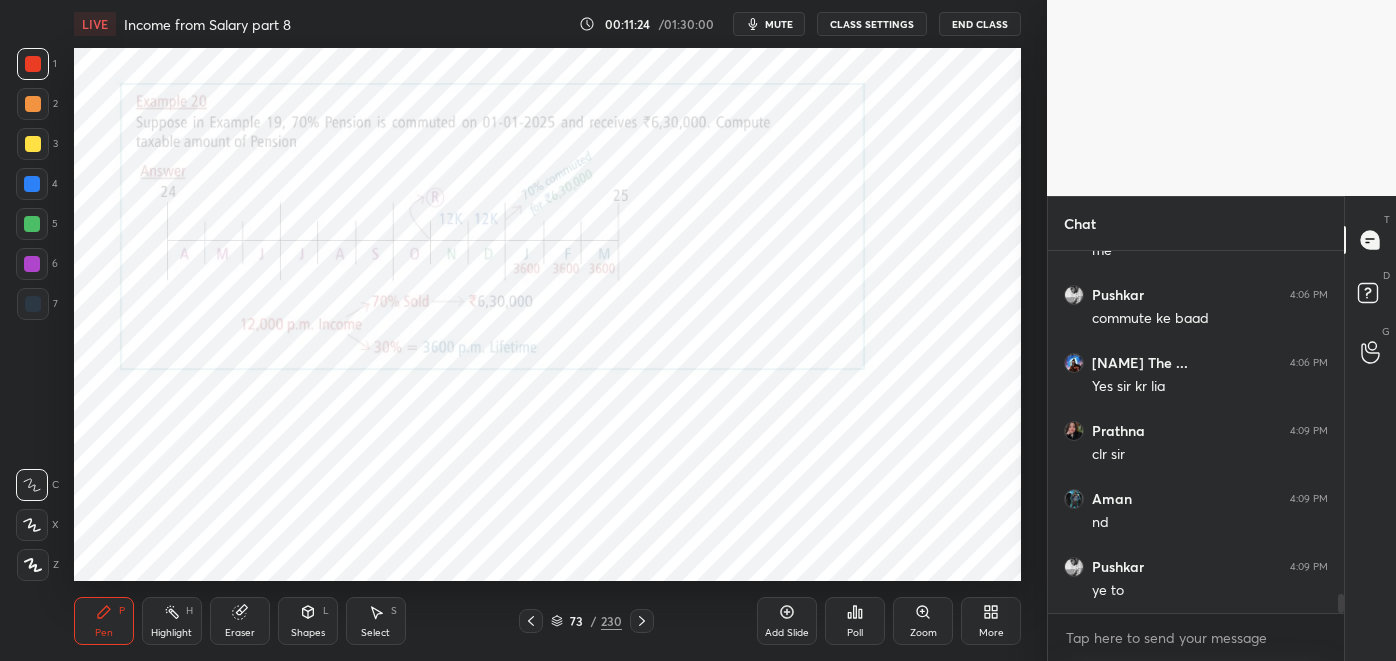 click 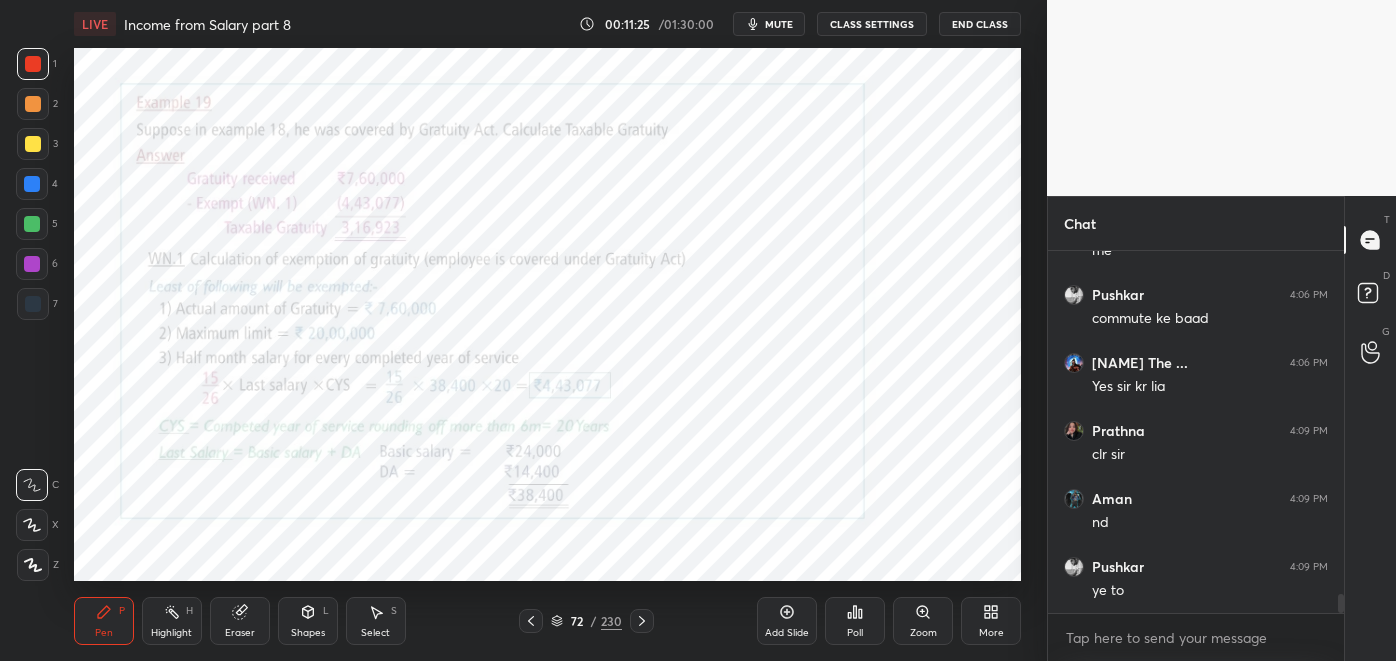 click 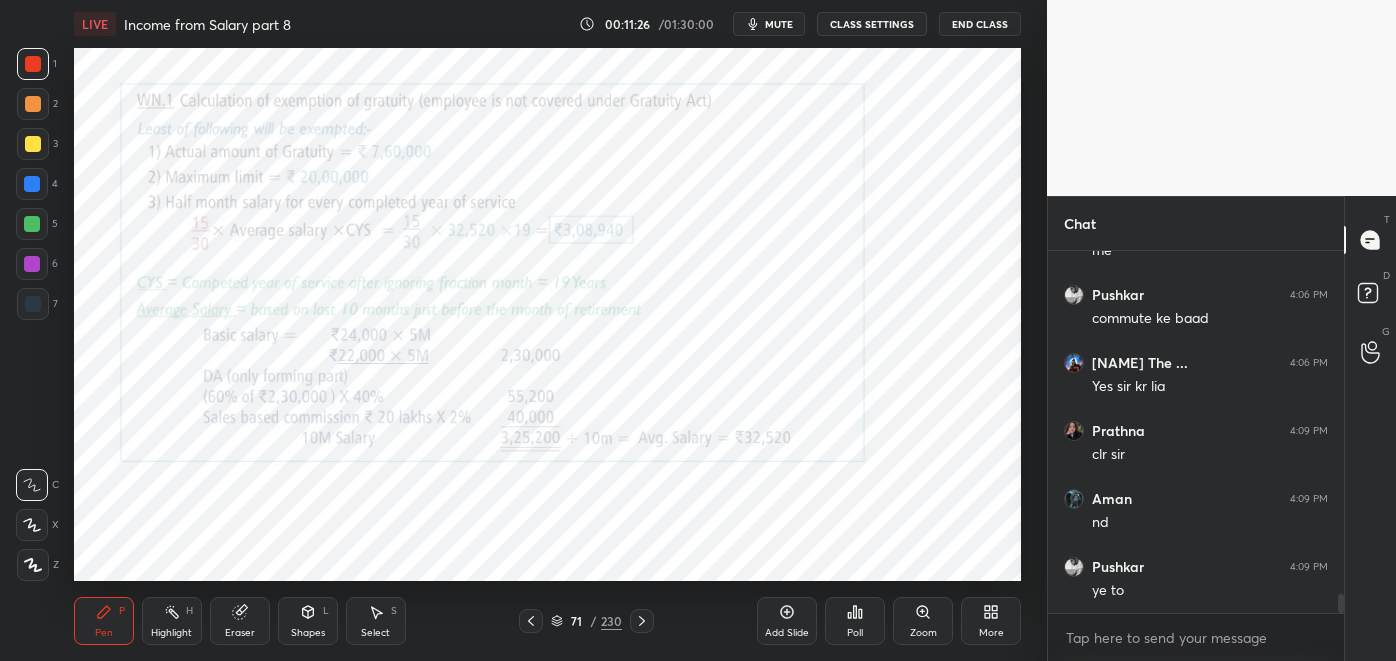 click 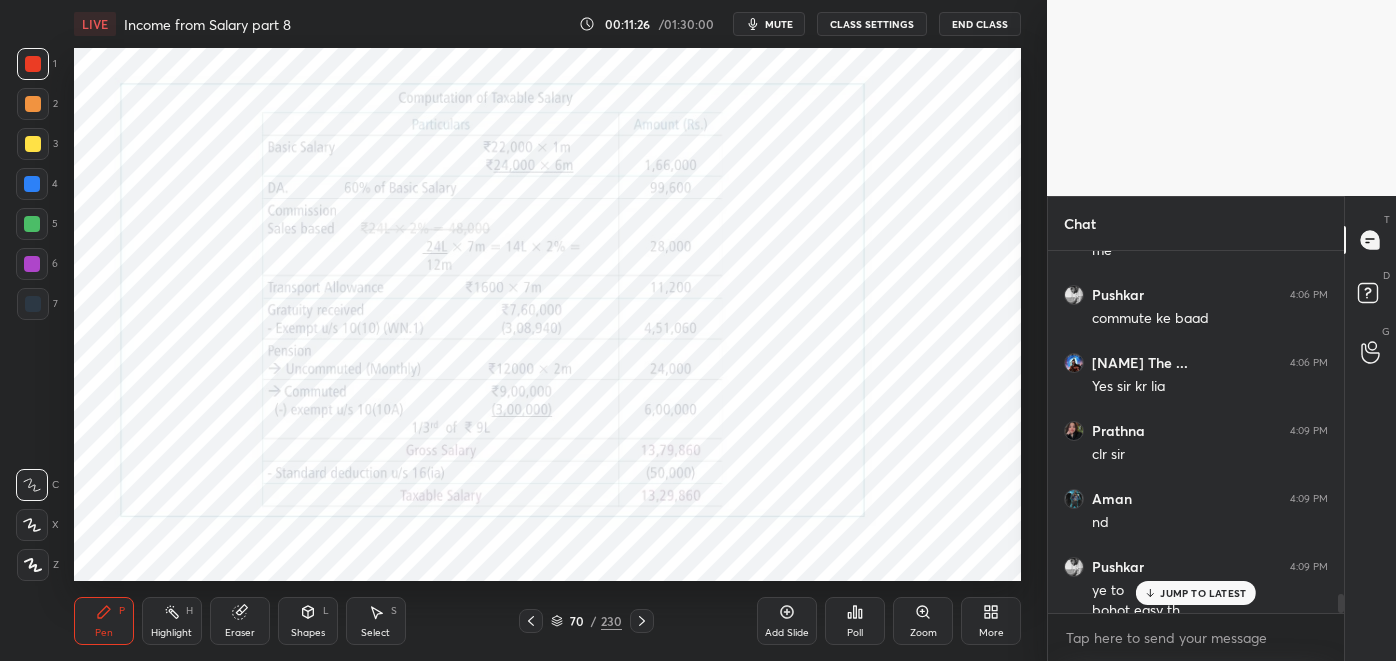 scroll, scrollTop: 6605, scrollLeft: 0, axis: vertical 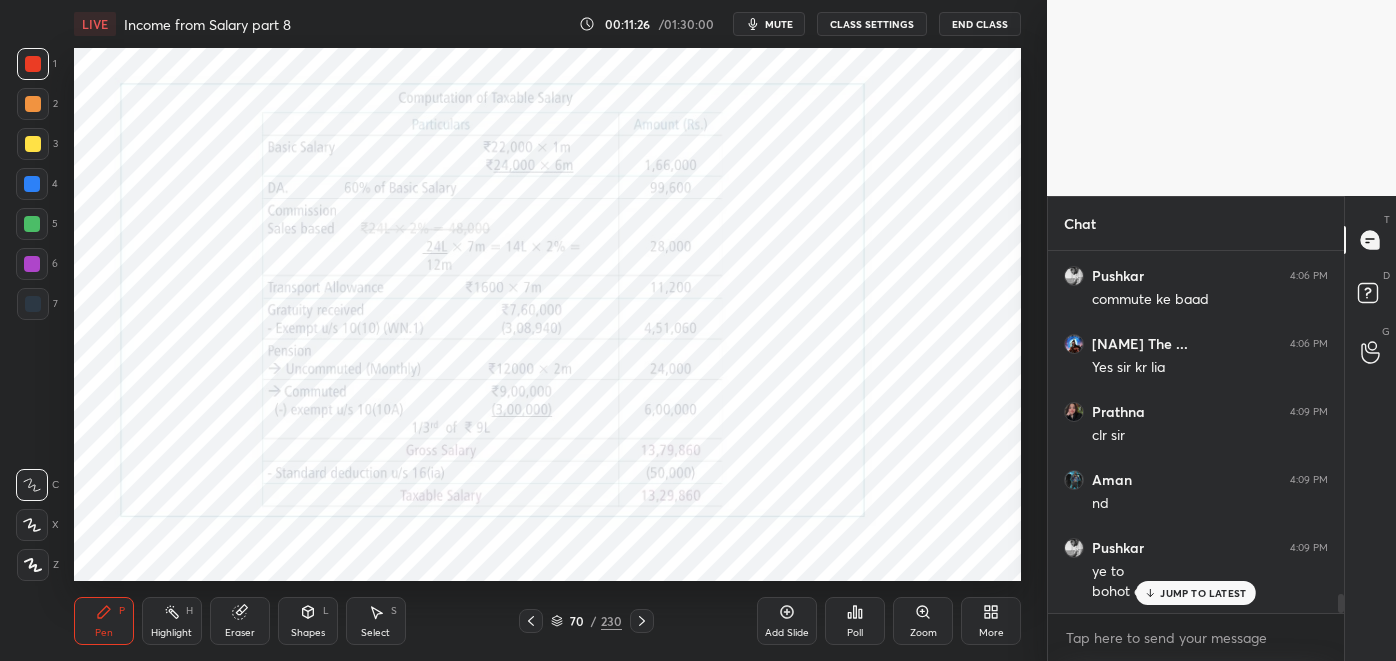 click at bounding box center [531, 621] 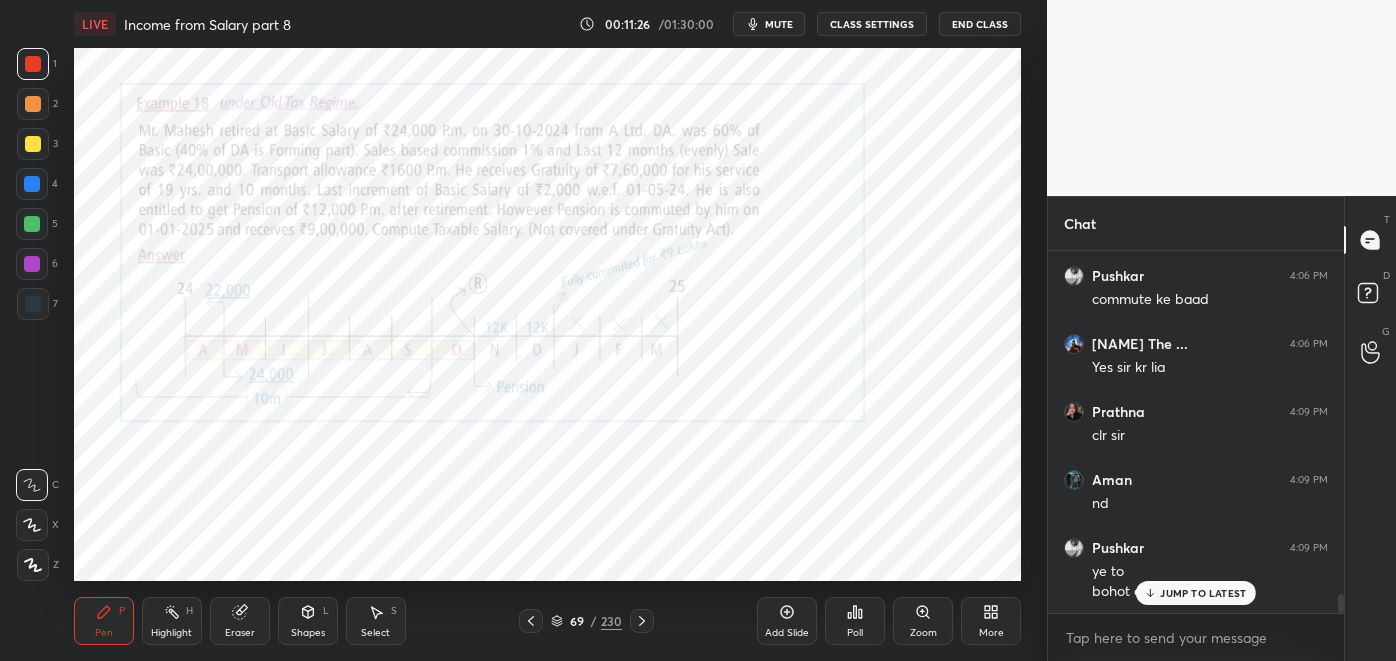 click at bounding box center (531, 621) 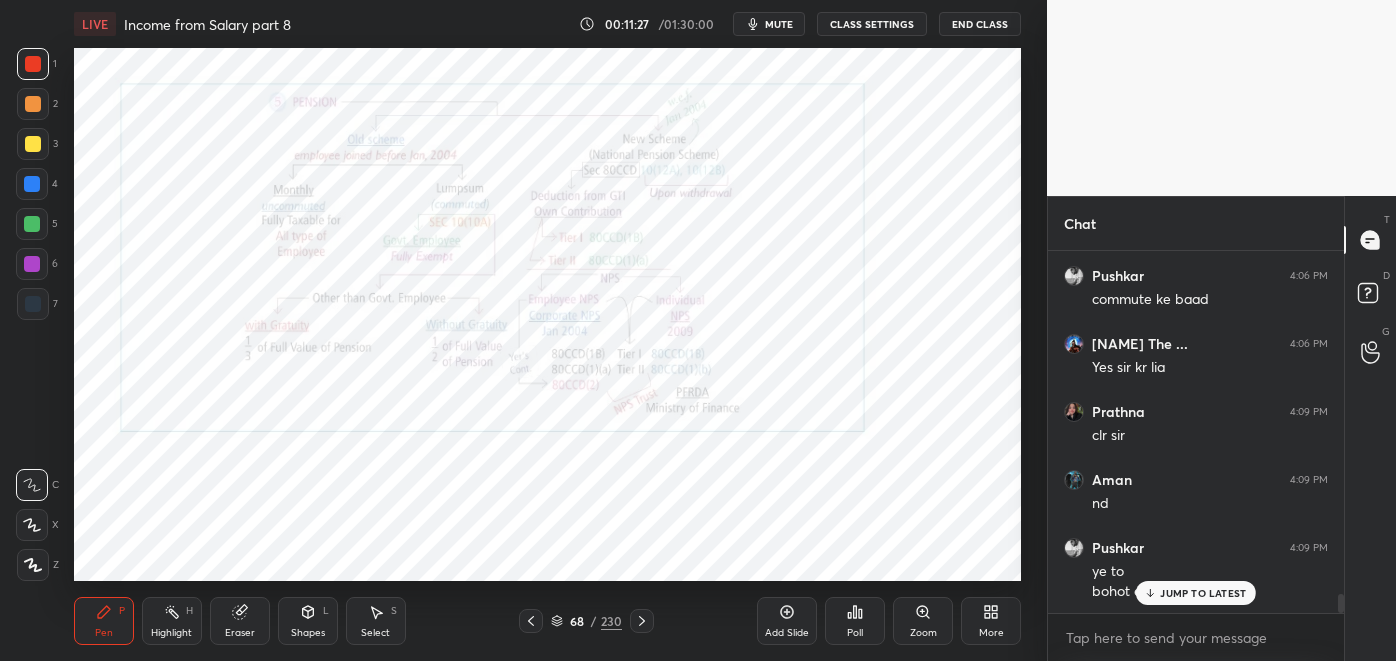 click 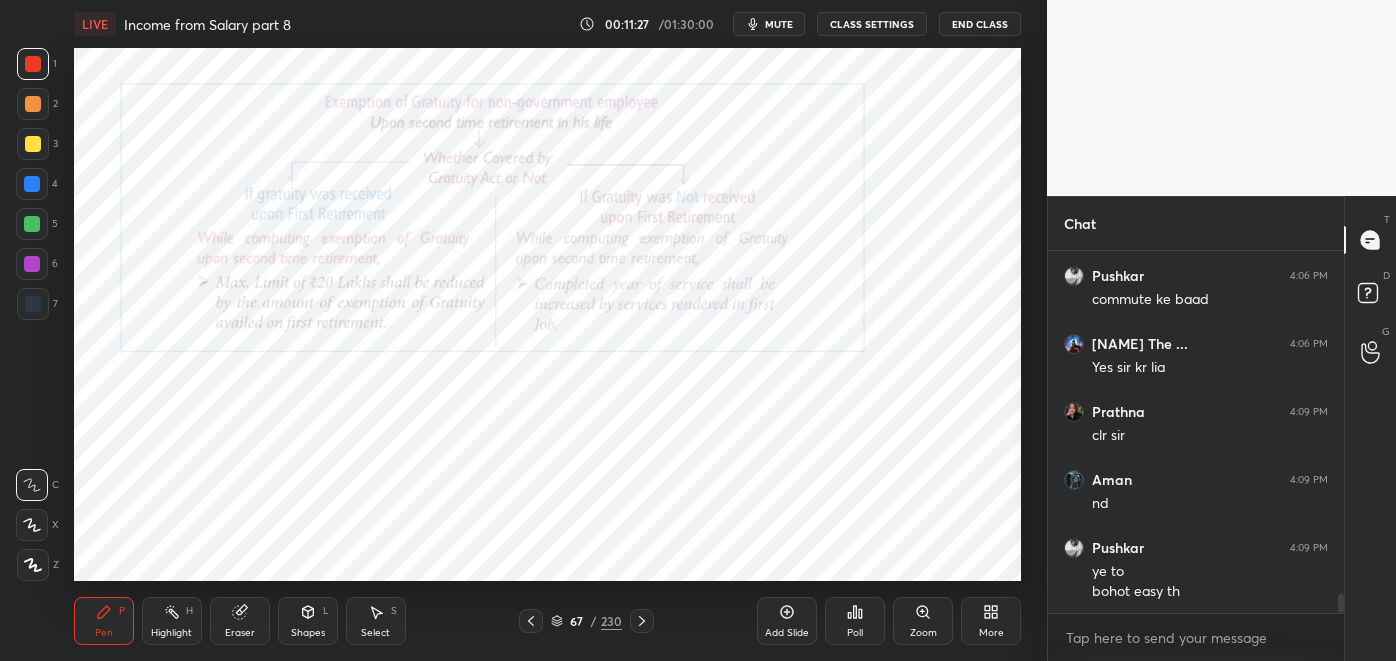 scroll, scrollTop: 6674, scrollLeft: 0, axis: vertical 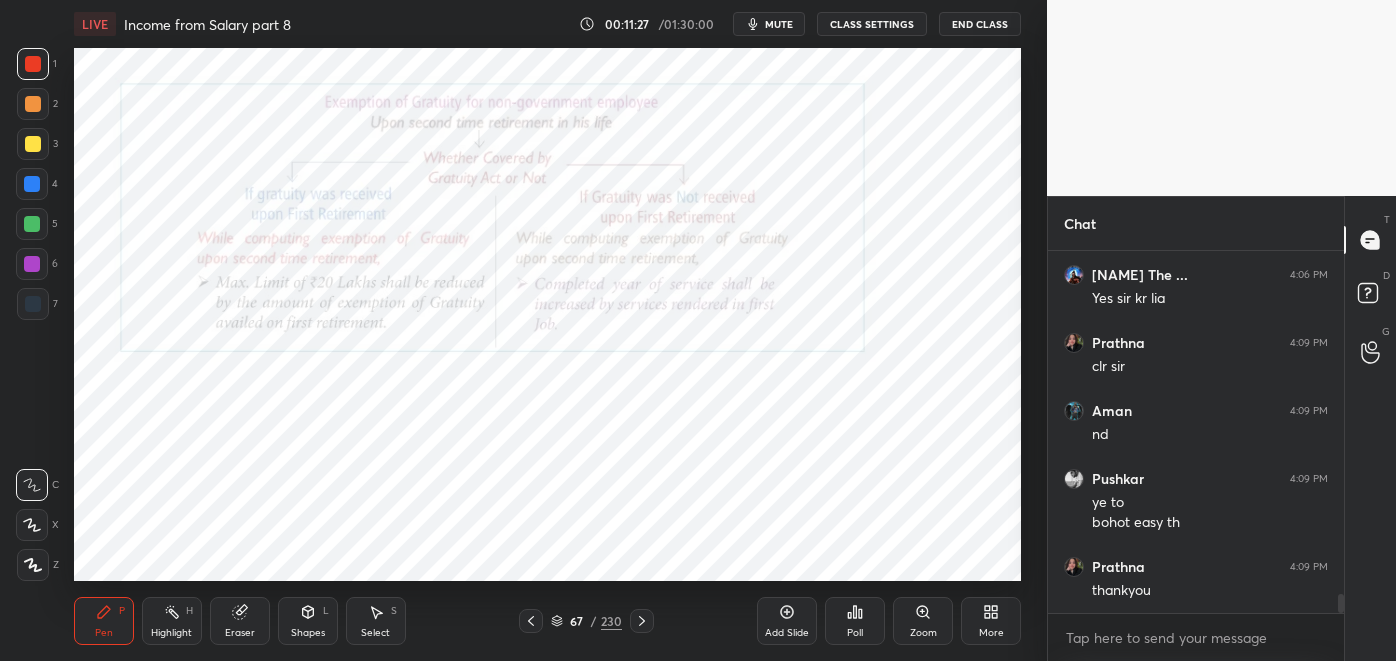 click at bounding box center [531, 621] 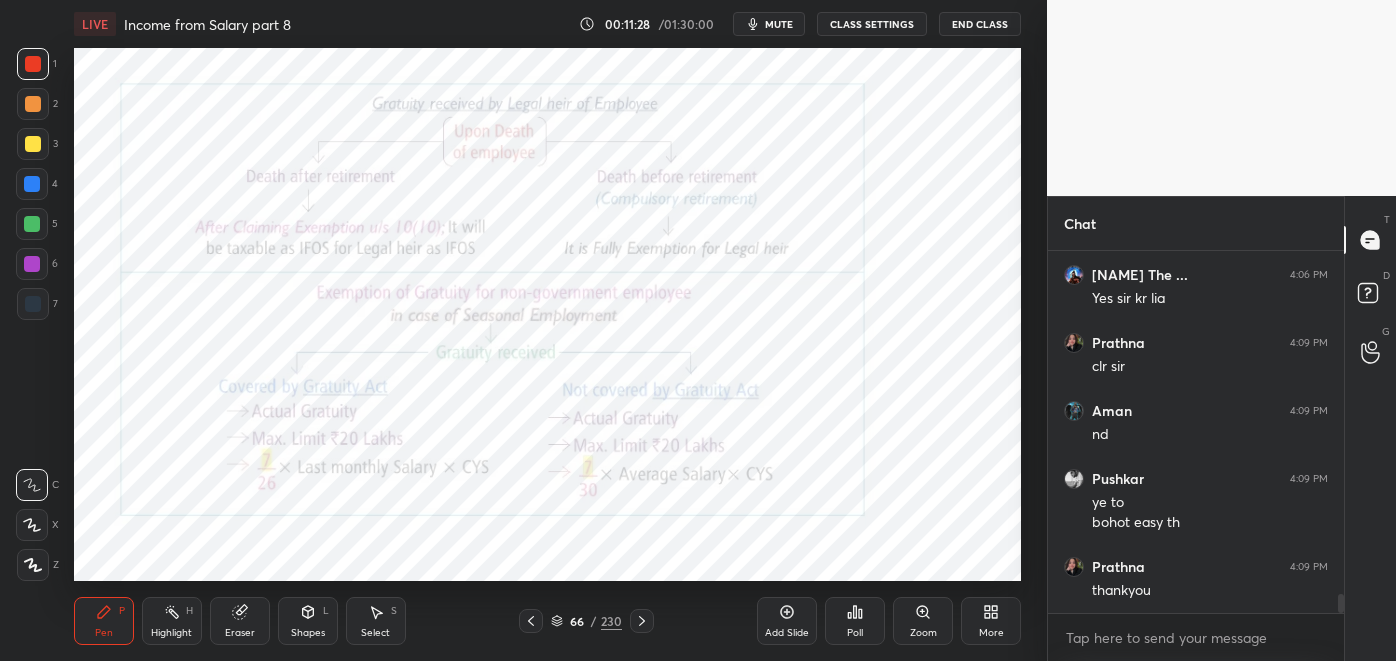 click at bounding box center [531, 621] 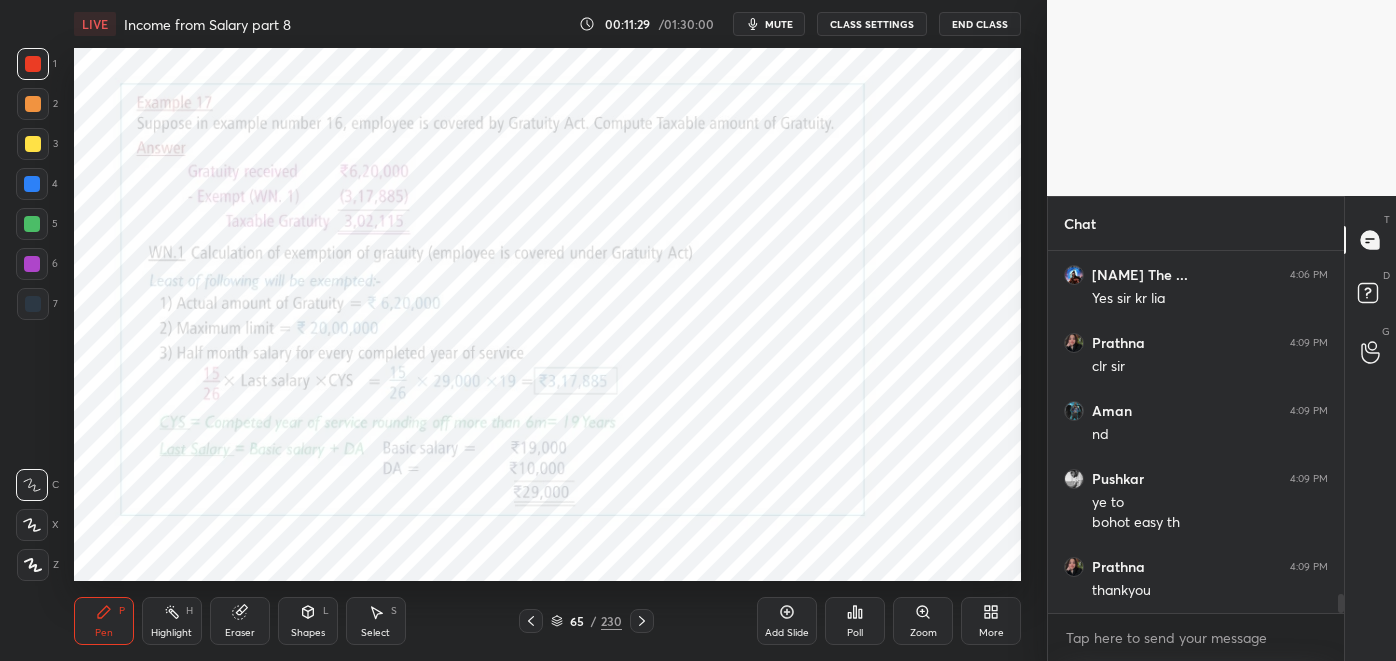 click 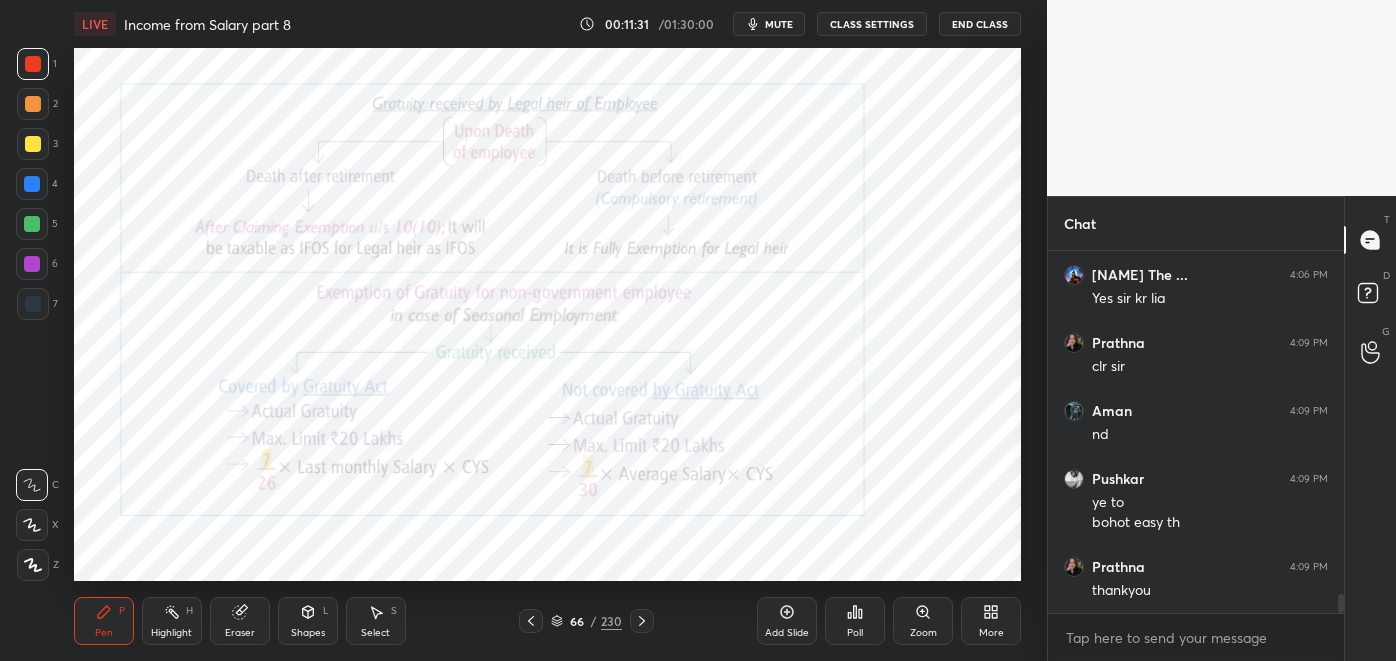 scroll, scrollTop: 6741, scrollLeft: 0, axis: vertical 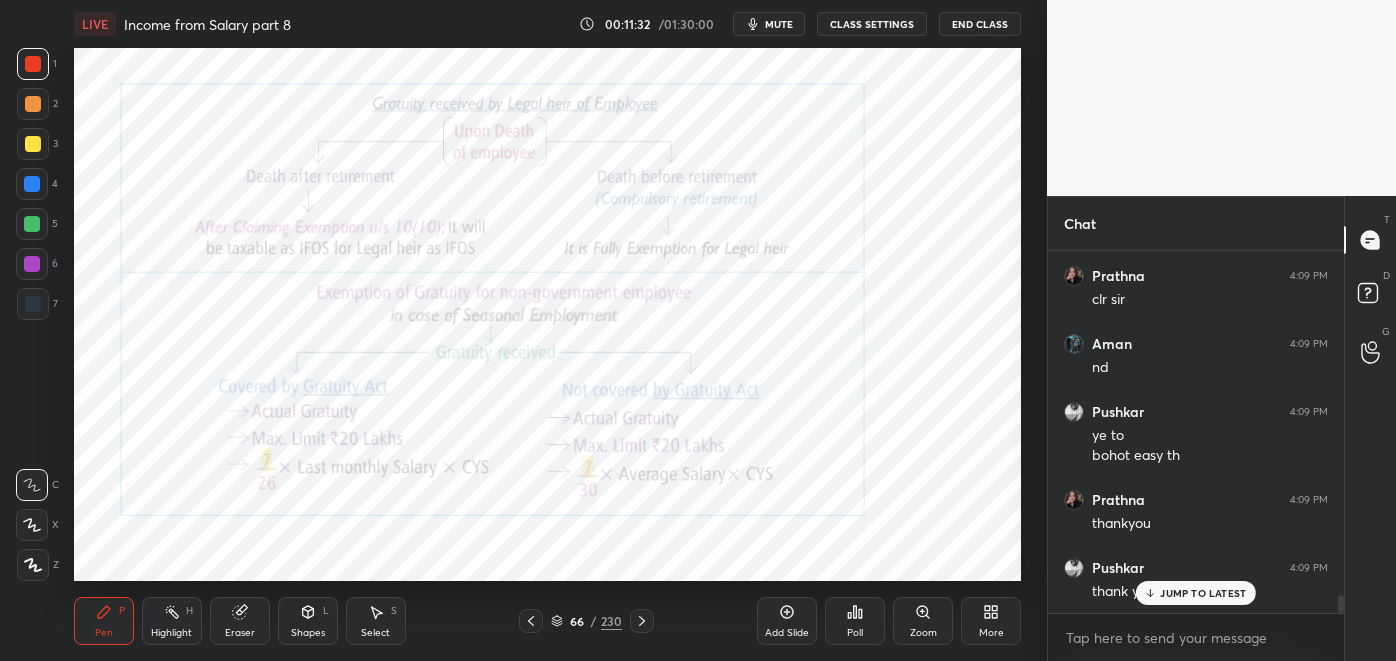 click on "Highlight" at bounding box center [171, 633] 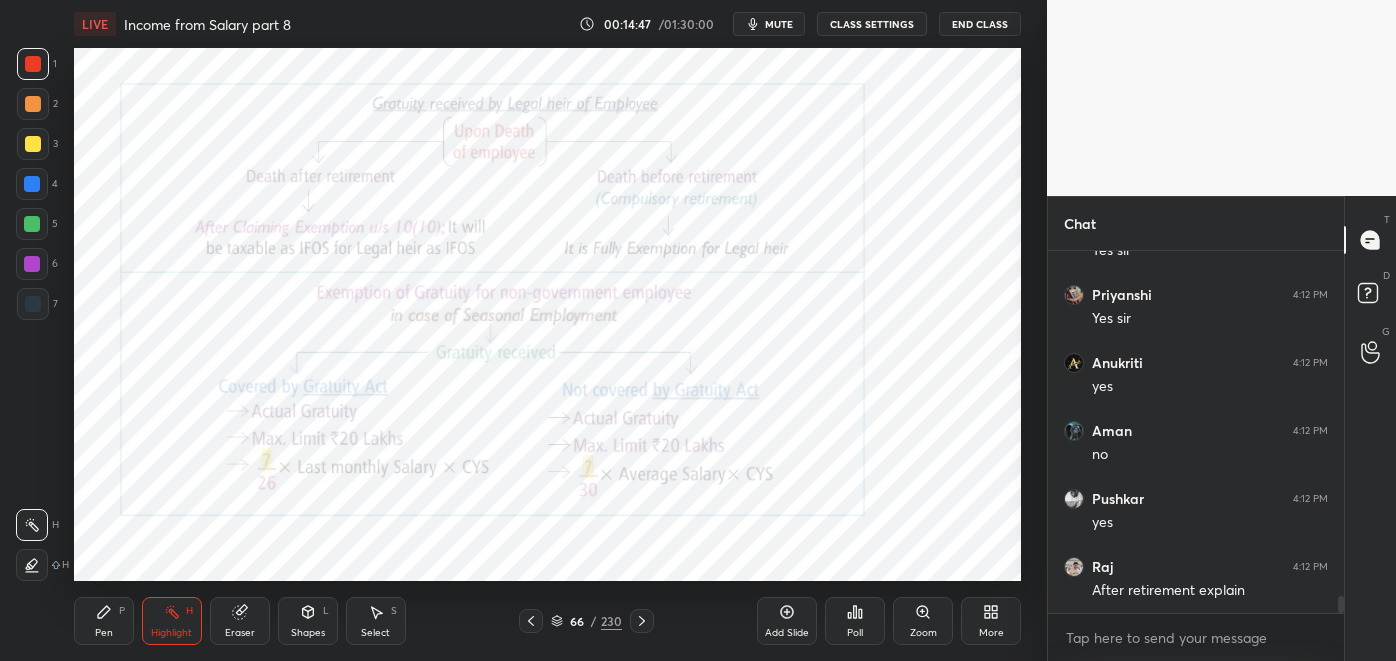 scroll, scrollTop: 7629, scrollLeft: 0, axis: vertical 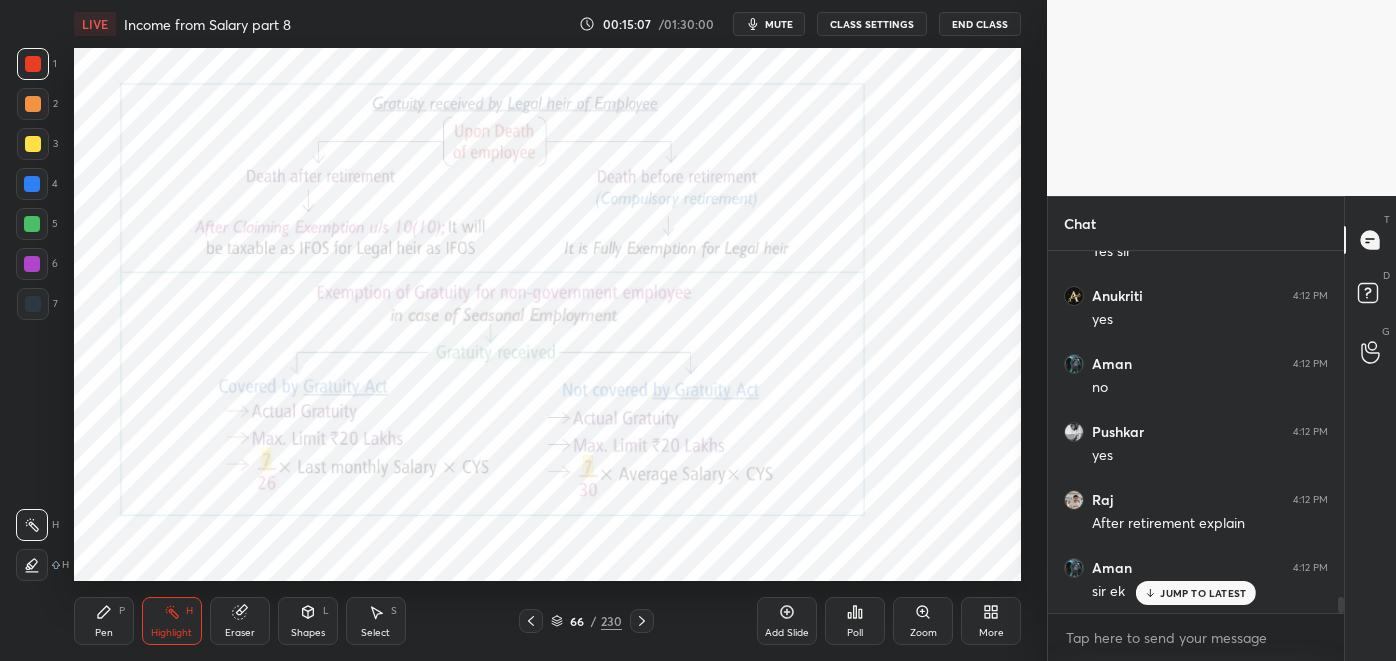 click on "JUMP TO LATEST" at bounding box center (1203, 593) 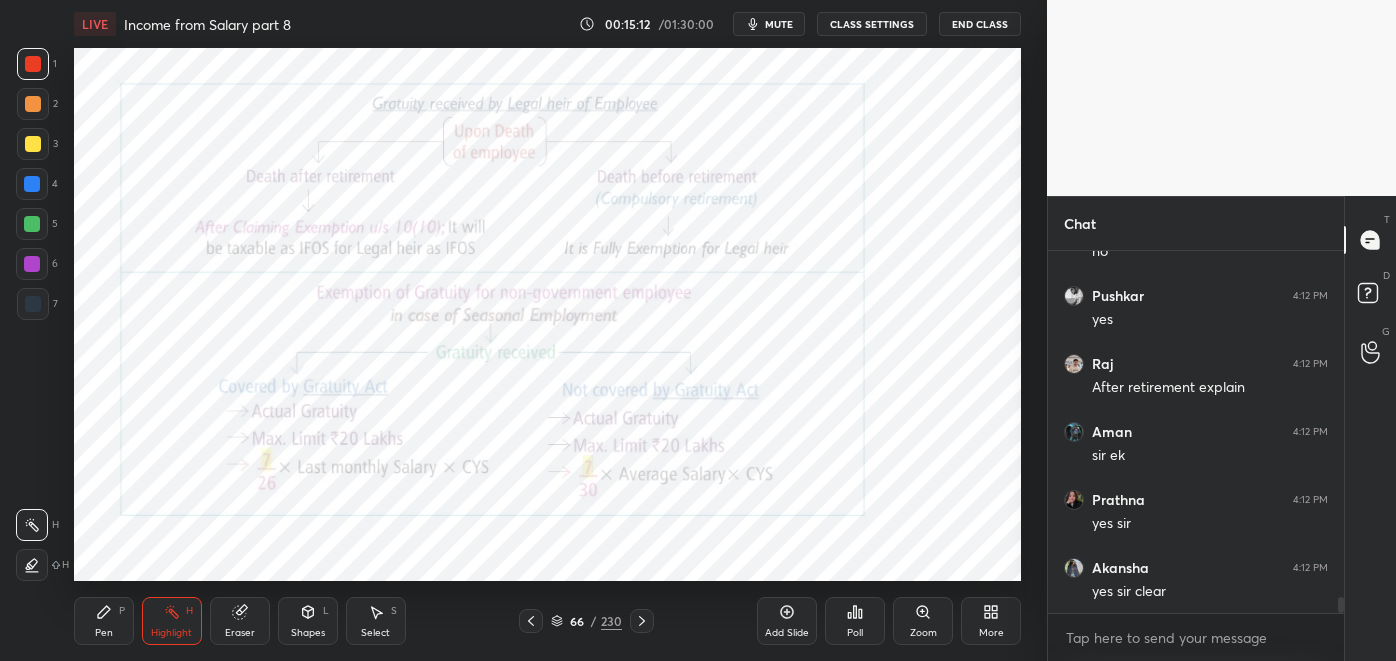 scroll, scrollTop: 7851, scrollLeft: 0, axis: vertical 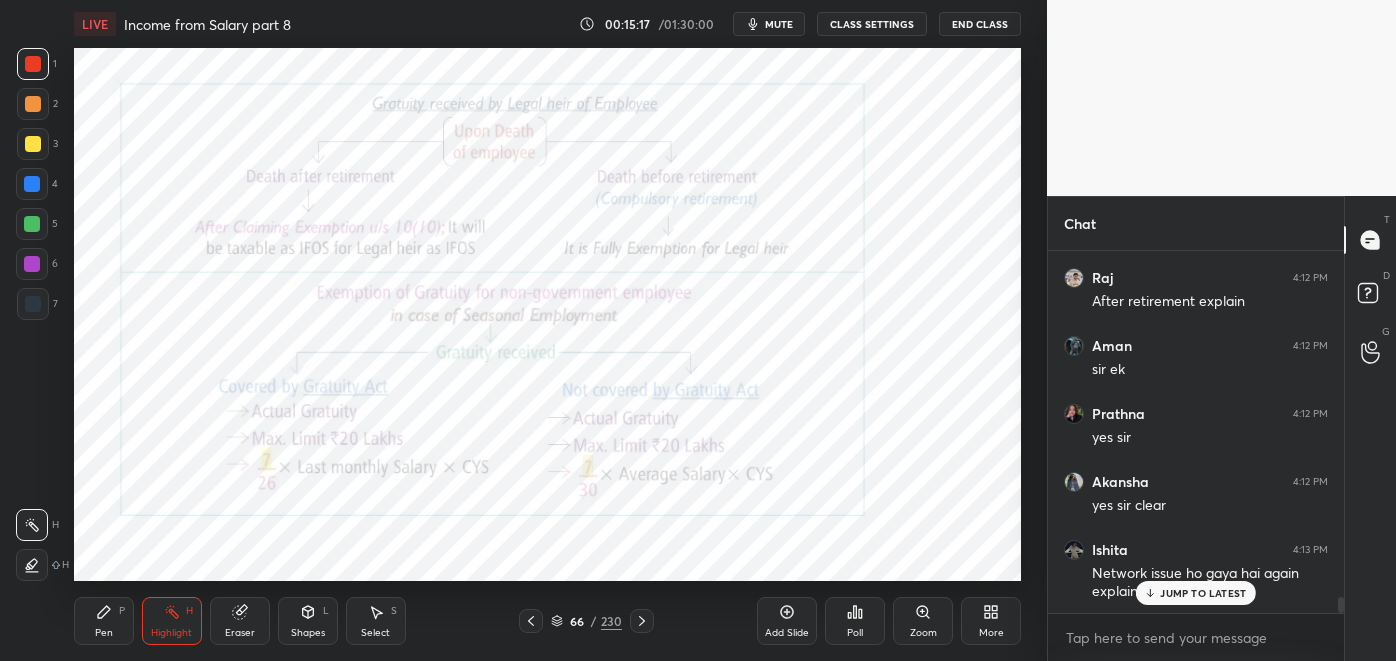 click on "[NAME] 4:13 PM Network issue ho gaya hai again explain kar dejiye" at bounding box center (1196, 571) 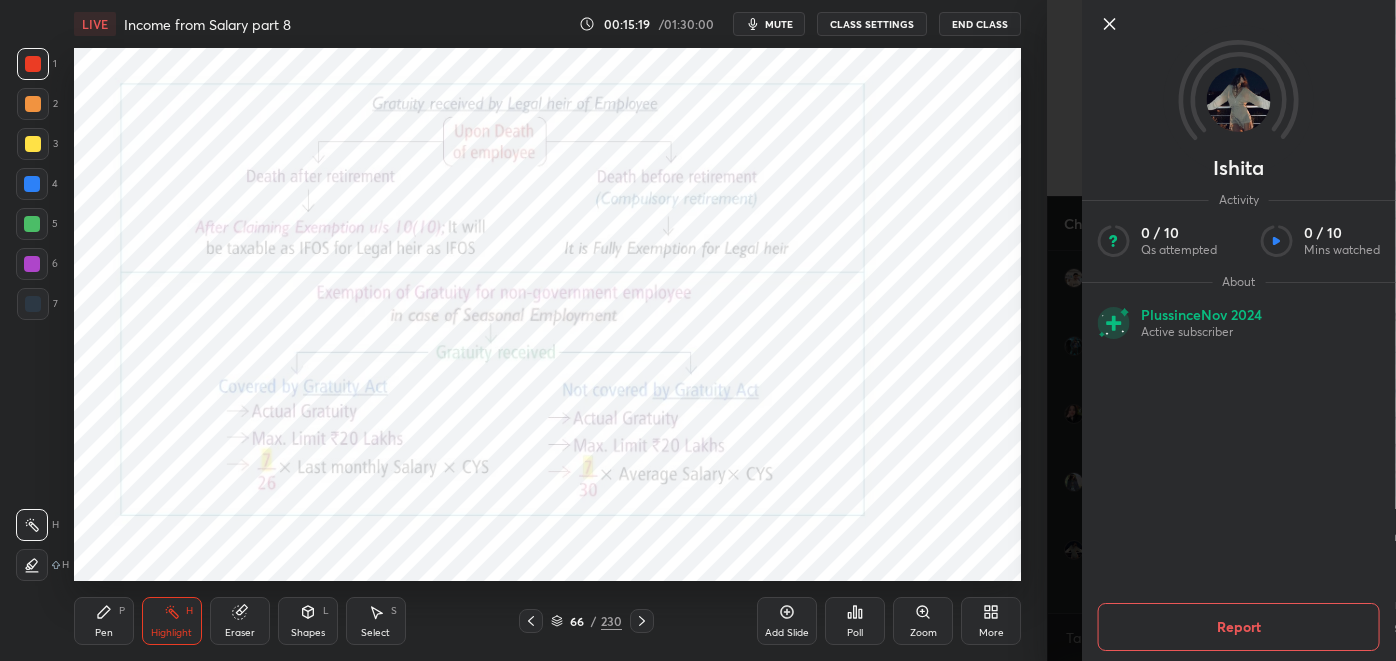 click 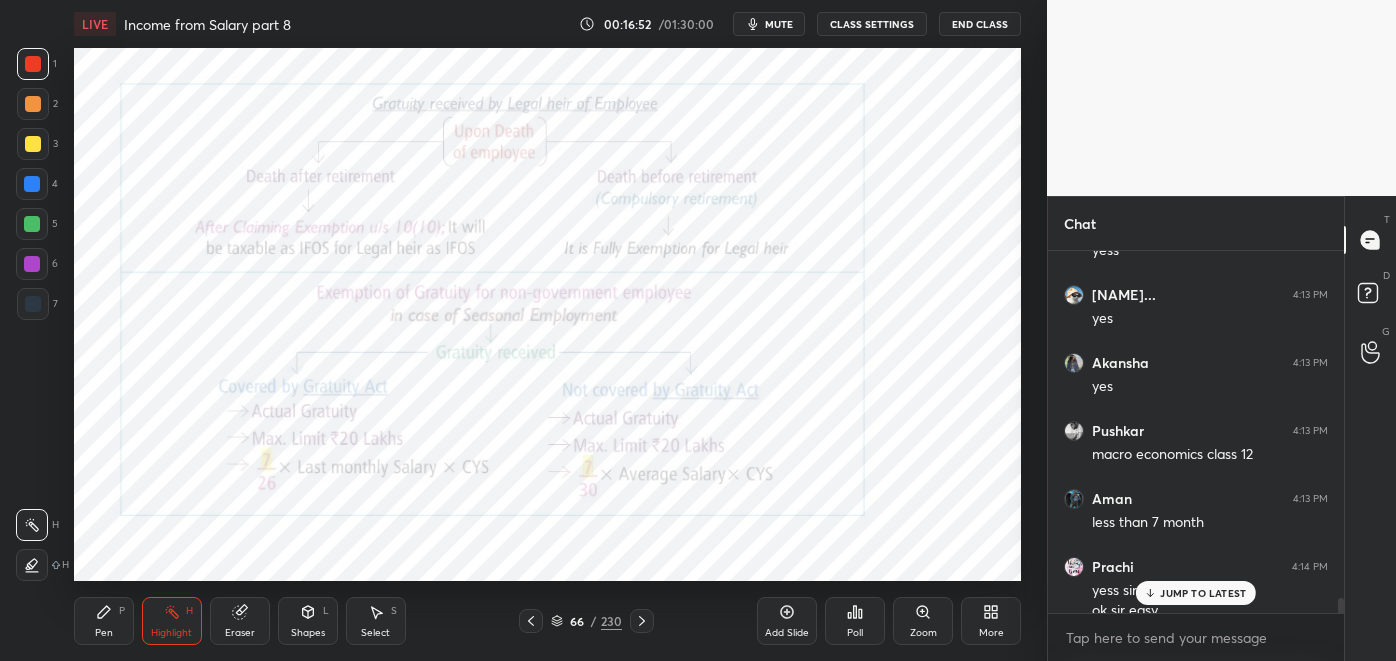 scroll, scrollTop: 8619, scrollLeft: 0, axis: vertical 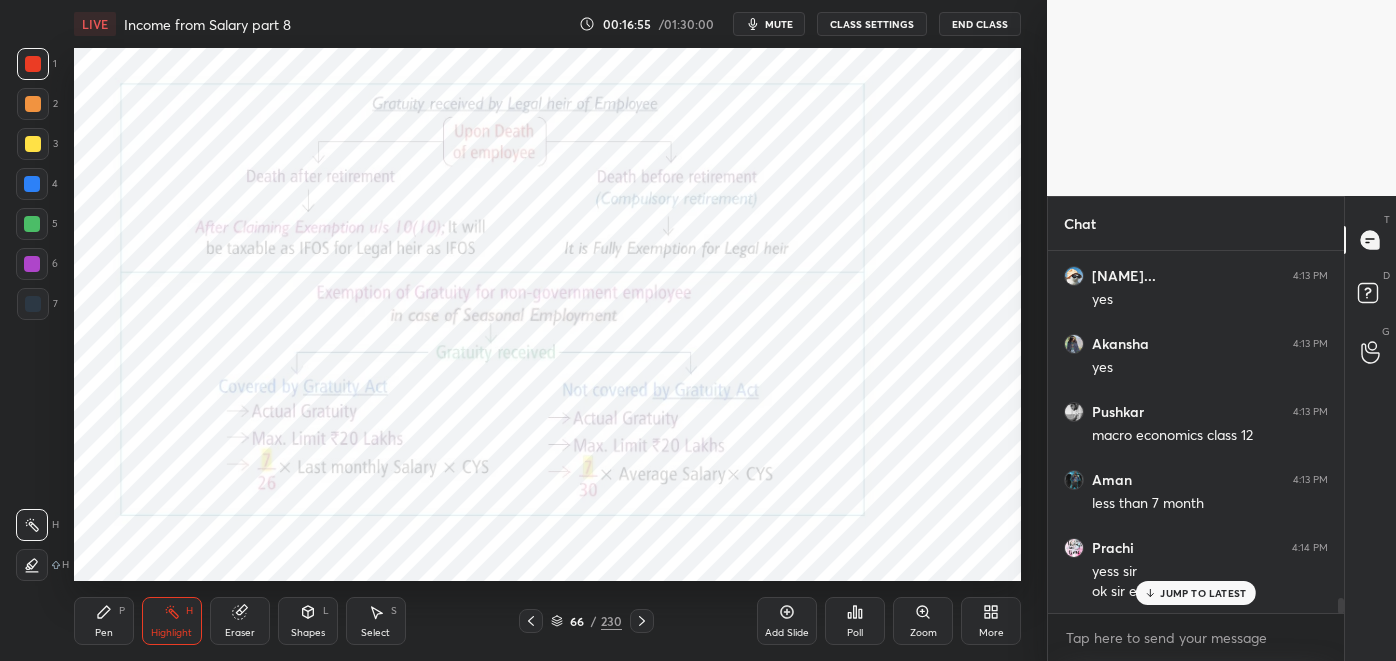 click on "JUMP TO LATEST" at bounding box center (1203, 593) 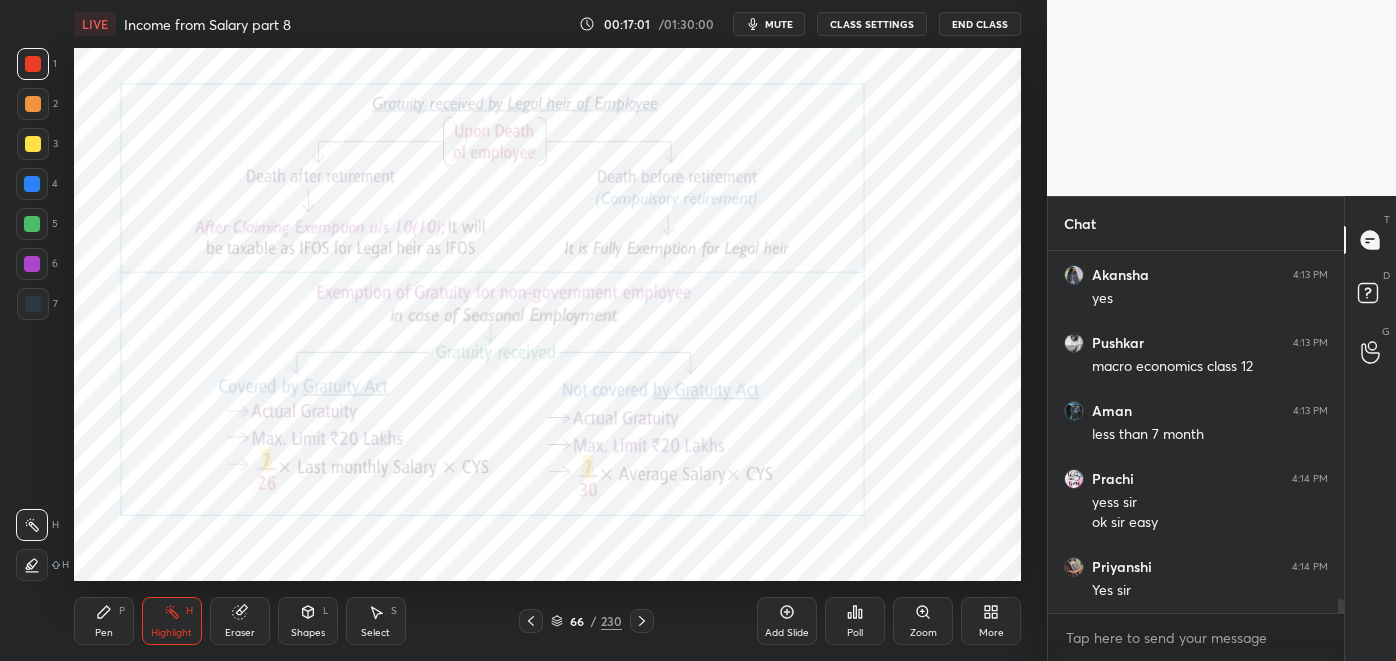 scroll, scrollTop: 8755, scrollLeft: 0, axis: vertical 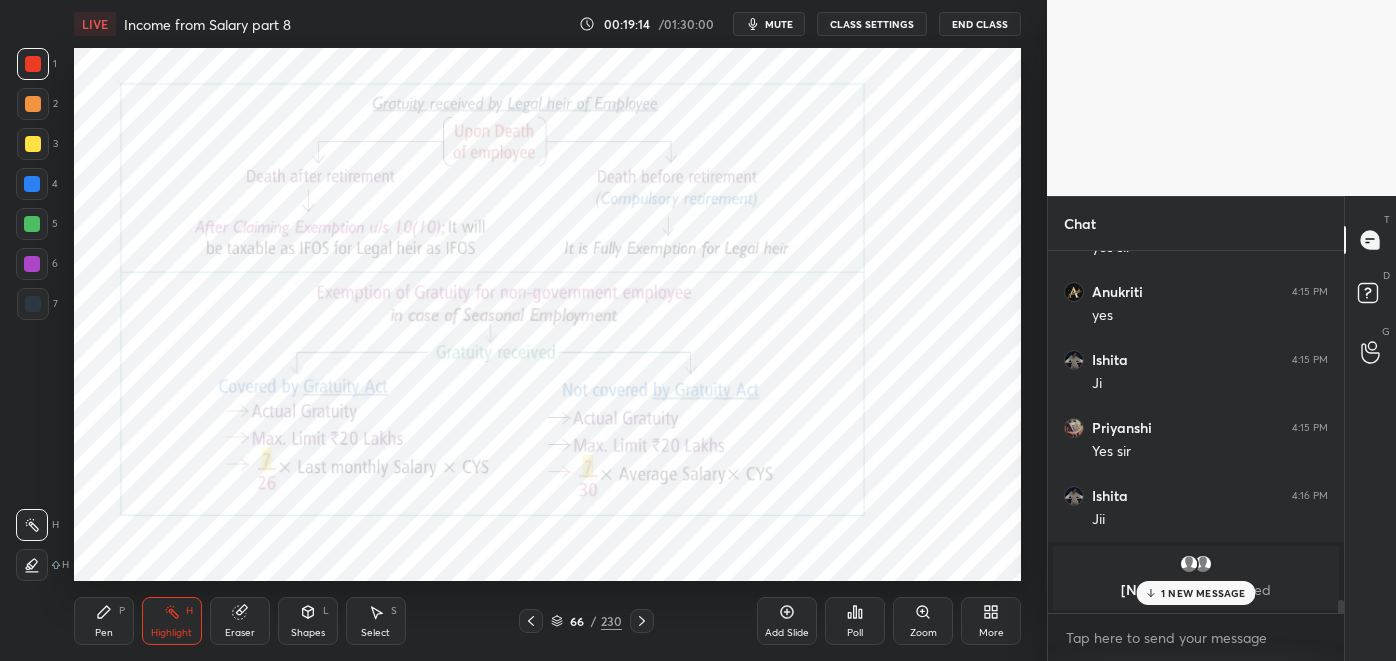 click on "Pen P" at bounding box center (104, 621) 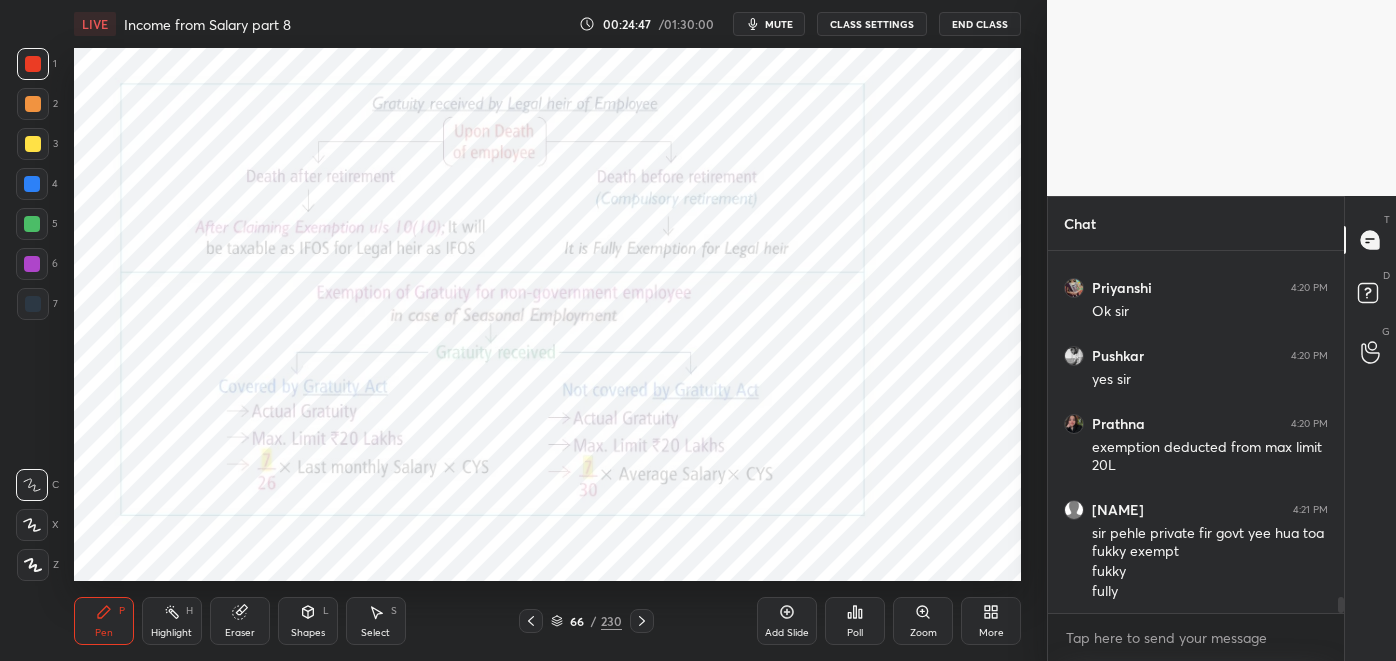 scroll, scrollTop: 7920, scrollLeft: 0, axis: vertical 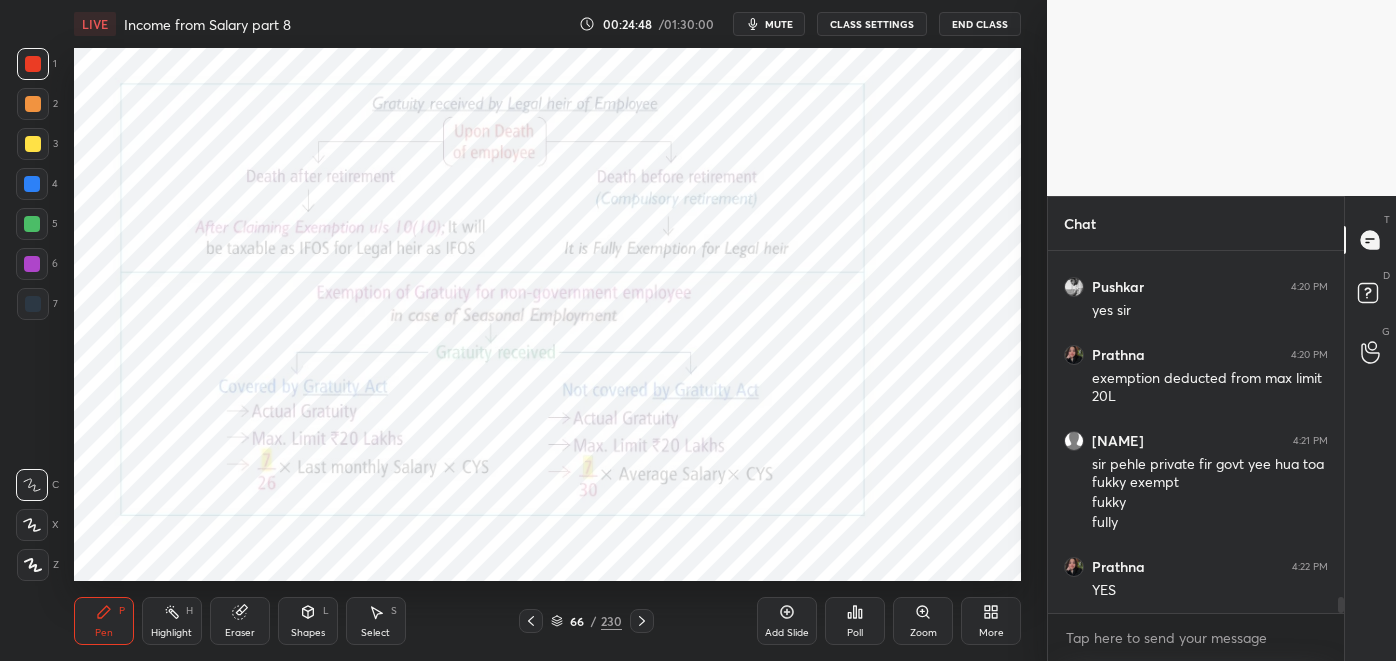 click 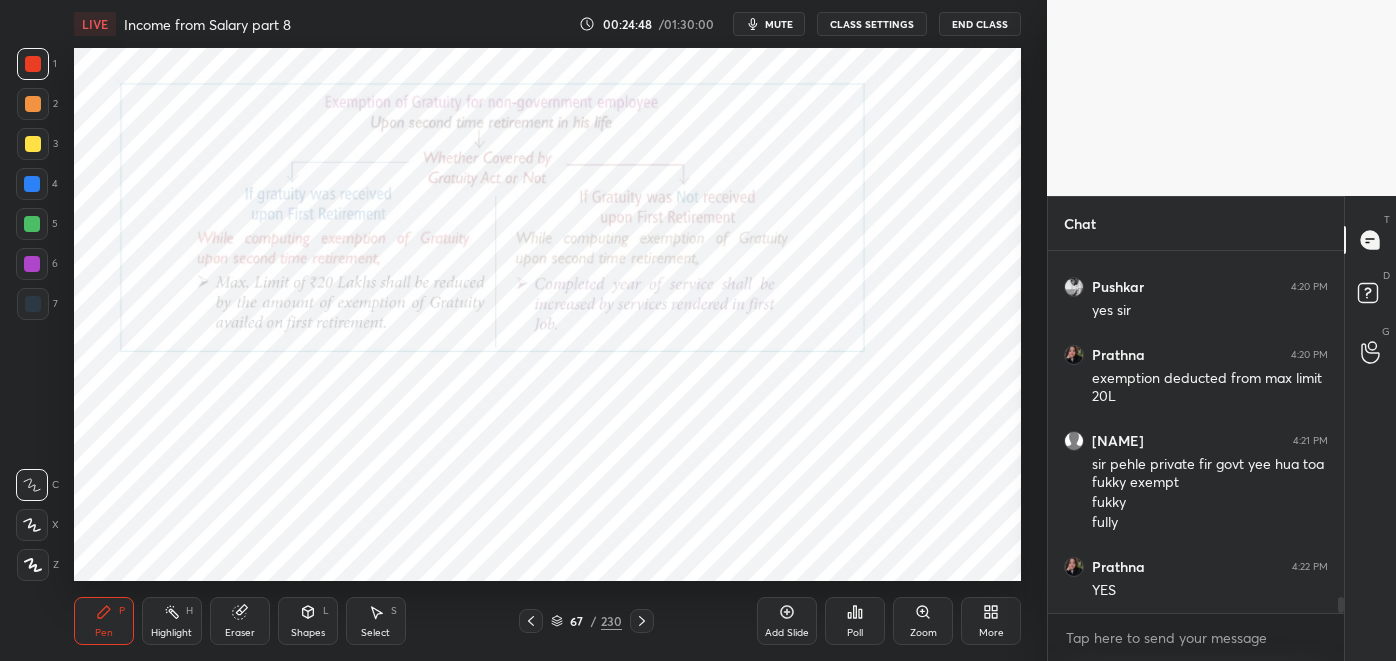 scroll, scrollTop: 7992, scrollLeft: 0, axis: vertical 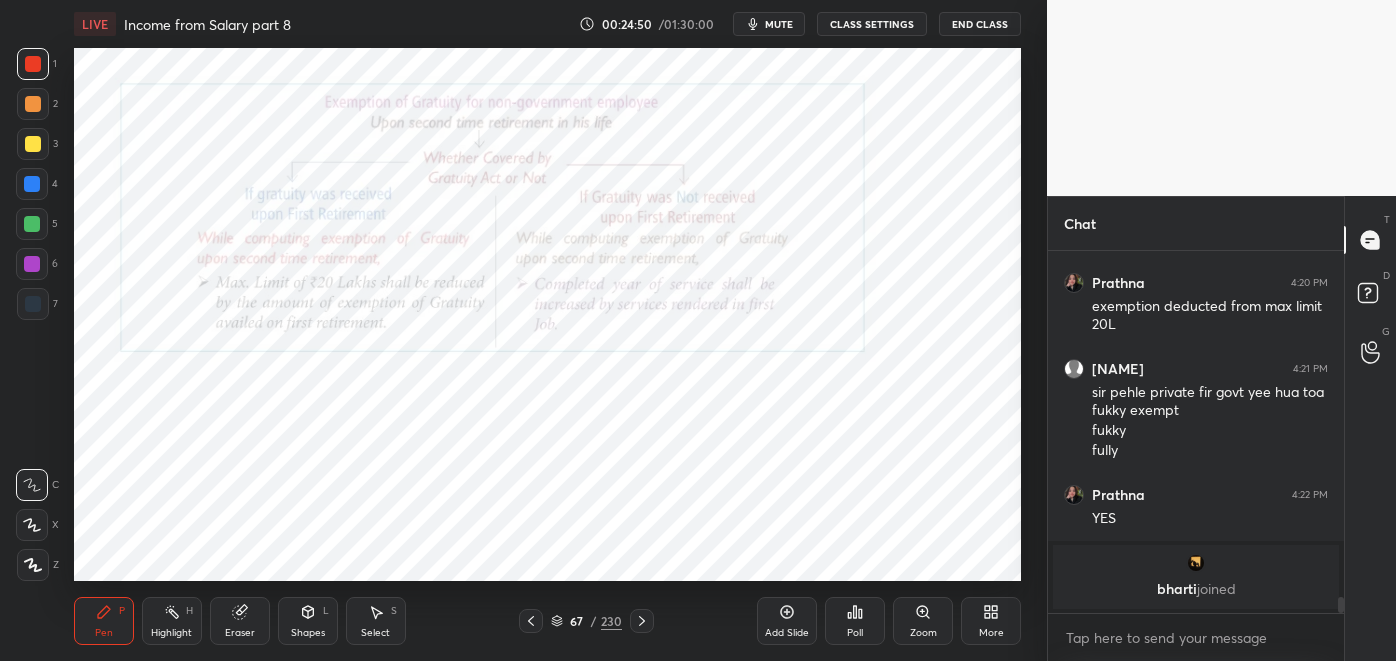 click 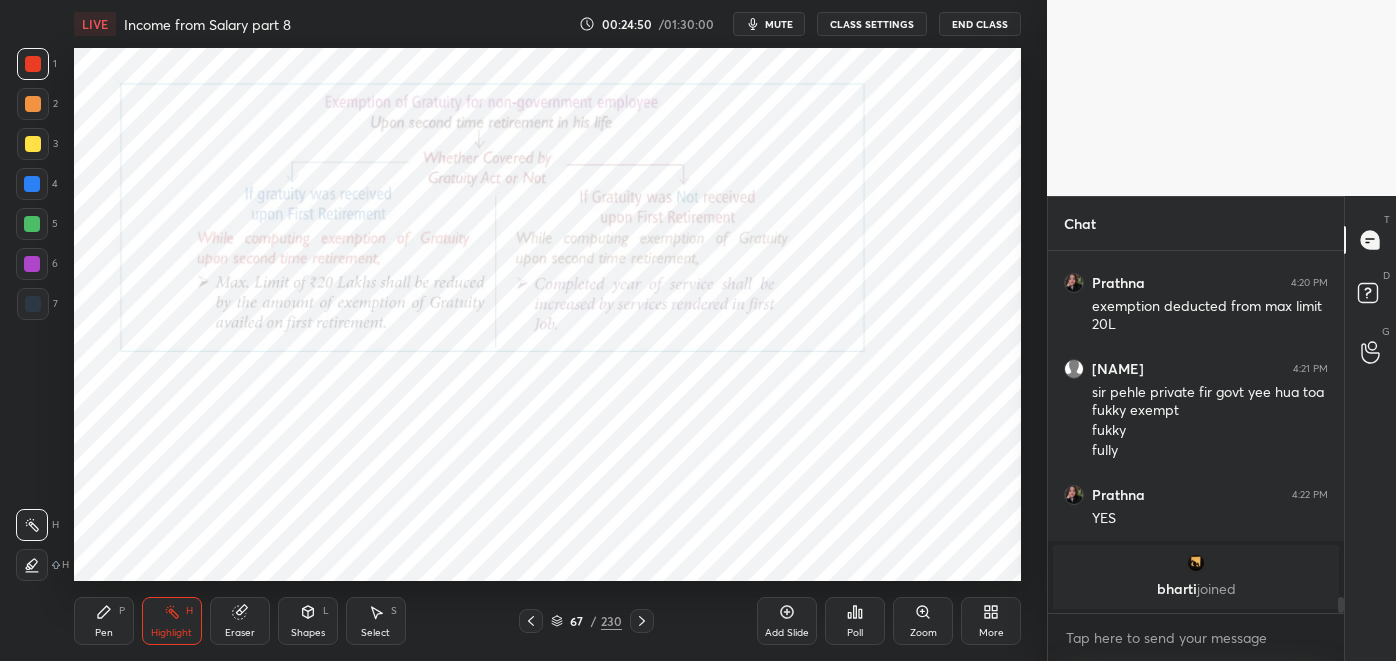 scroll, scrollTop: 7781, scrollLeft: 0, axis: vertical 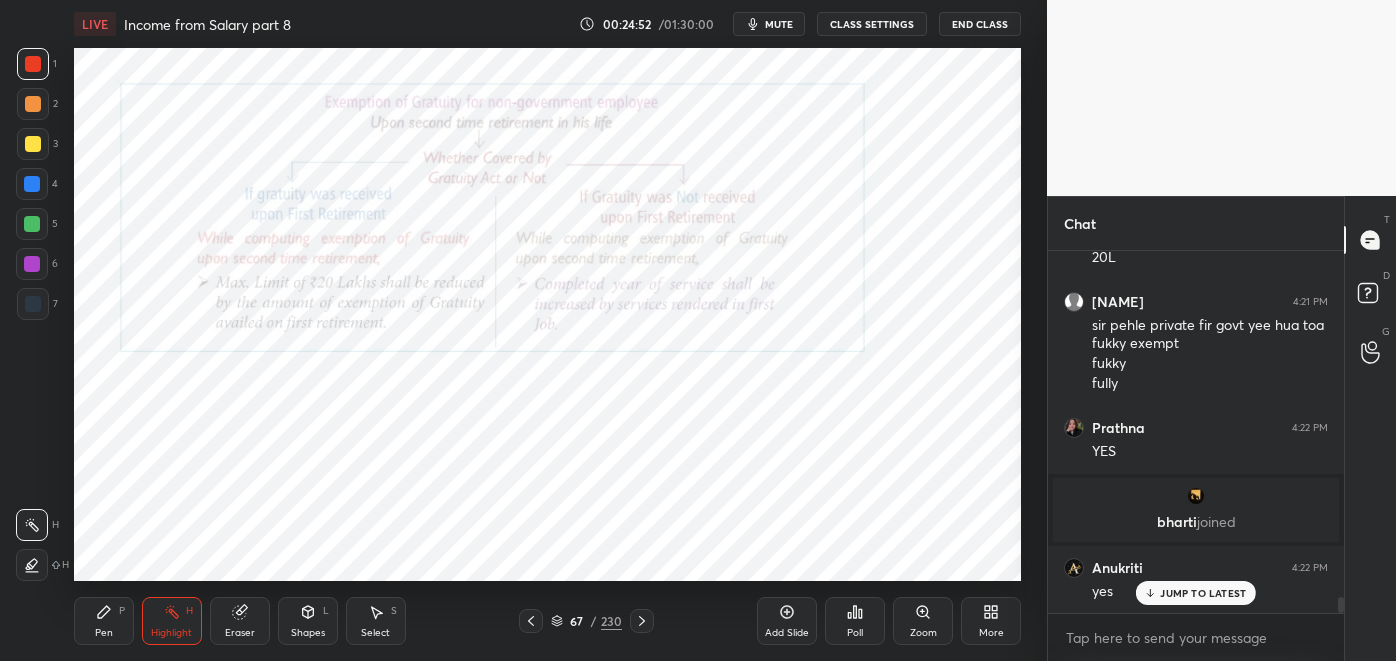 click at bounding box center [32, 184] 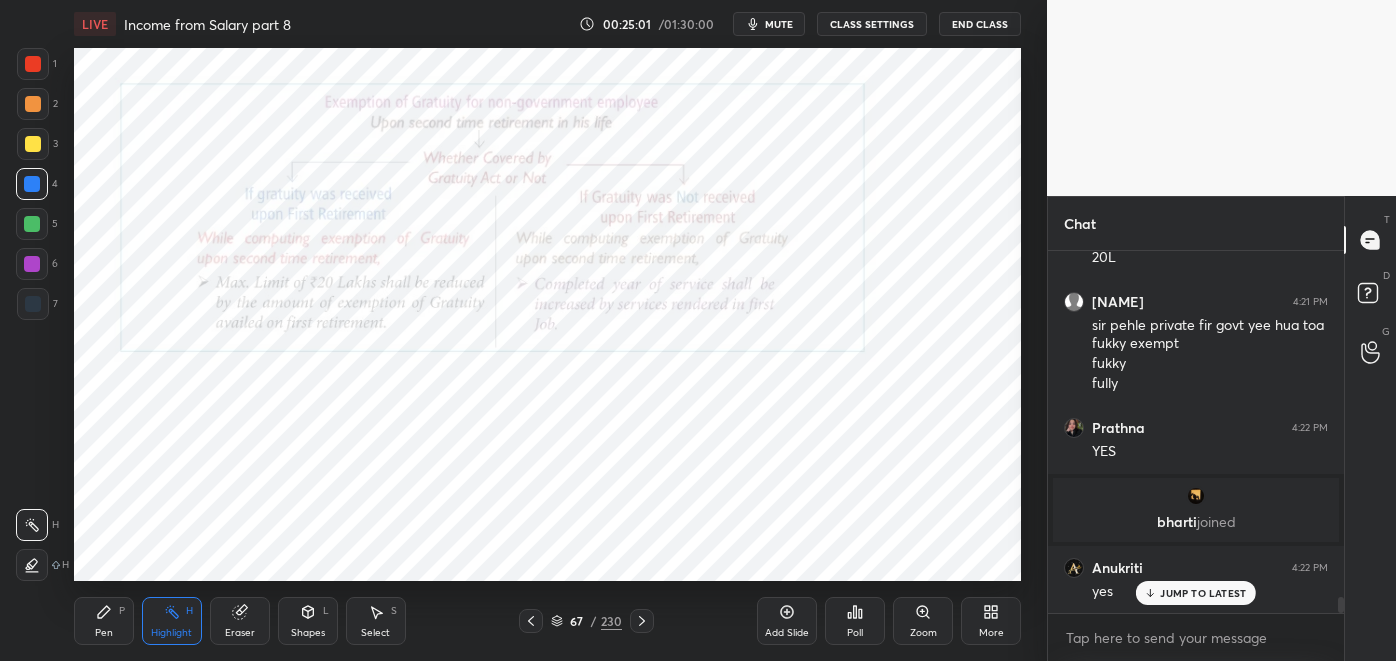 click 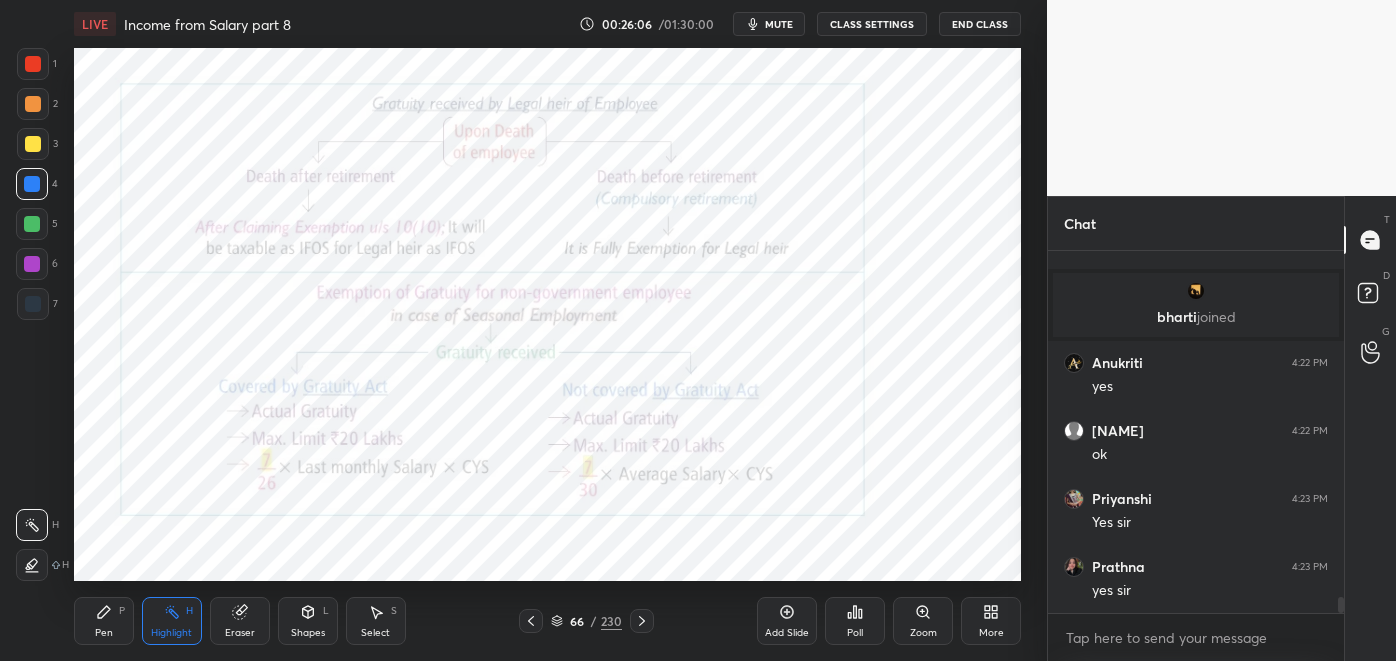 scroll, scrollTop: 8053, scrollLeft: 0, axis: vertical 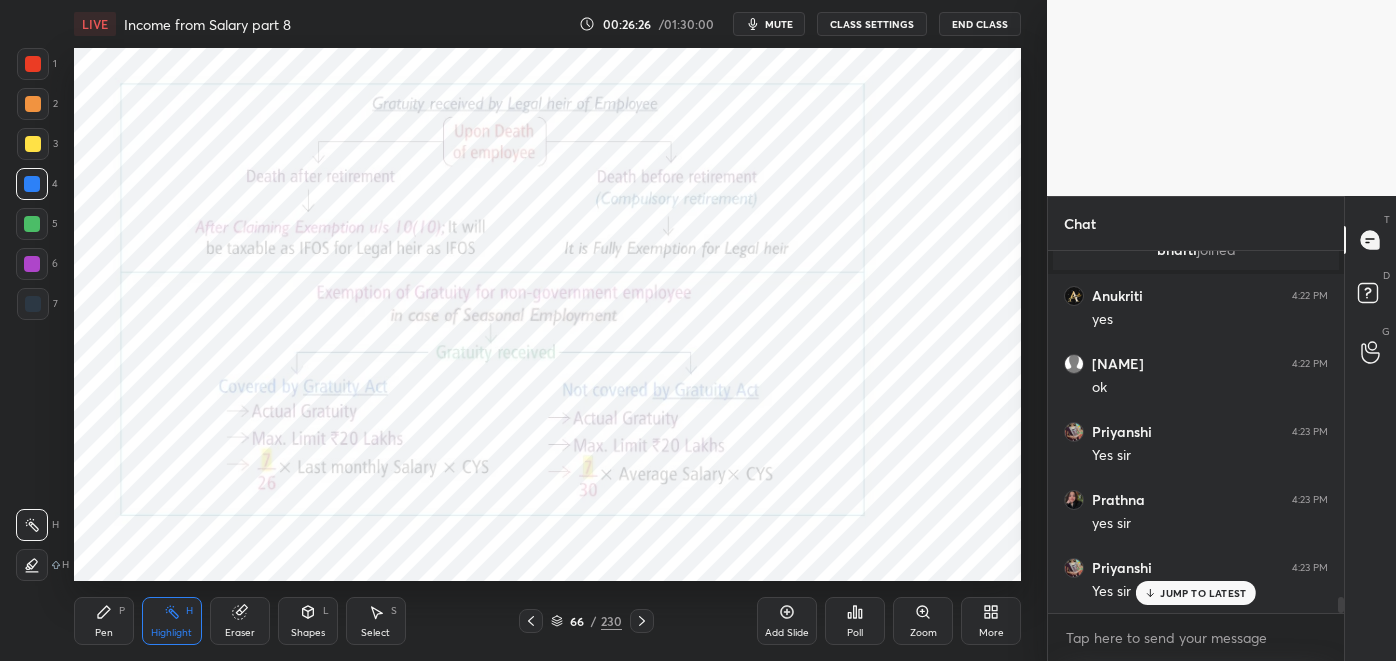 click on "Pen P" at bounding box center (104, 621) 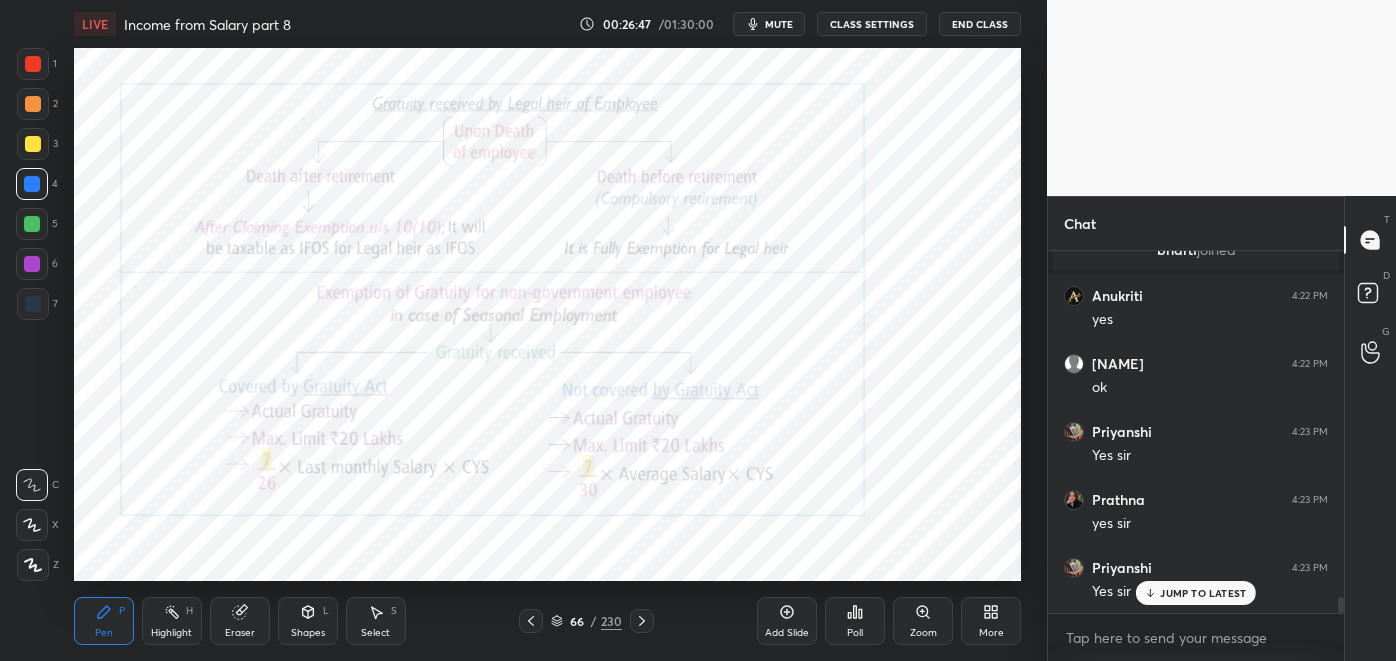 click at bounding box center (32, 224) 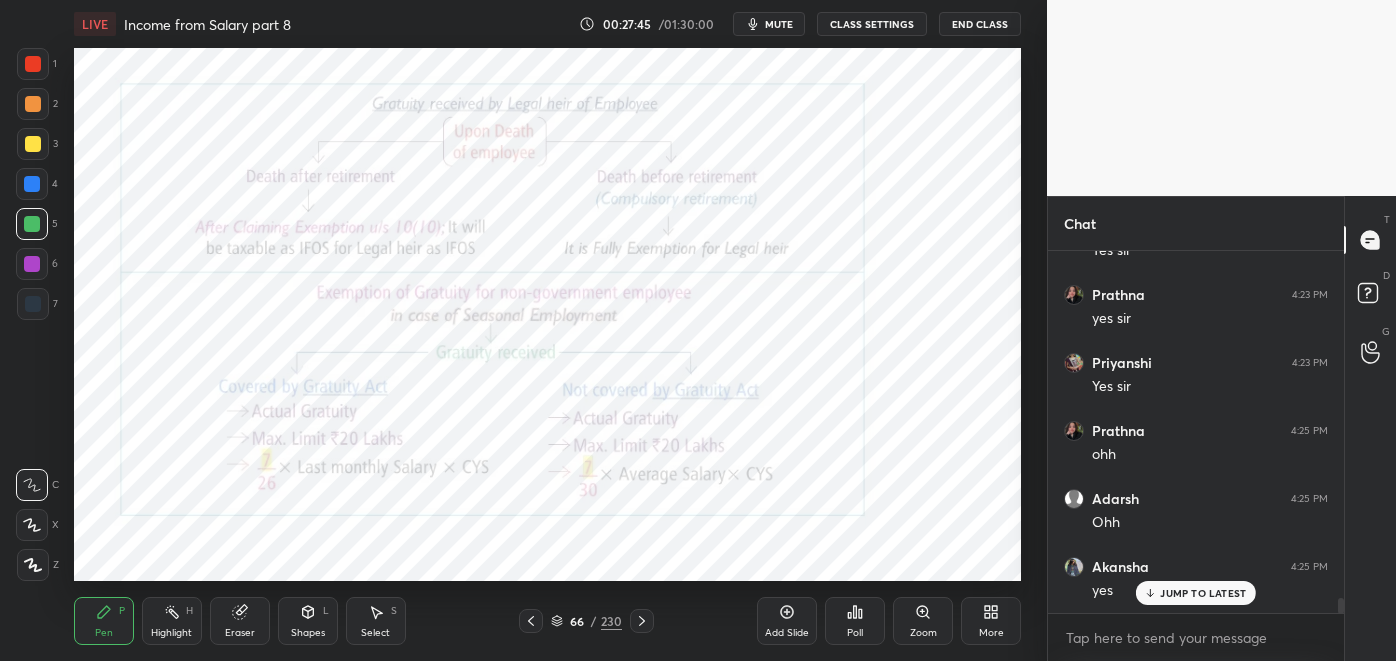 scroll, scrollTop: 8325, scrollLeft: 0, axis: vertical 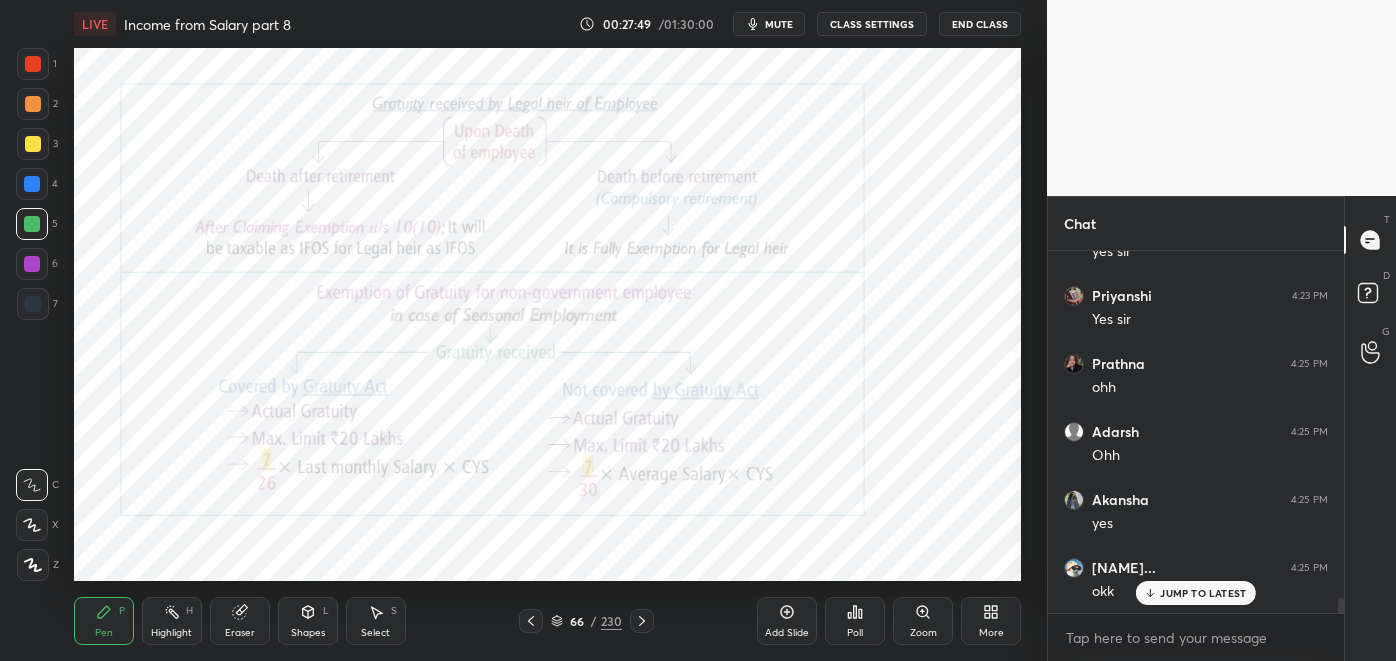 click 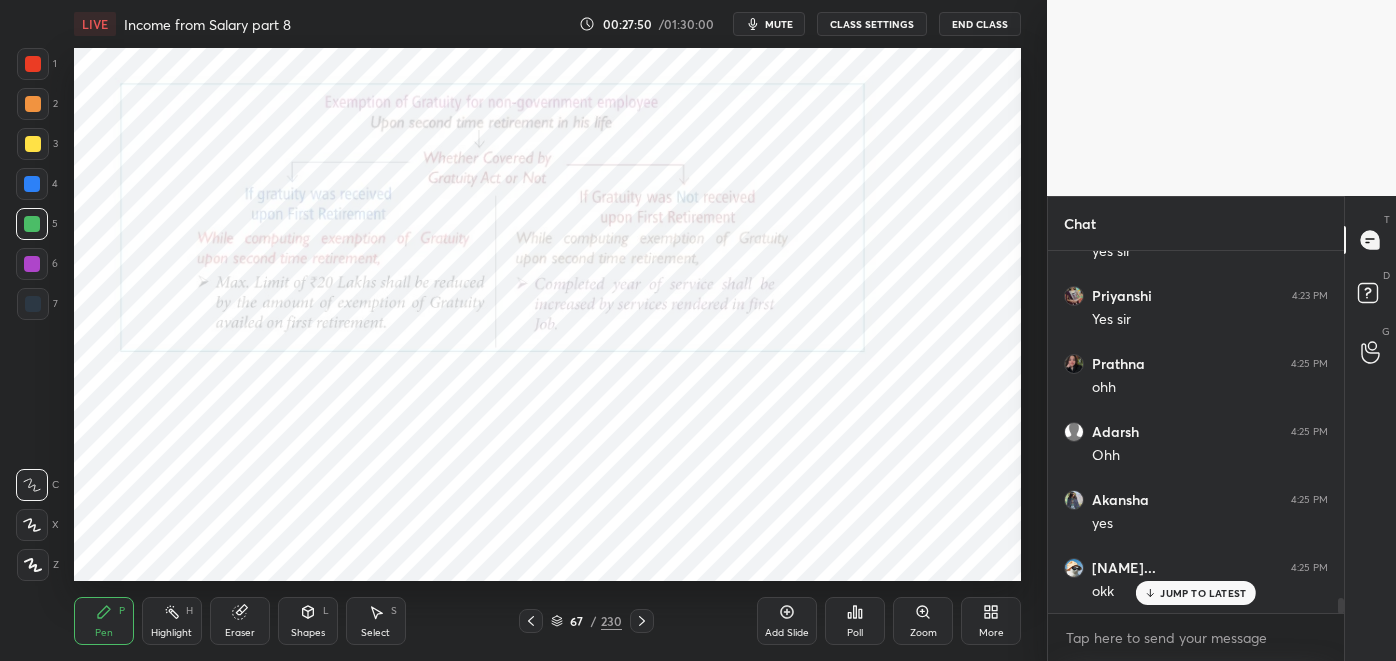 click on "Highlight H" at bounding box center [172, 621] 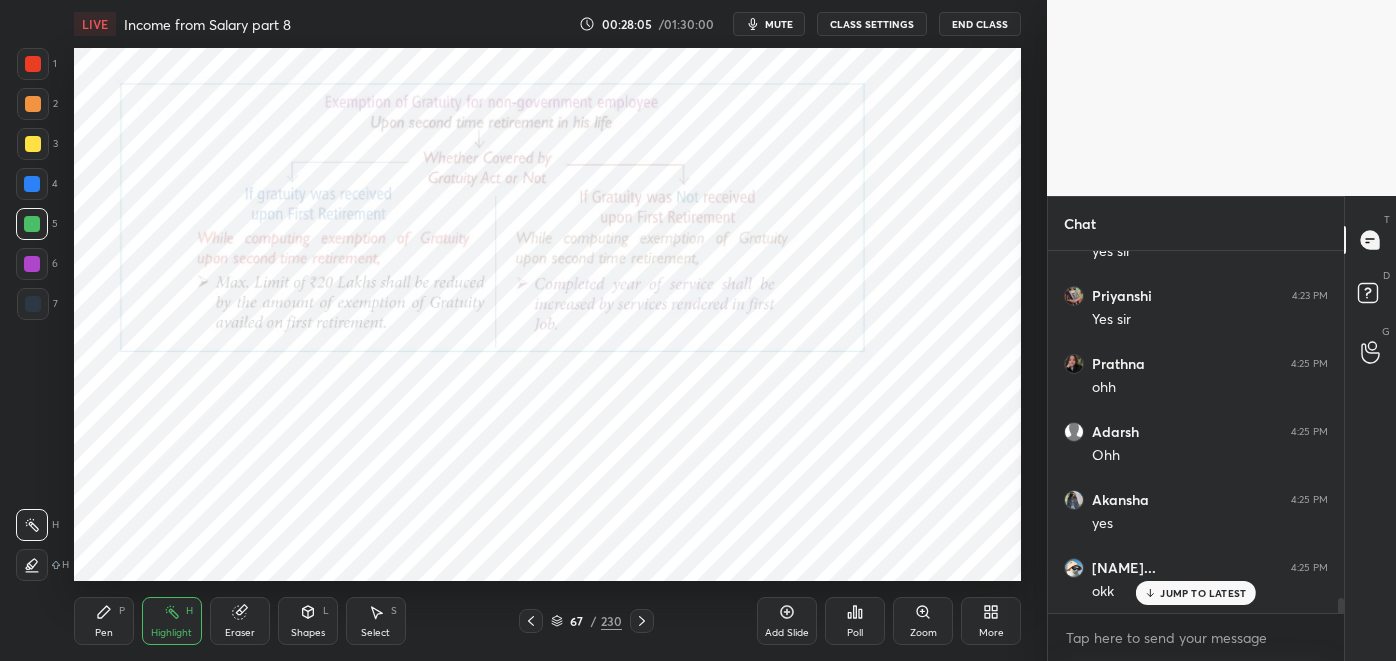 click on "Pen P" at bounding box center [104, 621] 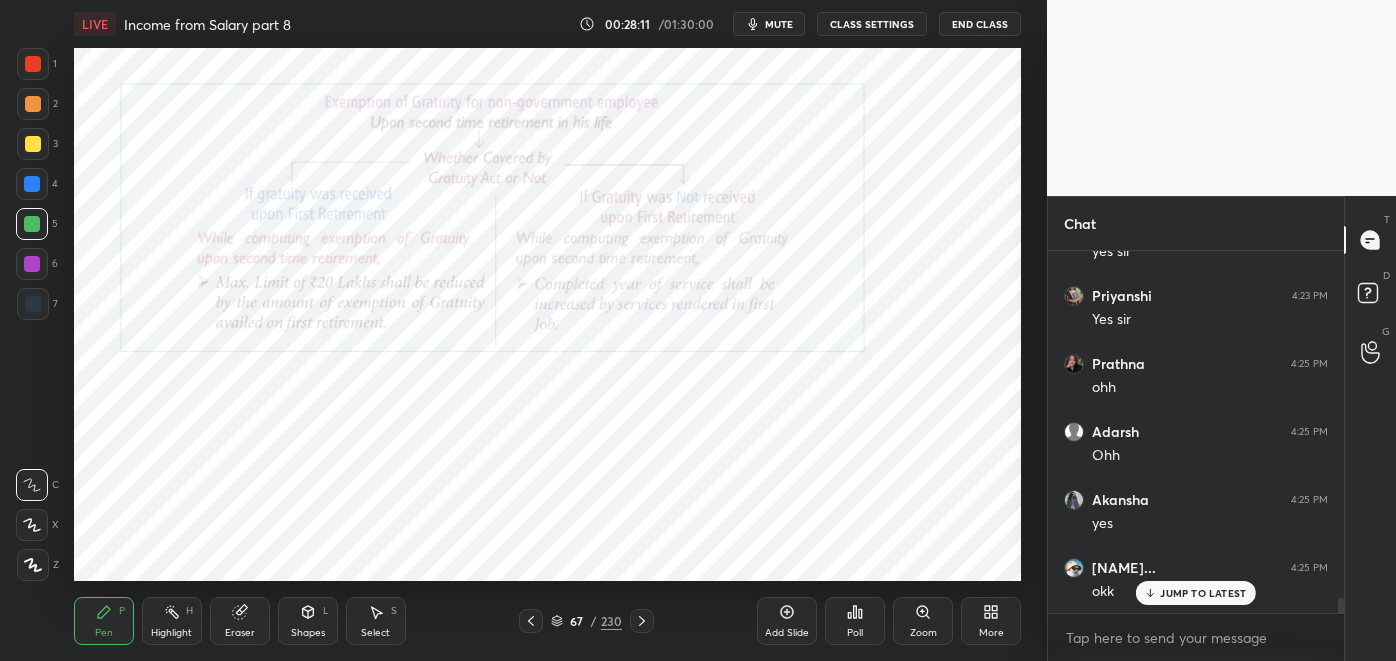 click at bounding box center [32, 264] 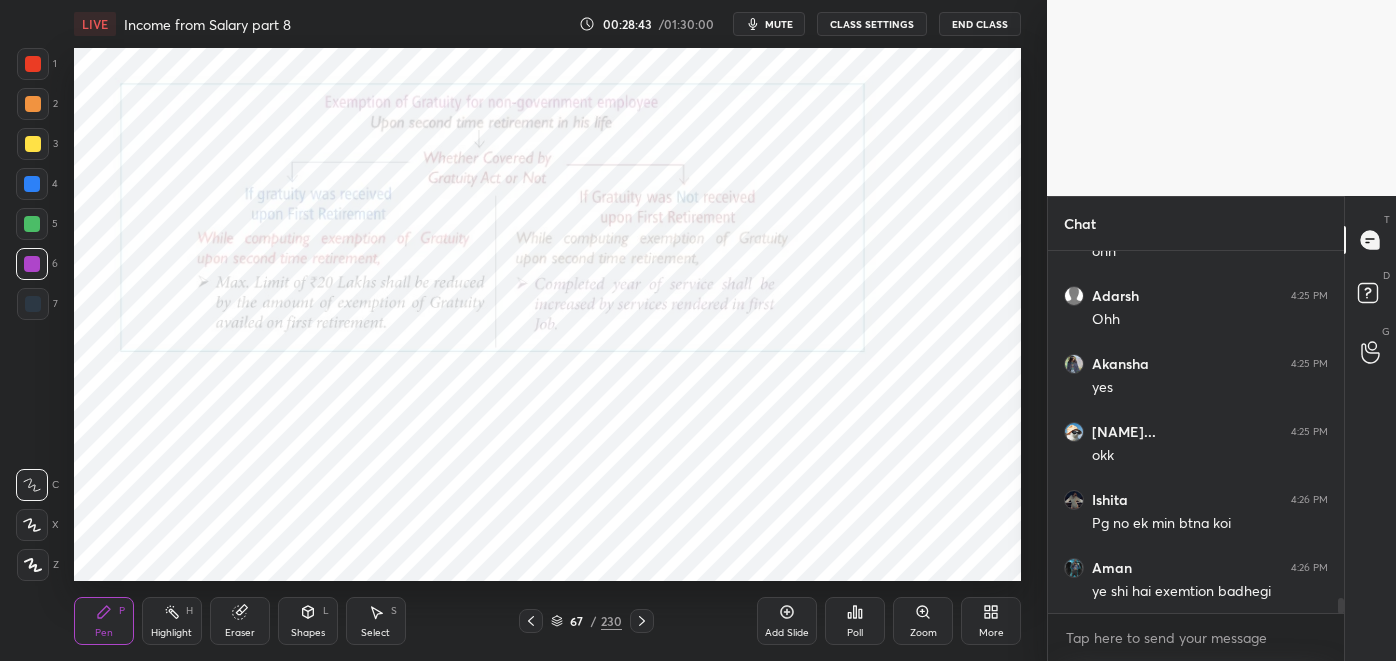 scroll, scrollTop: 8530, scrollLeft: 0, axis: vertical 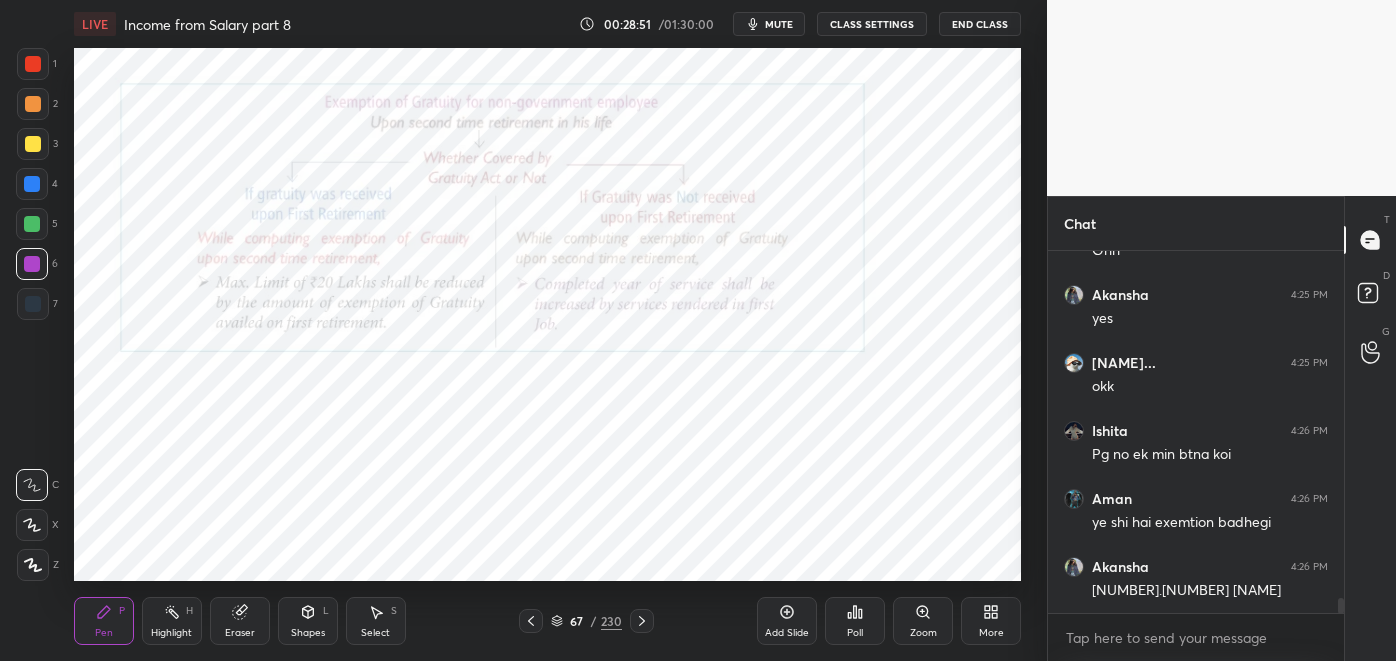click 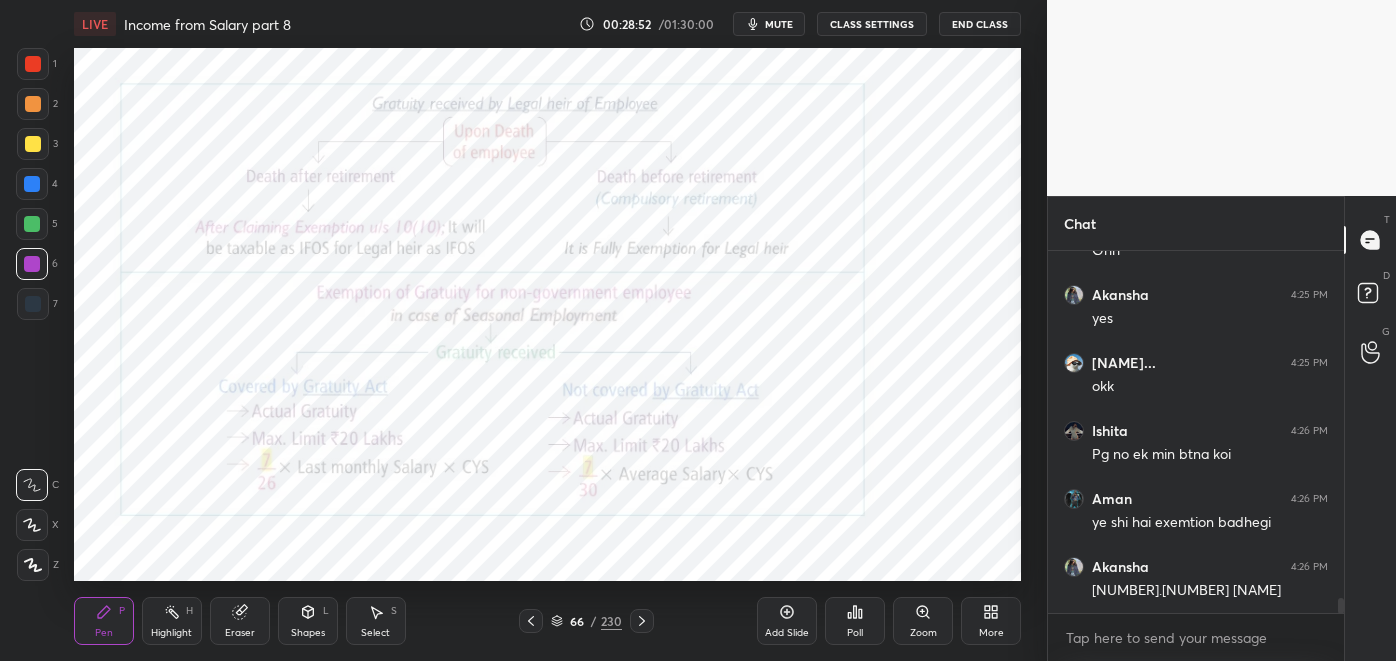 click 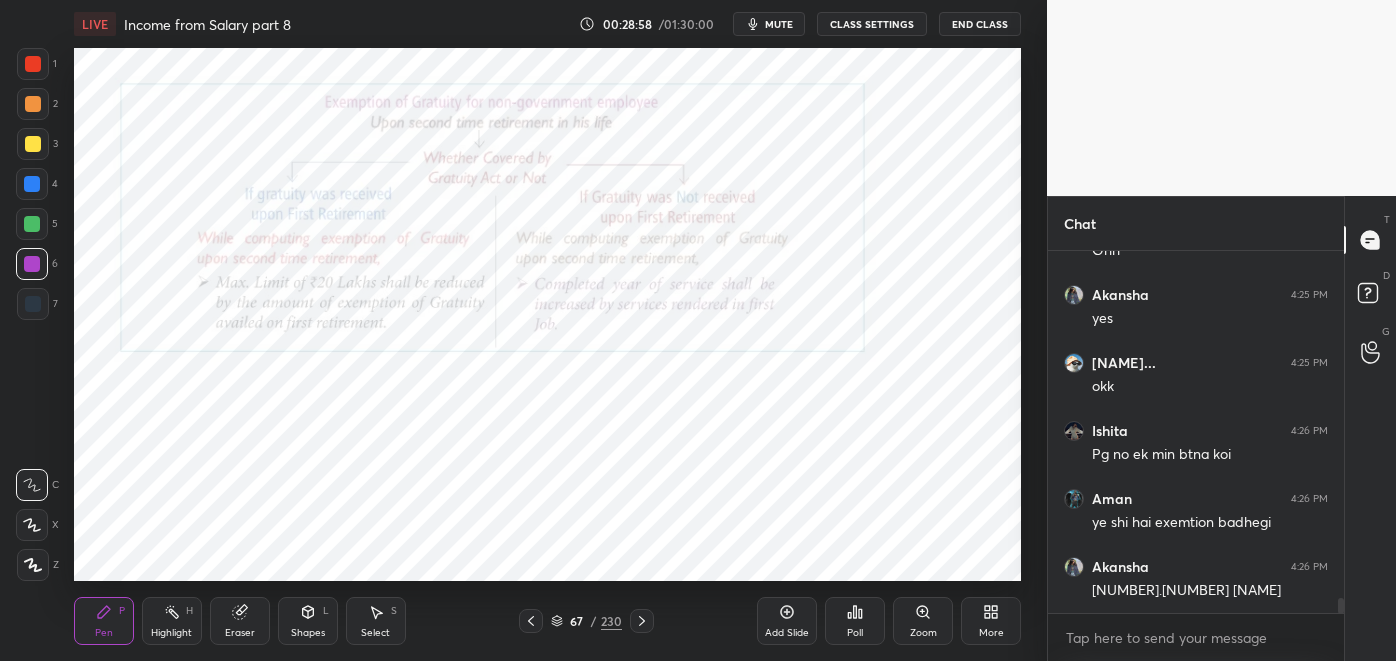 scroll, scrollTop: 8597, scrollLeft: 0, axis: vertical 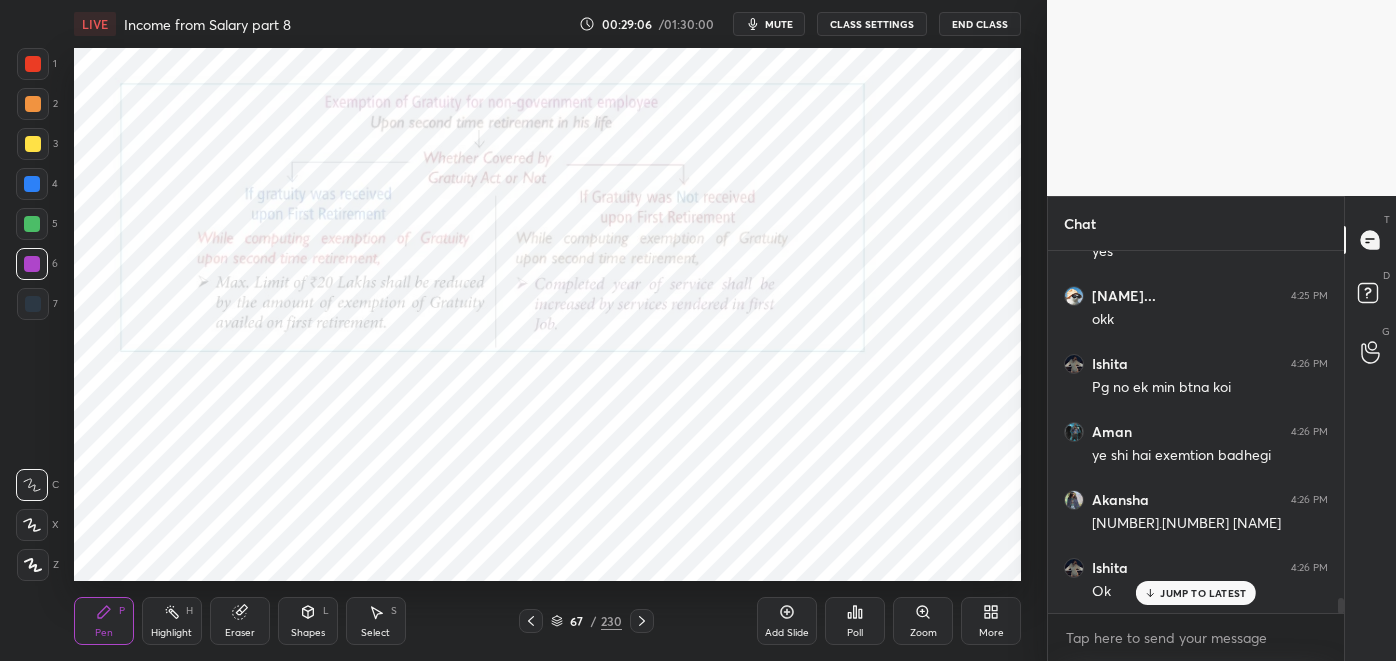 click 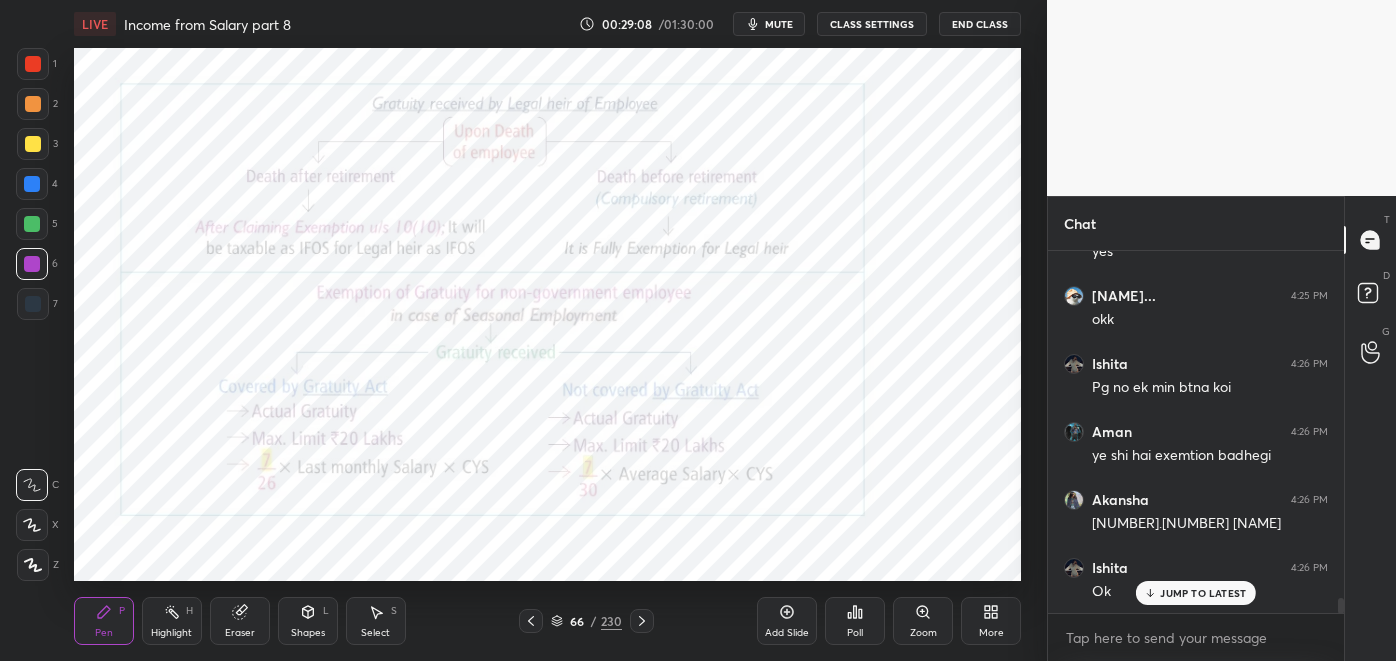 click 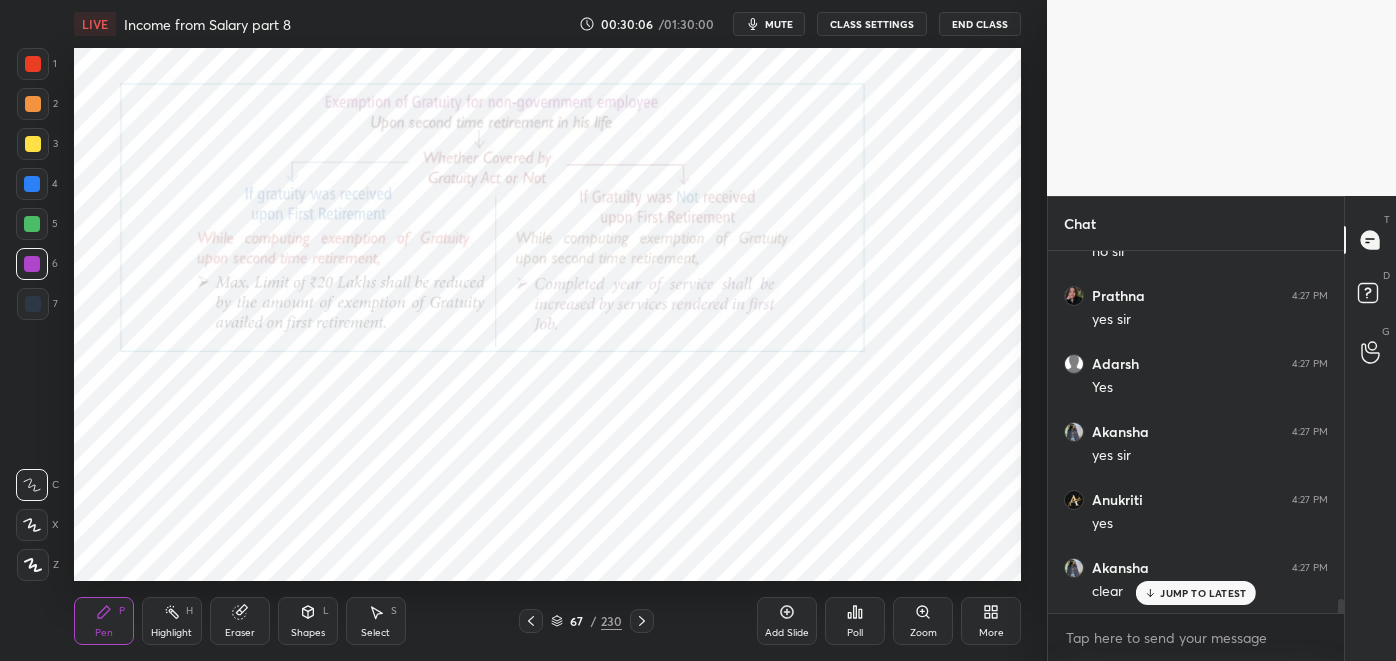 scroll, scrollTop: 9026, scrollLeft: 0, axis: vertical 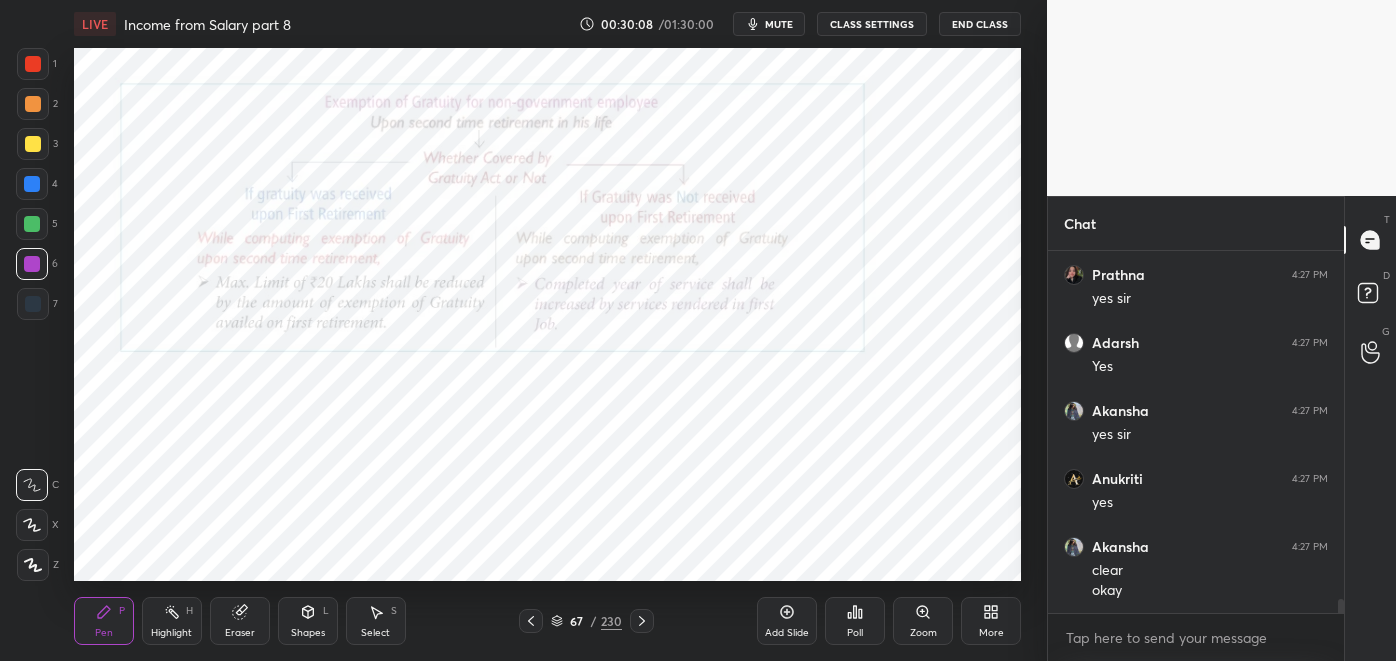 click 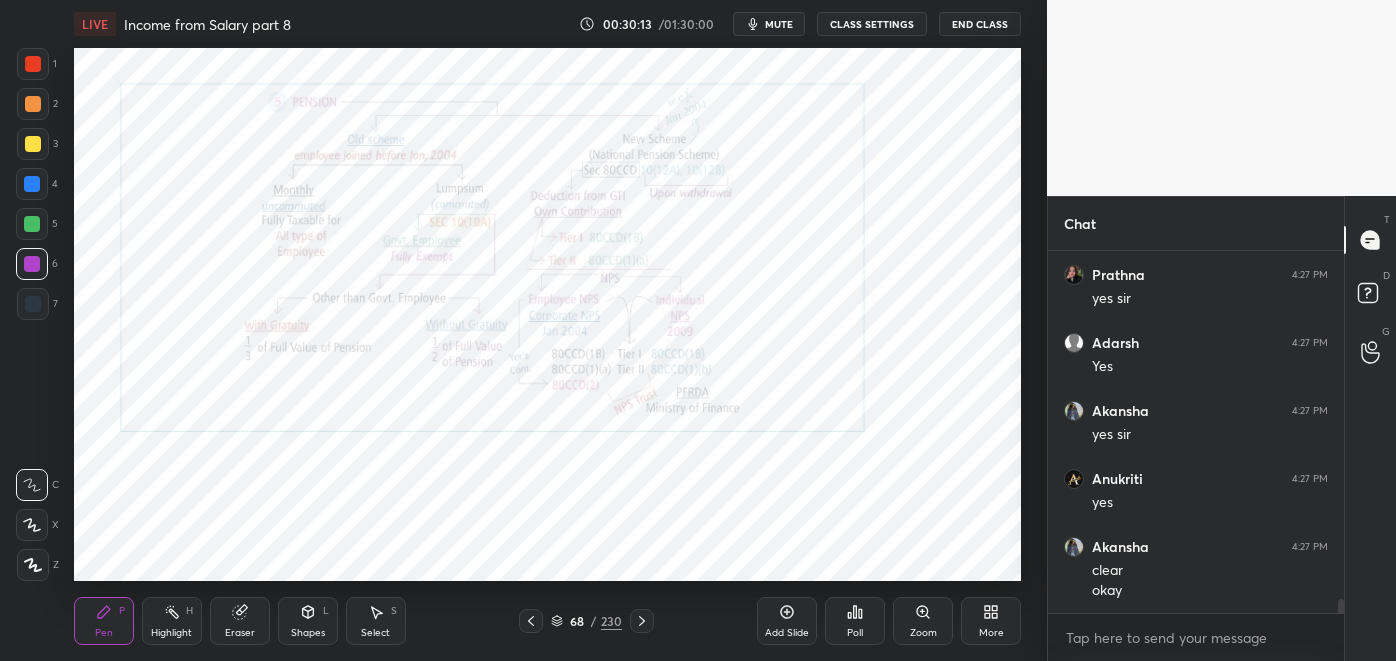 click 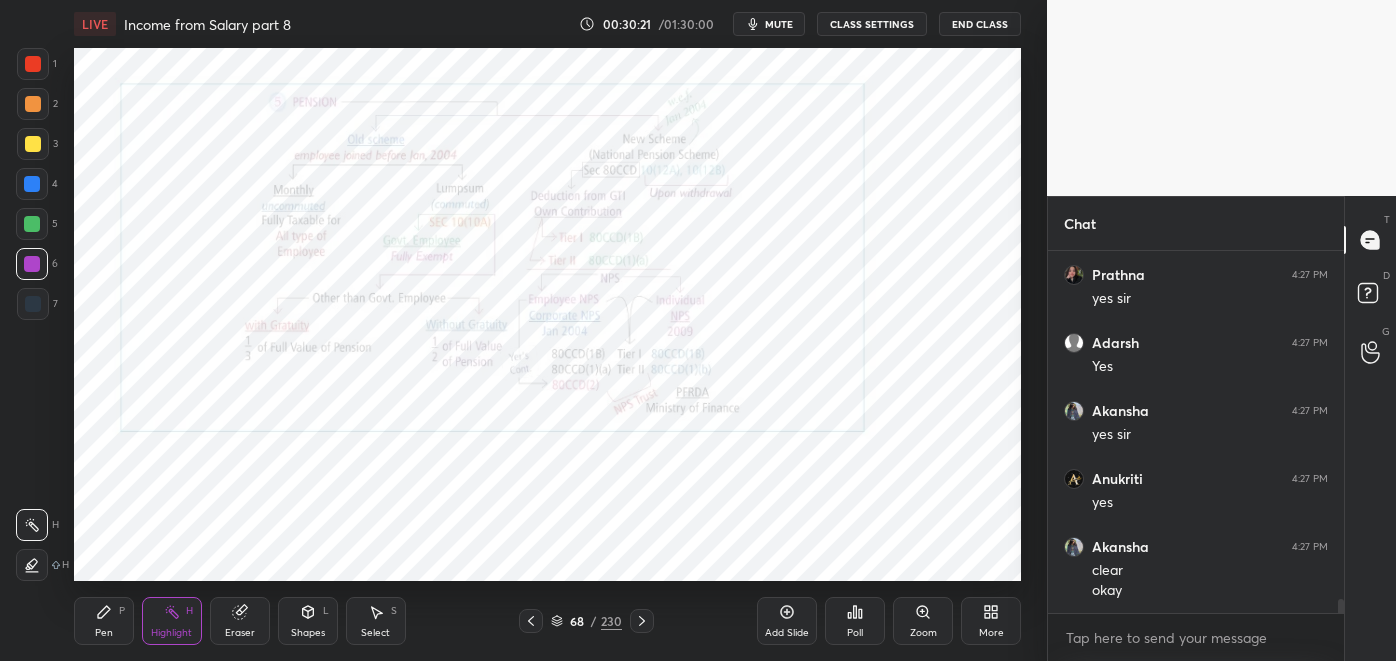 click on "Pen P" at bounding box center [104, 621] 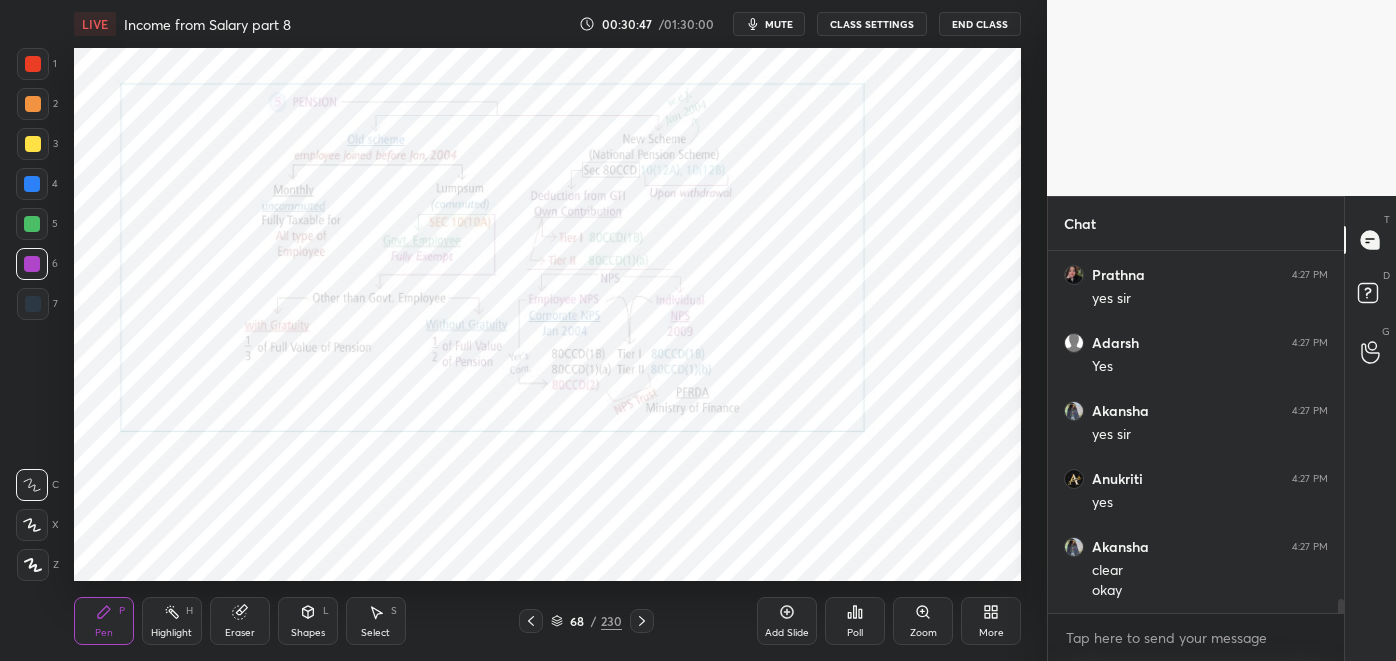 click 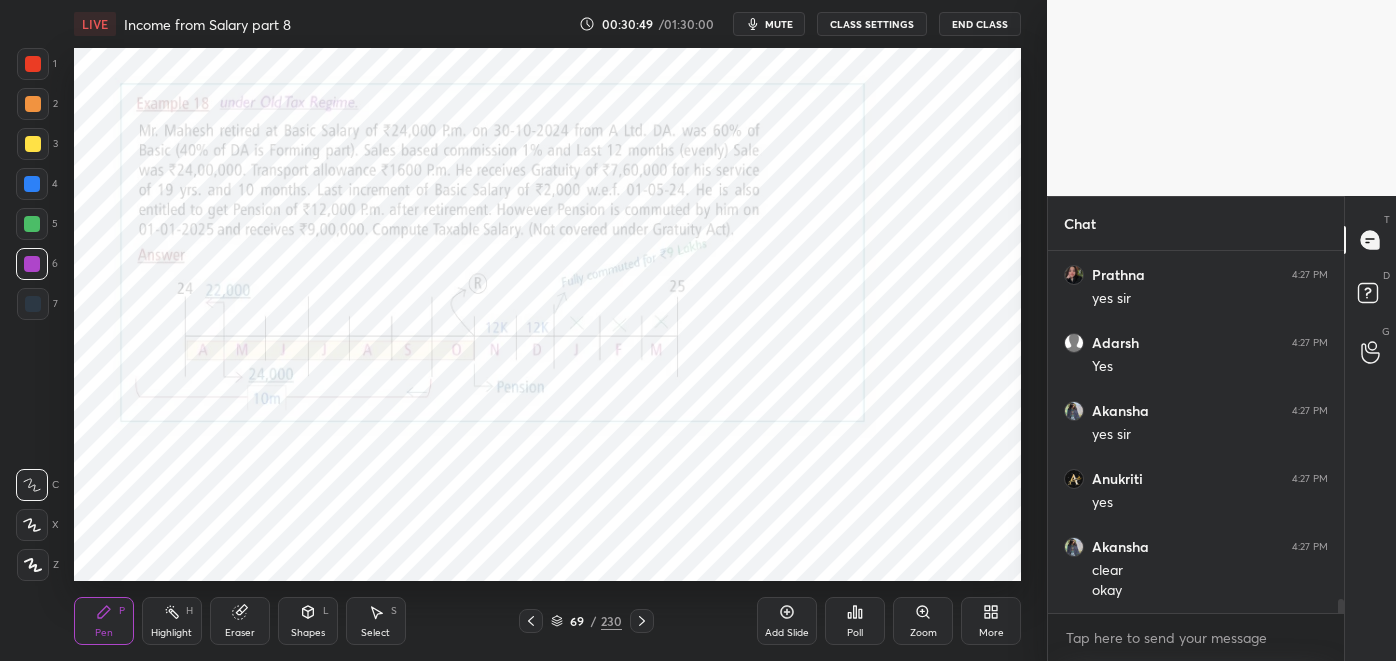 click 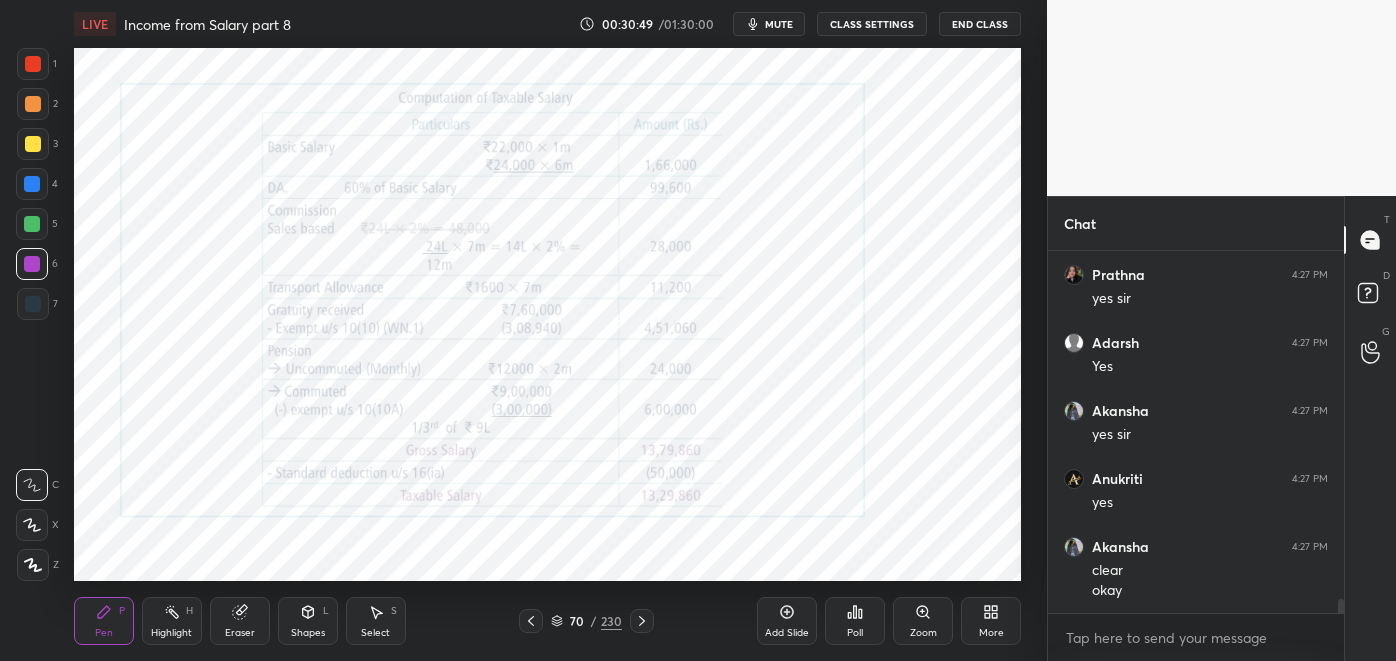 click at bounding box center [642, 621] 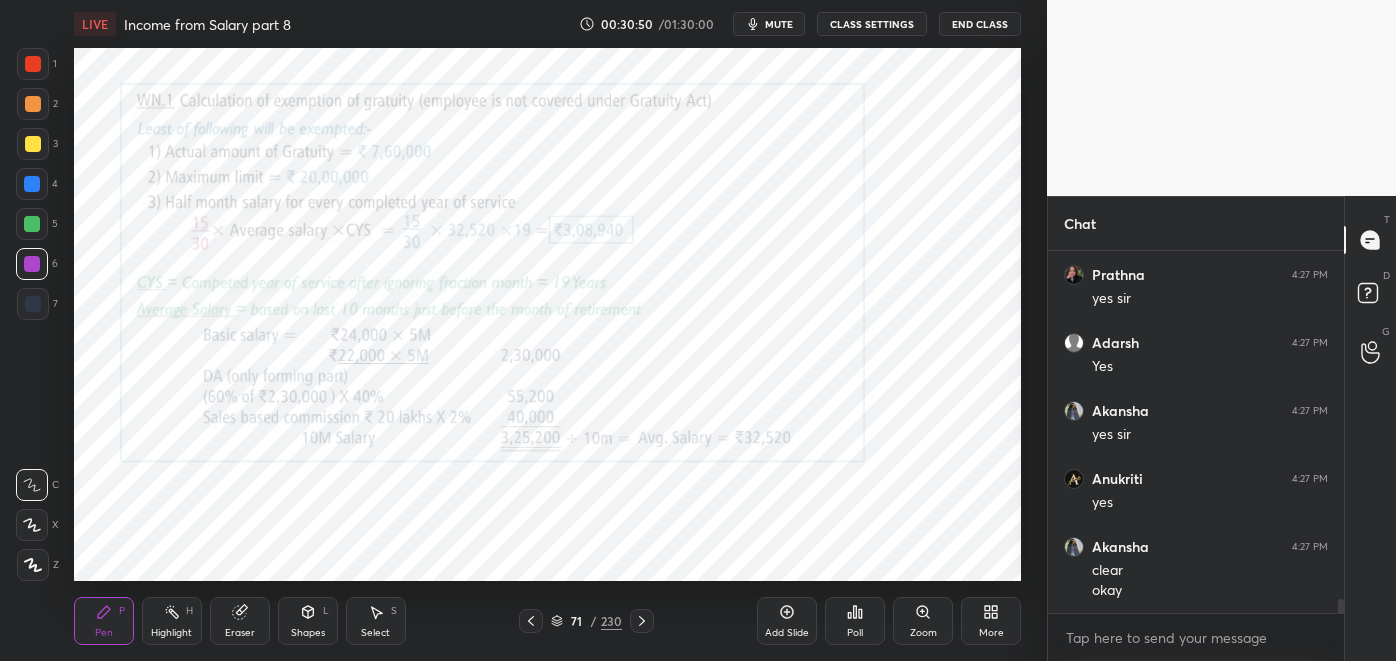 click 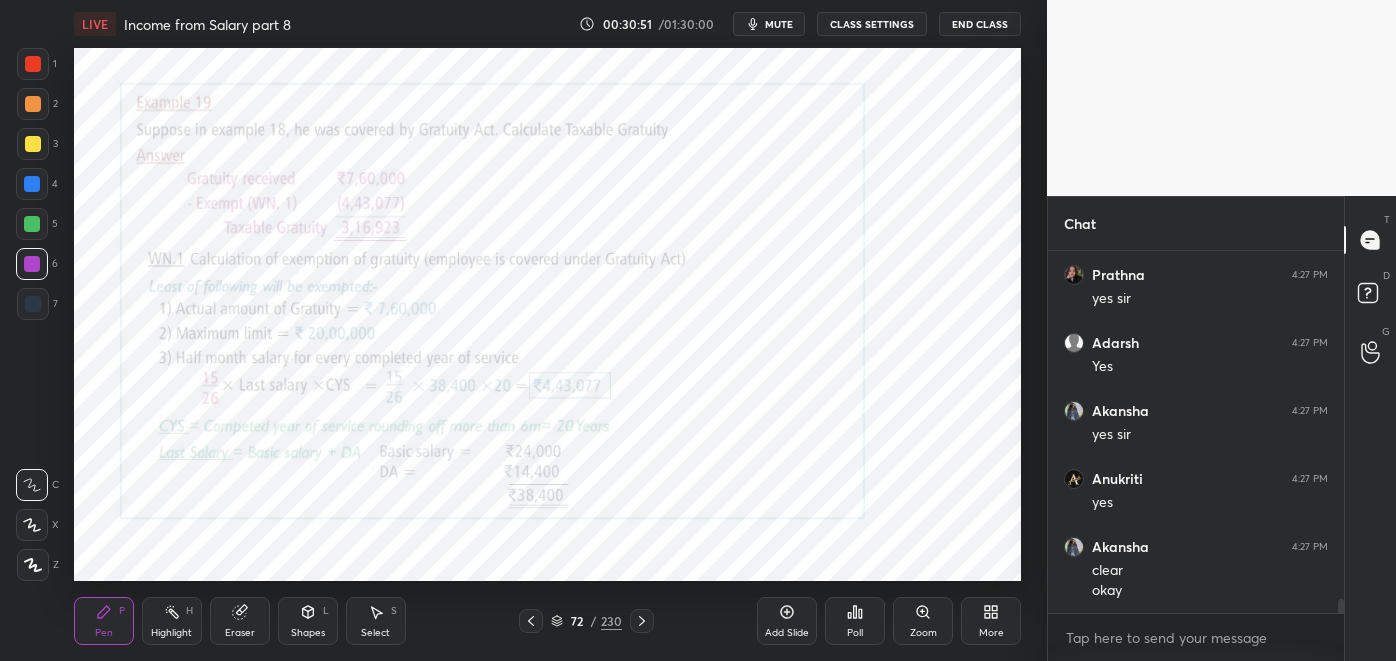 click 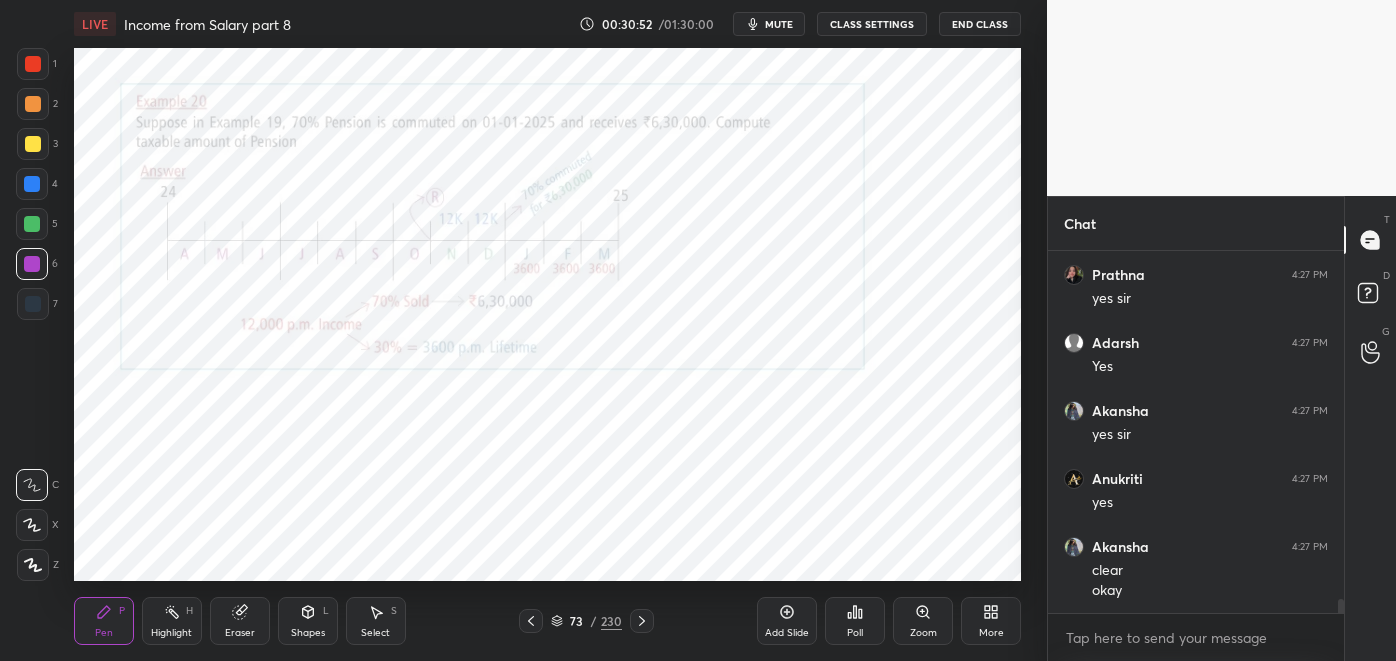 click 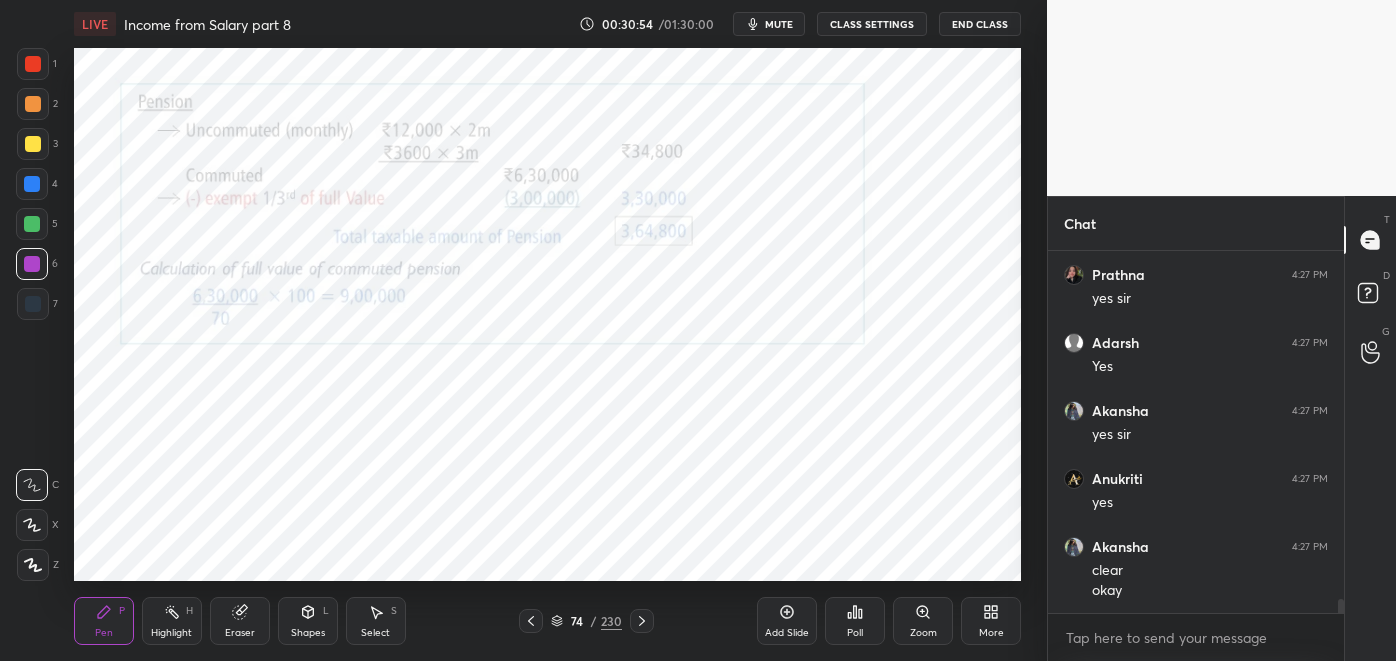 click 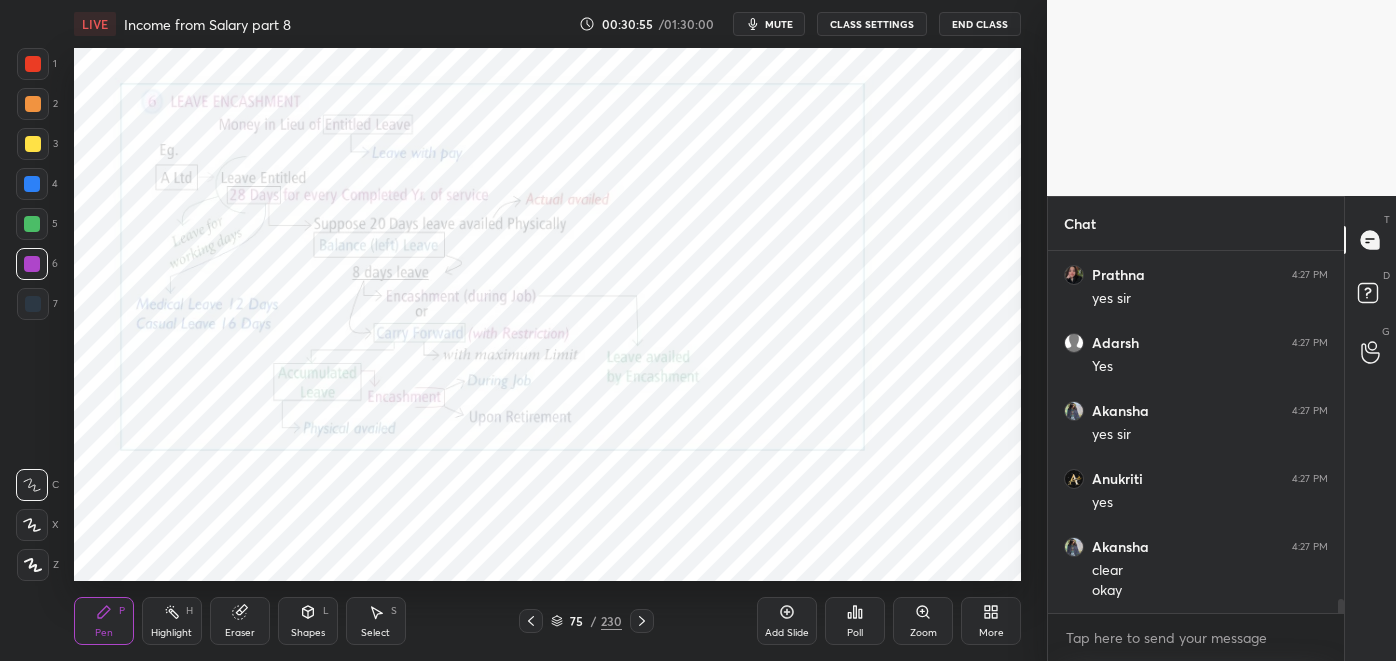 click 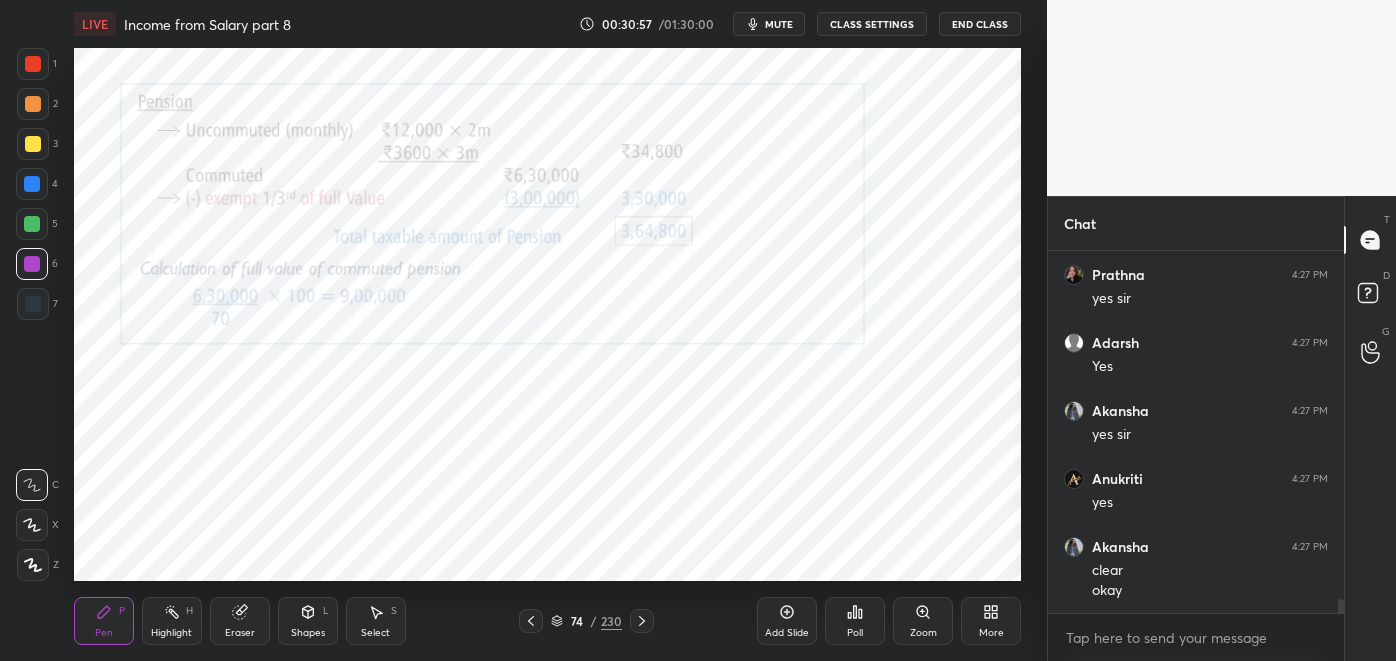 click 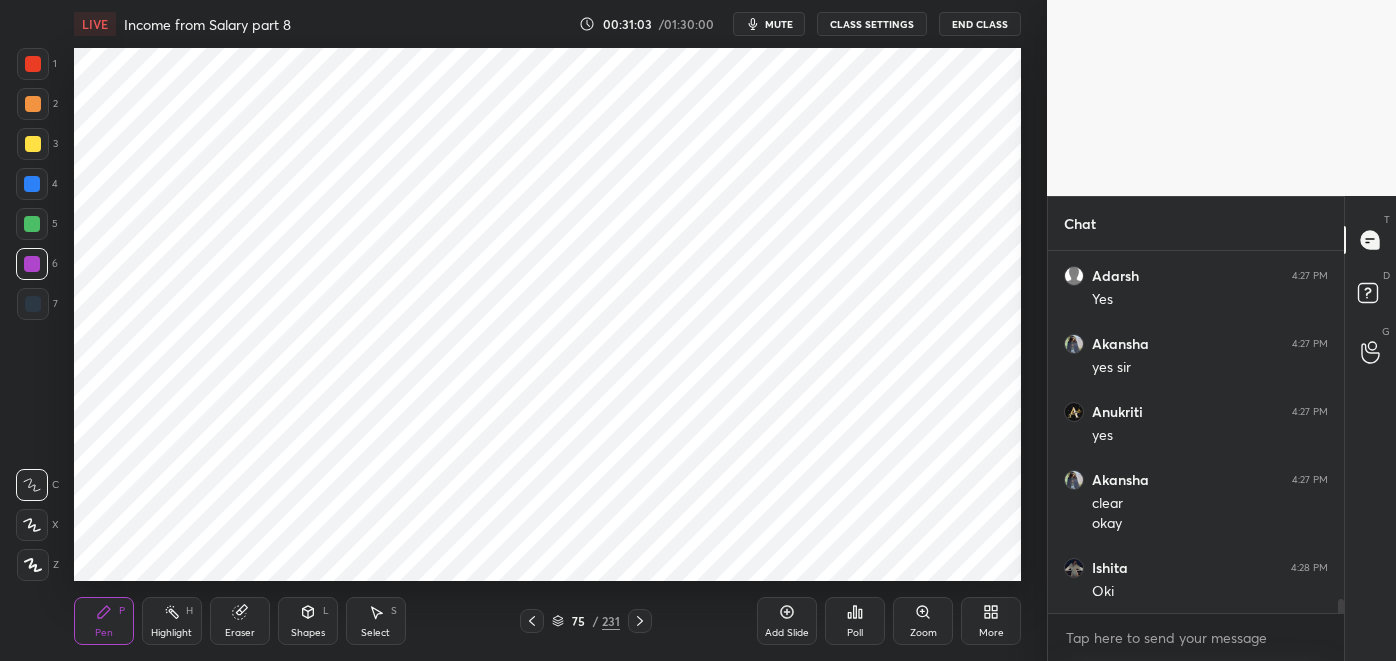 scroll, scrollTop: 9162, scrollLeft: 0, axis: vertical 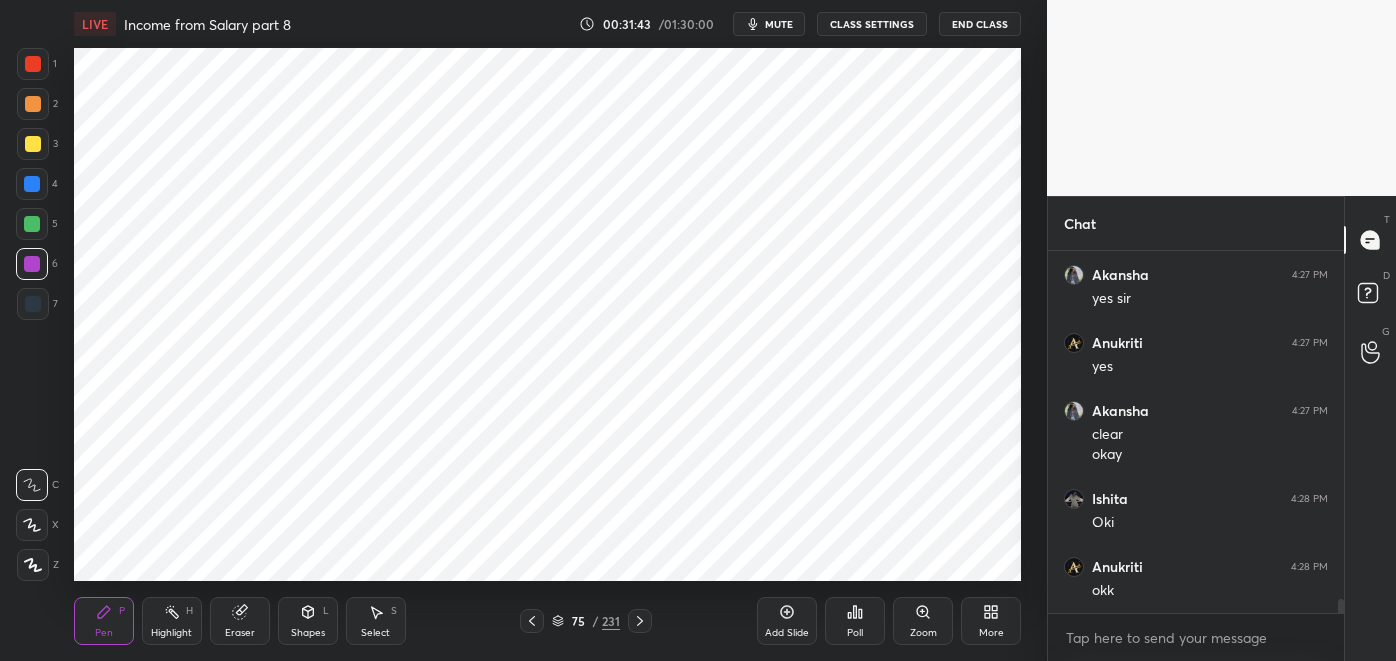 click on "Eraser" at bounding box center [240, 633] 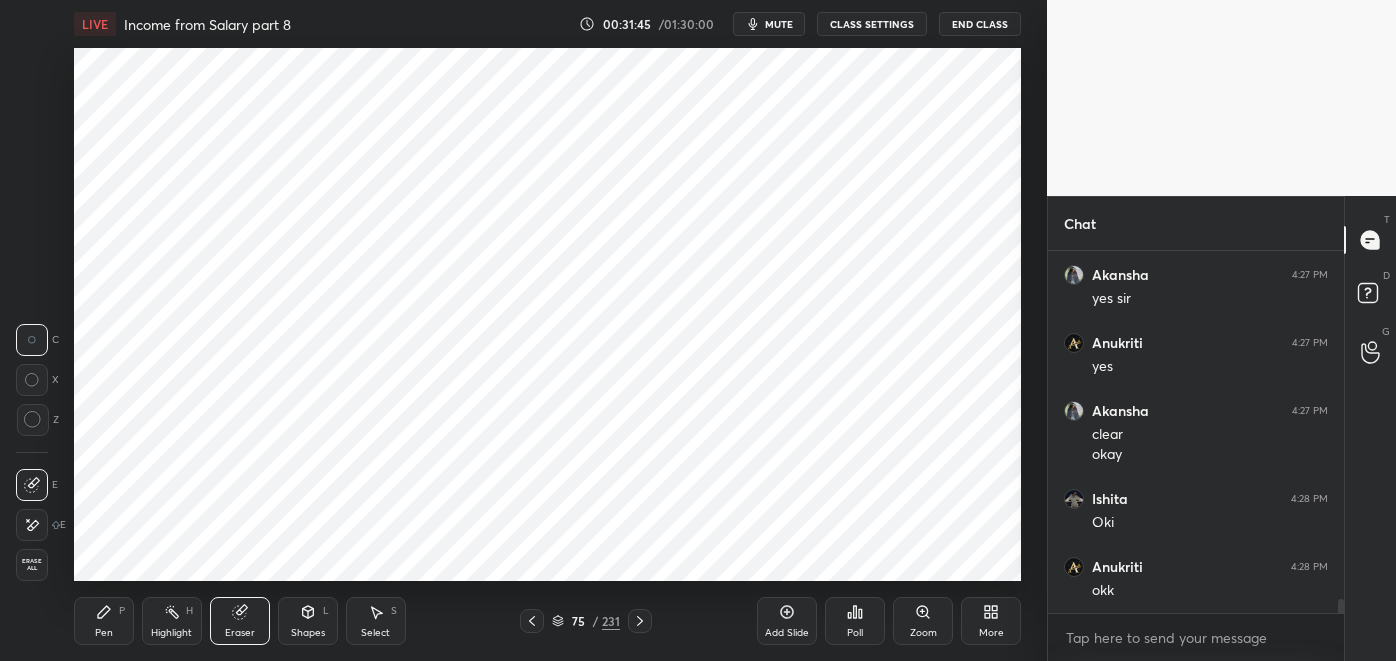 click on "Pen" at bounding box center [104, 633] 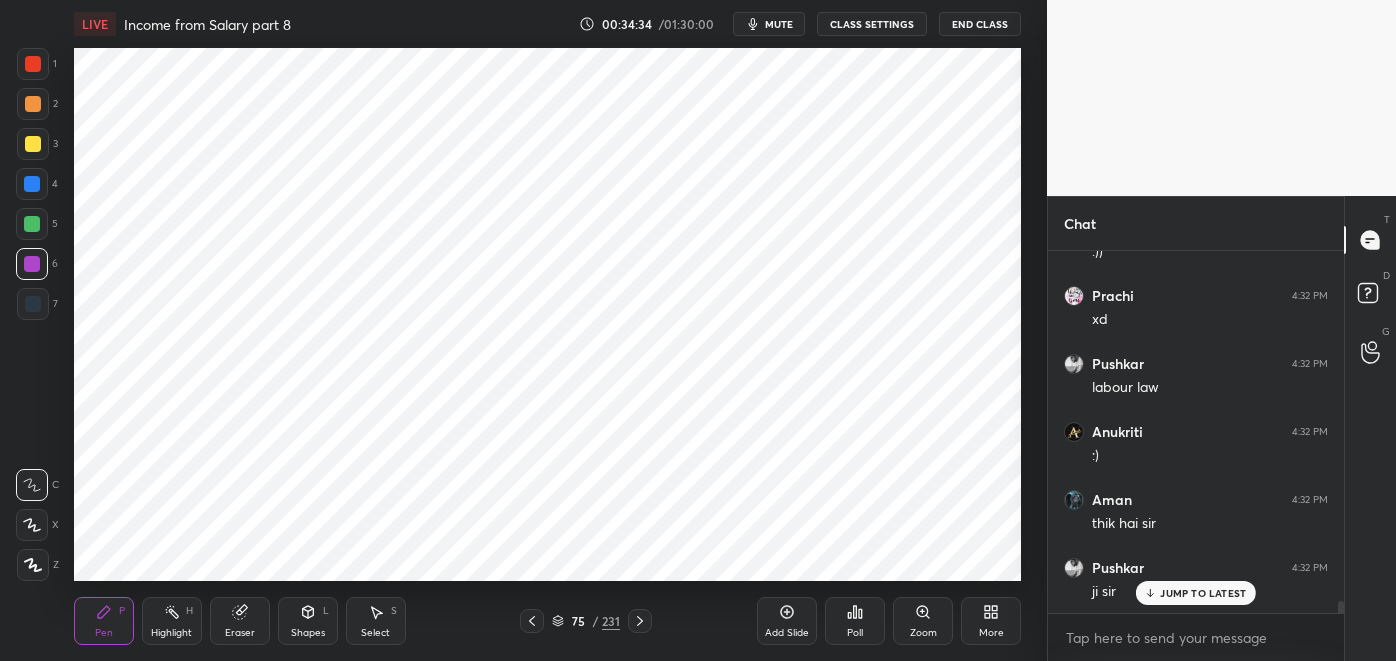 scroll, scrollTop: 10474, scrollLeft: 0, axis: vertical 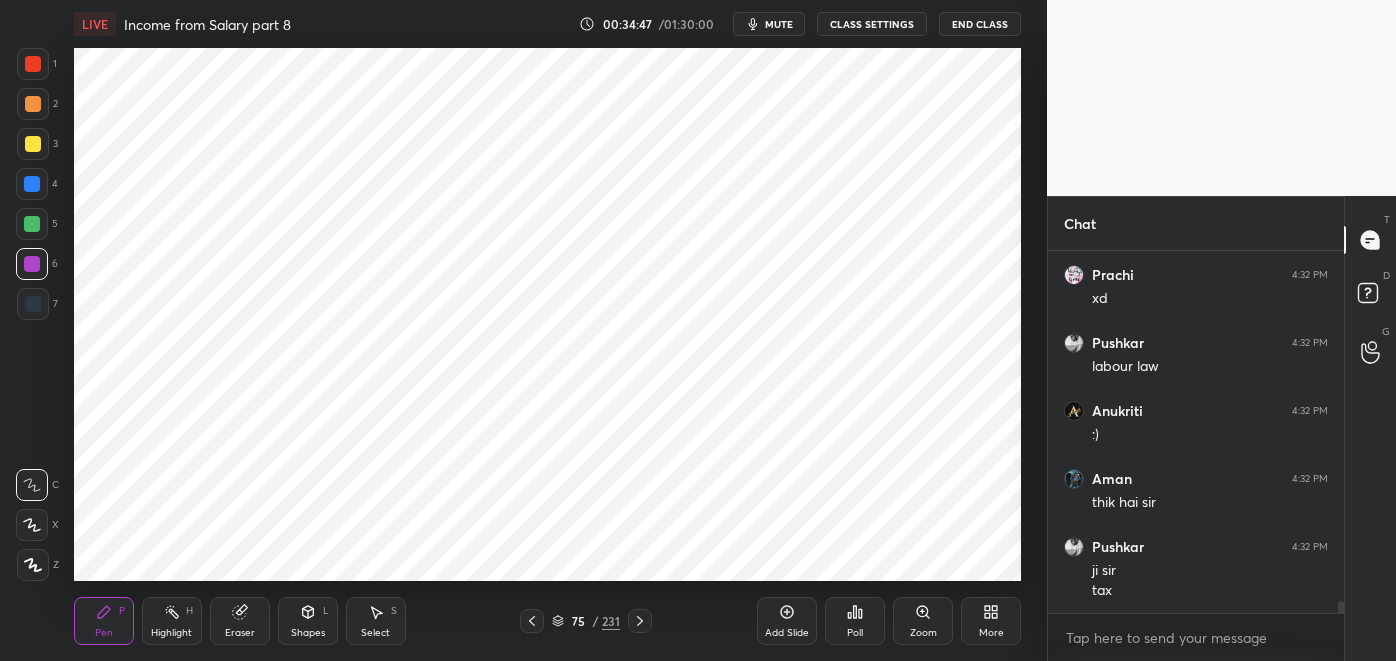 click at bounding box center [32, 224] 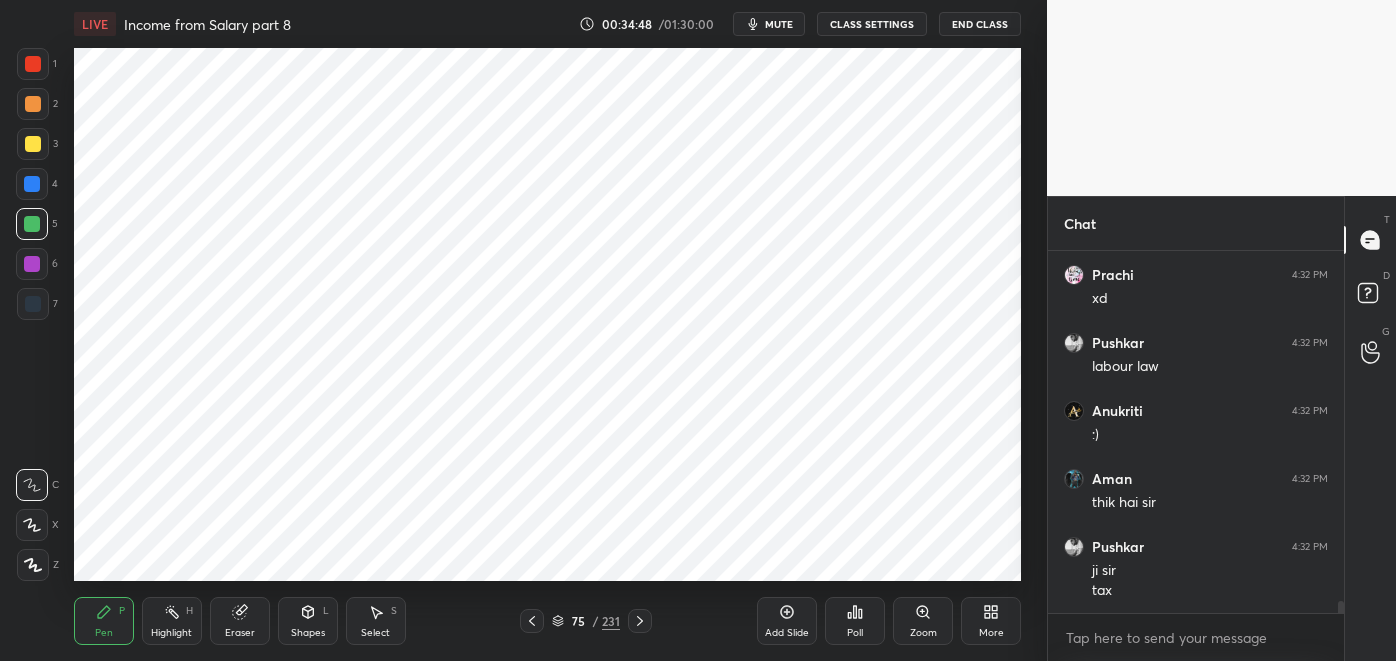 click at bounding box center [32, 224] 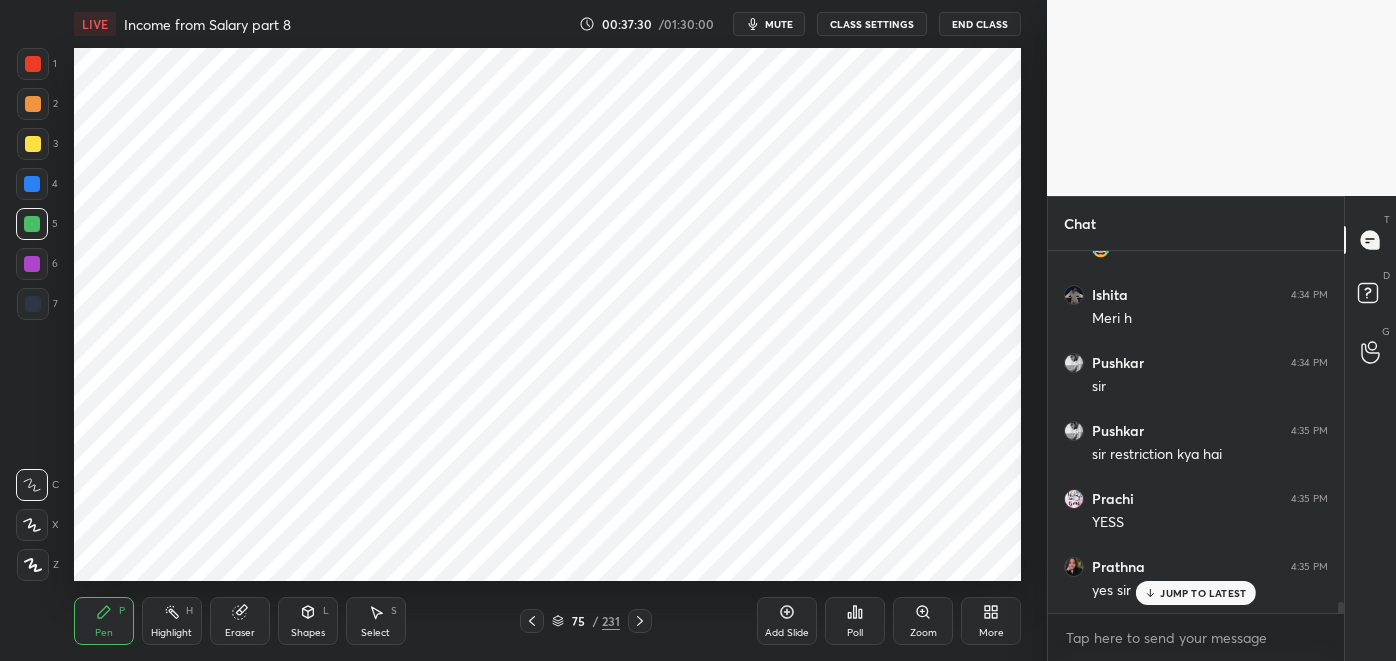 scroll, scrollTop: 11987, scrollLeft: 0, axis: vertical 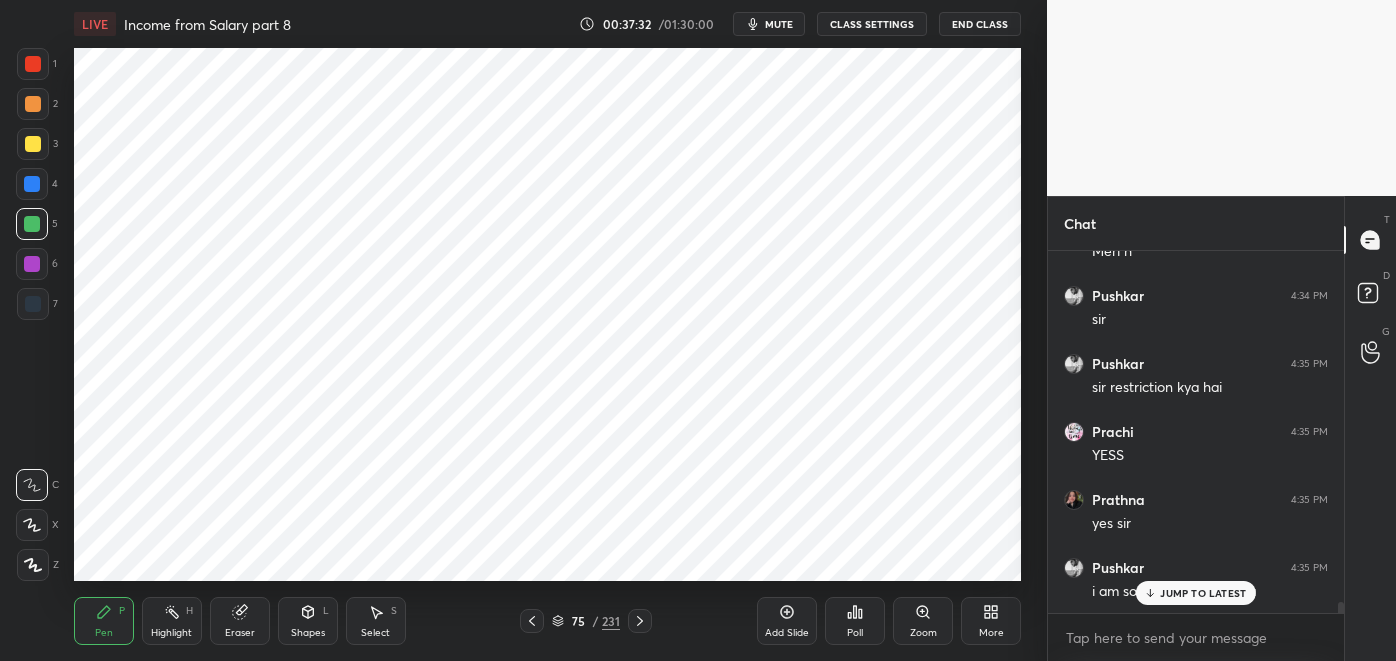 click on "JUMP TO LATEST" at bounding box center (1203, 593) 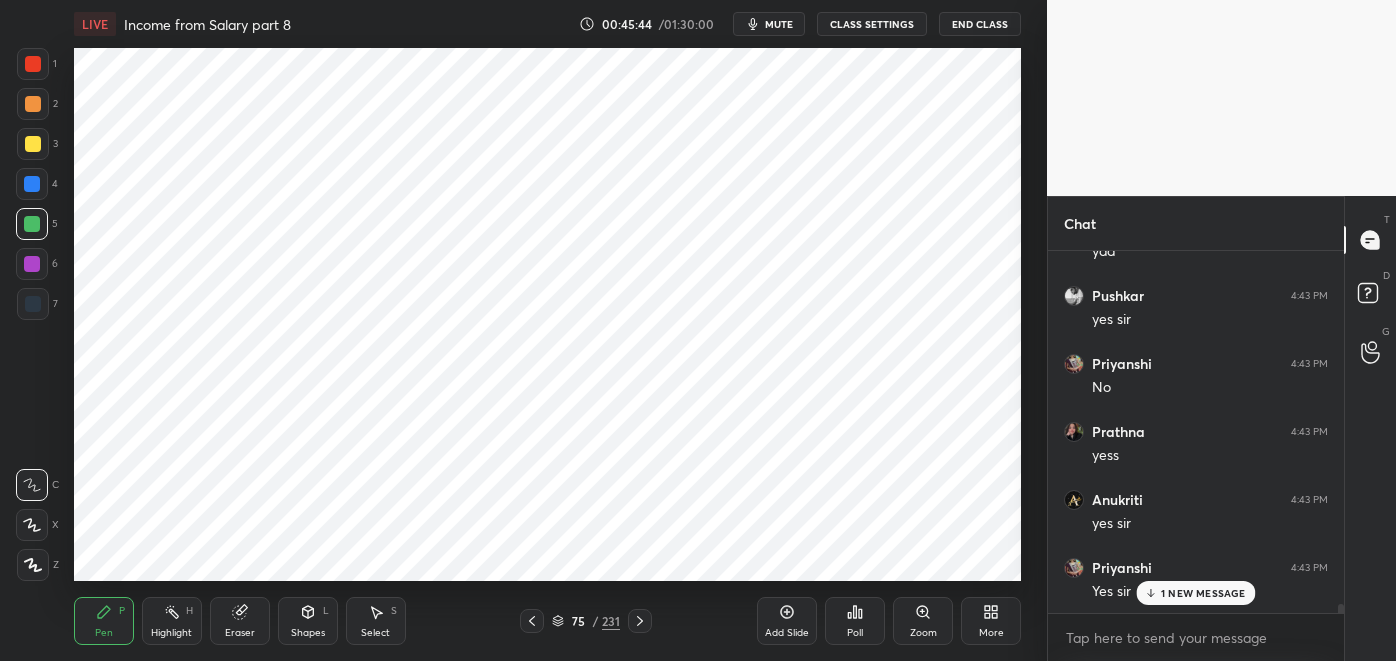 scroll, scrollTop: 14058, scrollLeft: 0, axis: vertical 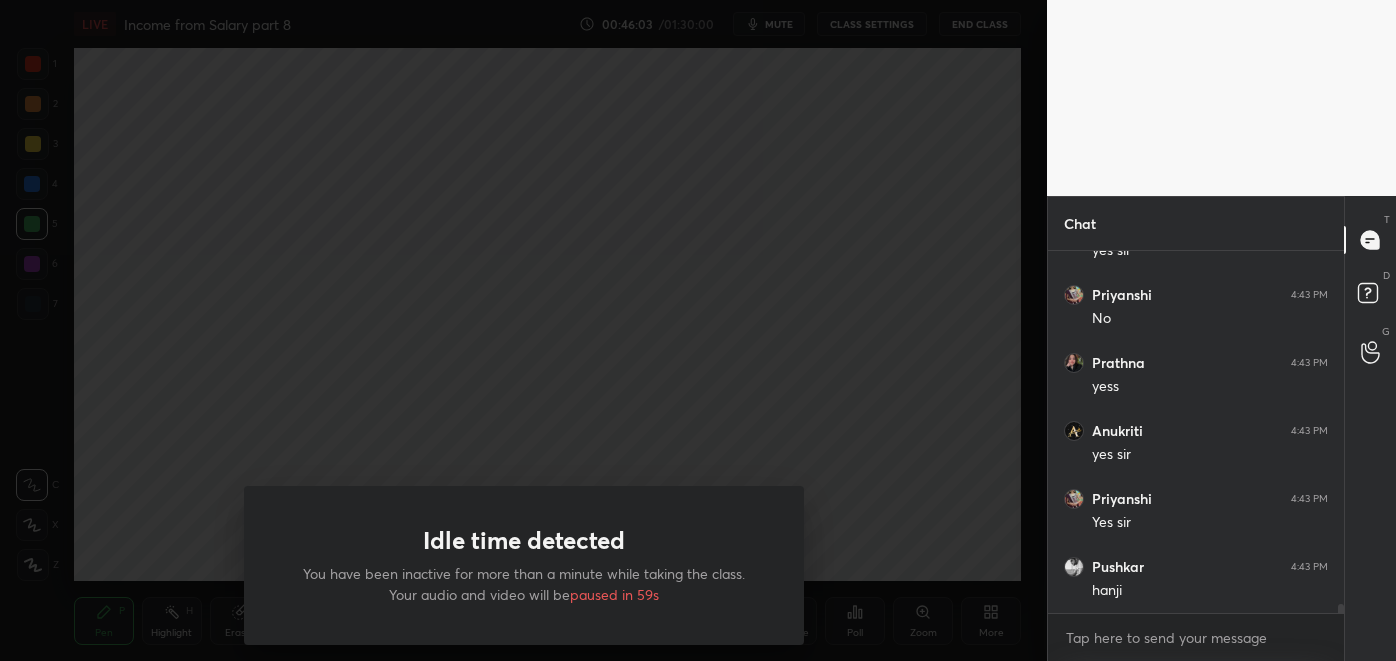 click on "Idle time detected You have been inactive for more than a minute while taking the class. Your audio and video will be  paused in 59s" at bounding box center [524, 565] 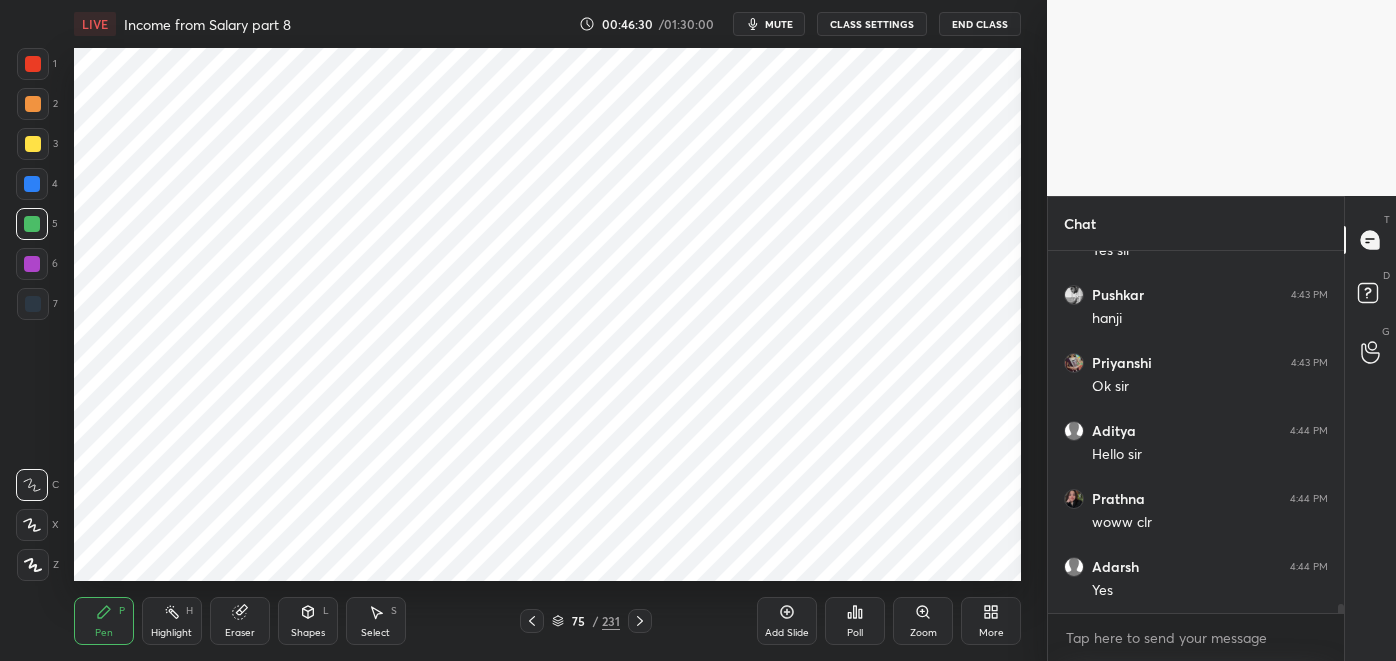 scroll, scrollTop: 14397, scrollLeft: 0, axis: vertical 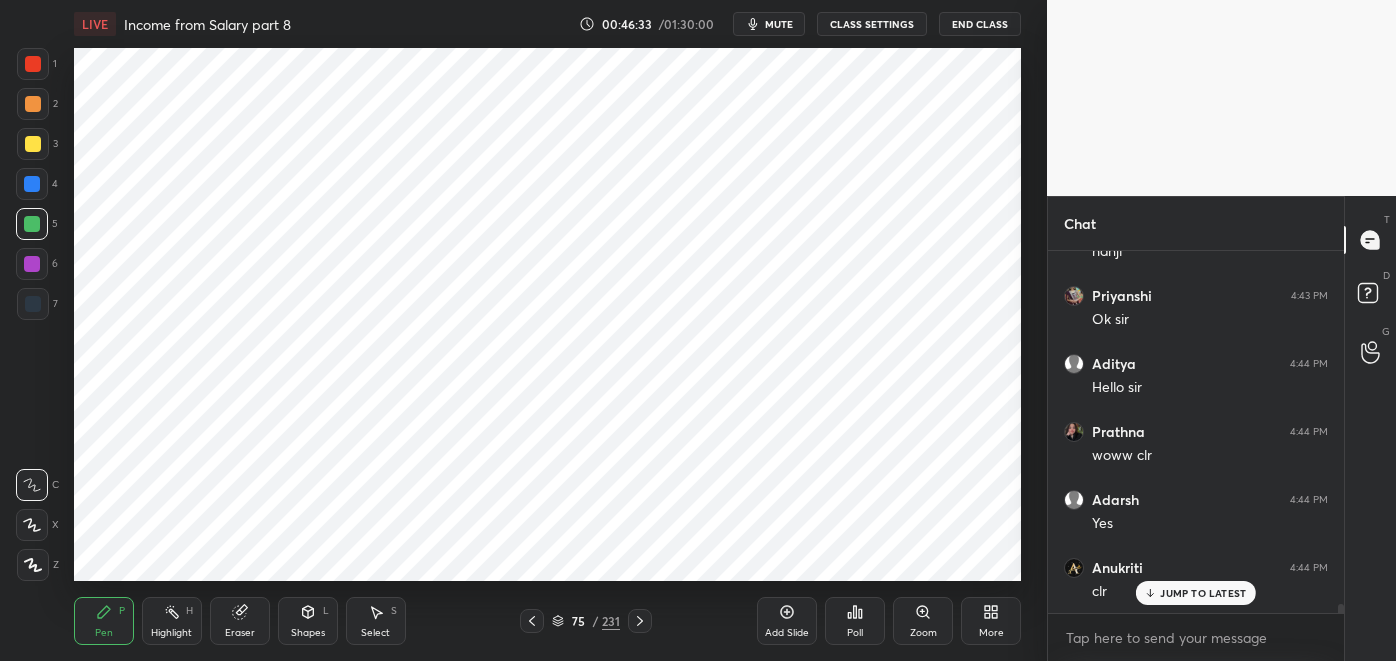 click 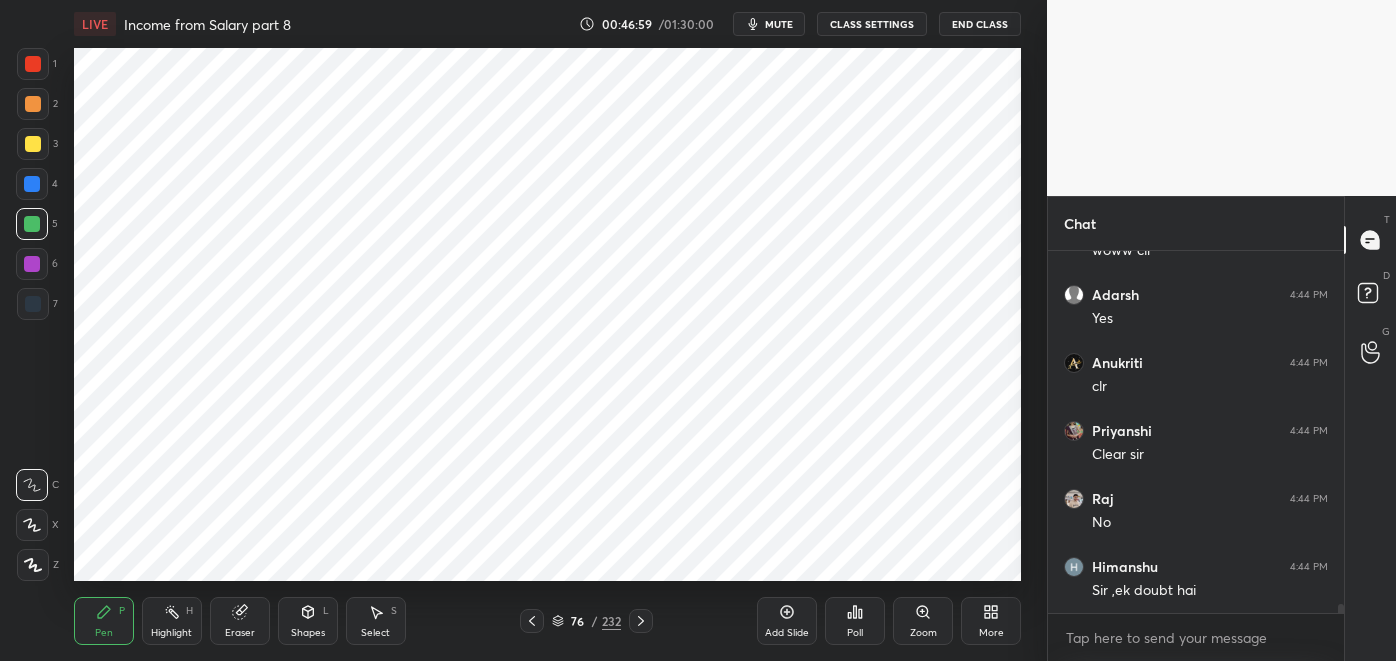 scroll, scrollTop: 14688, scrollLeft: 0, axis: vertical 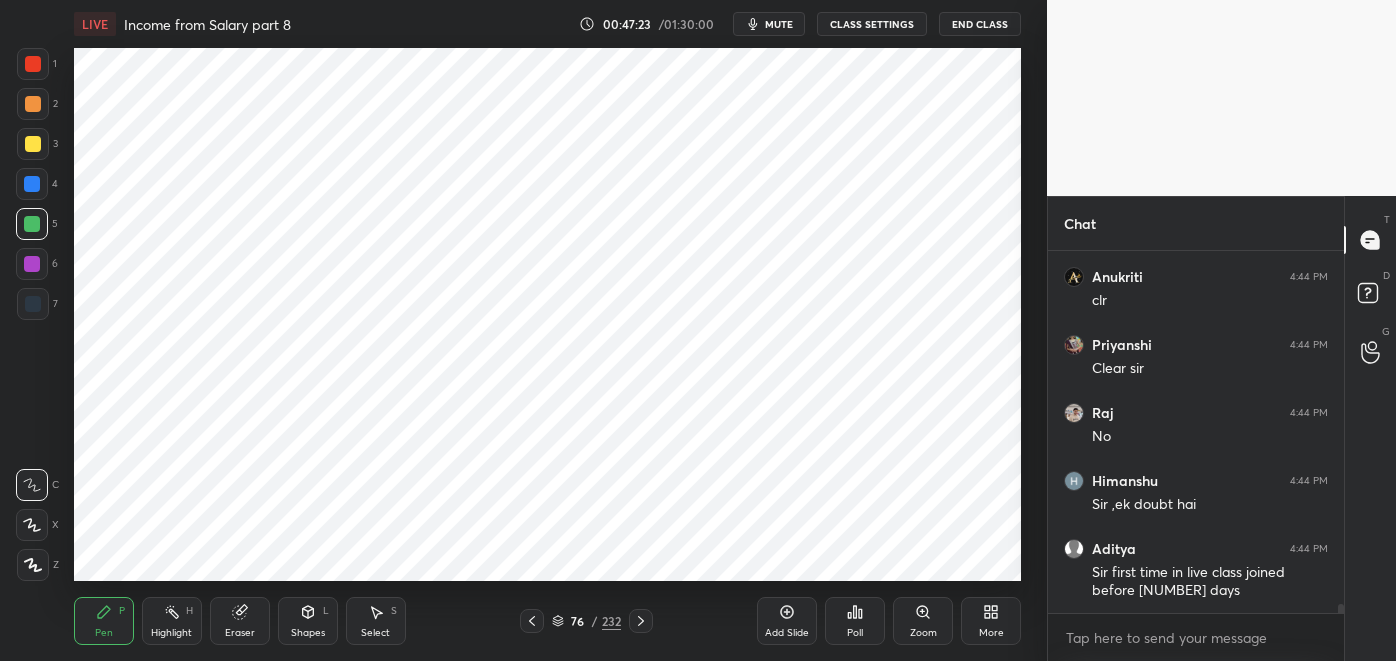 click at bounding box center [32, 264] 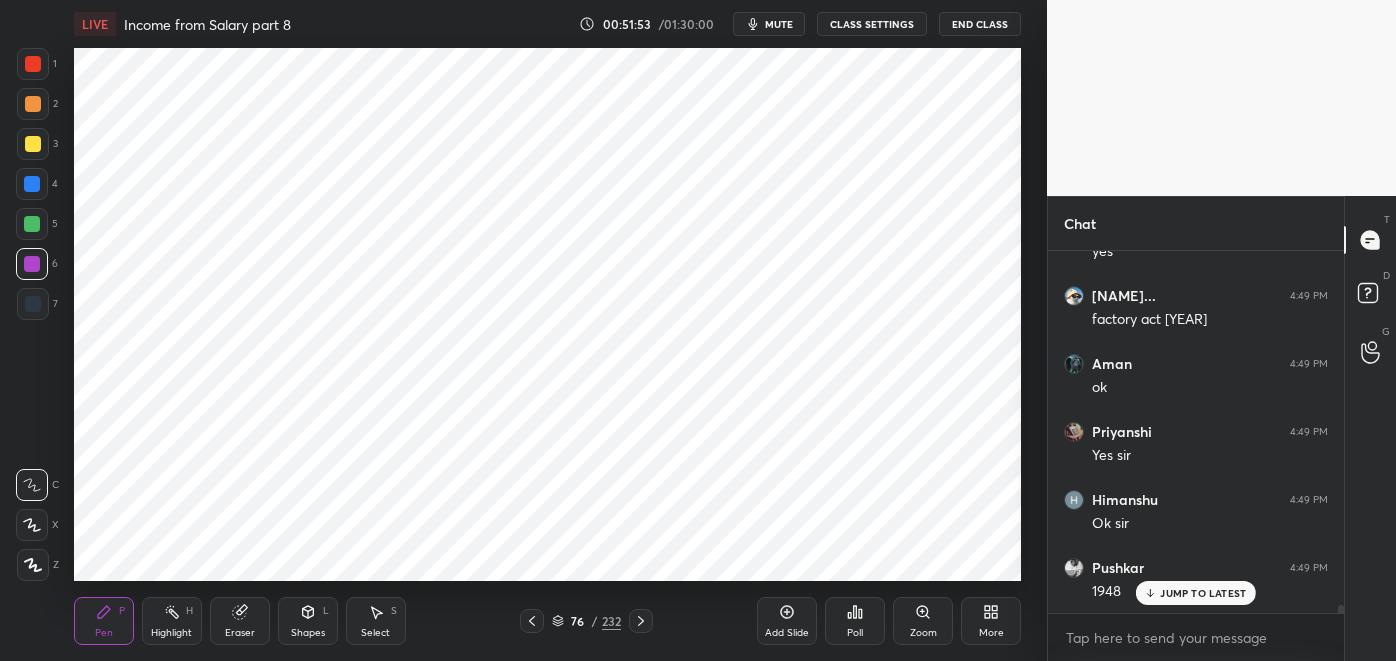 scroll, scrollTop: 15858, scrollLeft: 0, axis: vertical 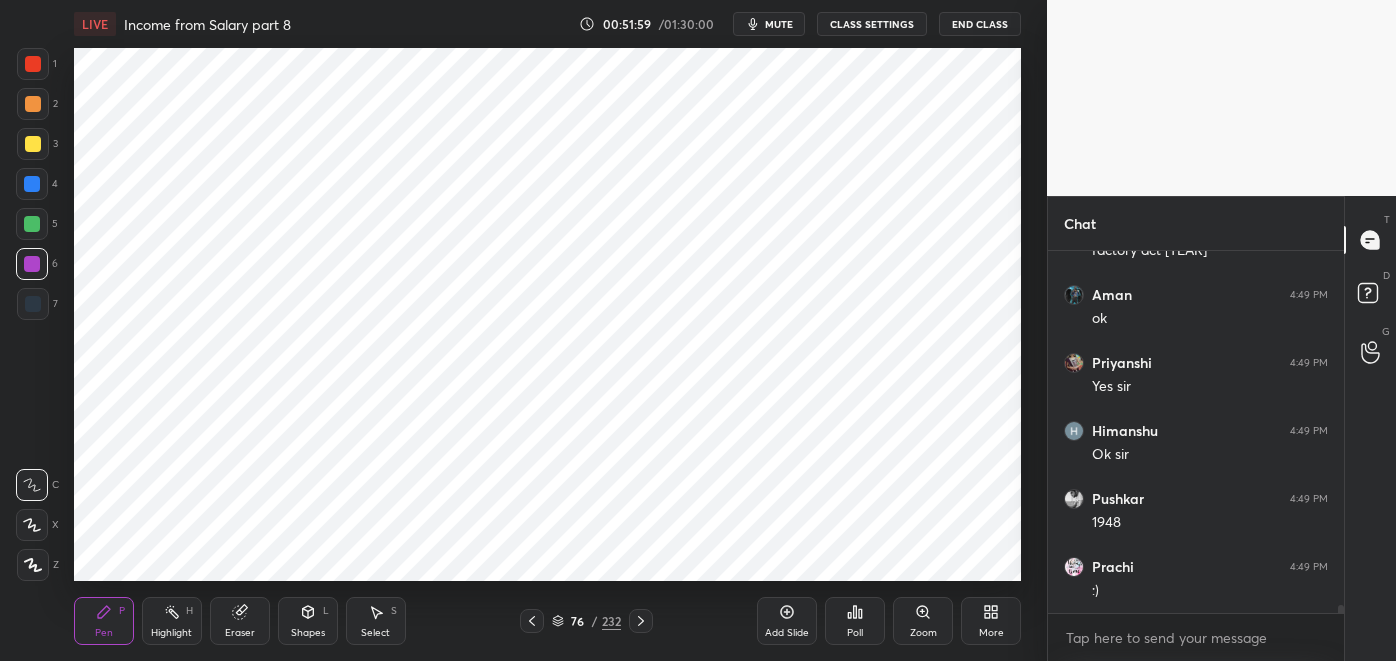 click on "Eraser" at bounding box center [240, 621] 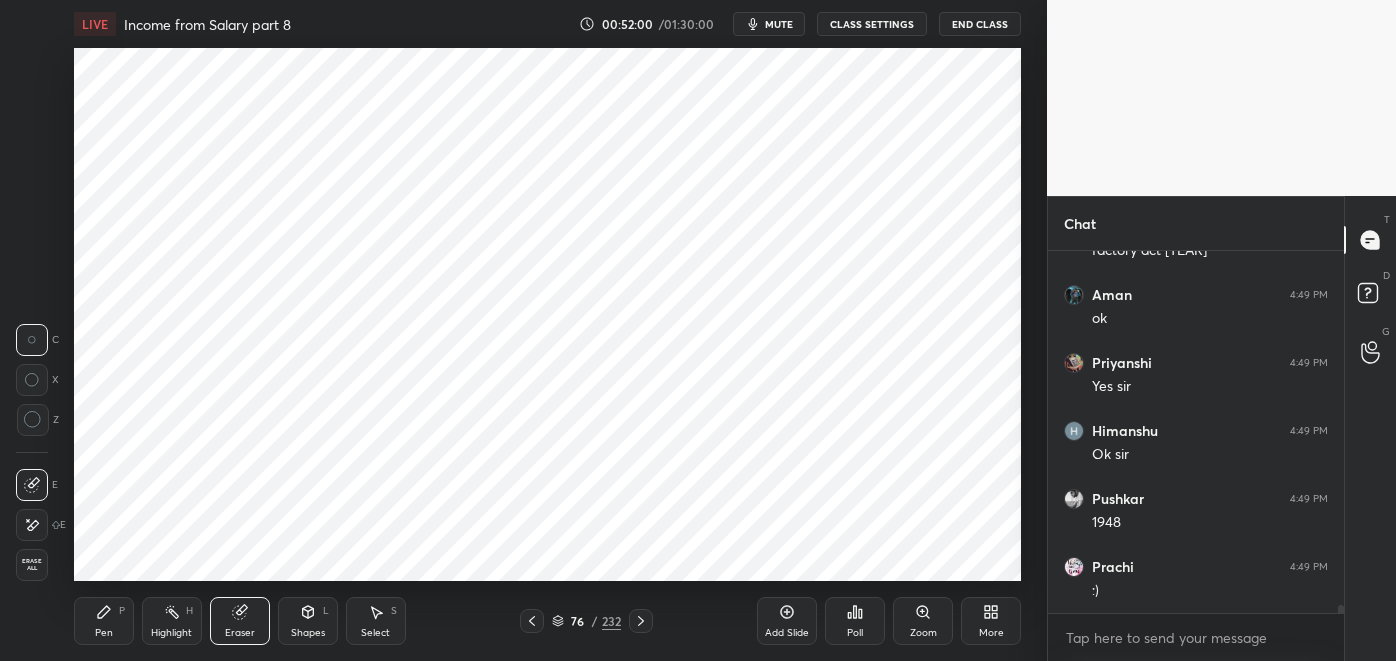 click 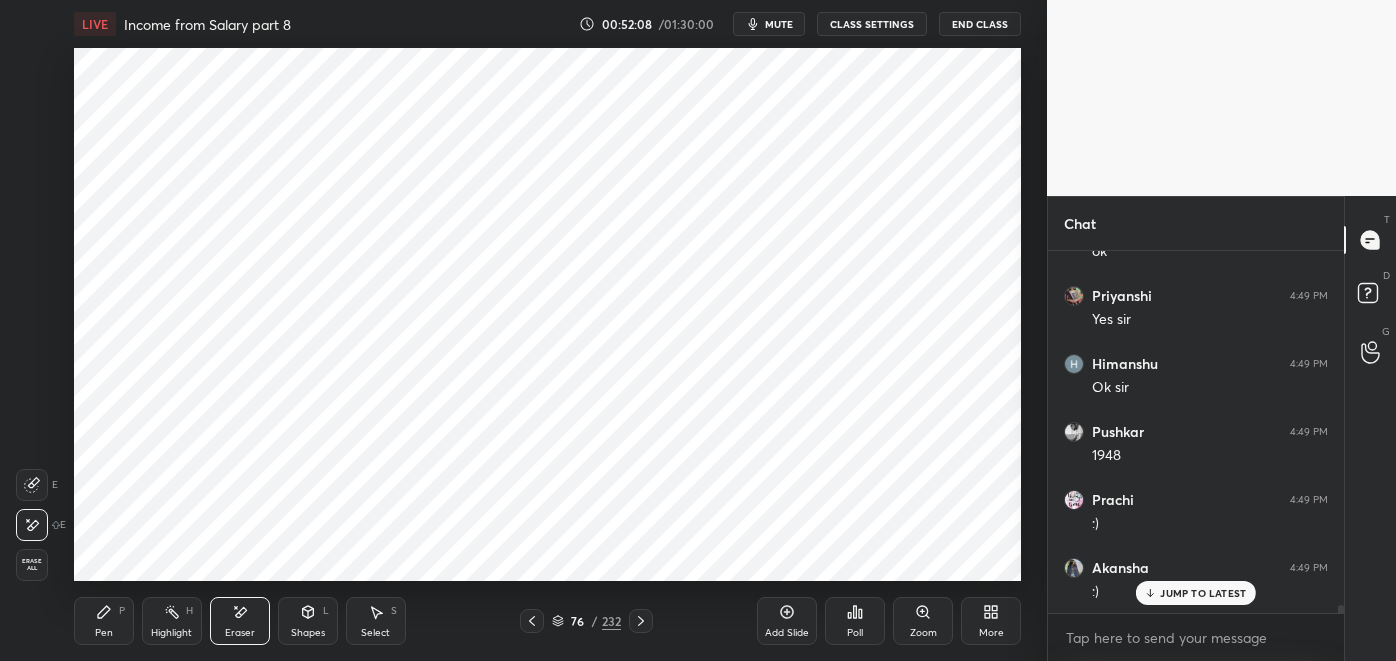 scroll, scrollTop: 15994, scrollLeft: 0, axis: vertical 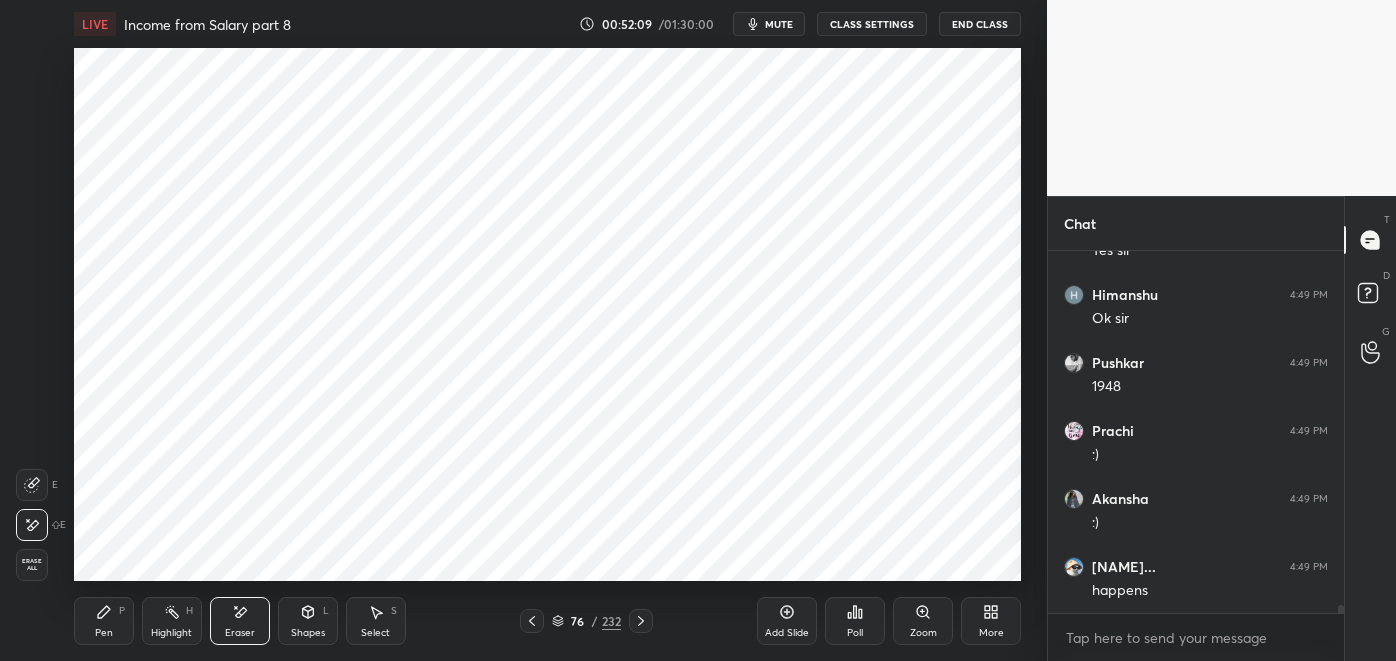 click 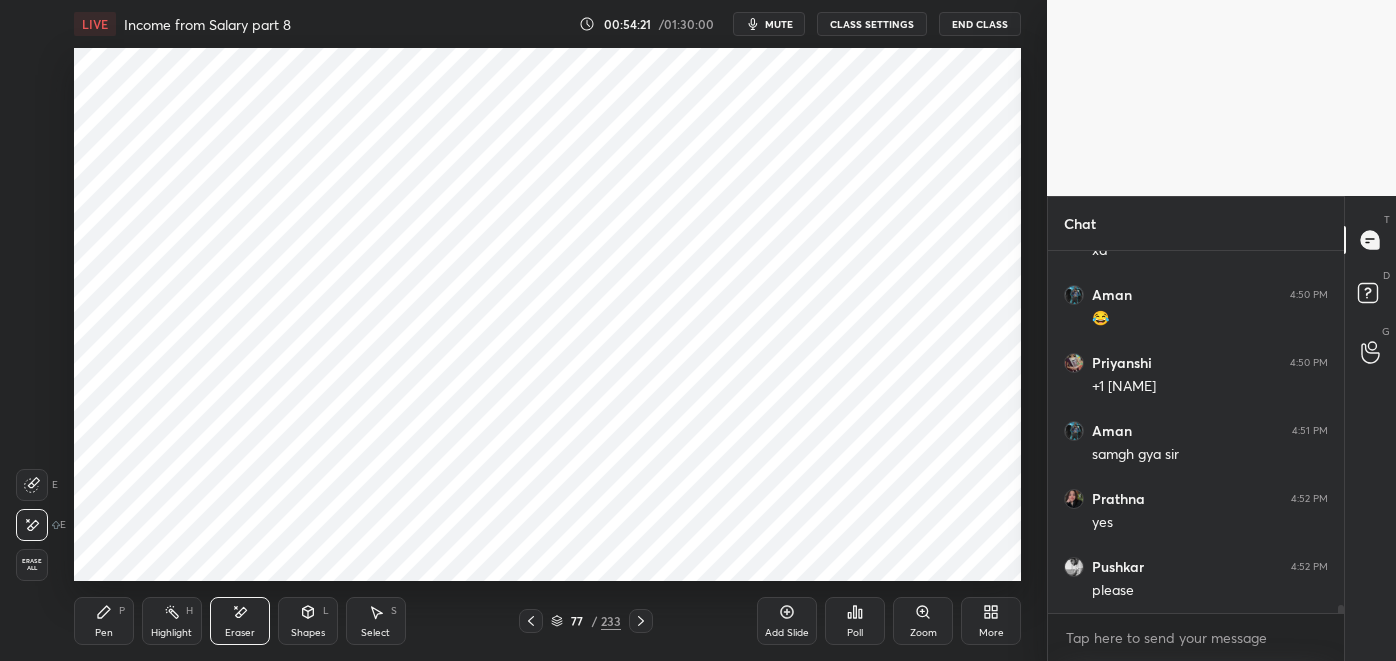 scroll, scrollTop: 16781, scrollLeft: 0, axis: vertical 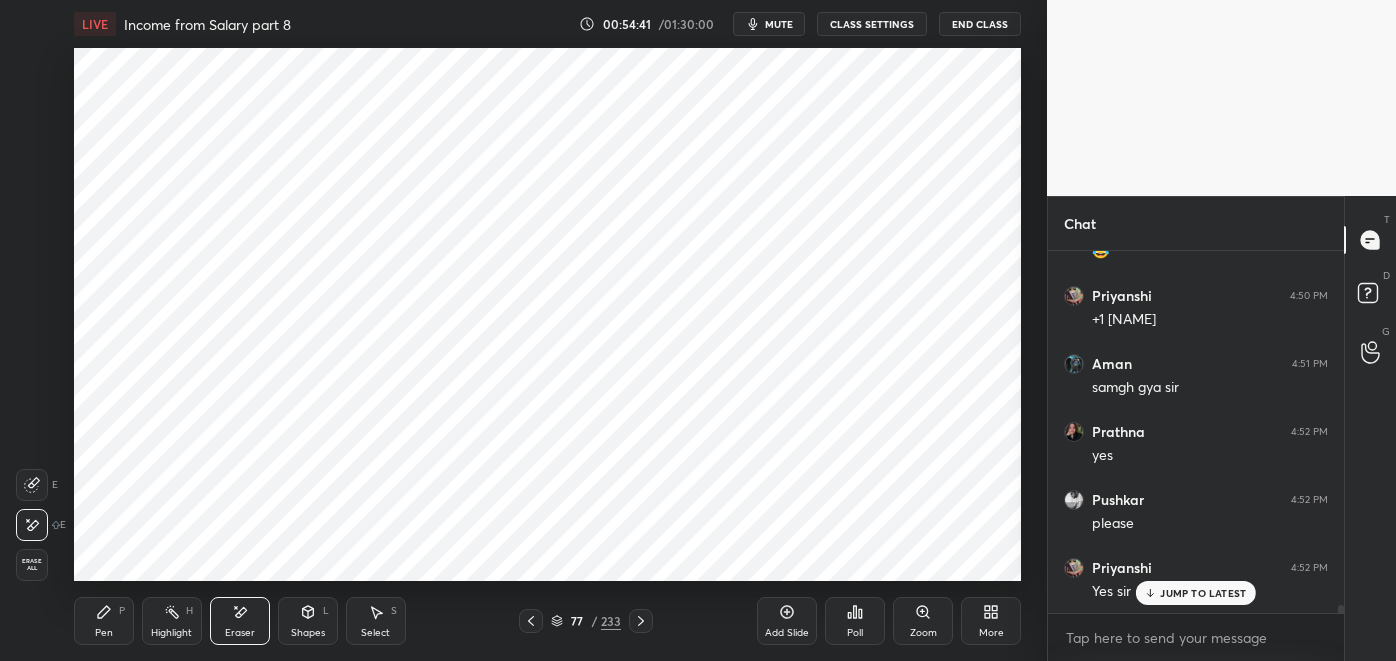 click on "Pen P" at bounding box center (104, 621) 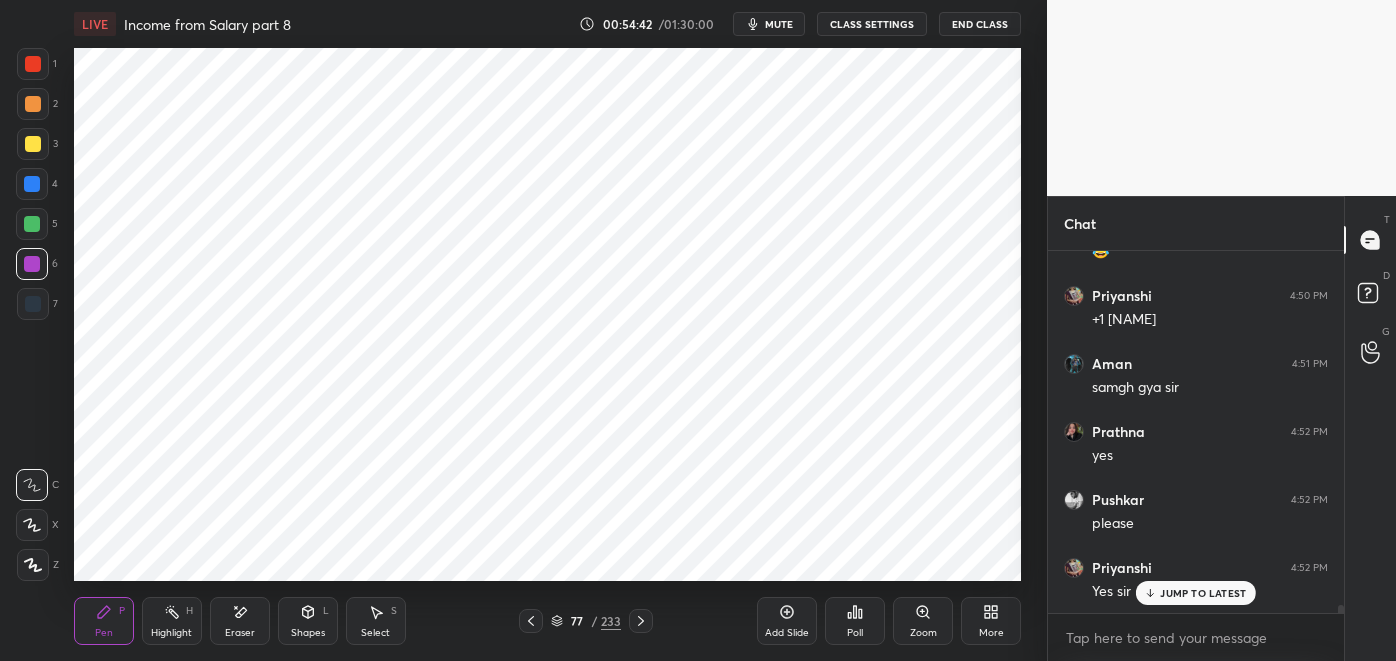 click at bounding box center (33, 64) 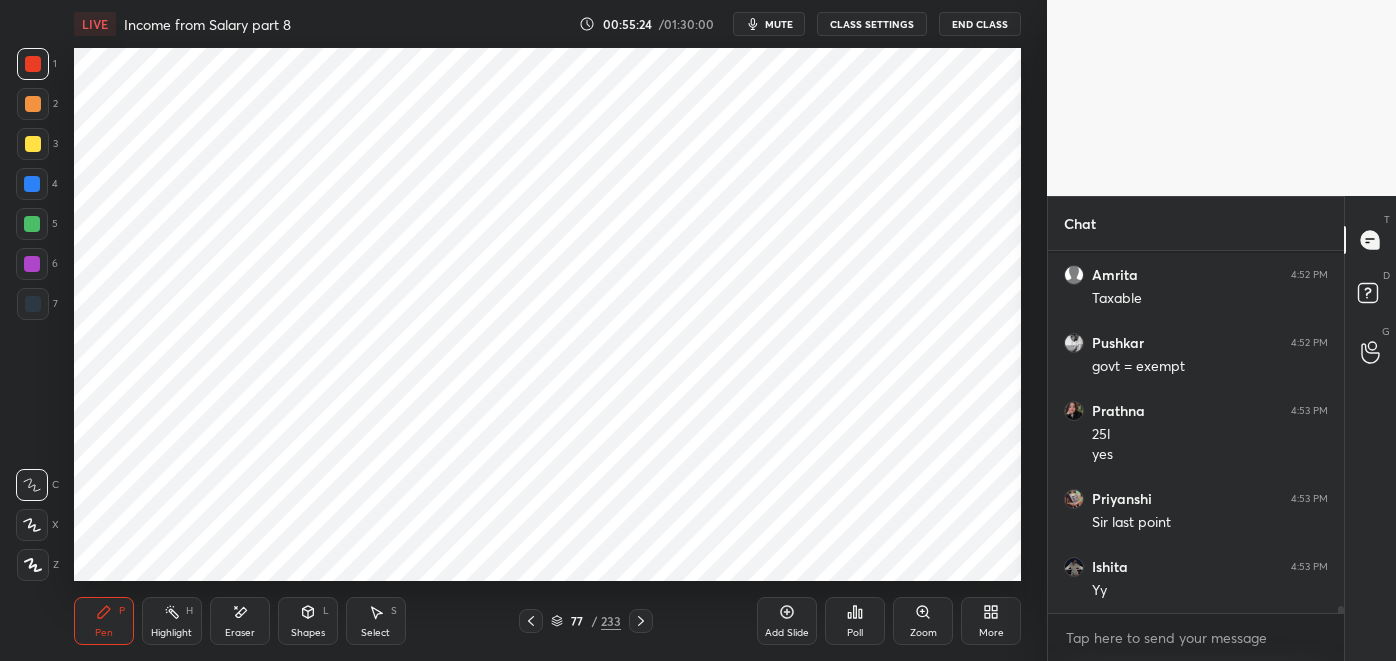scroll, scrollTop: 17704, scrollLeft: 0, axis: vertical 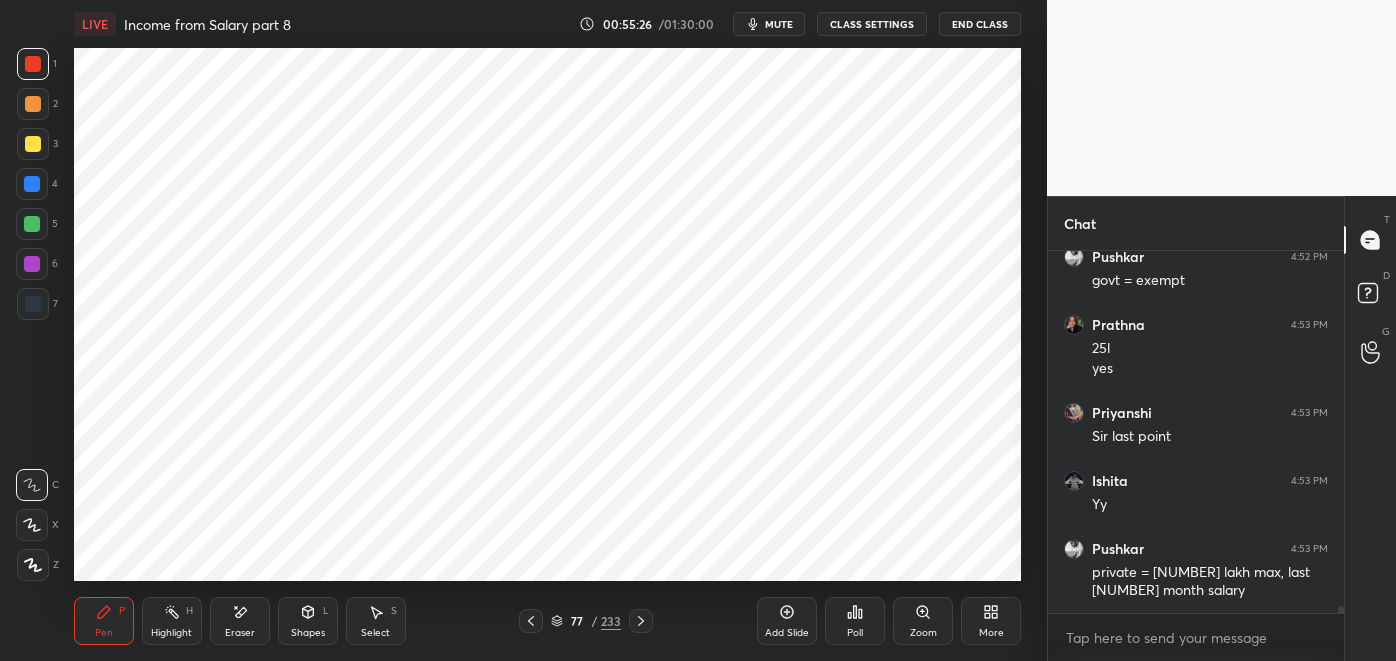 click at bounding box center (33, 304) 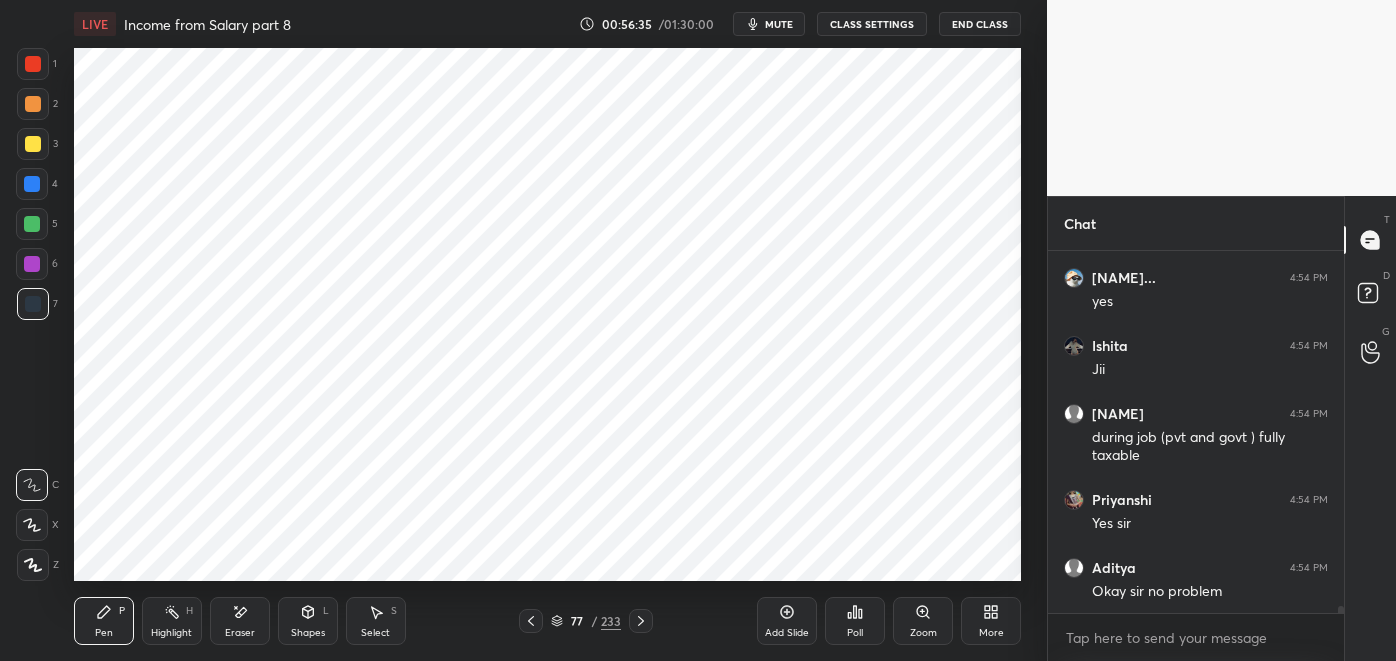 scroll, scrollTop: 18490, scrollLeft: 0, axis: vertical 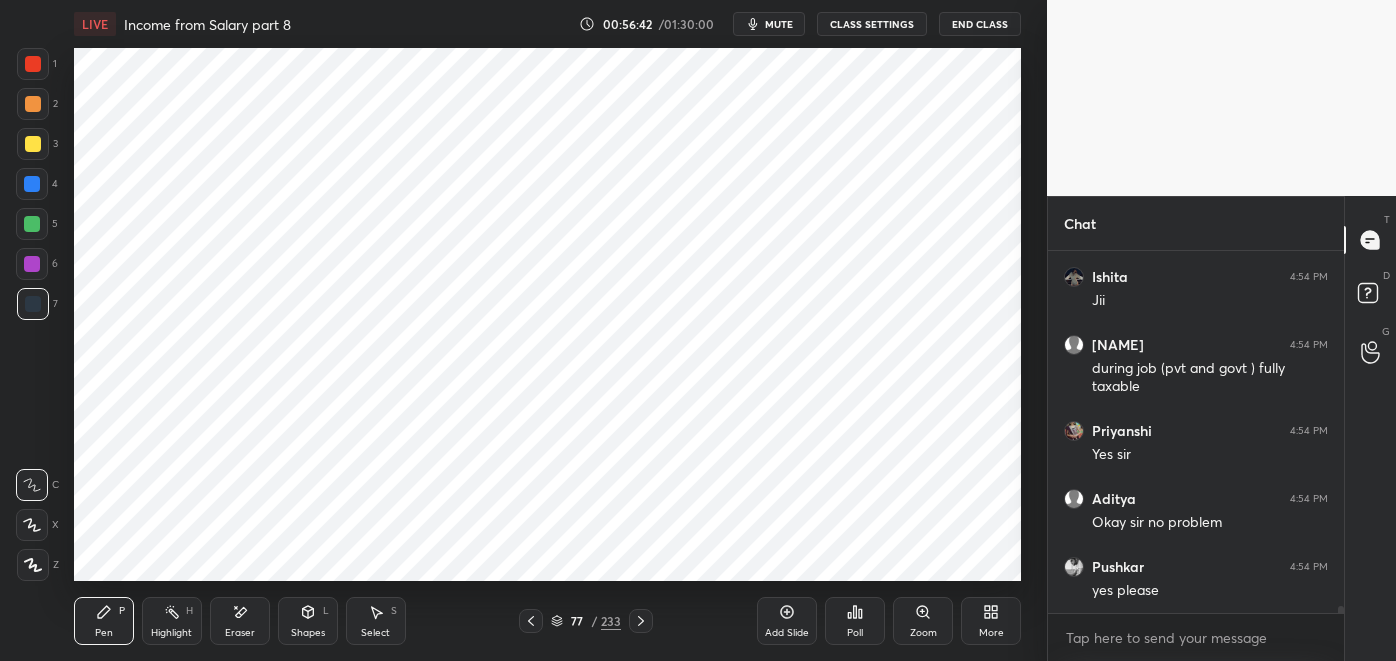 click at bounding box center [32, 264] 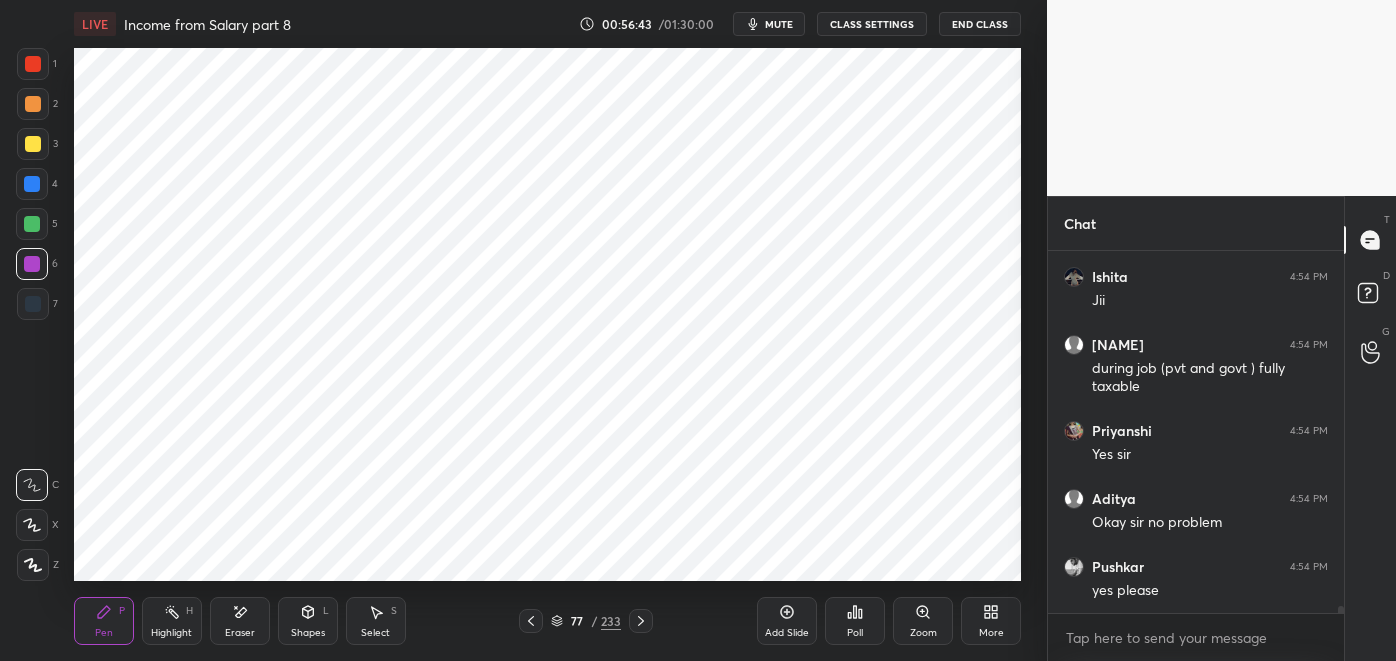 click 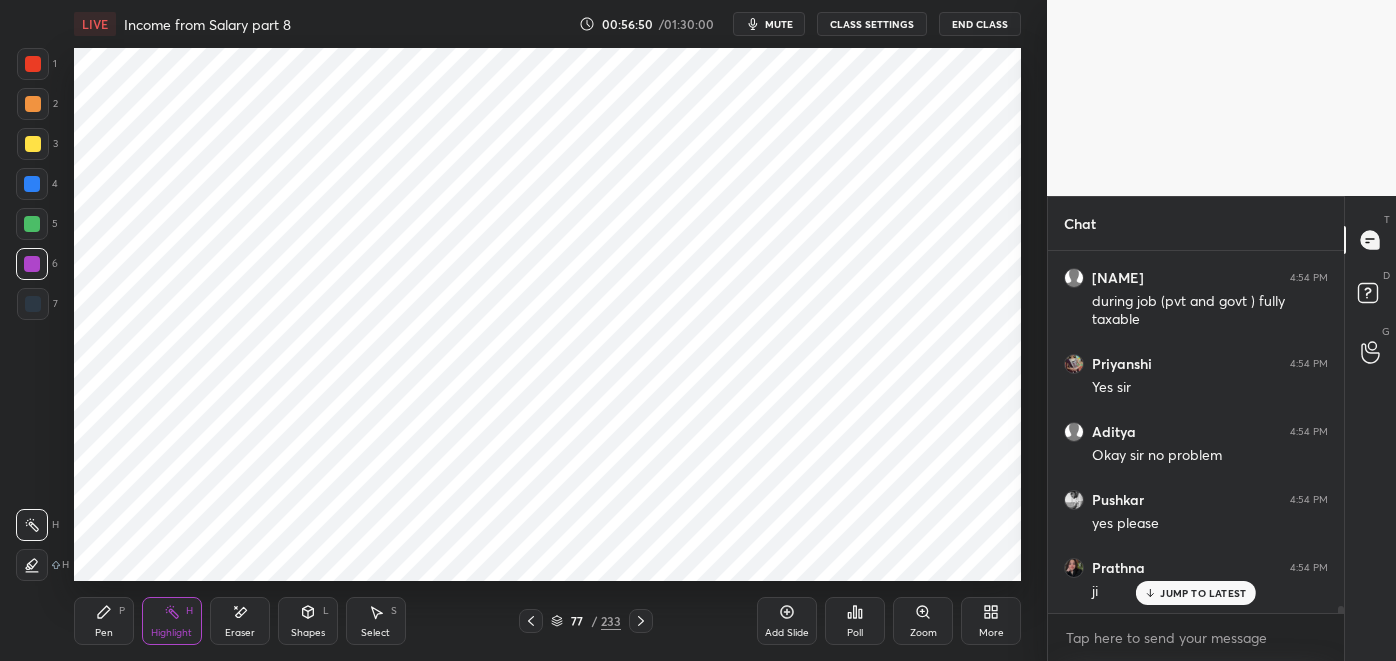 scroll, scrollTop: 18626, scrollLeft: 0, axis: vertical 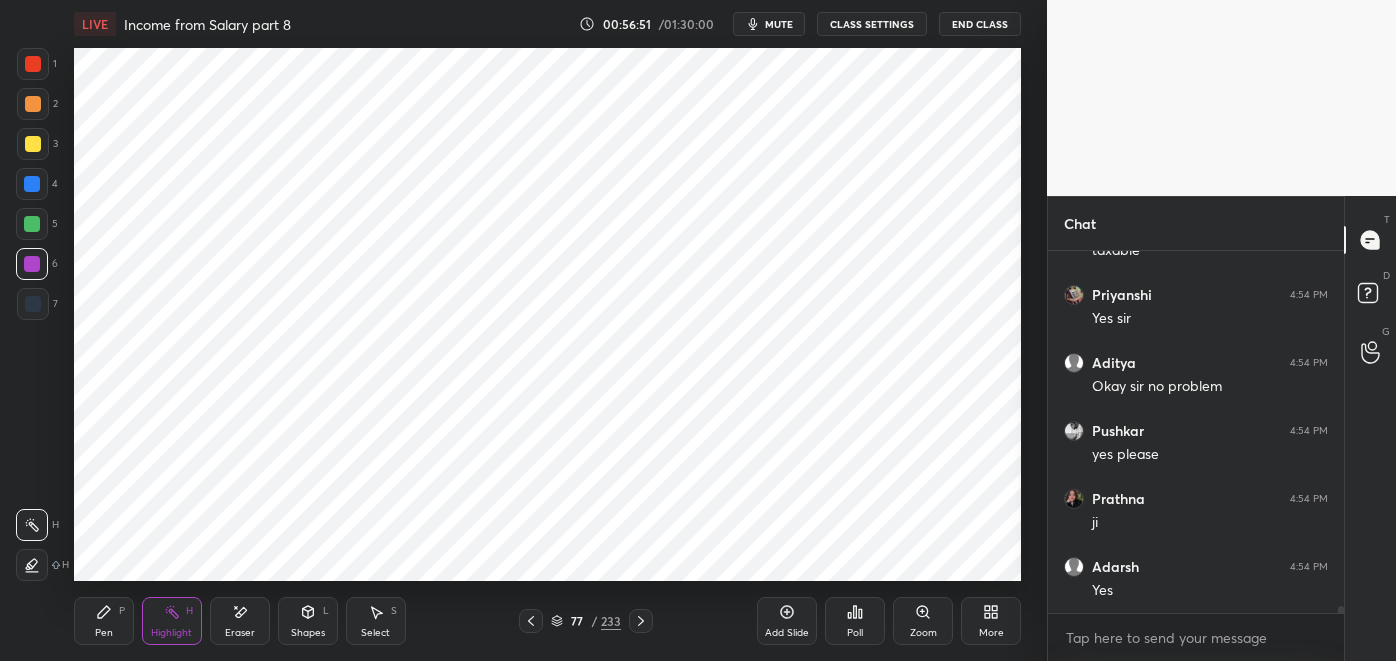 click 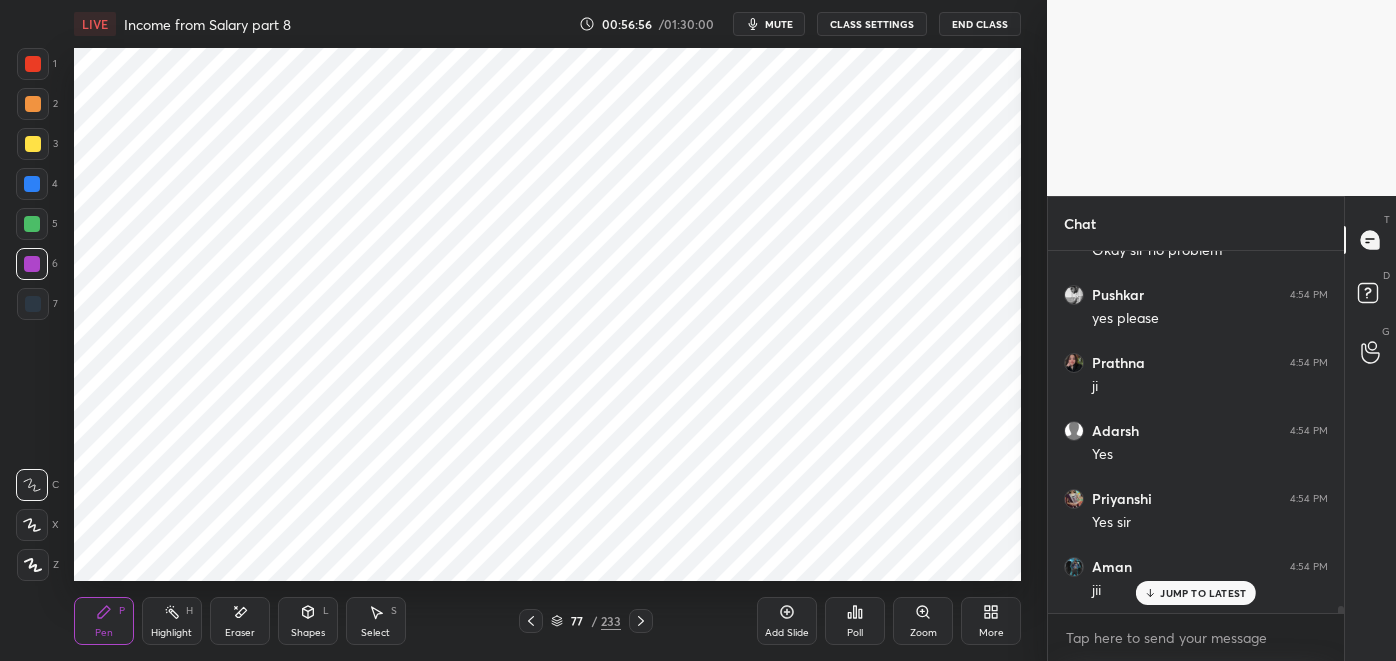 scroll, scrollTop: 18829, scrollLeft: 0, axis: vertical 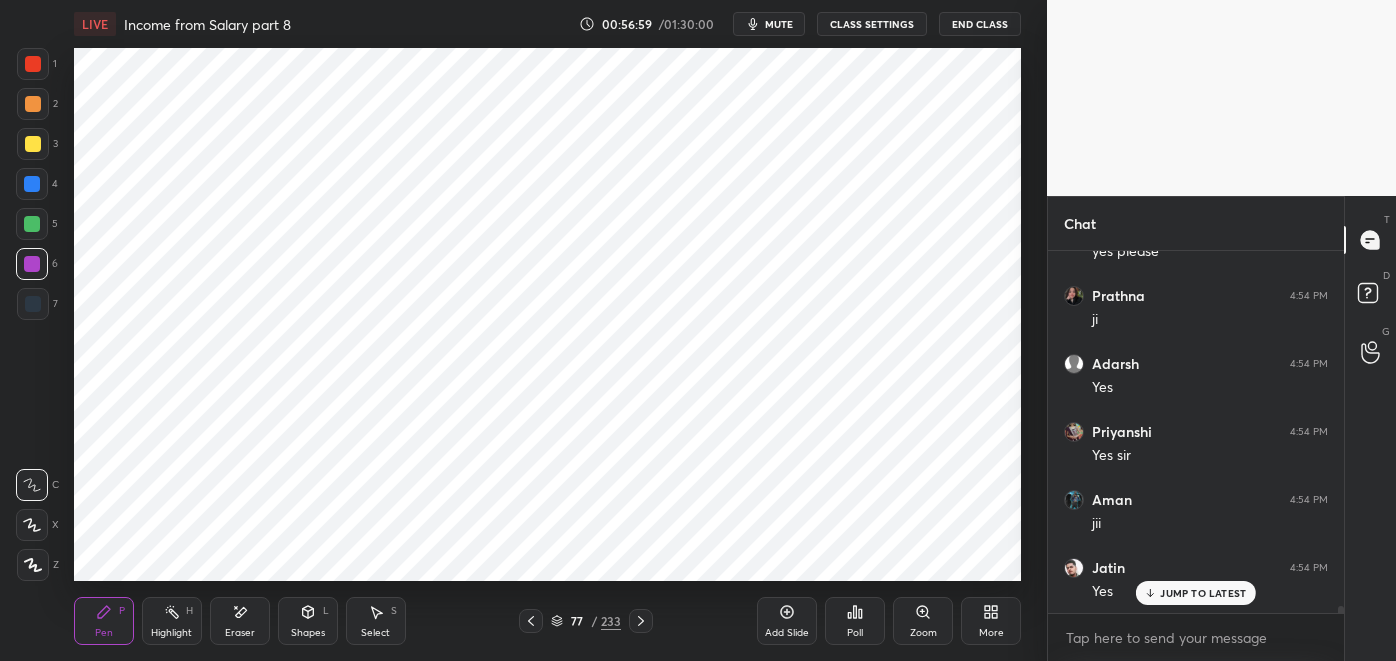 click at bounding box center [32, 224] 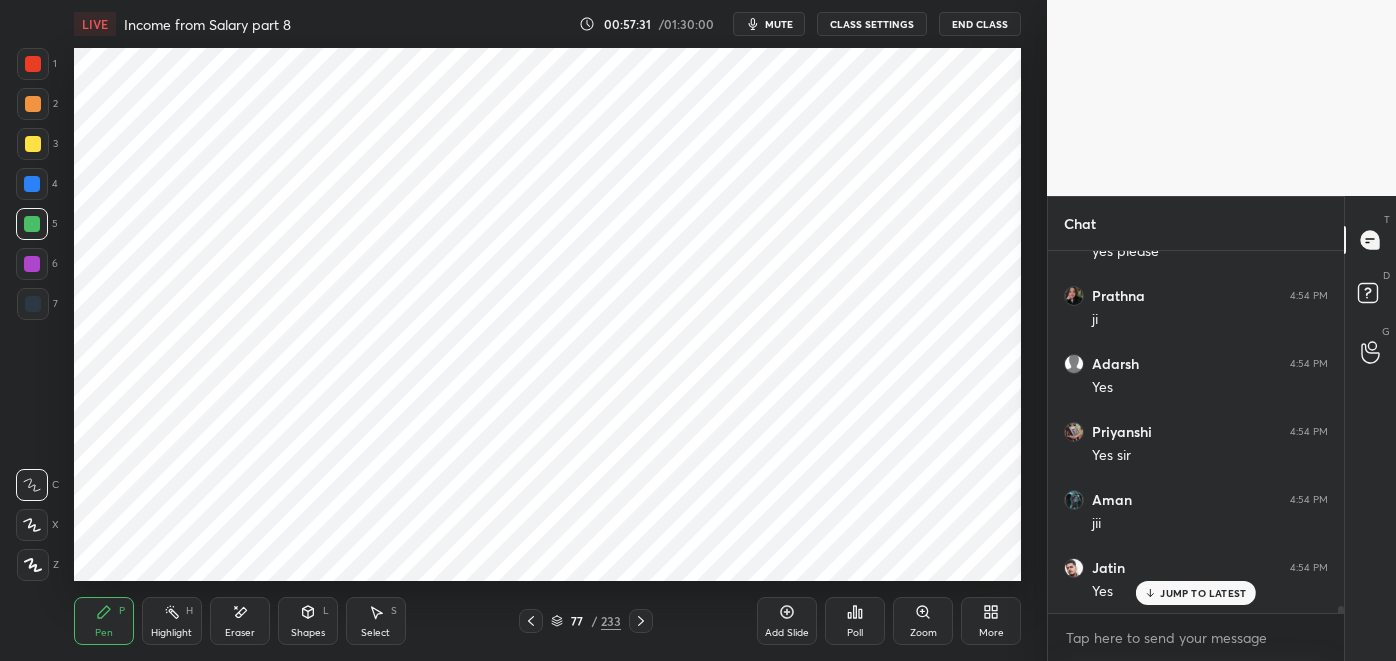 click 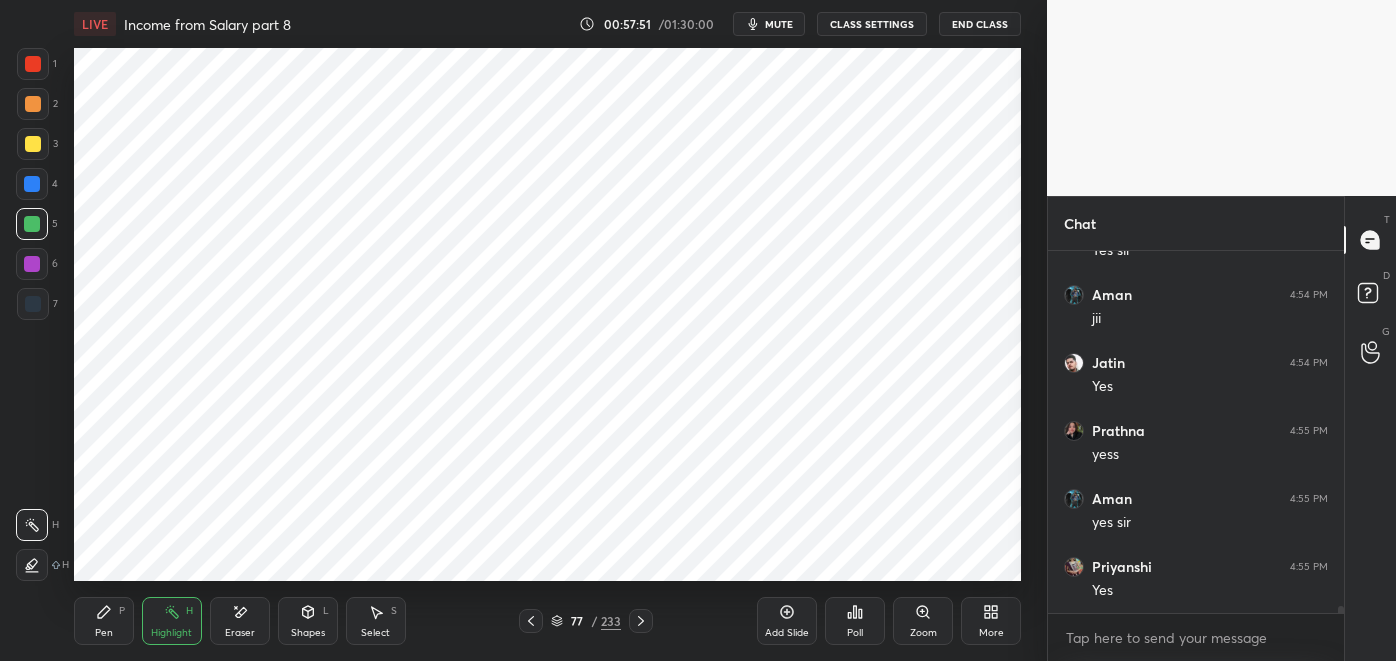 scroll, scrollTop: 19101, scrollLeft: 0, axis: vertical 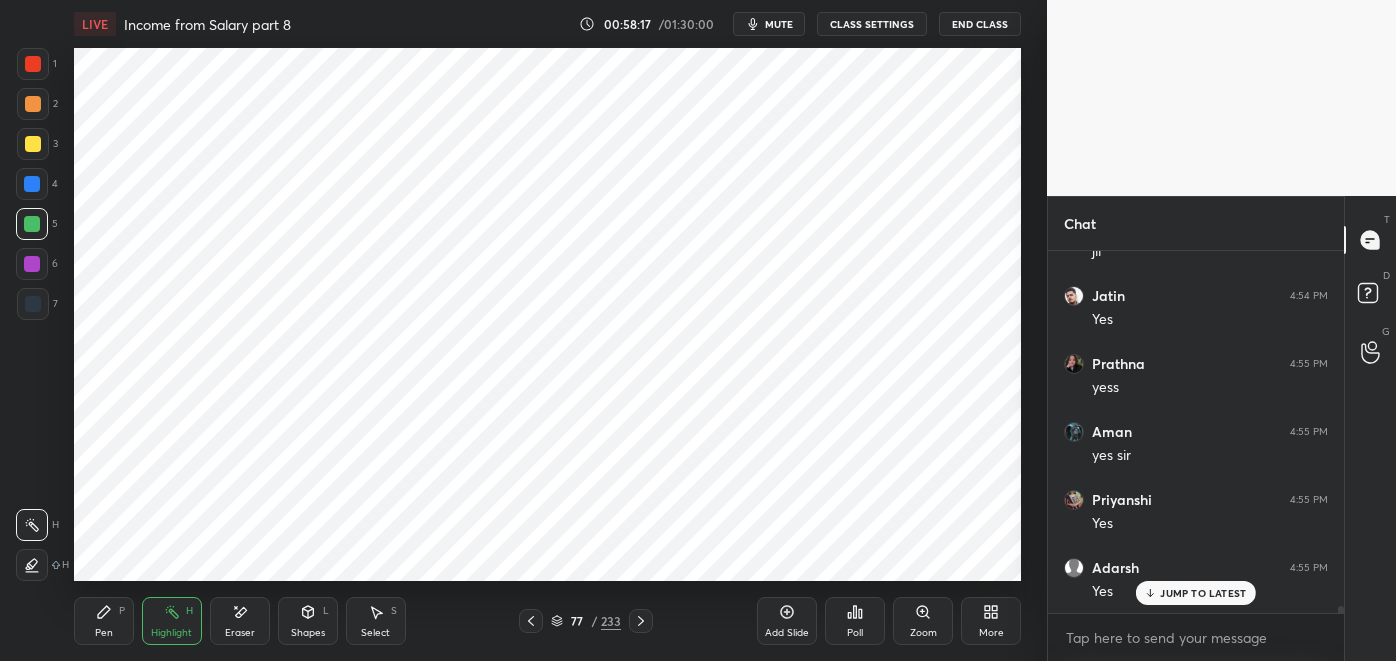 click 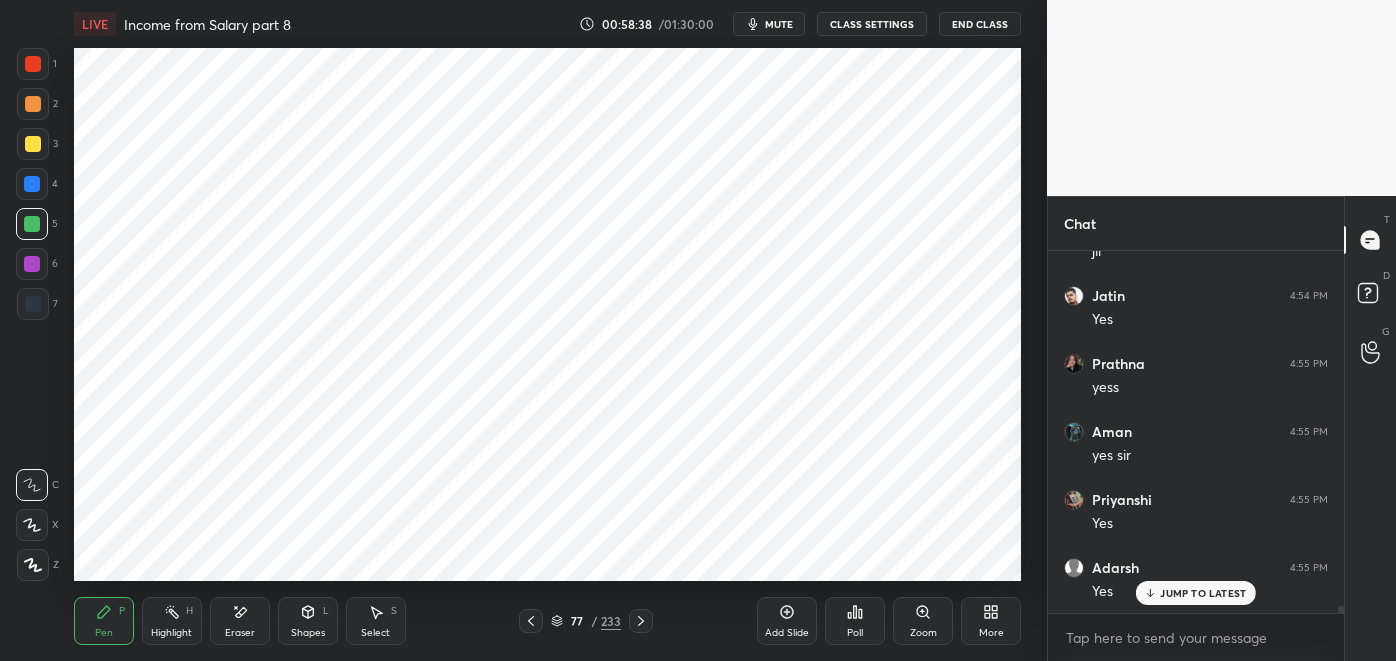 click on "Highlight" at bounding box center (171, 633) 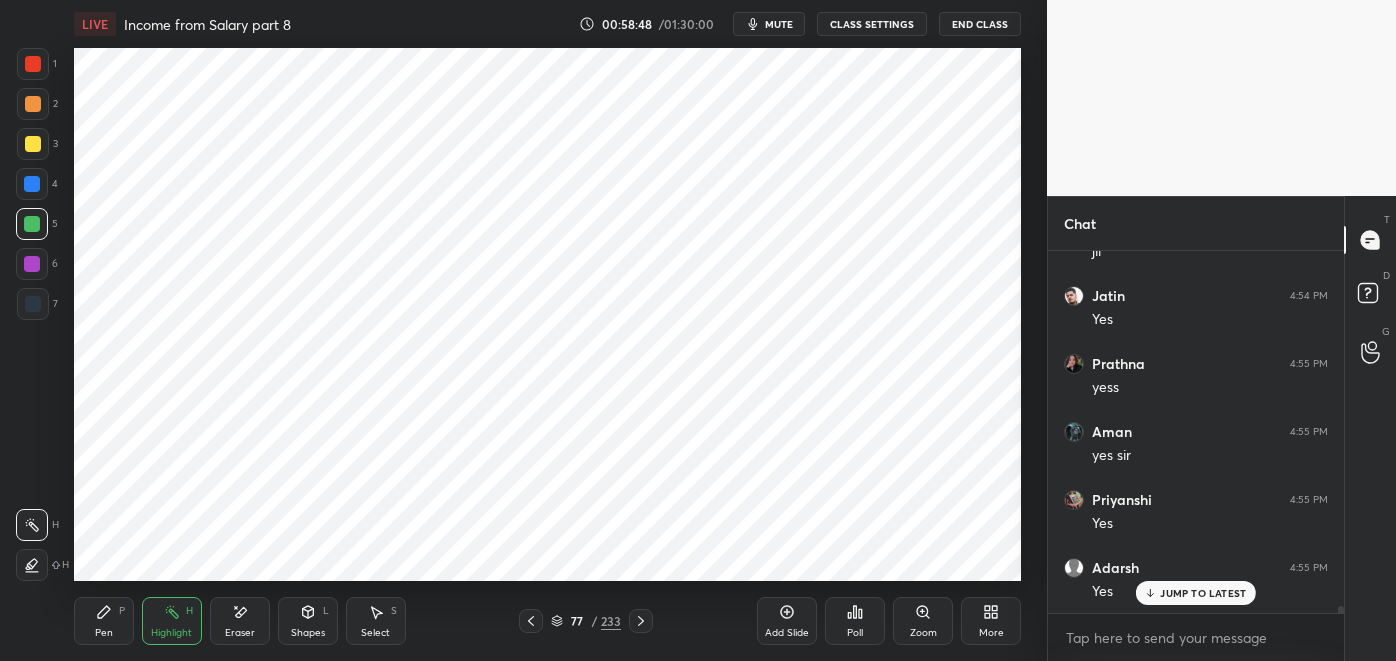 scroll, scrollTop: 19170, scrollLeft: 0, axis: vertical 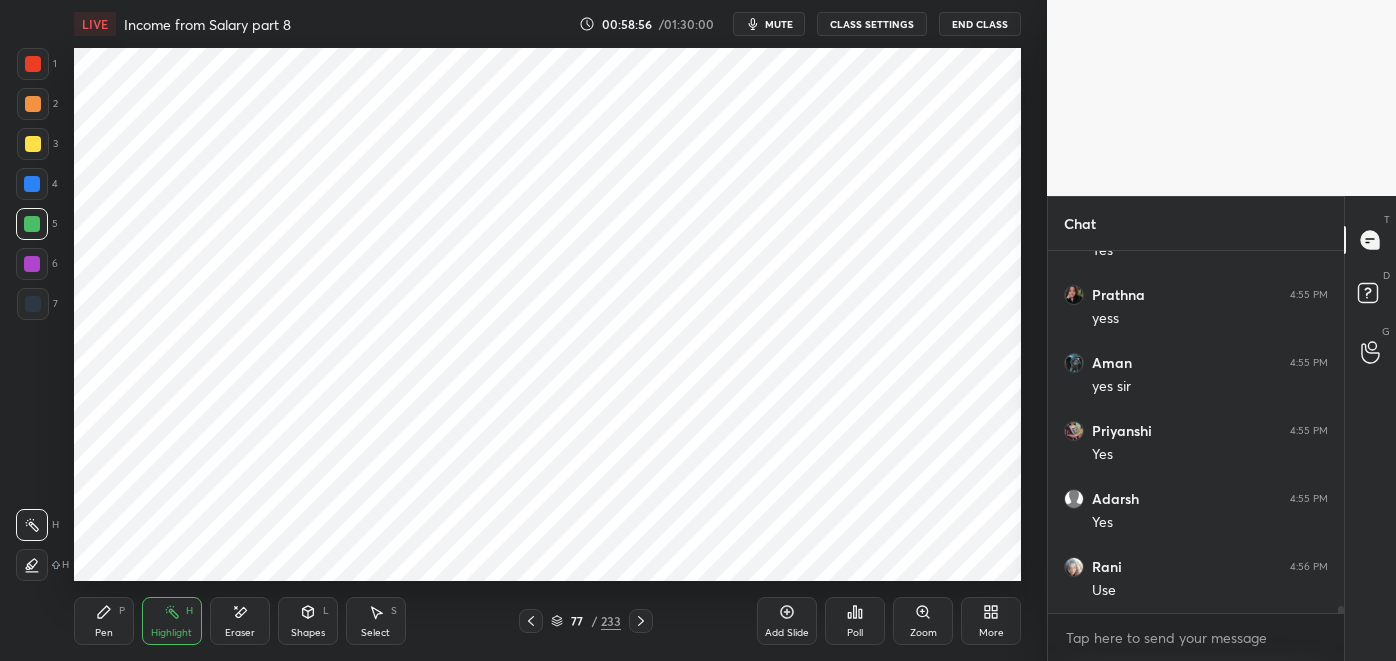 click on "Pen" at bounding box center [104, 633] 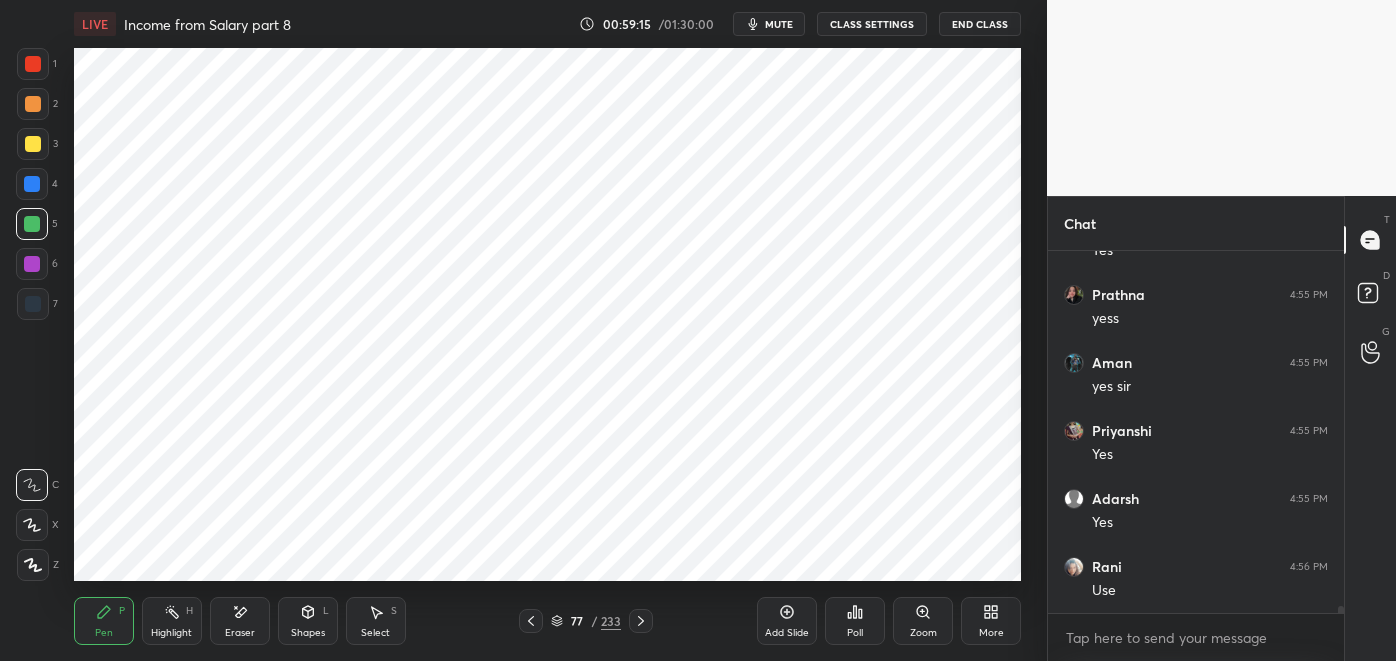 click at bounding box center [33, 304] 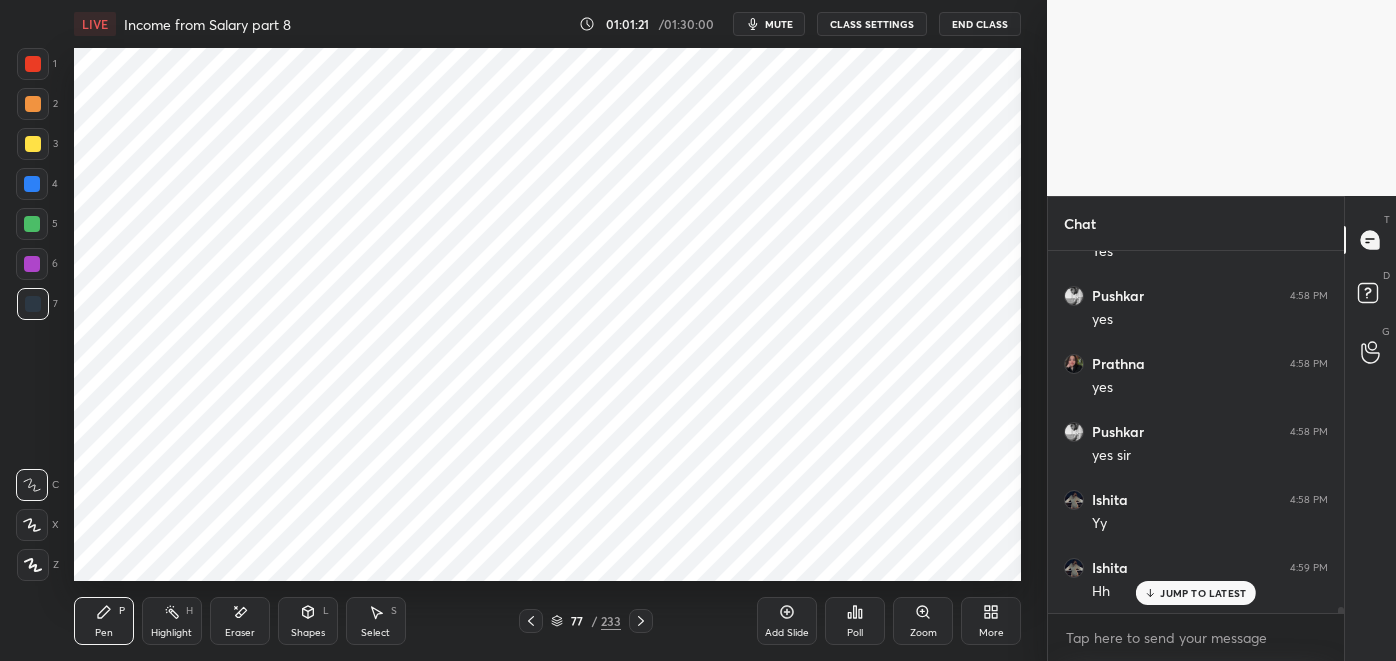 scroll, scrollTop: 20208, scrollLeft: 0, axis: vertical 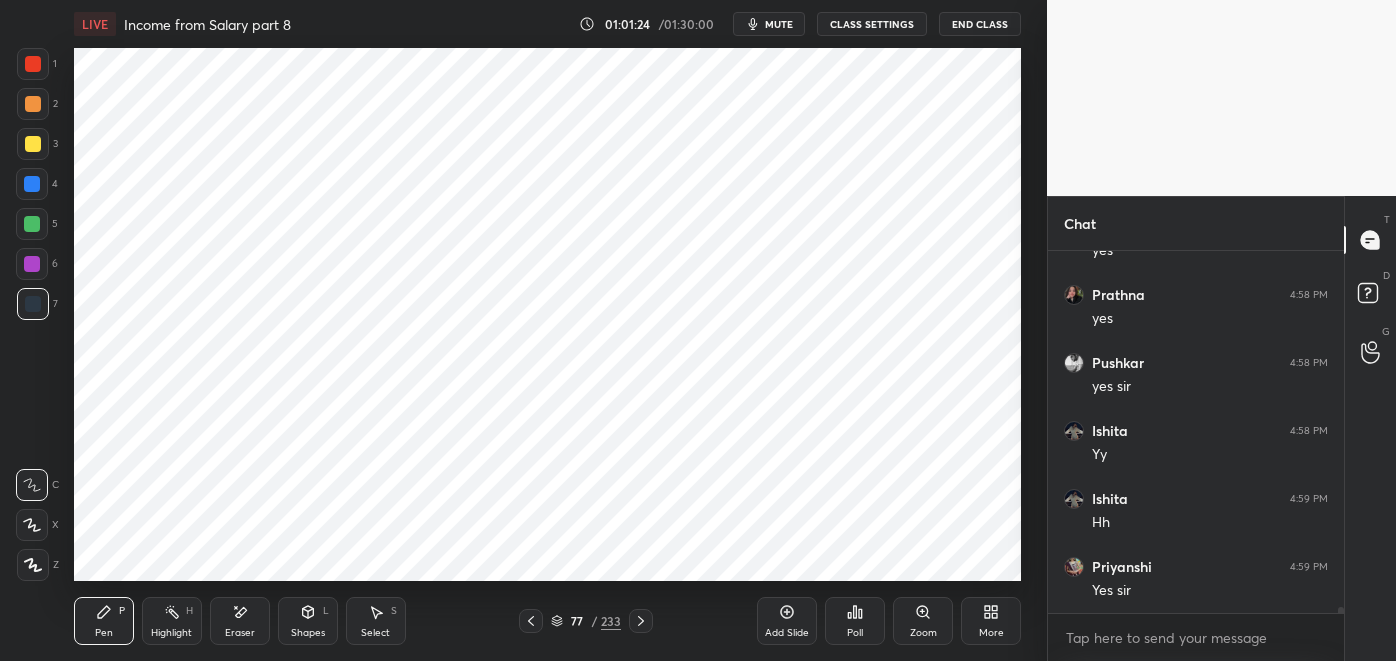 click at bounding box center [32, 224] 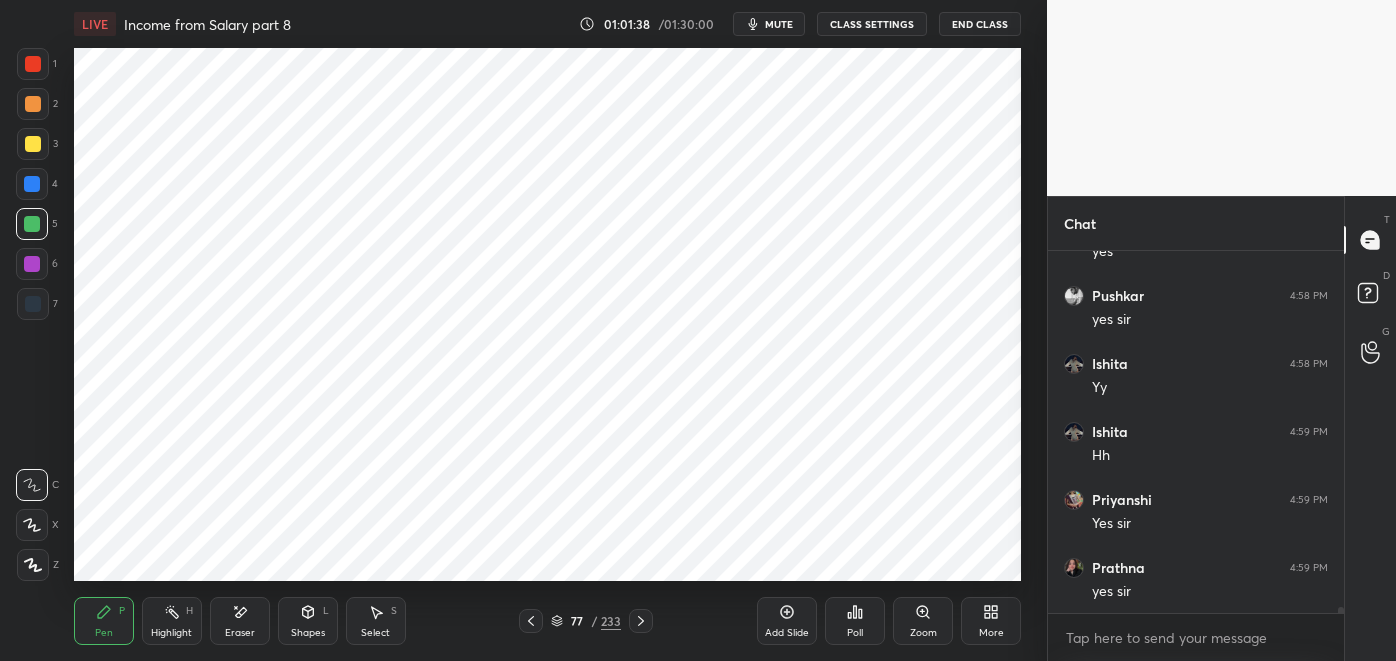 click at bounding box center [33, 304] 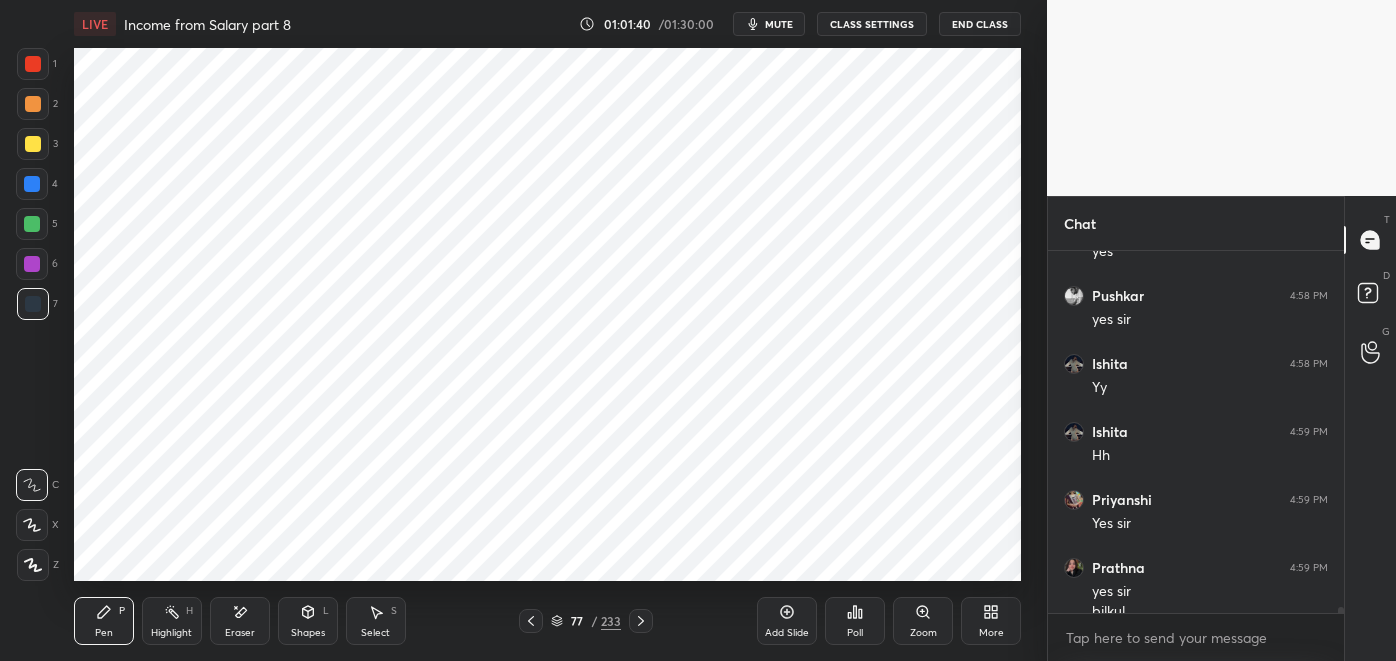 scroll, scrollTop: 20296, scrollLeft: 0, axis: vertical 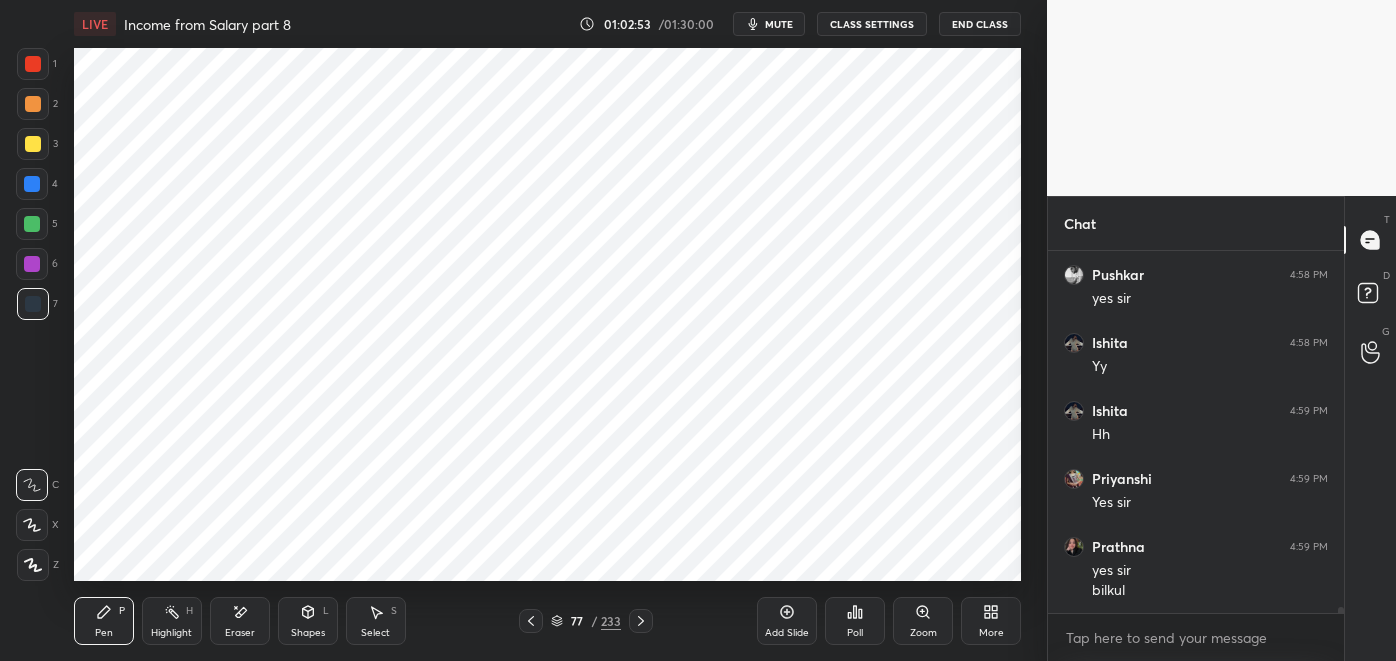 click 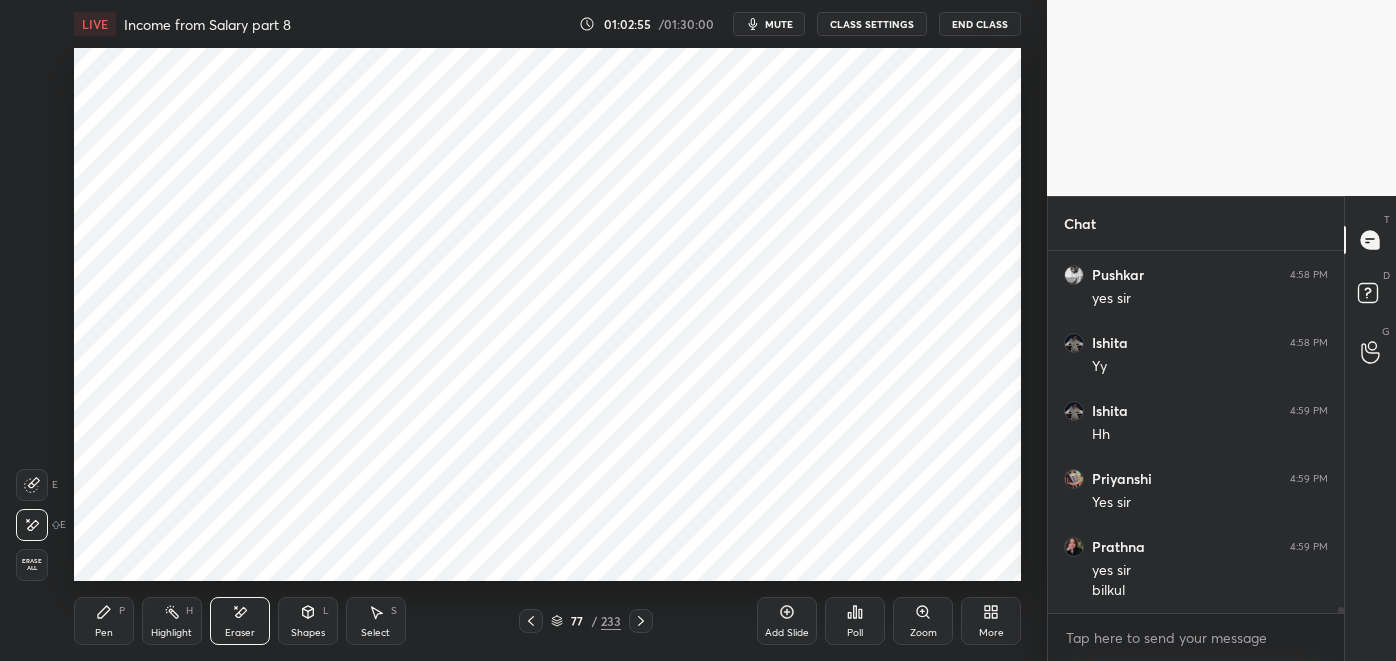 click on "Pen P" at bounding box center [104, 621] 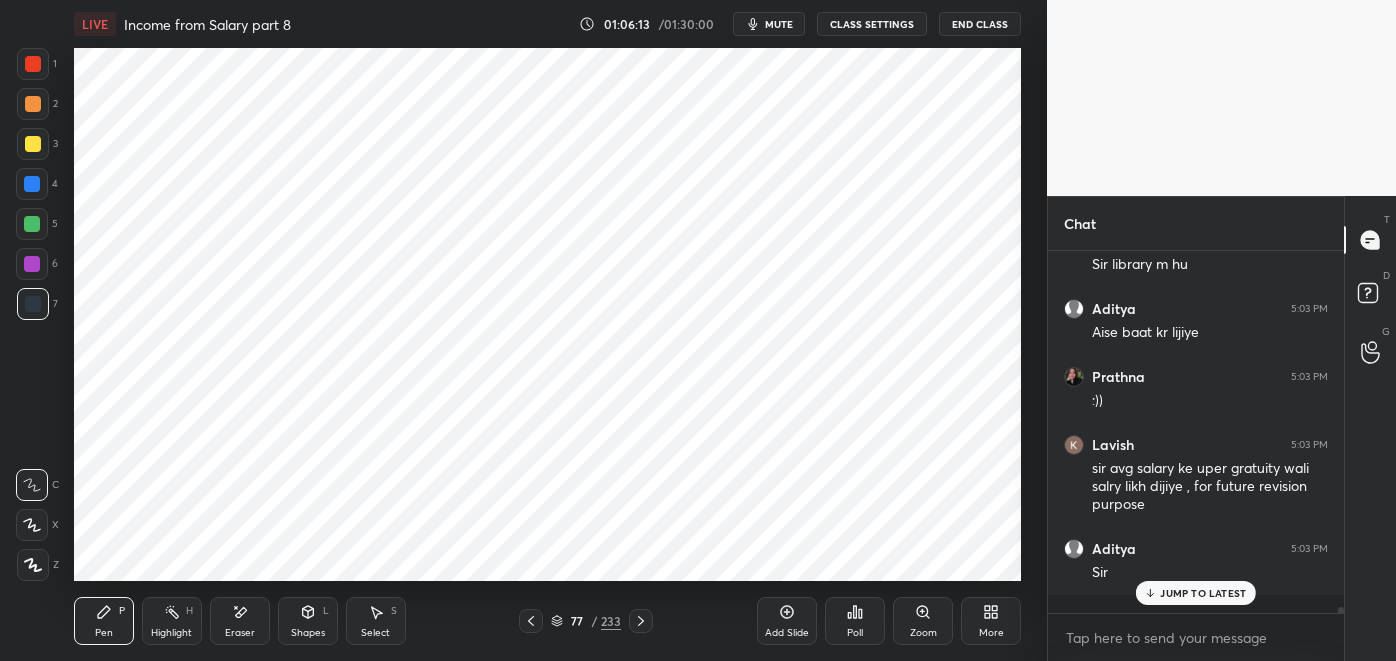 scroll, scrollTop: 20893, scrollLeft: 0, axis: vertical 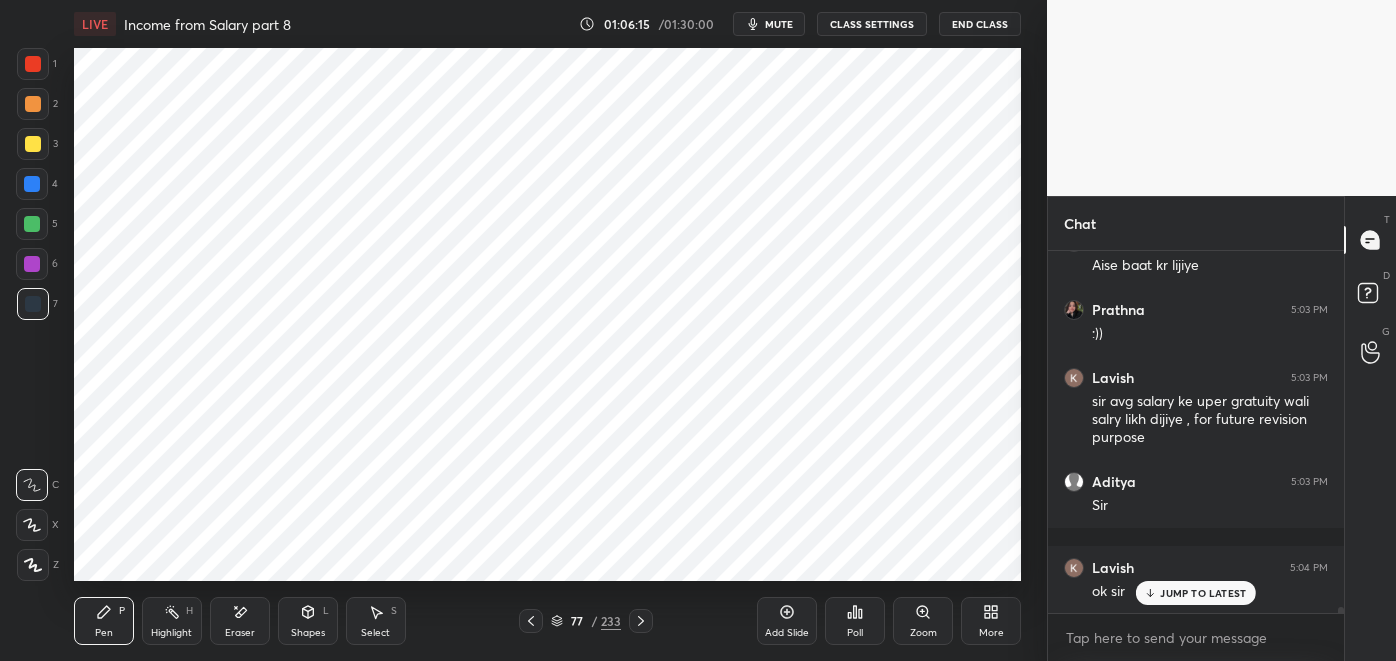 click on "mute" at bounding box center [779, 24] 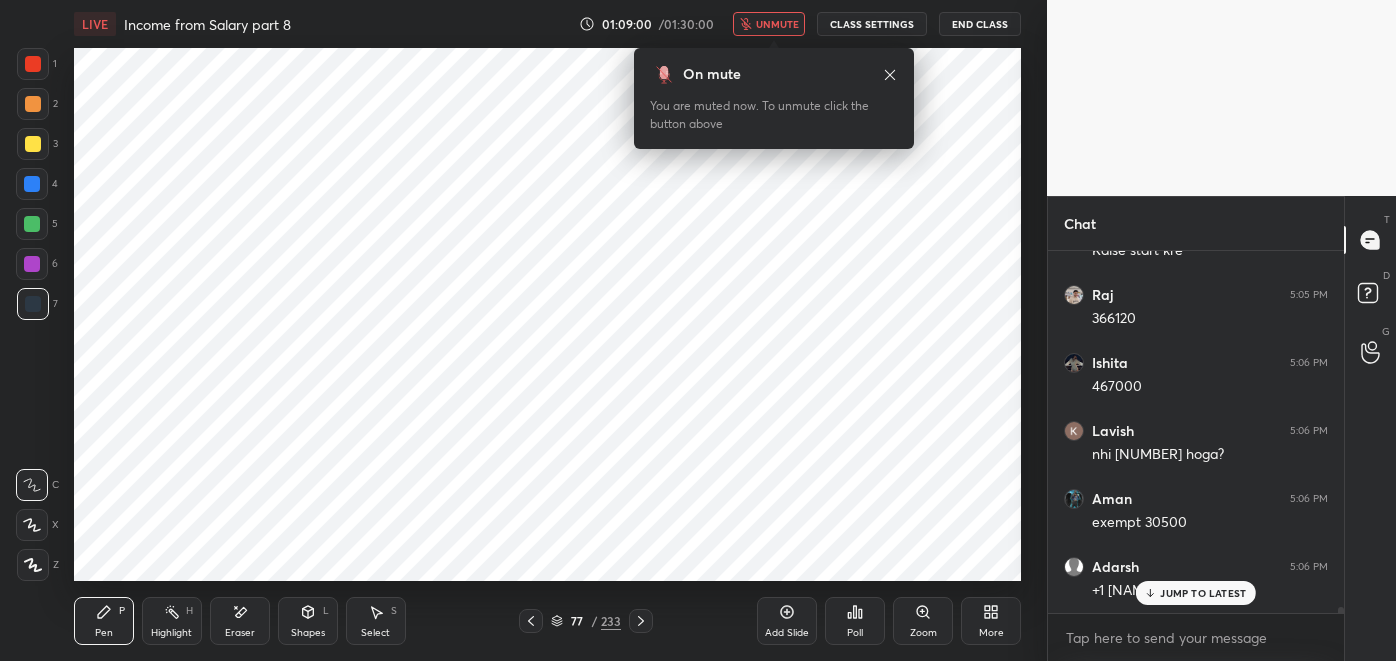 scroll, scrollTop: 21573, scrollLeft: 0, axis: vertical 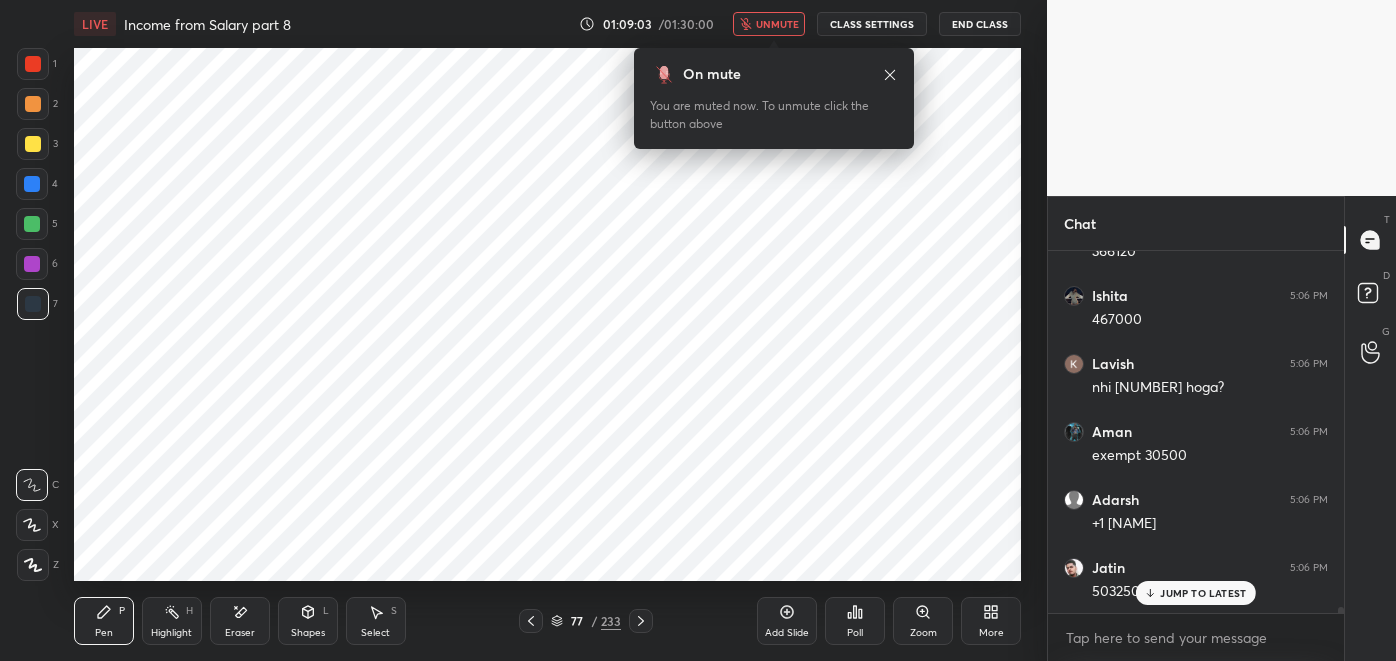 click on "unmute" at bounding box center (769, 24) 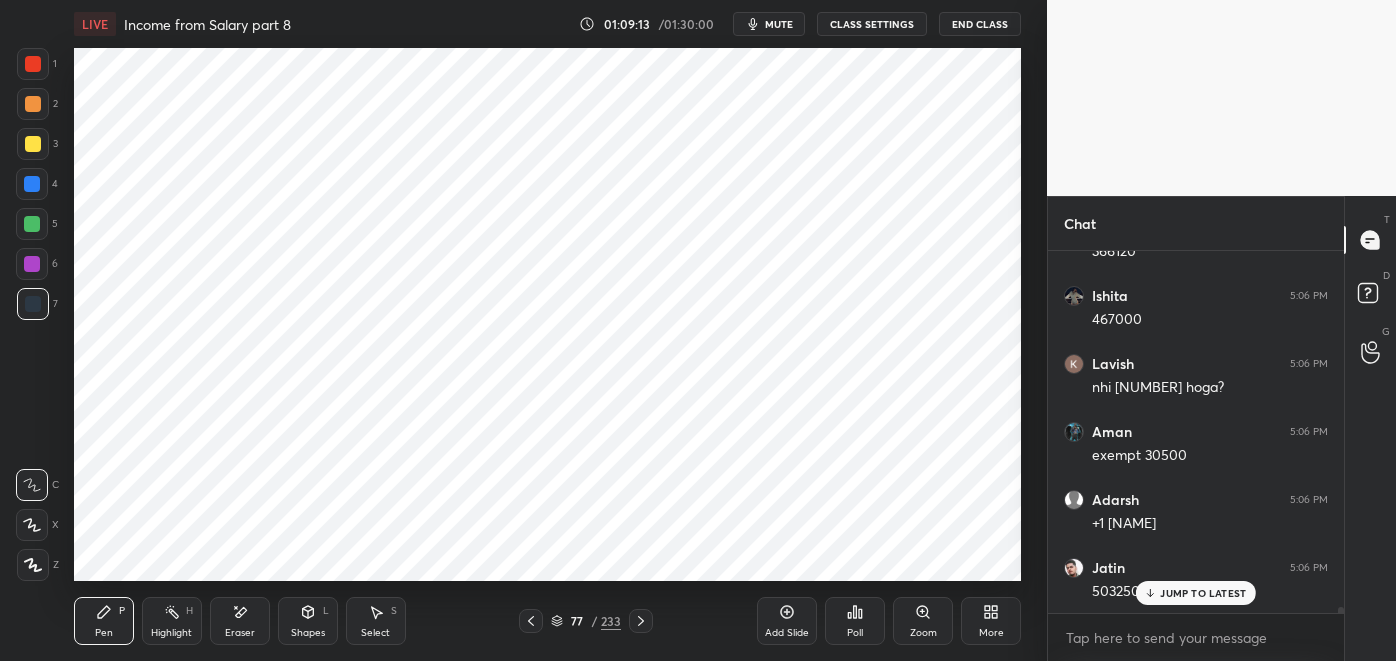 click on "JUMP TO LATEST" at bounding box center (1203, 593) 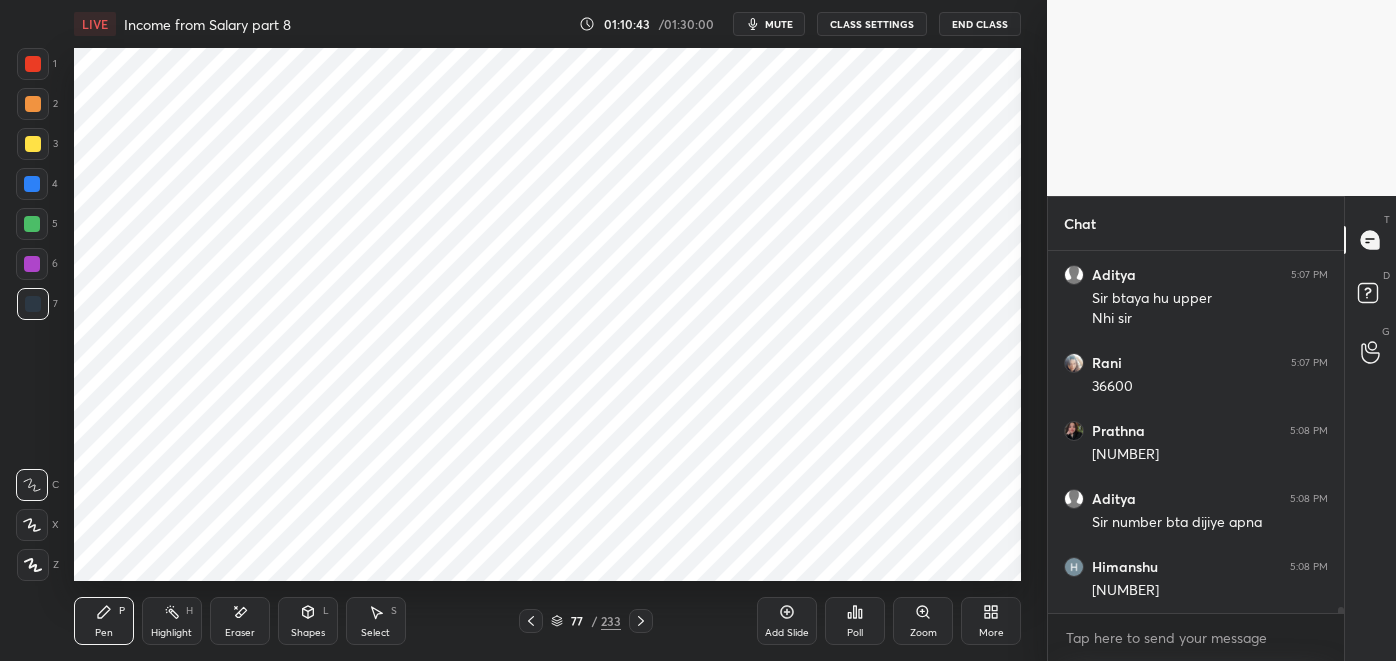 scroll, scrollTop: 22341, scrollLeft: 0, axis: vertical 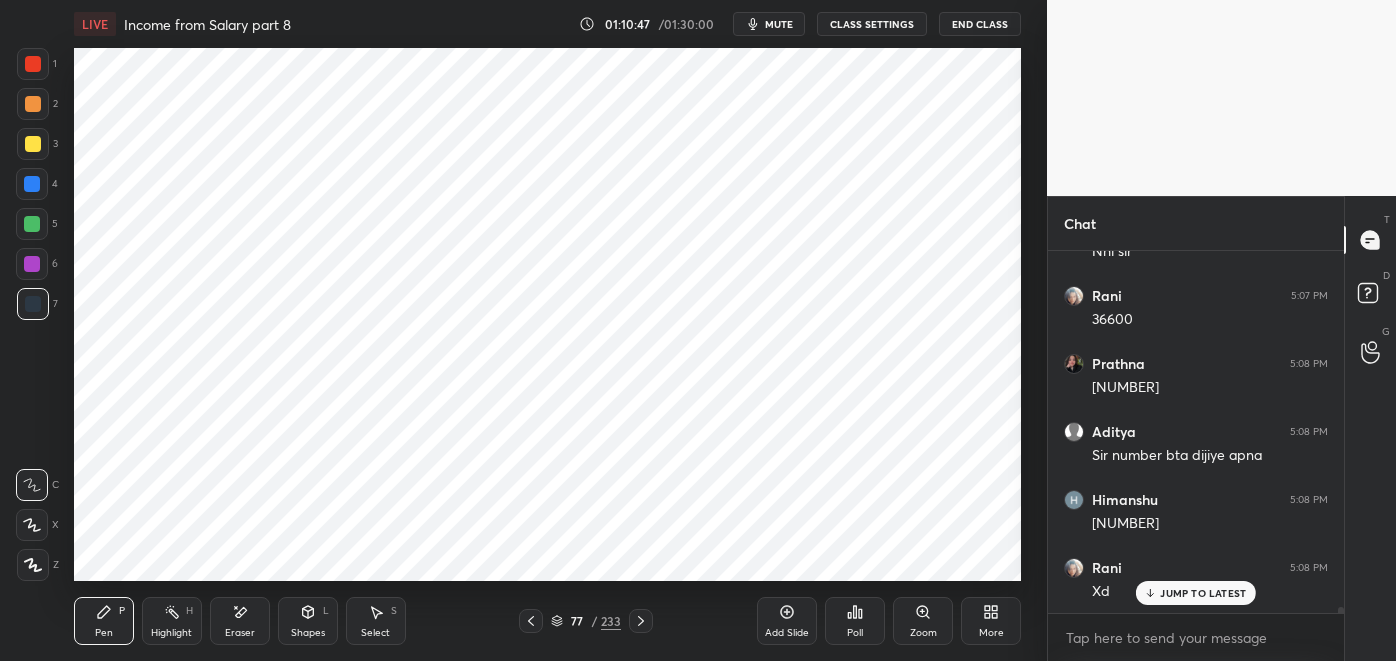 click 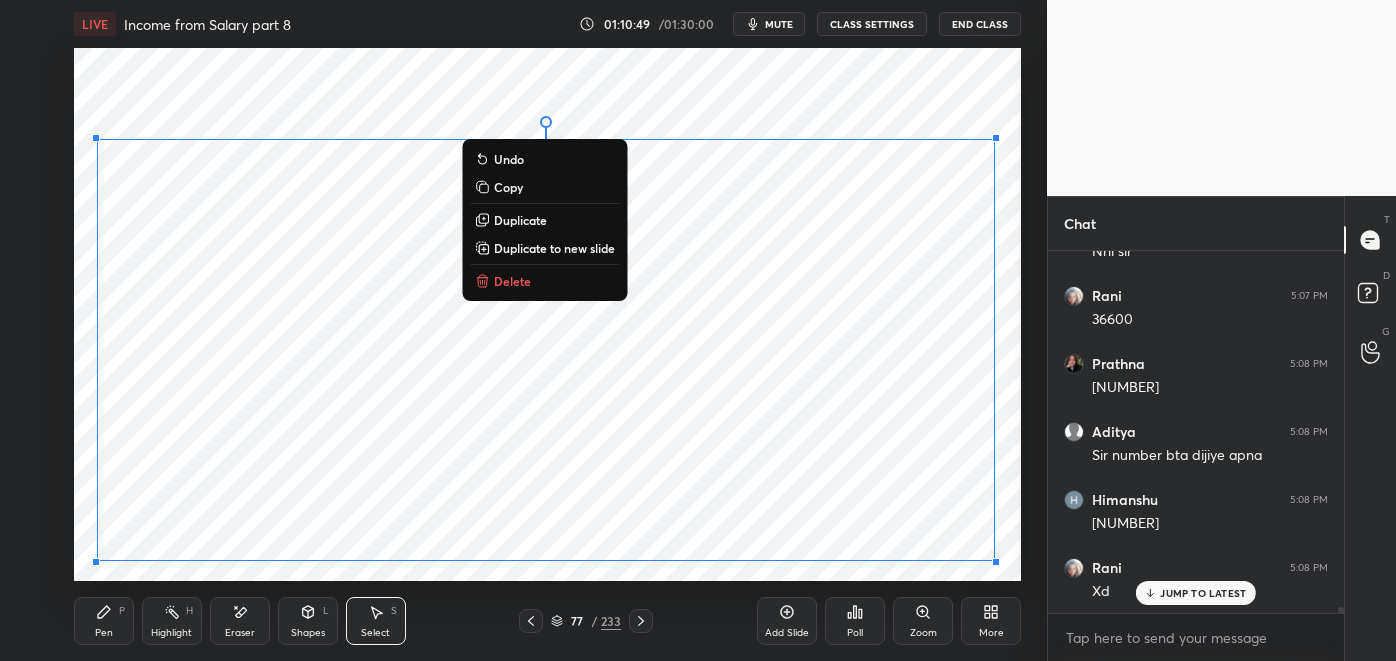 click on "Duplicate to new slide" at bounding box center [554, 248] 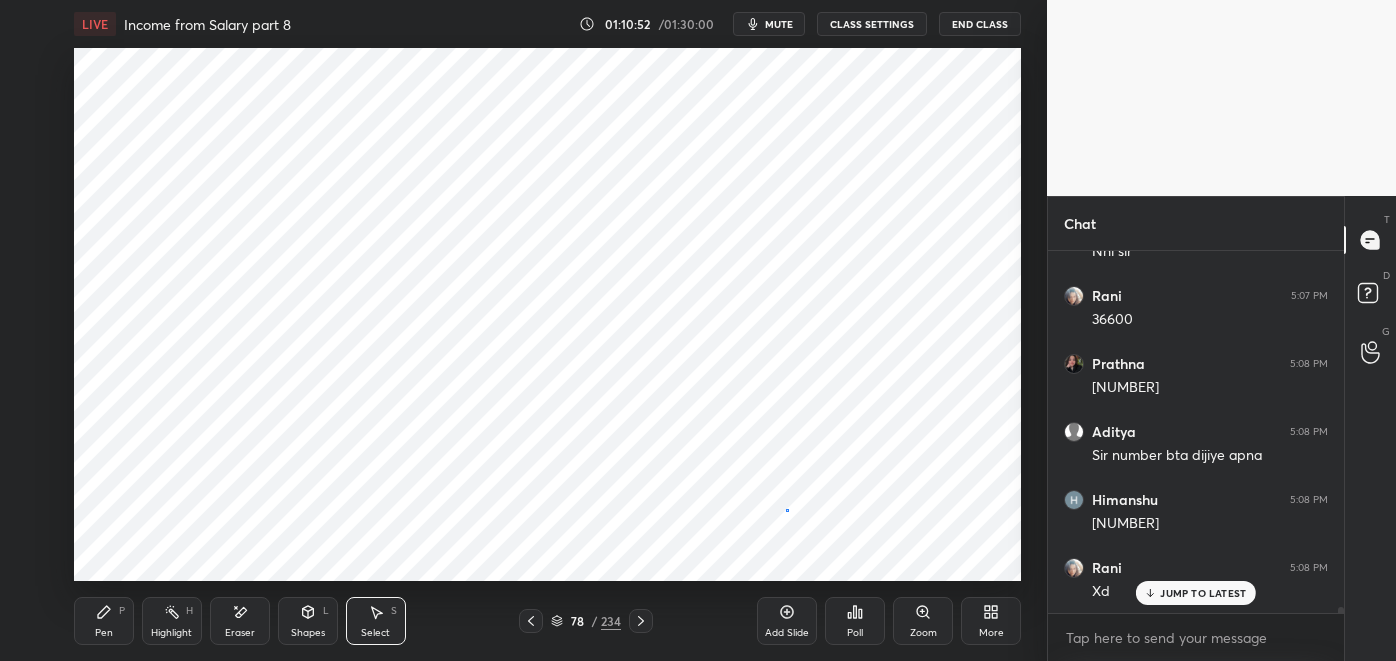 click on "0 ° Undo Copy Duplicate Duplicate to new slide Delete" at bounding box center (548, 314) 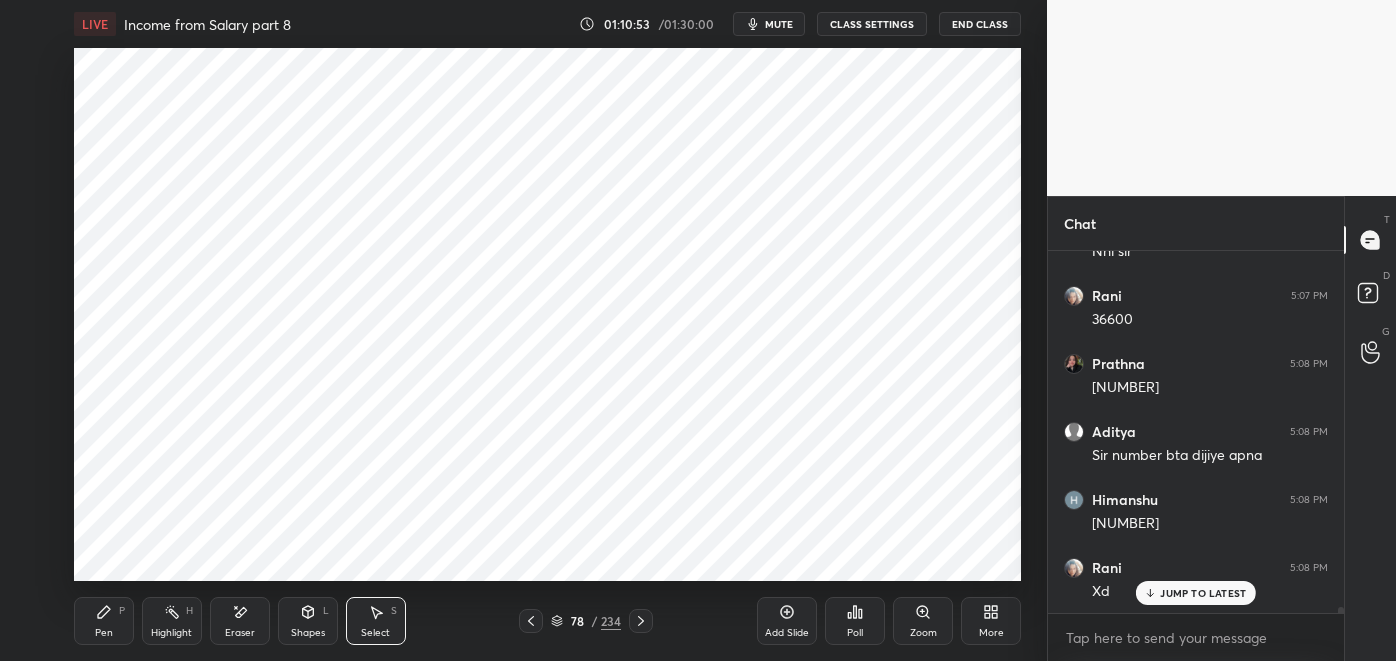 click 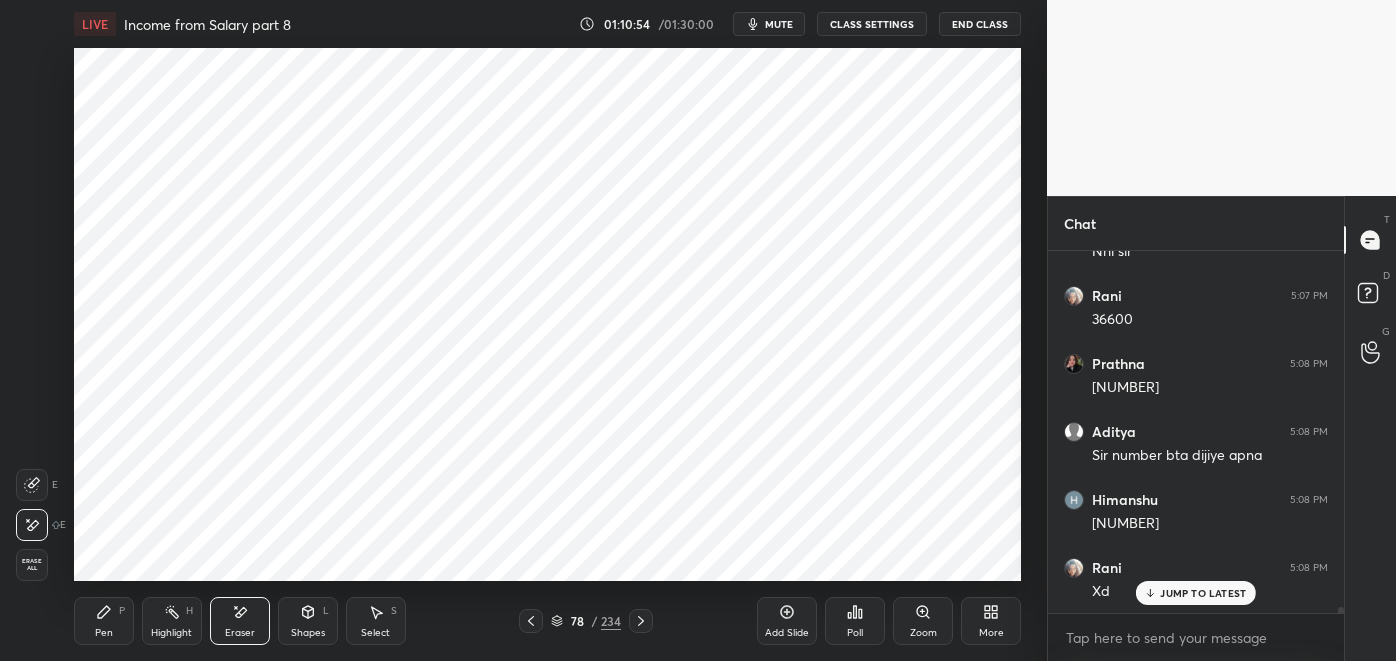 click on "Pen P" at bounding box center (104, 621) 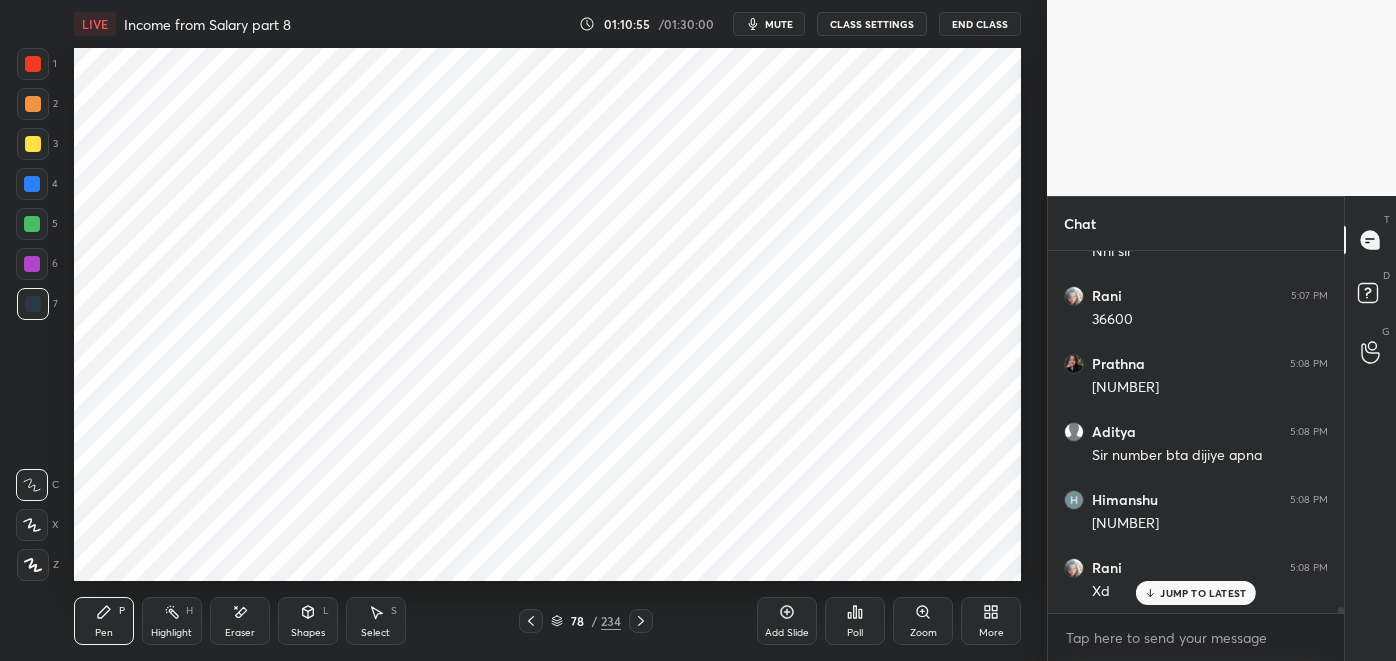 click on "Select S" at bounding box center [376, 621] 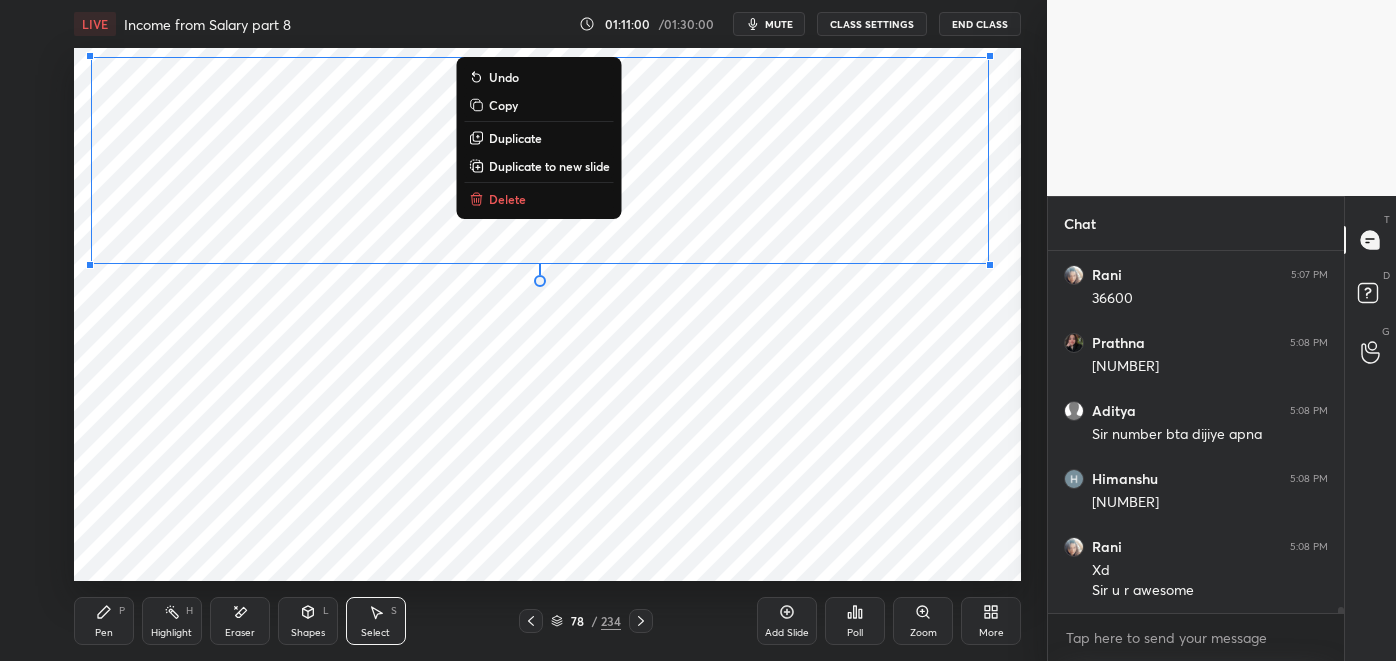scroll, scrollTop: 22429, scrollLeft: 0, axis: vertical 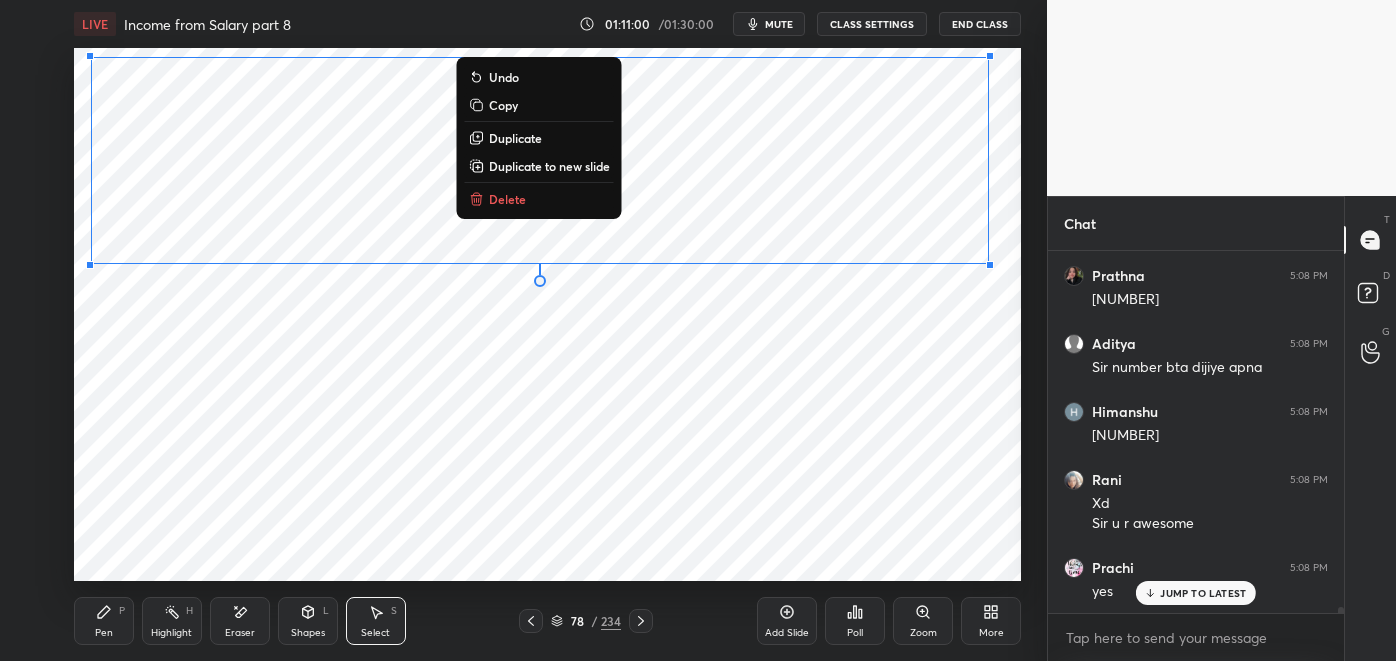 click on "0 ° Undo Copy Duplicate Duplicate to new slide Delete" at bounding box center [548, 314] 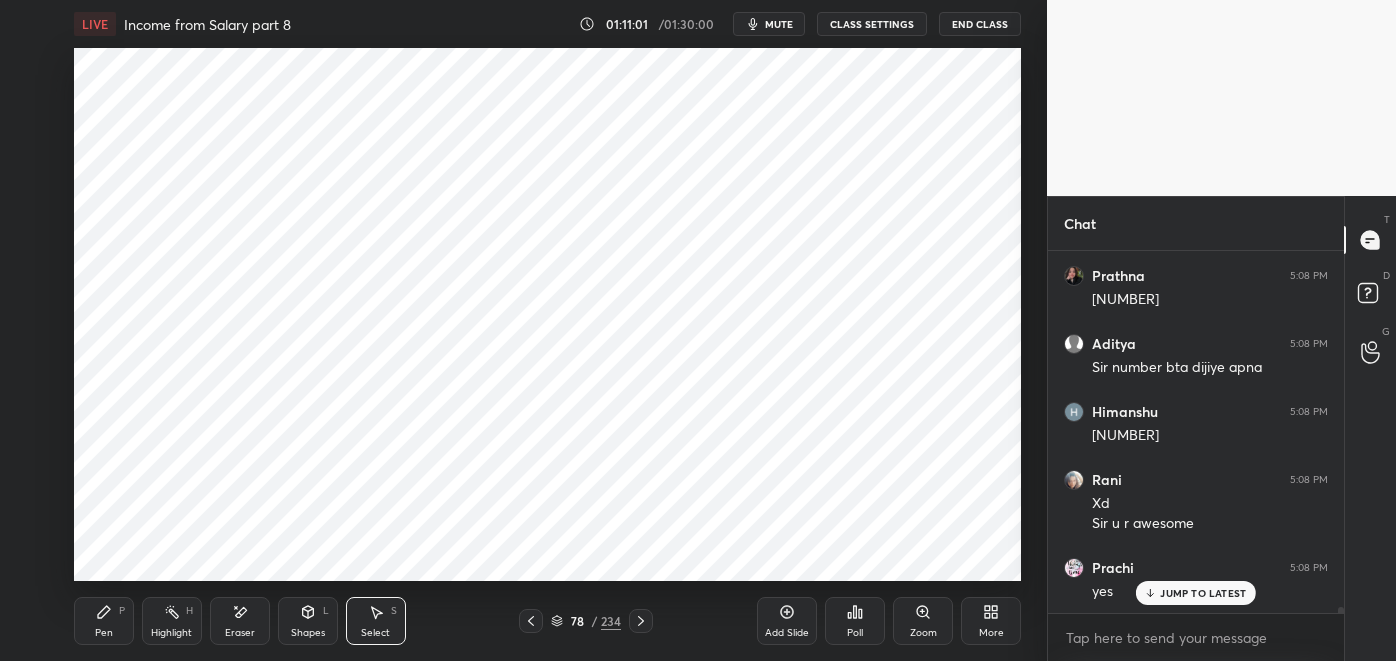 click on "Pen P" at bounding box center (104, 621) 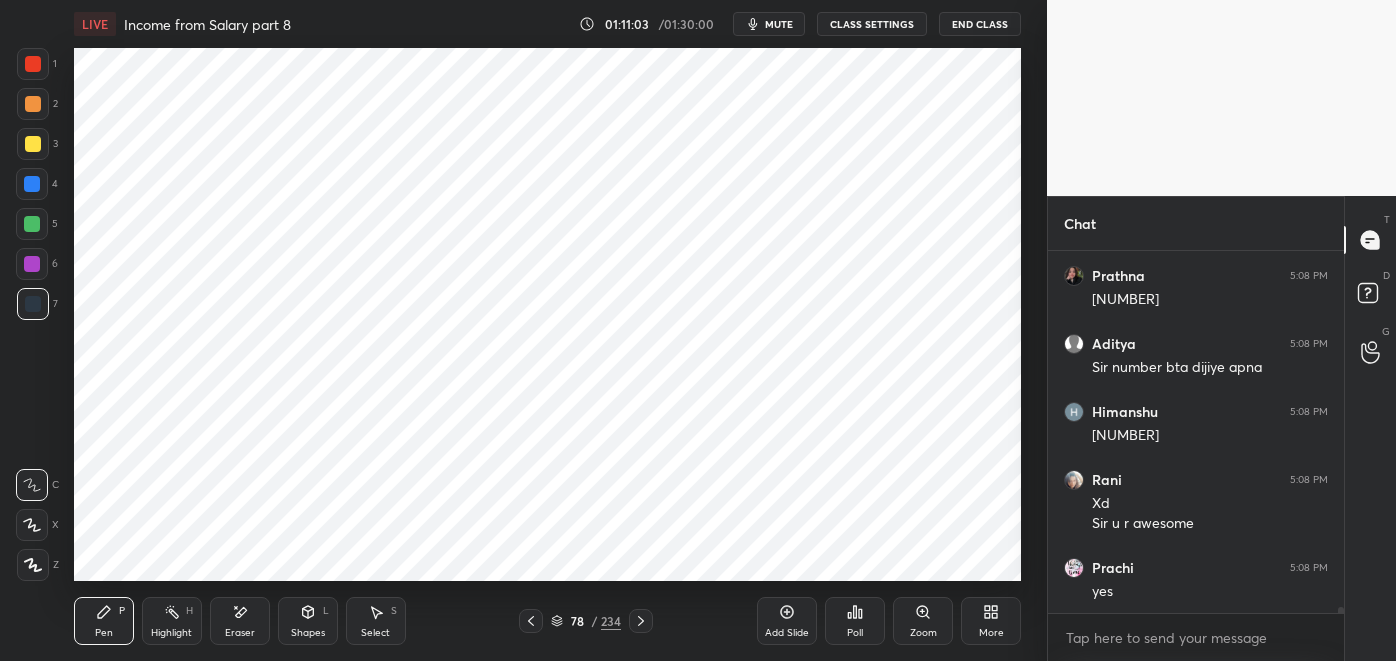 scroll, scrollTop: 22498, scrollLeft: 0, axis: vertical 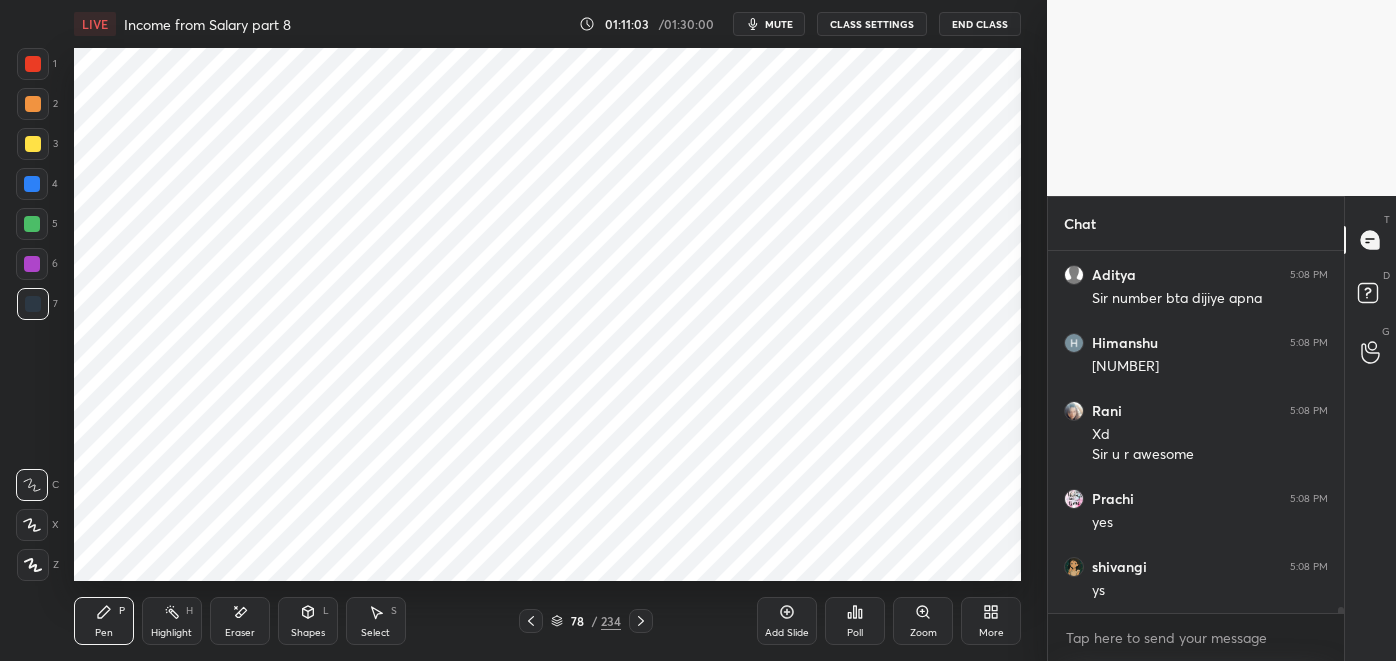 click at bounding box center [32, 264] 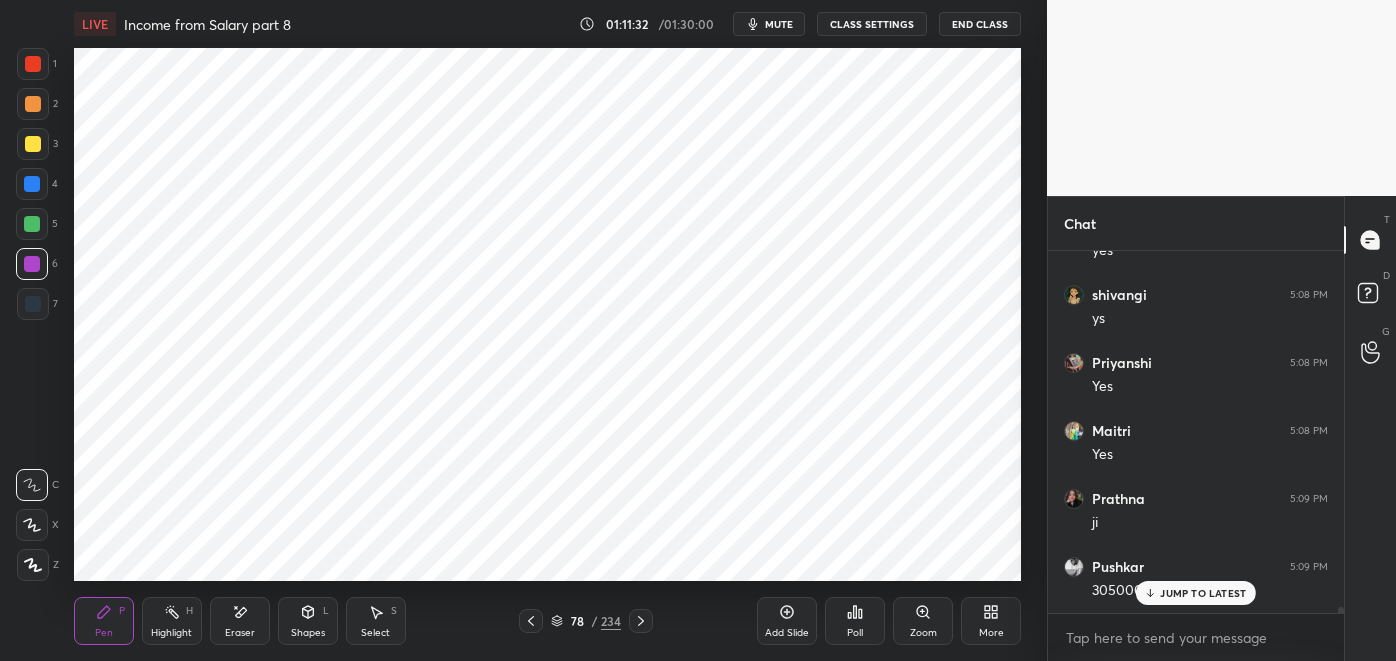 scroll, scrollTop: 22837, scrollLeft: 0, axis: vertical 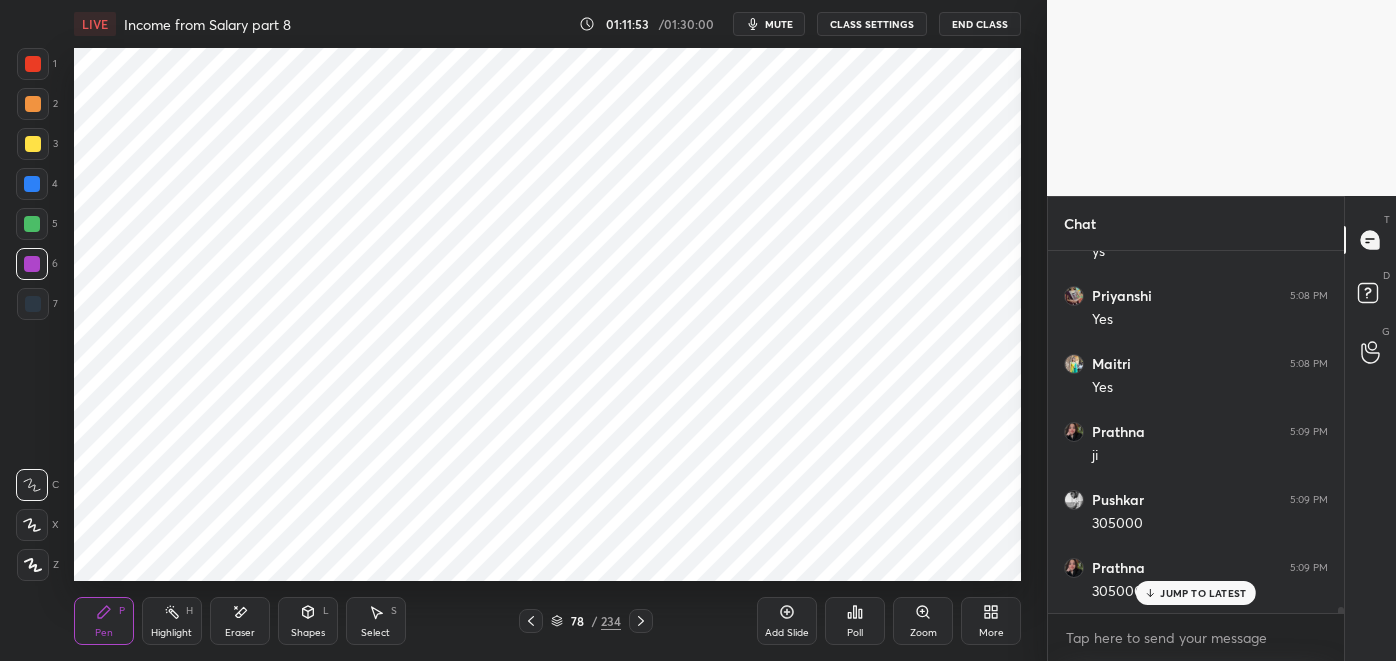 click at bounding box center [33, 304] 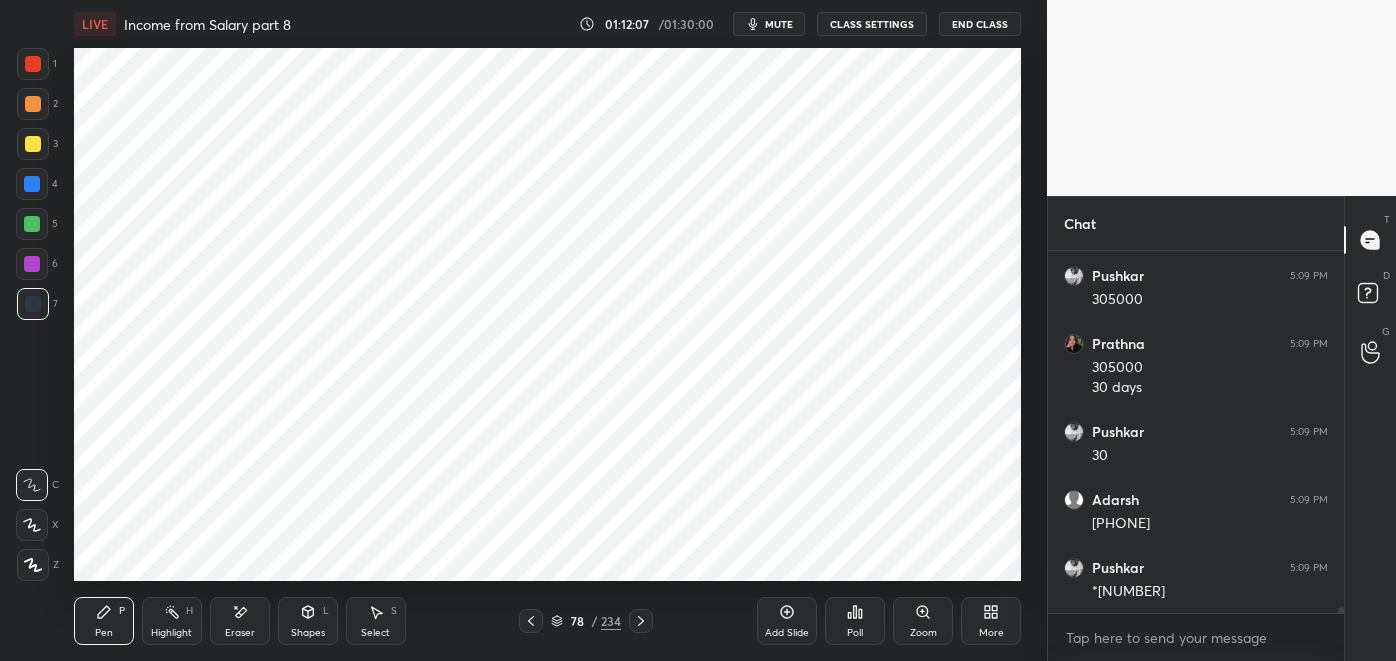 scroll, scrollTop: 23130, scrollLeft: 0, axis: vertical 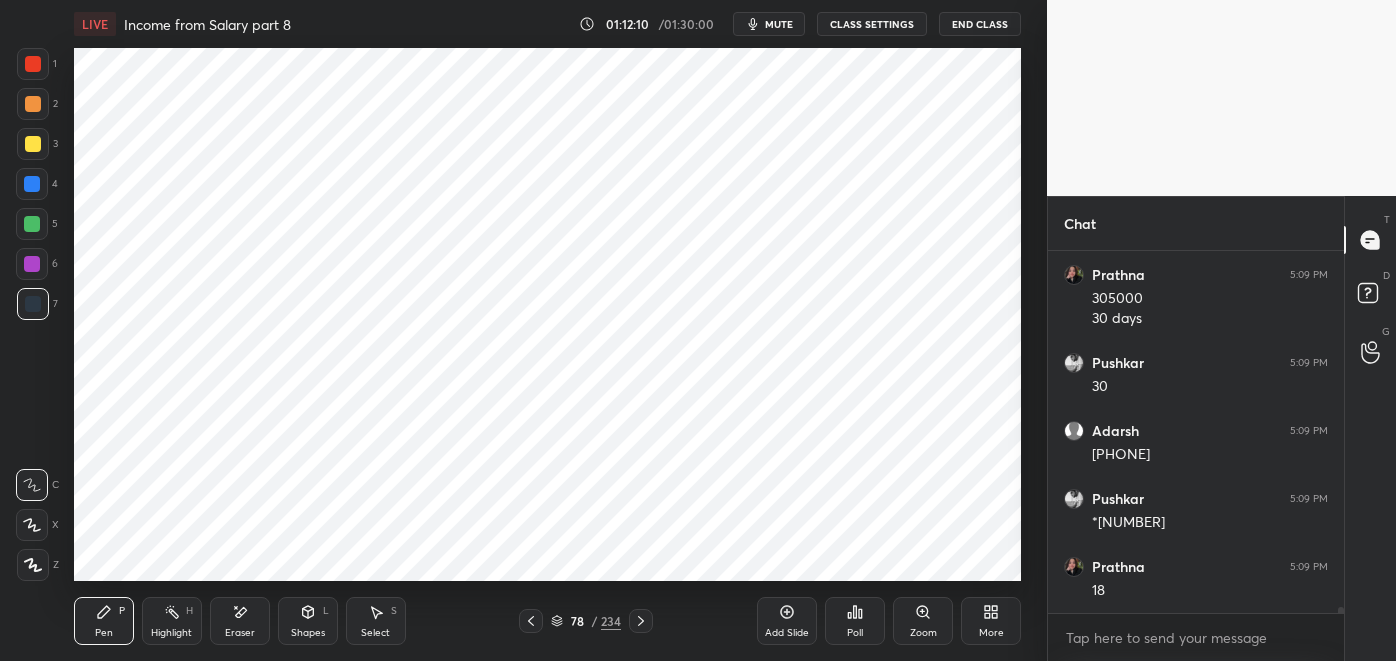 click 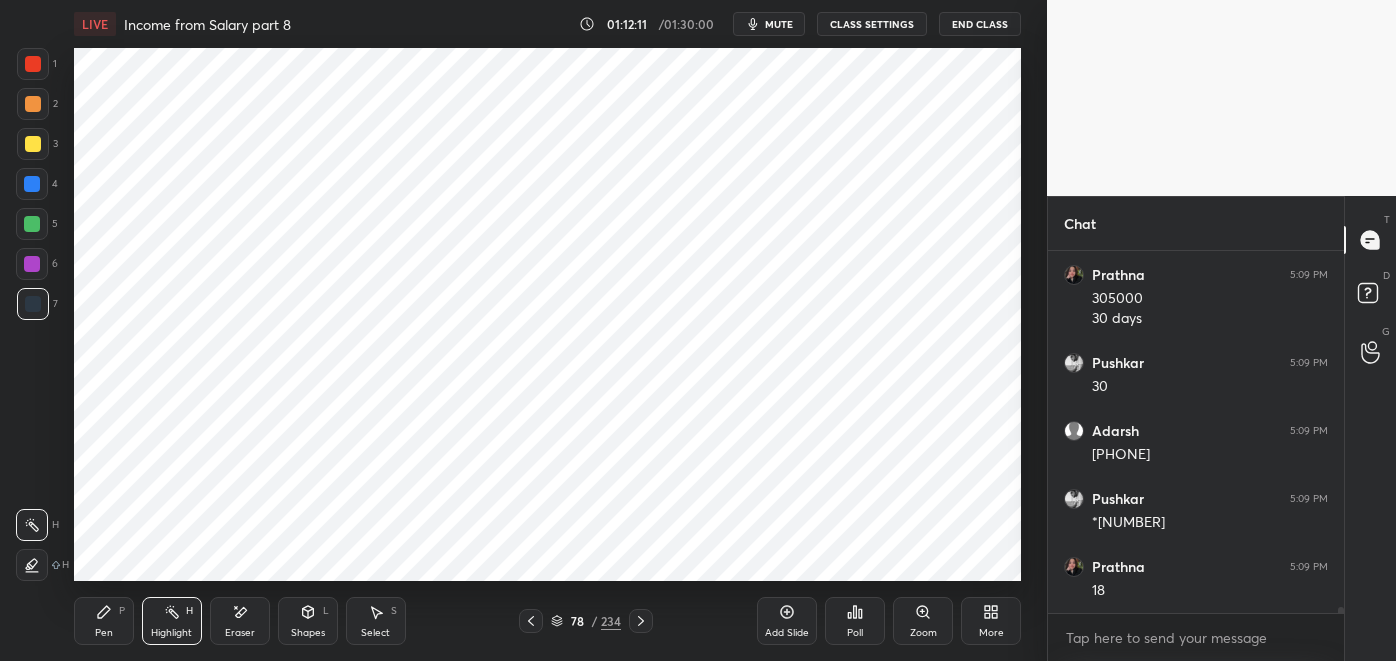 click 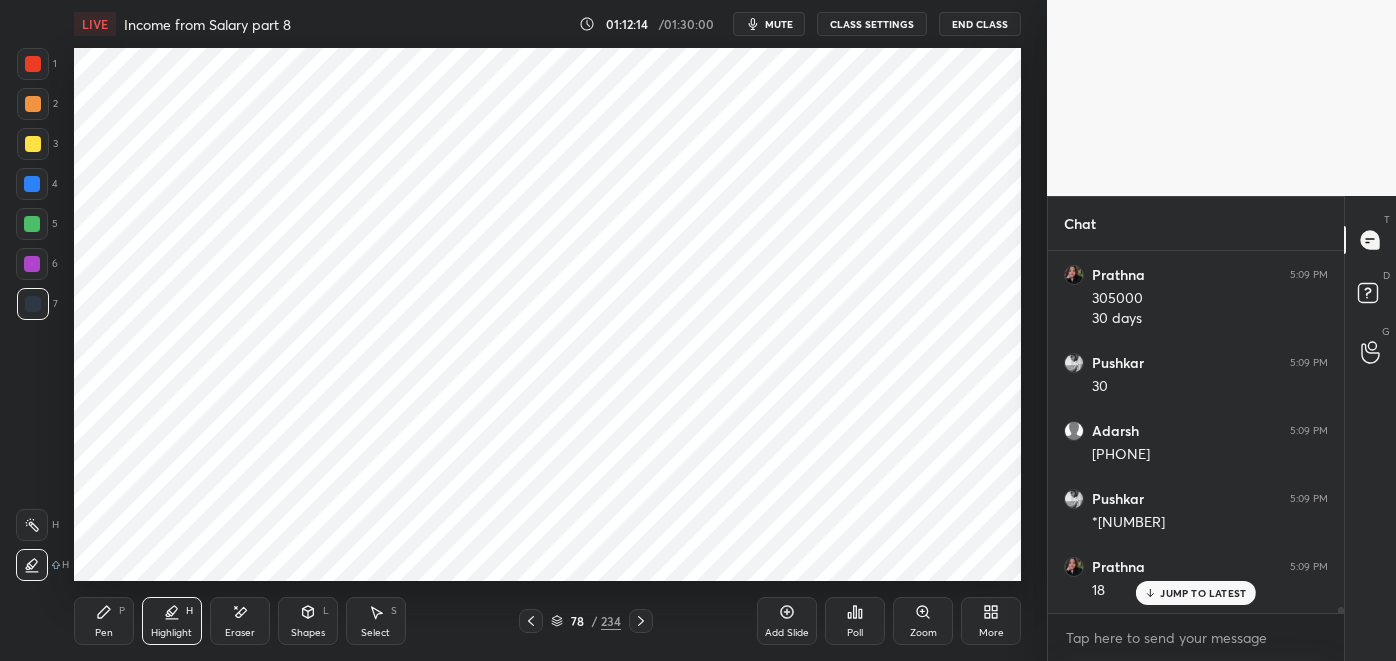 scroll, scrollTop: 23197, scrollLeft: 0, axis: vertical 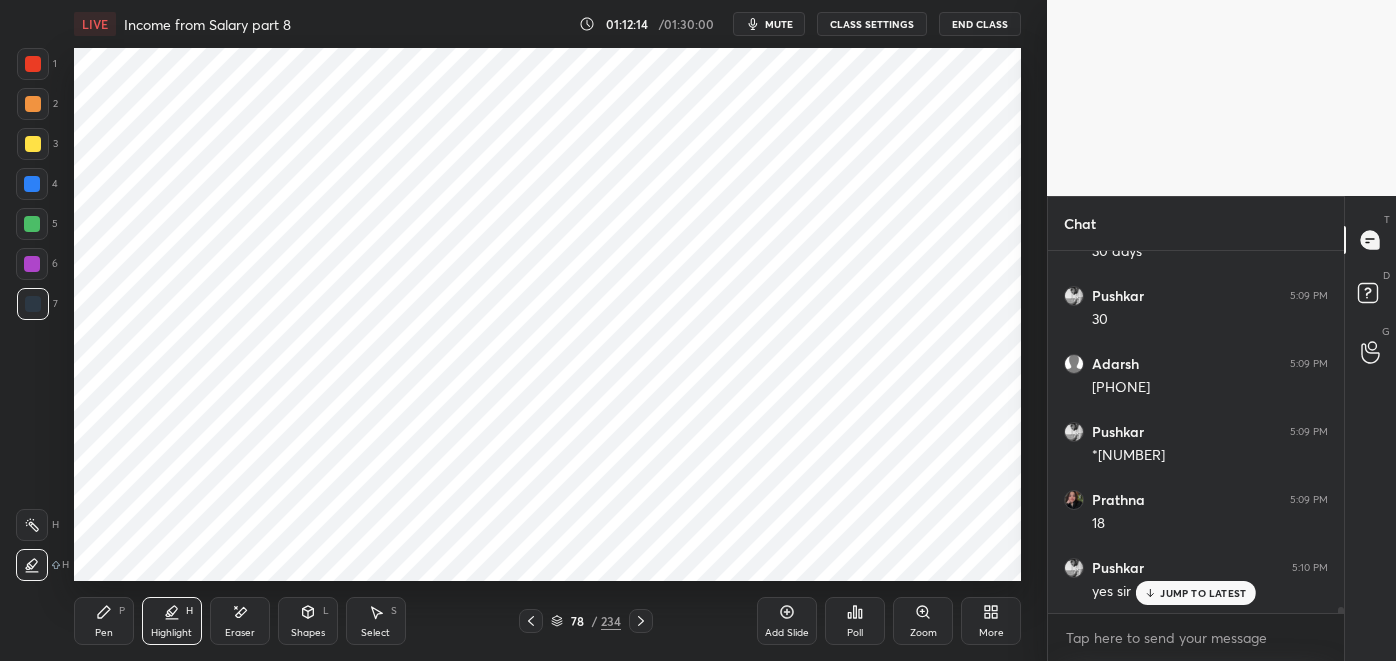 click 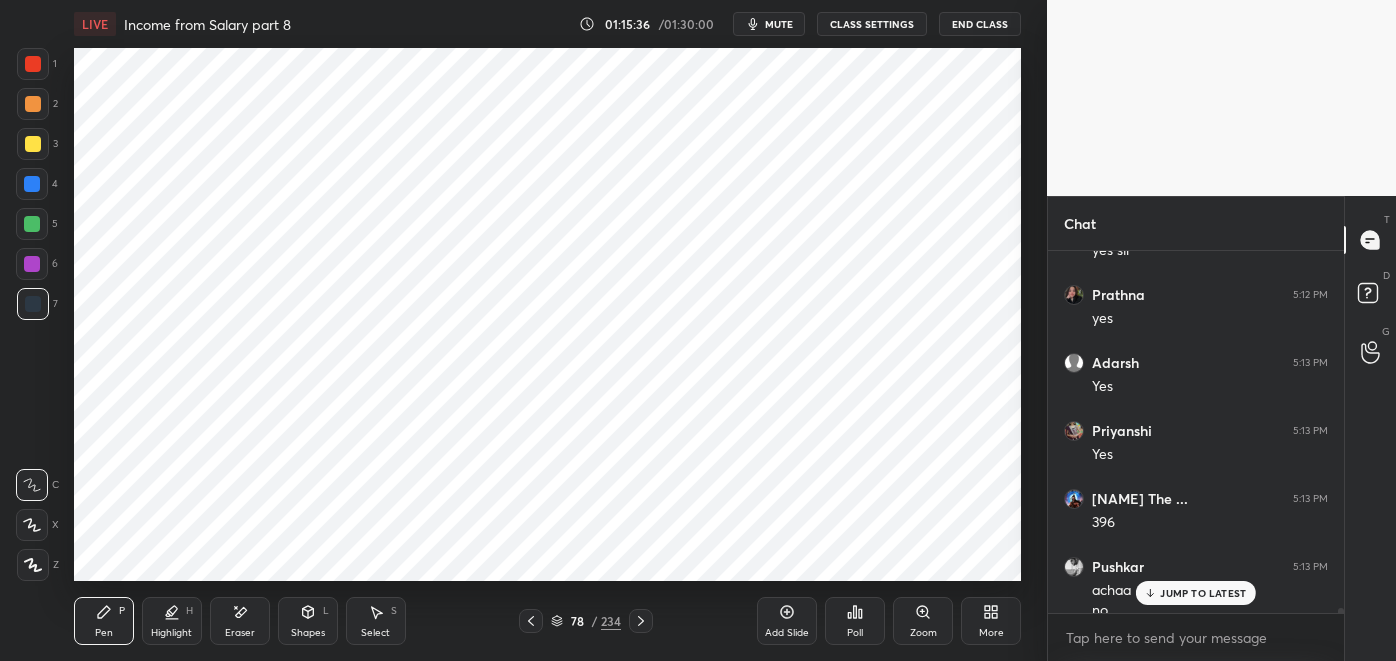 scroll, scrollTop: 24461, scrollLeft: 0, axis: vertical 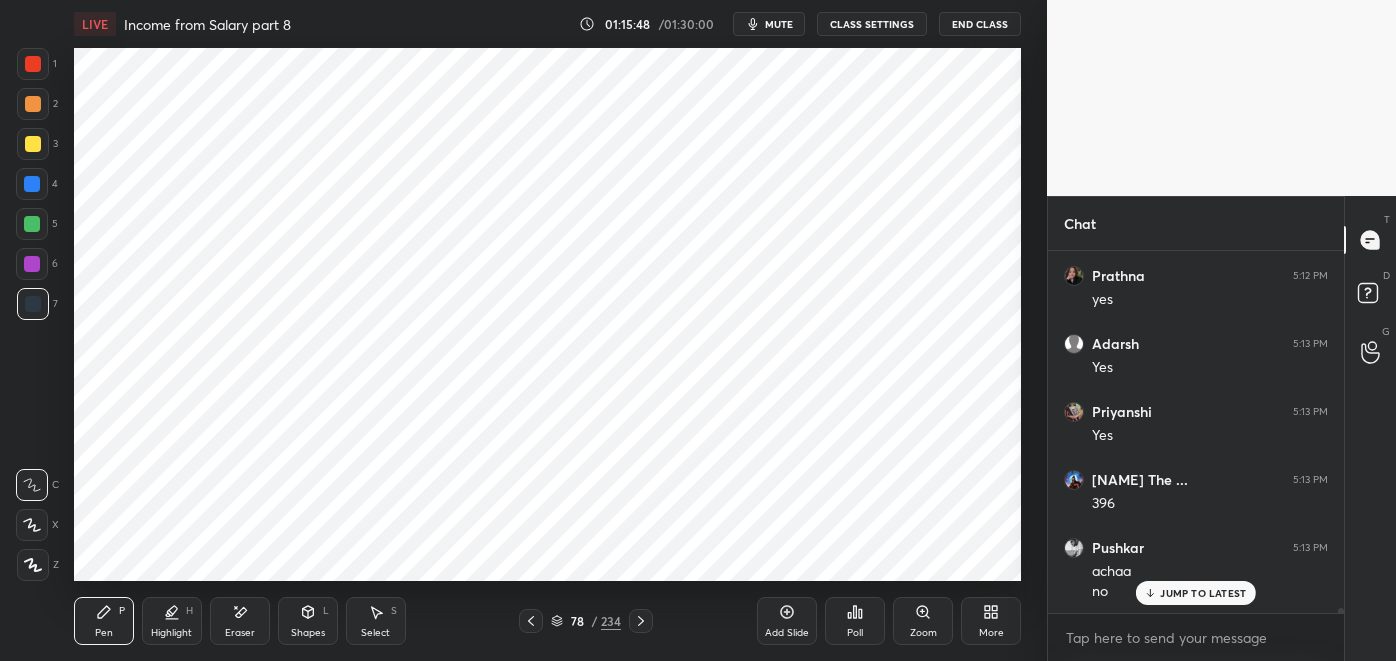 click 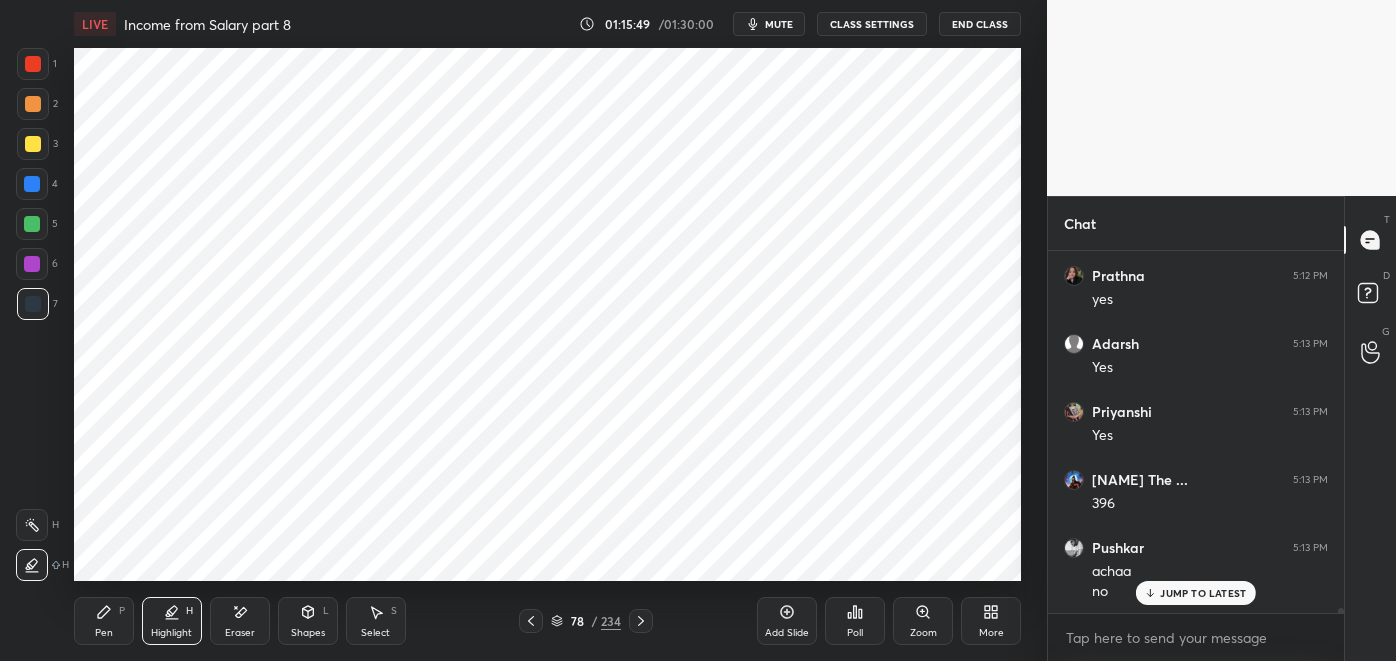 click 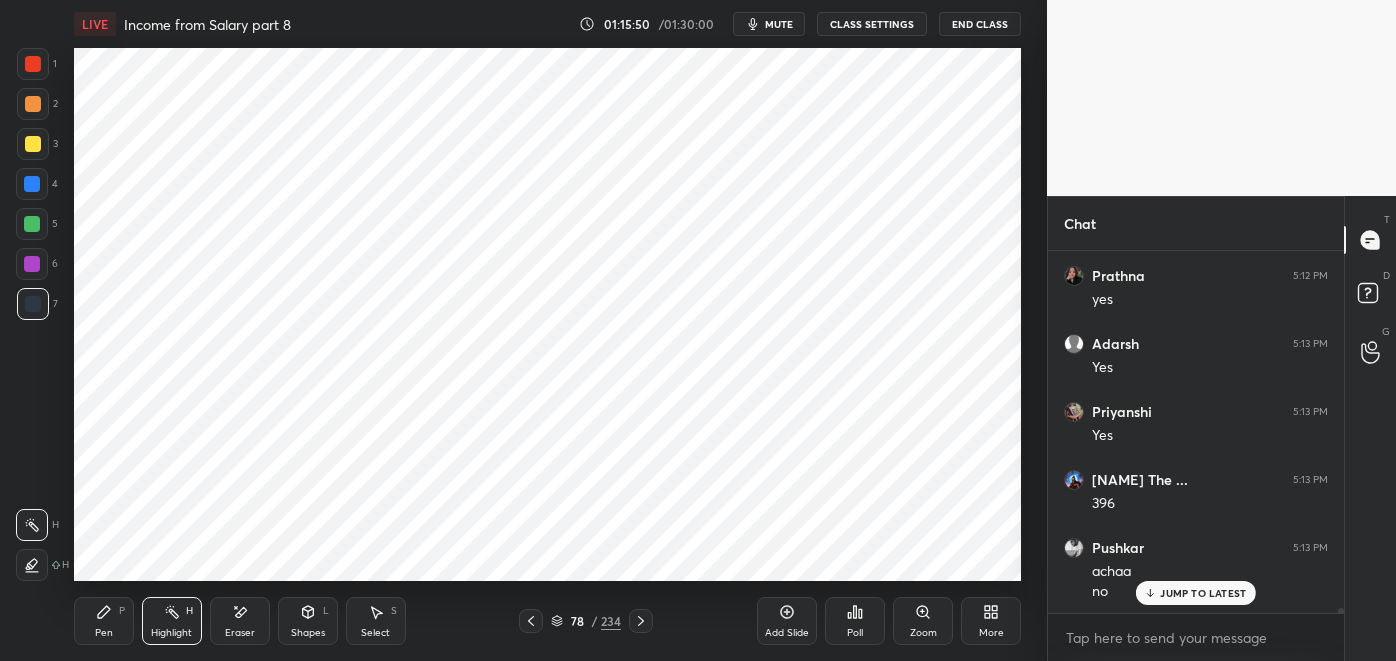 click at bounding box center [32, 264] 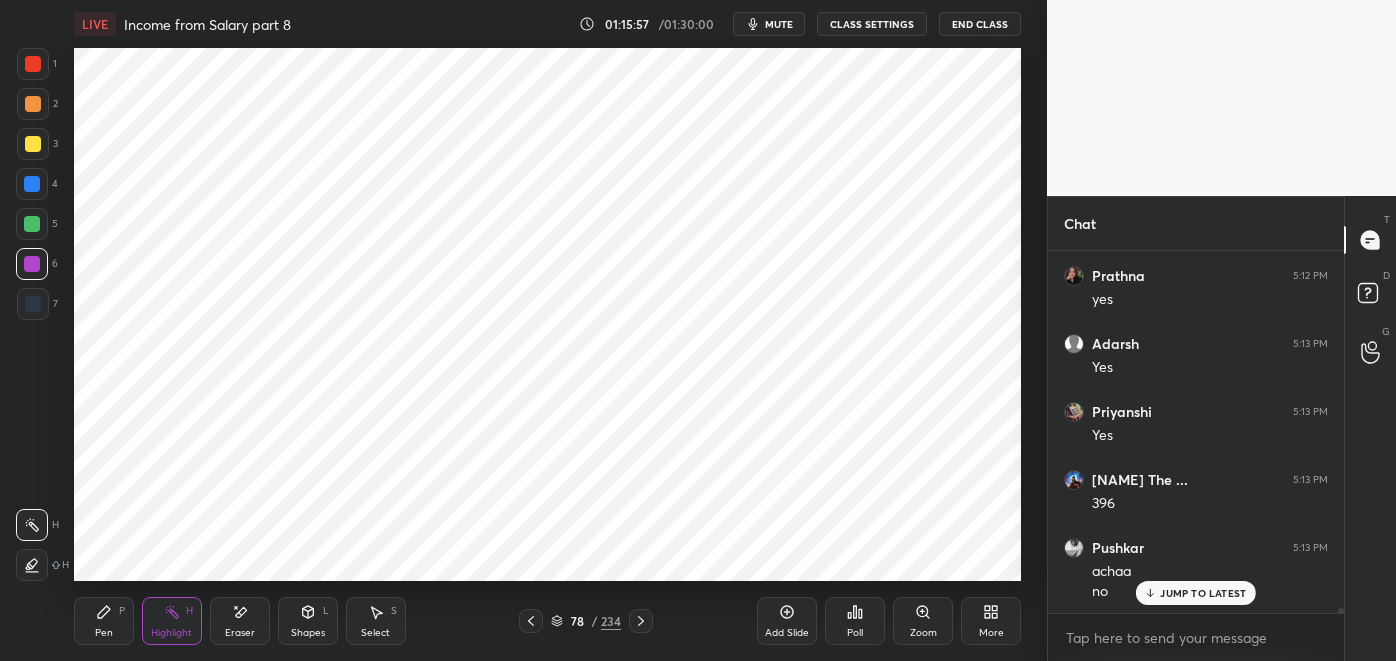 click on "Pen P" at bounding box center [104, 621] 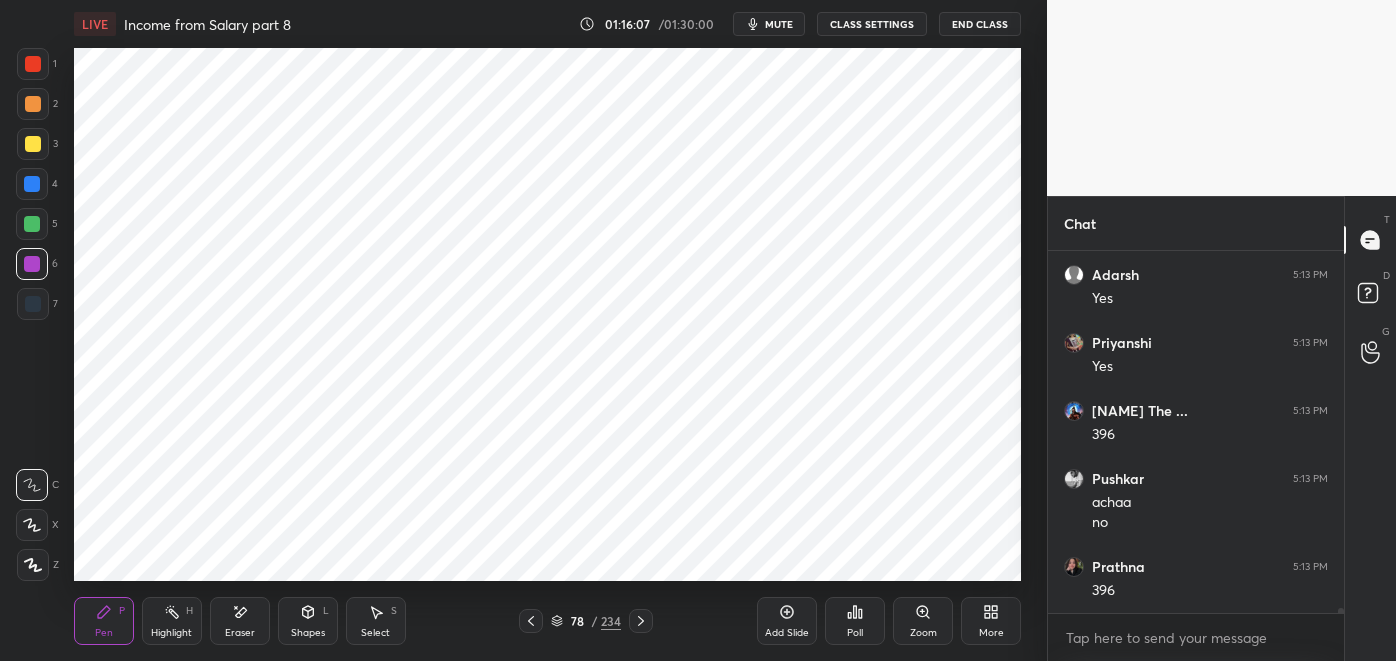 scroll, scrollTop: 24597, scrollLeft: 0, axis: vertical 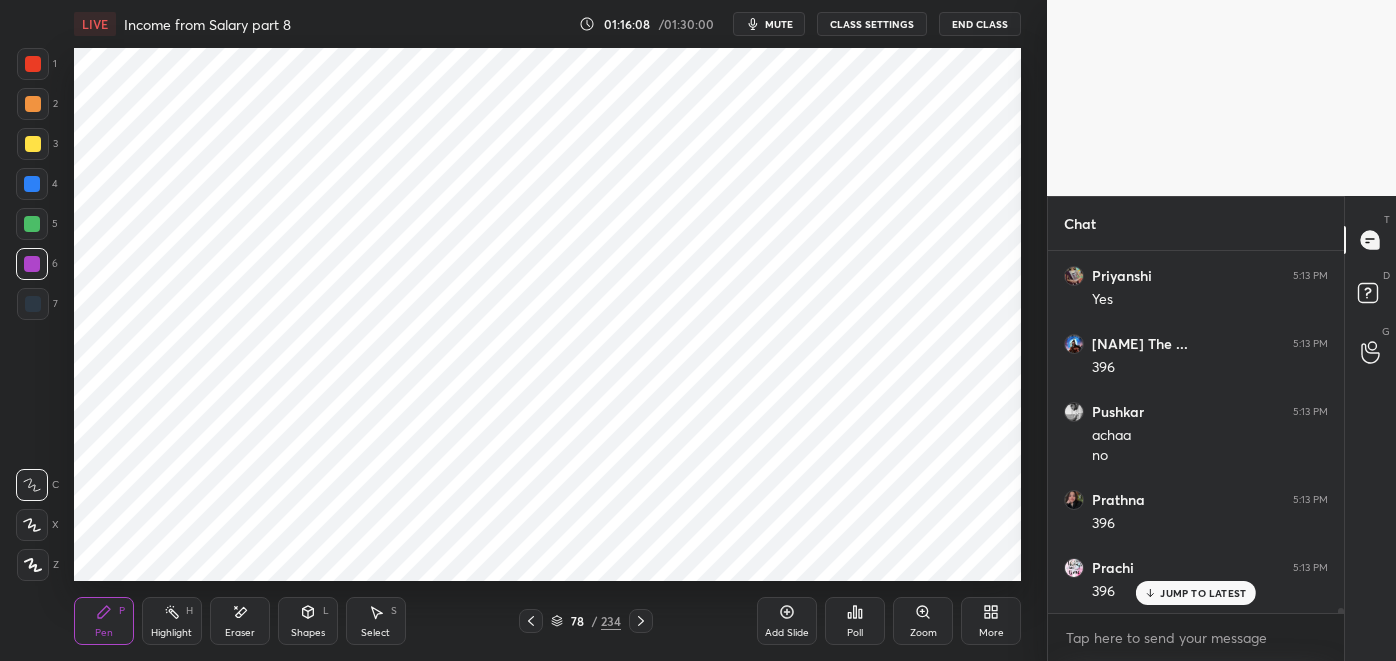 click on "Eraser" at bounding box center [240, 621] 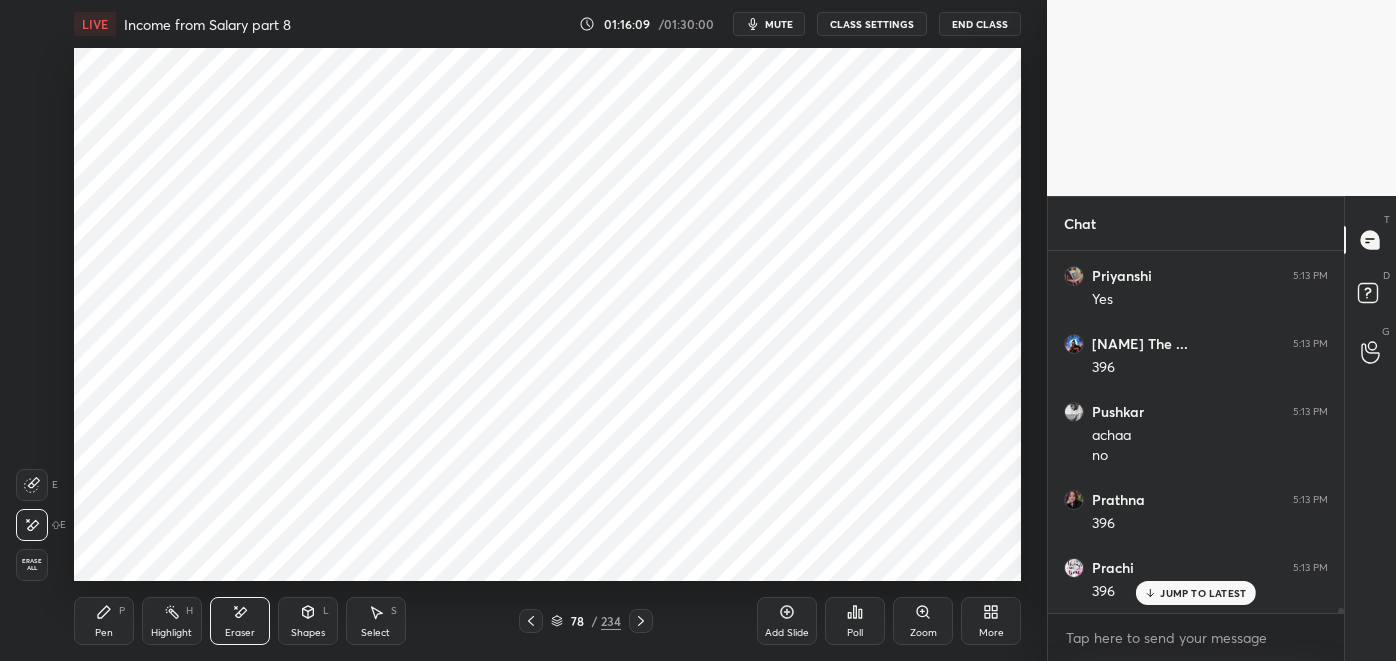 click on "Pen P" at bounding box center [104, 621] 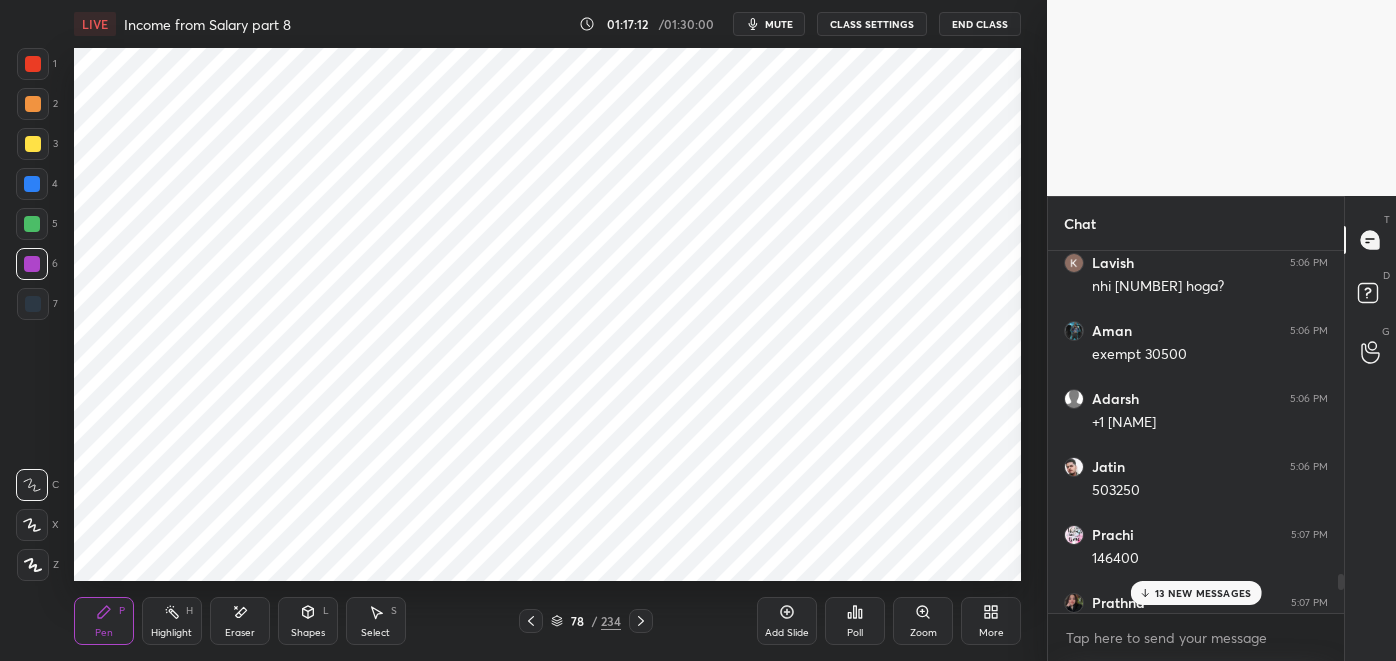 scroll, scrollTop: 21675, scrollLeft: 0, axis: vertical 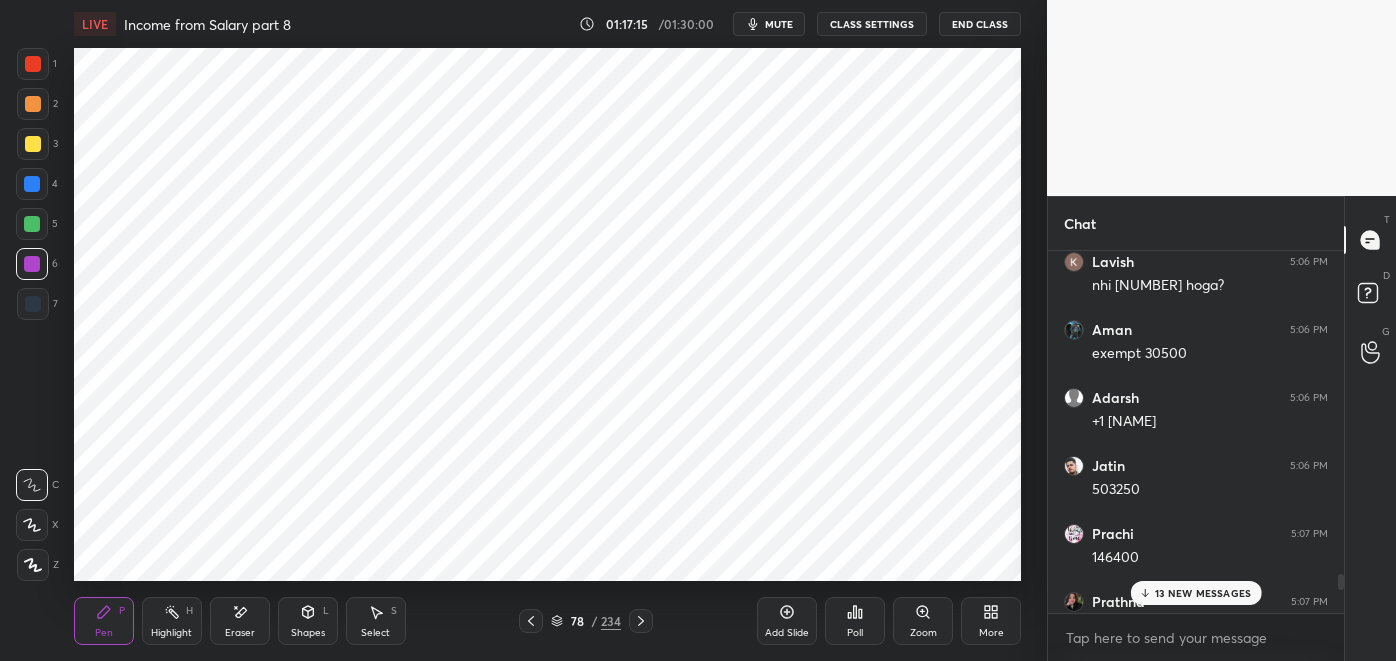 click on "13 NEW MESSAGES" at bounding box center (1203, 593) 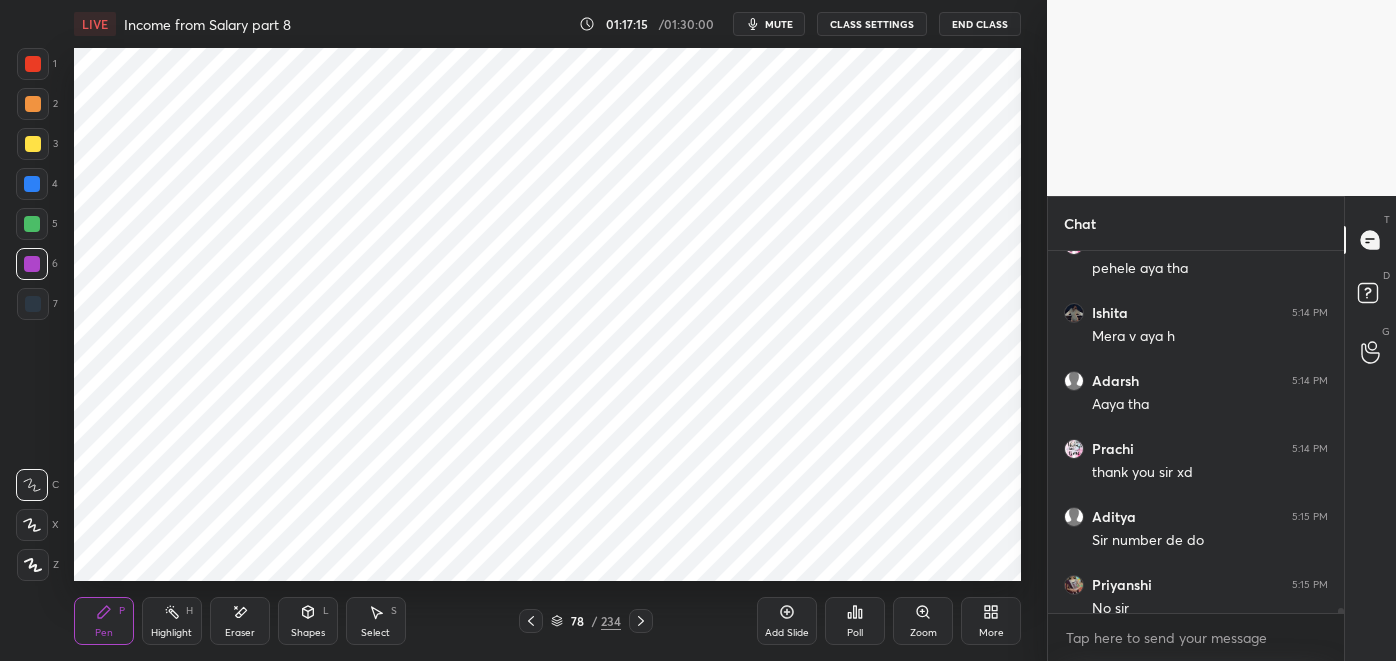 scroll, scrollTop: 25842, scrollLeft: 0, axis: vertical 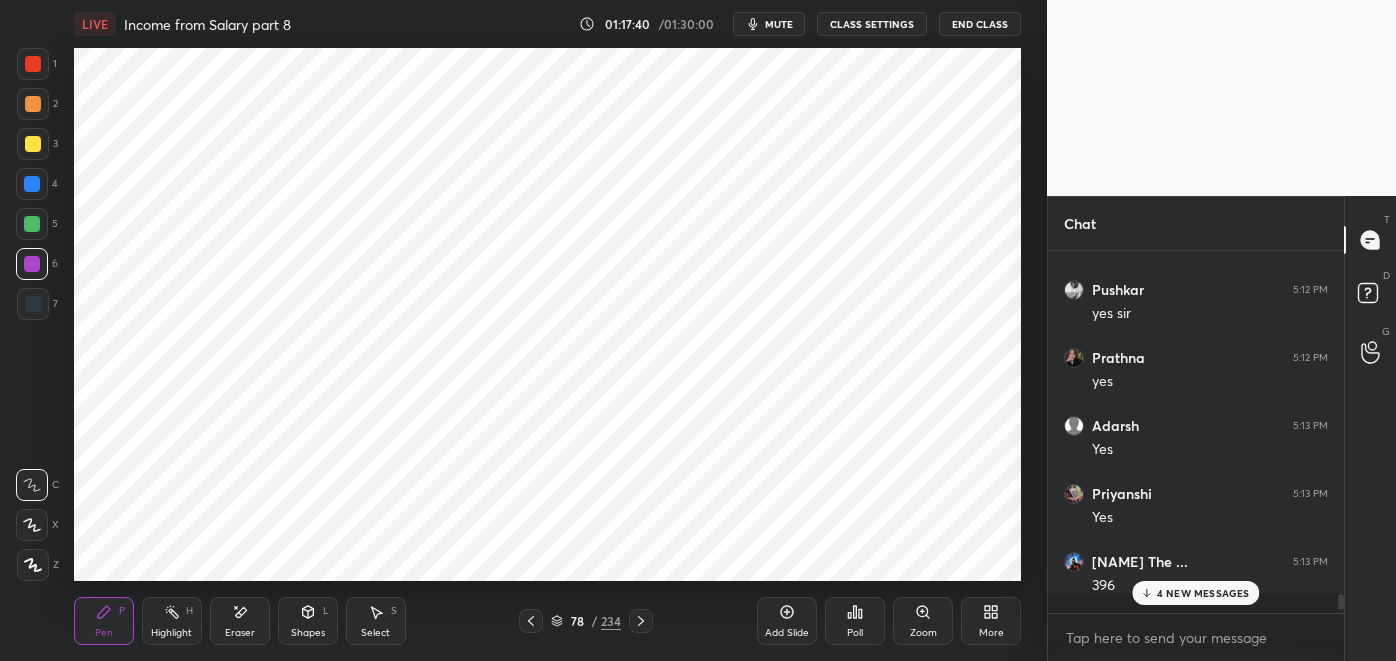 click on "Shiva The ... 5:13 PM" at bounding box center (1196, 562) 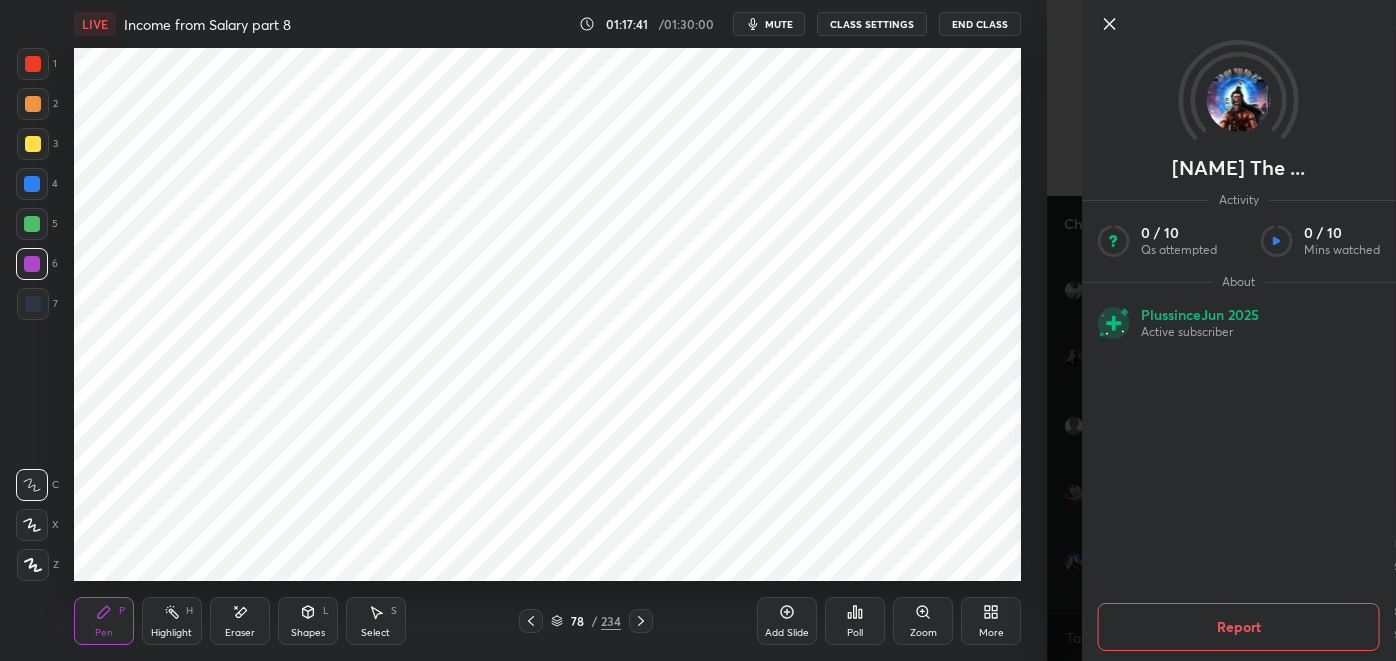 click 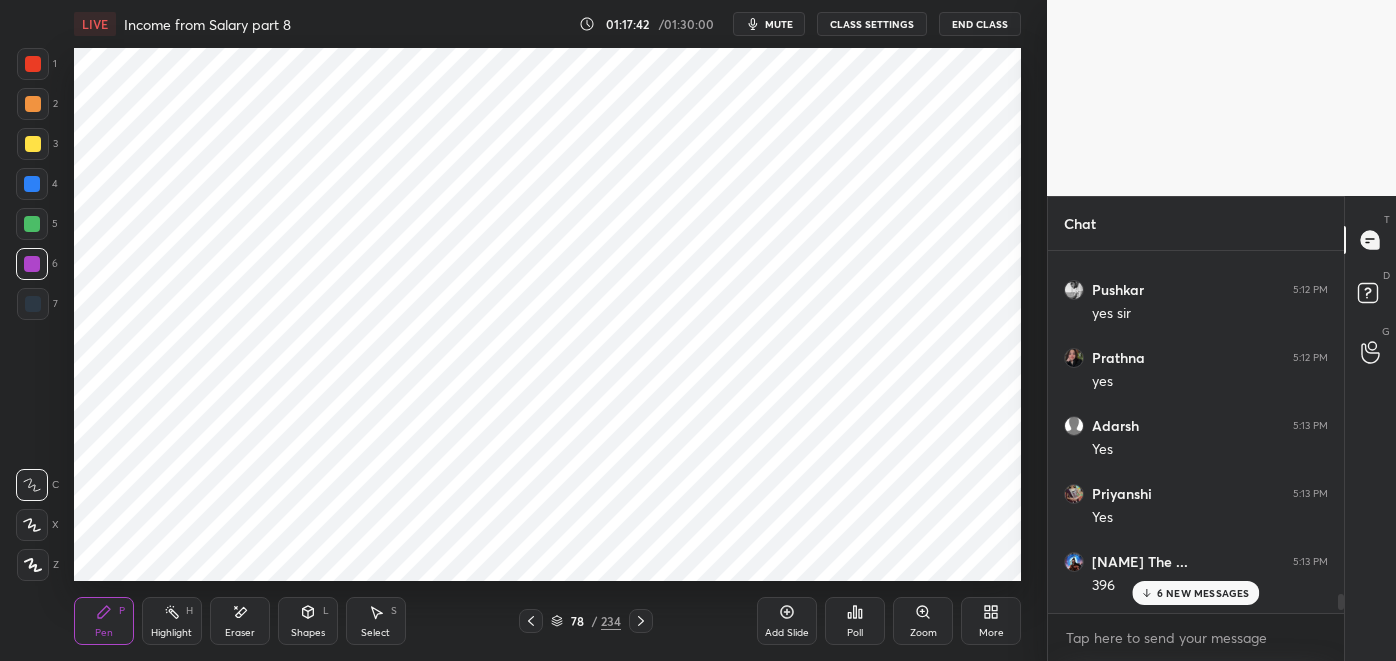 click on "6 NEW MESSAGES" at bounding box center (1203, 593) 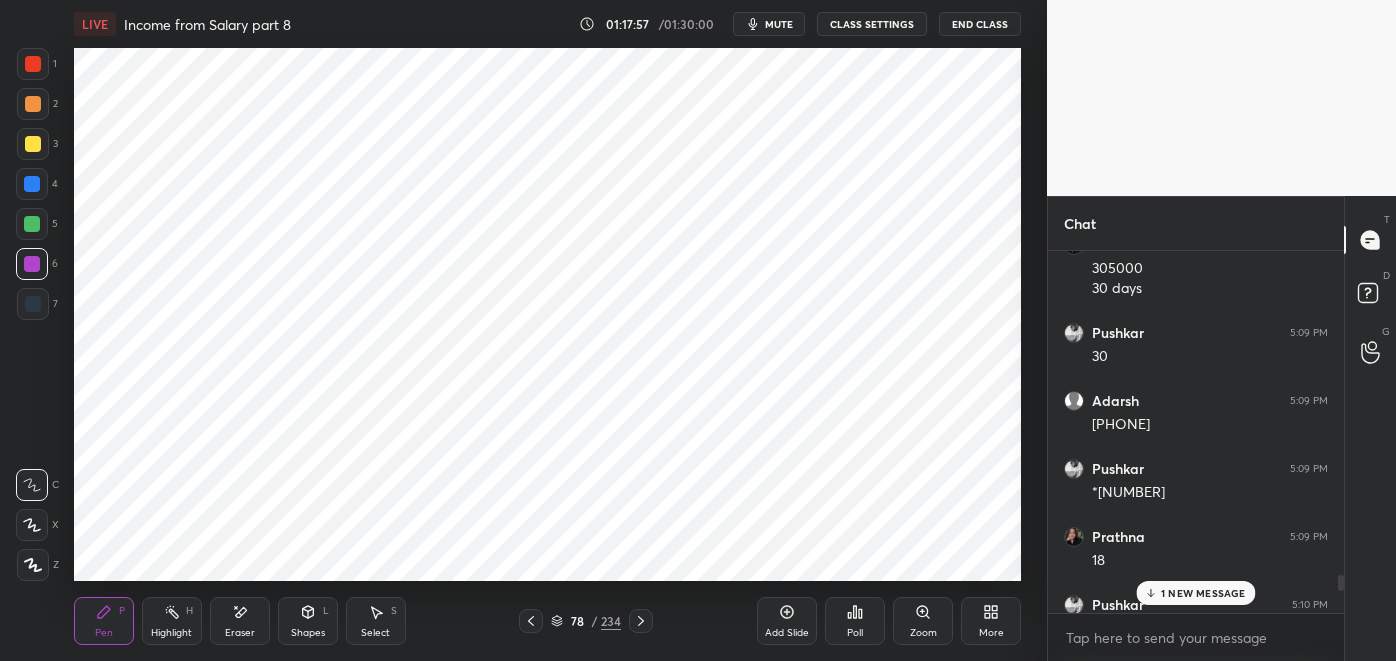 scroll, scrollTop: 23159, scrollLeft: 0, axis: vertical 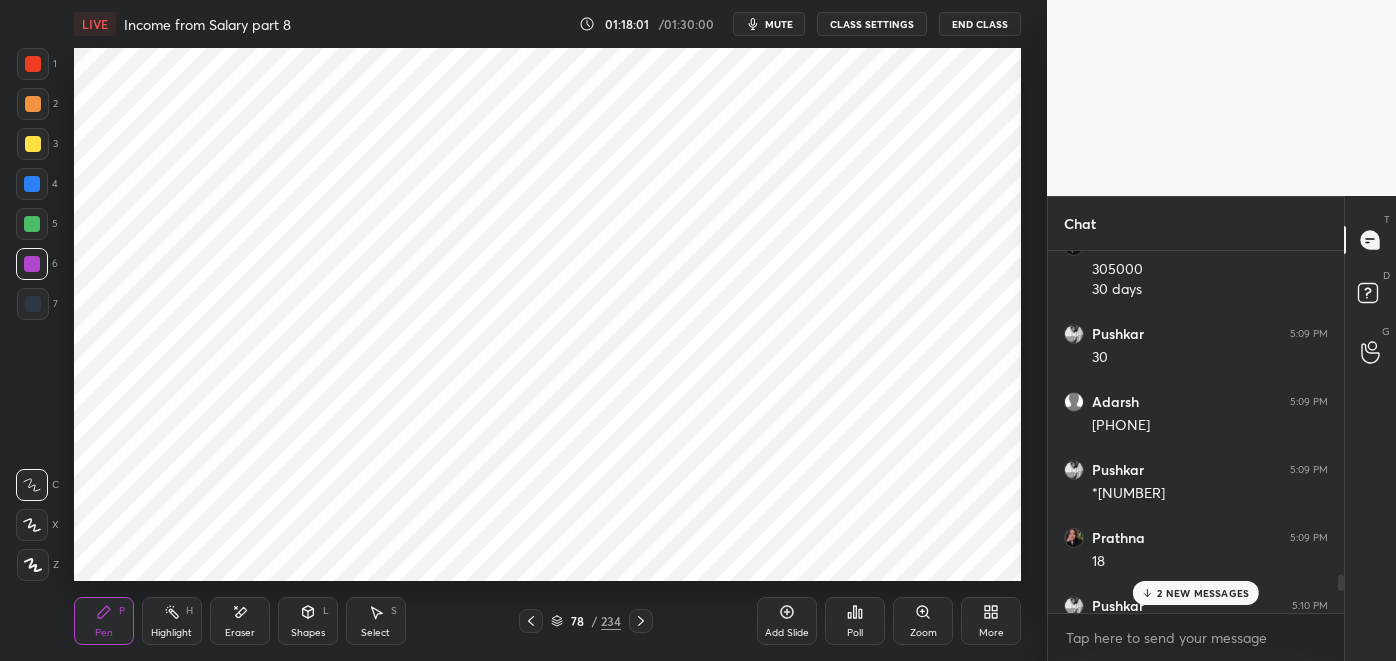 click on "2 NEW MESSAGES" at bounding box center (1203, 593) 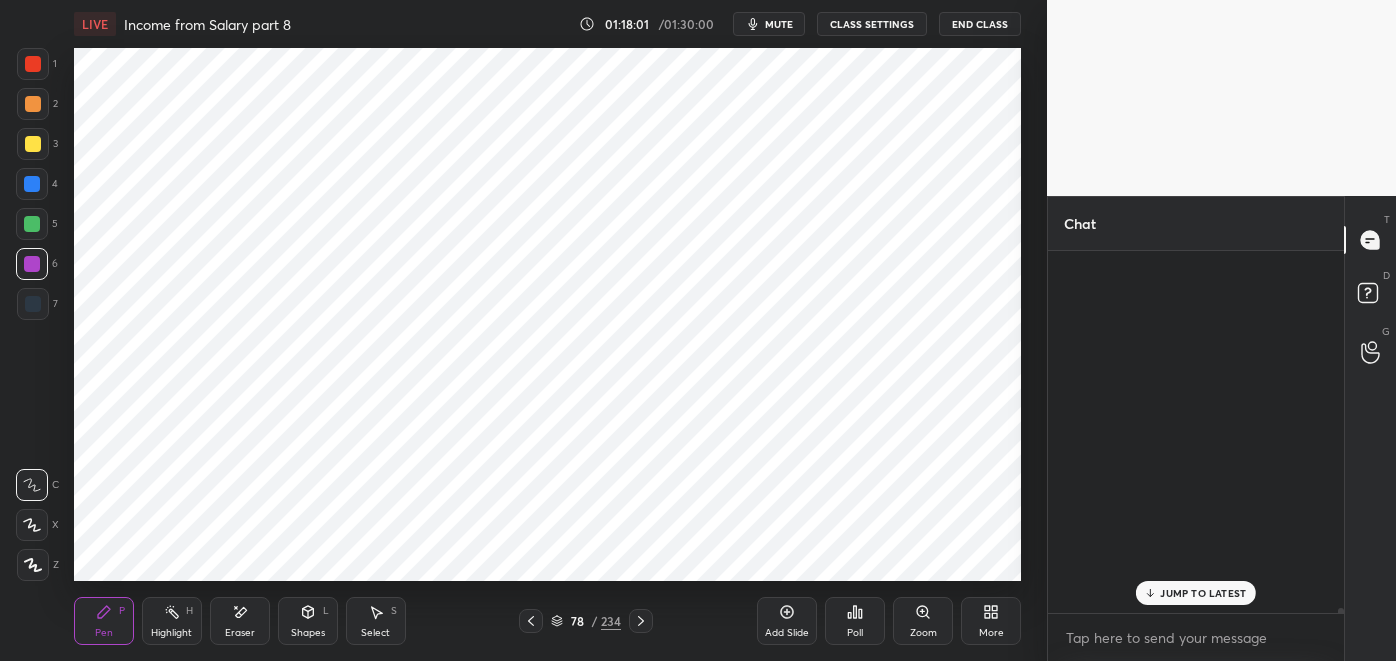 scroll, scrollTop: 26453, scrollLeft: 0, axis: vertical 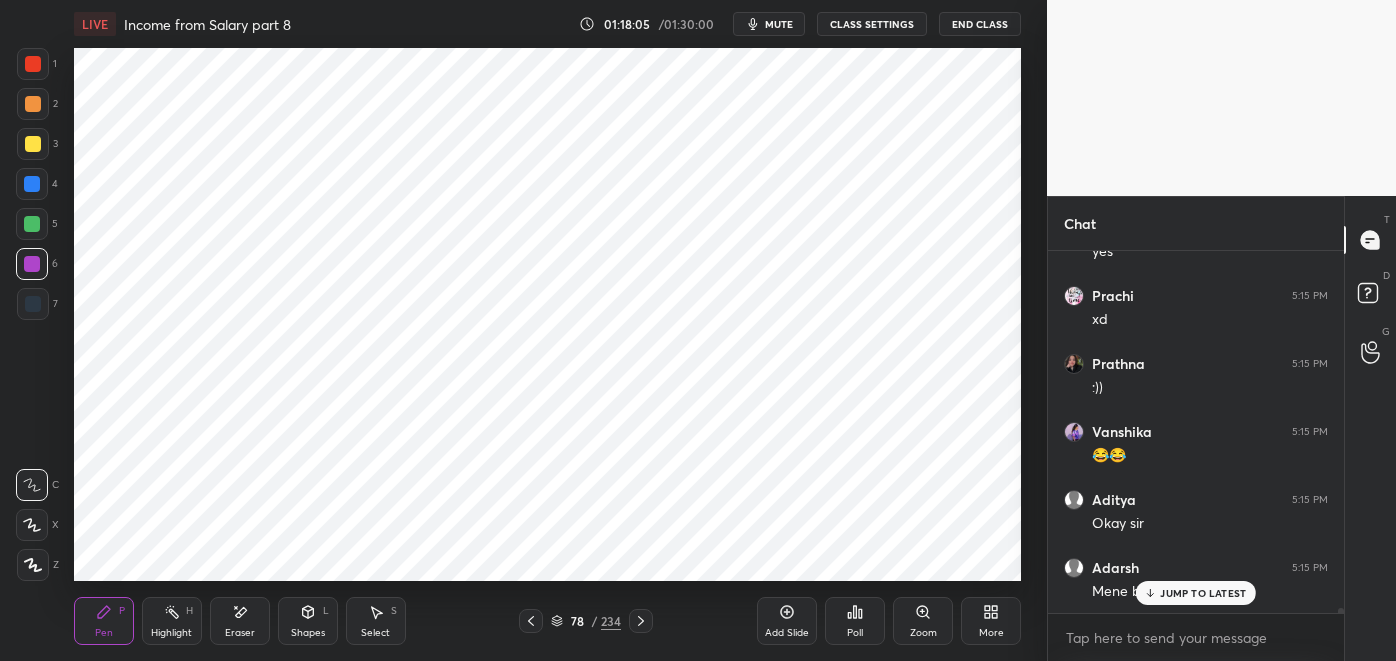 click 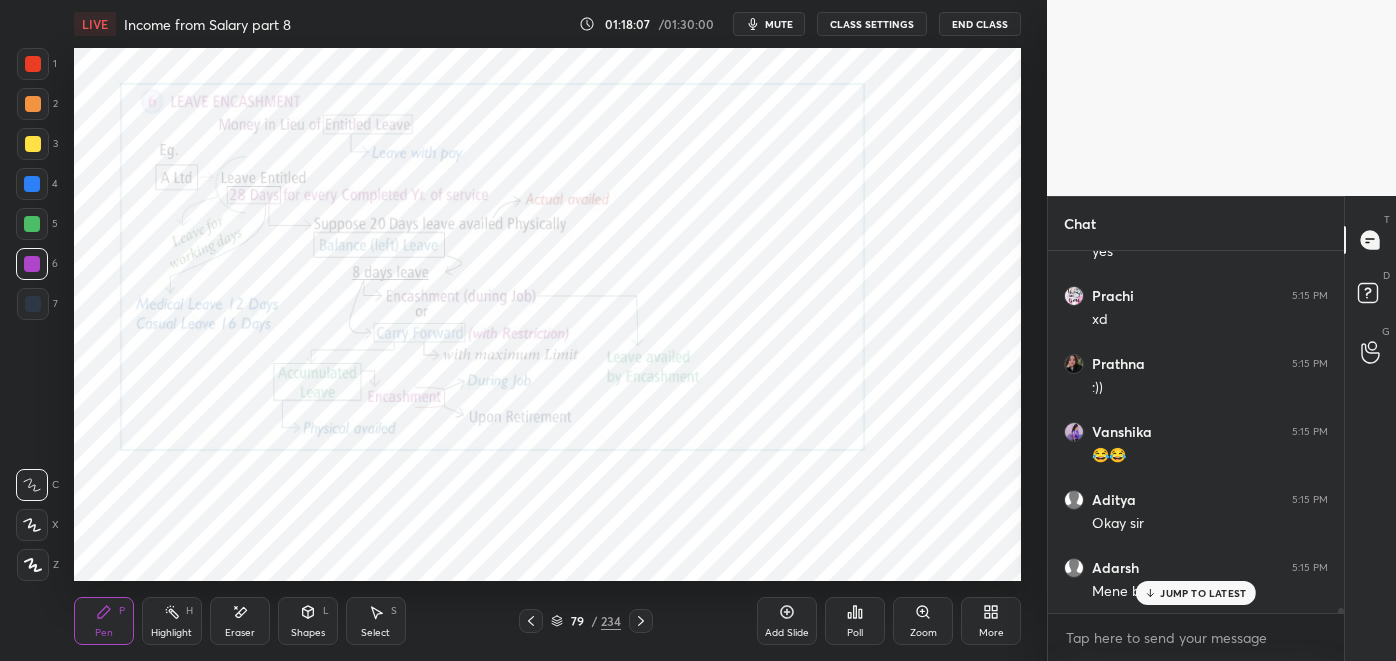 click on "Eraser" at bounding box center [240, 633] 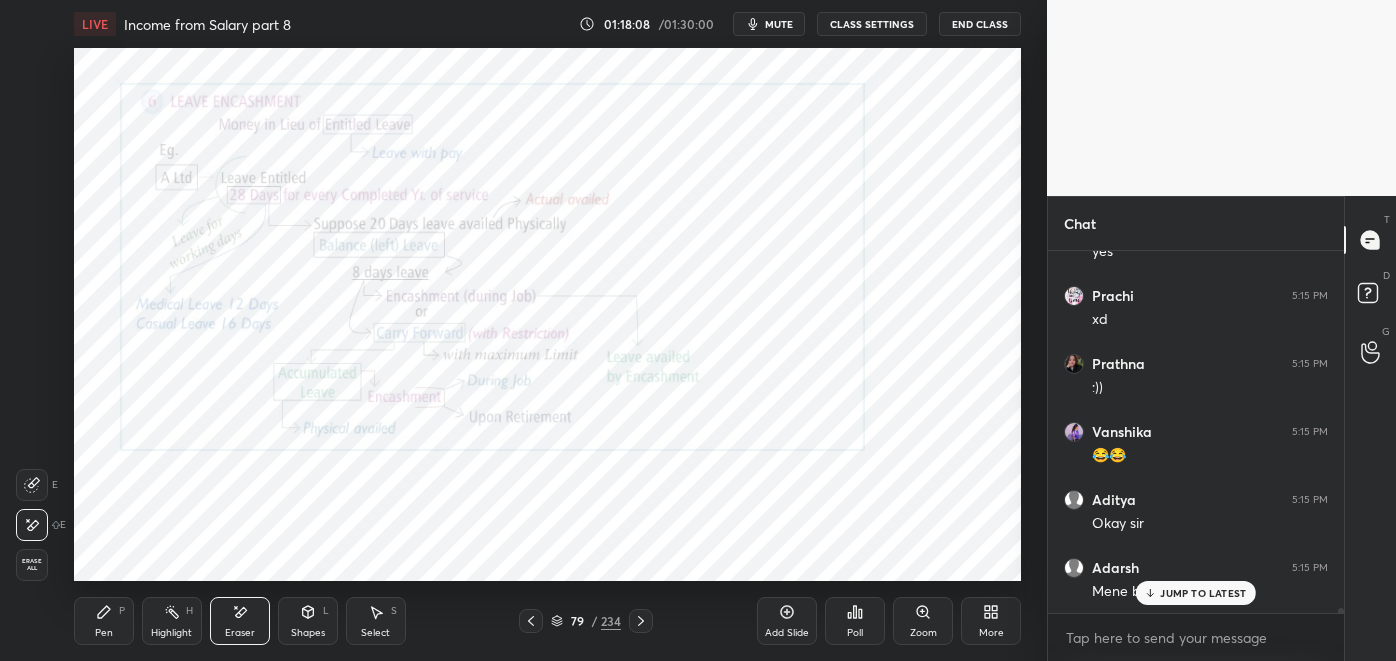 click on "Highlight H" at bounding box center (172, 621) 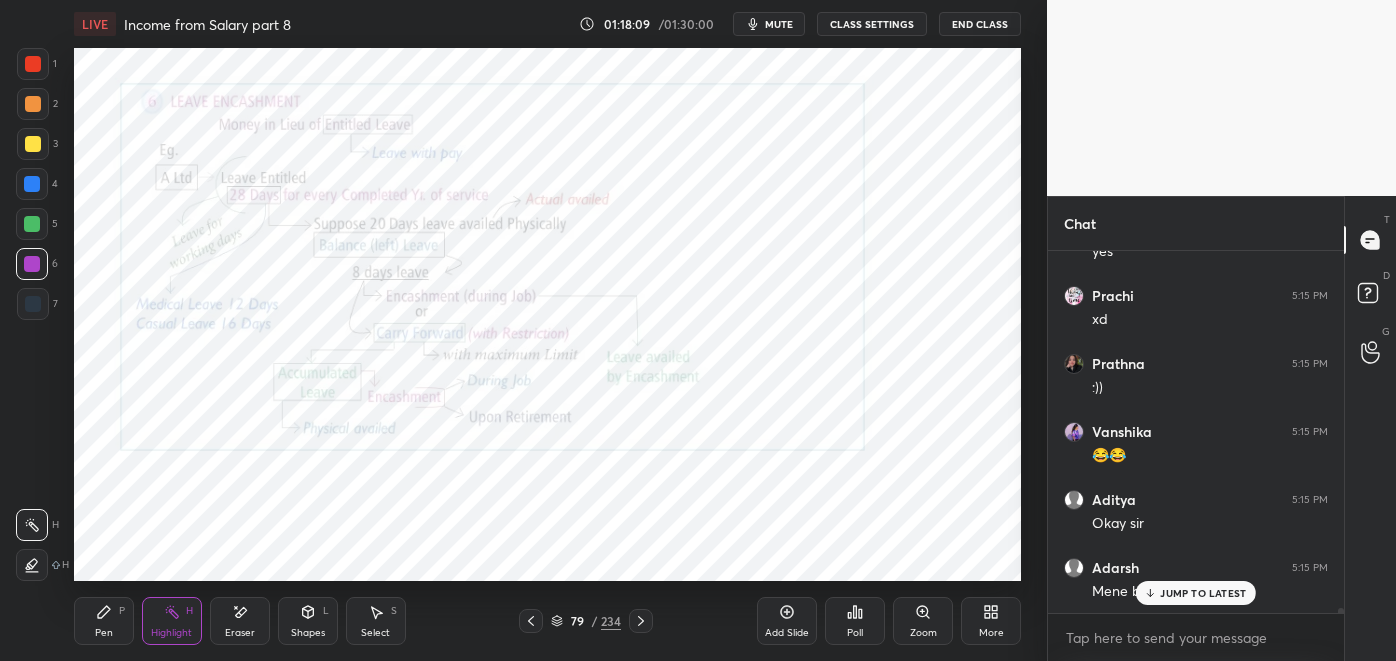 scroll, scrollTop: 26522, scrollLeft: 0, axis: vertical 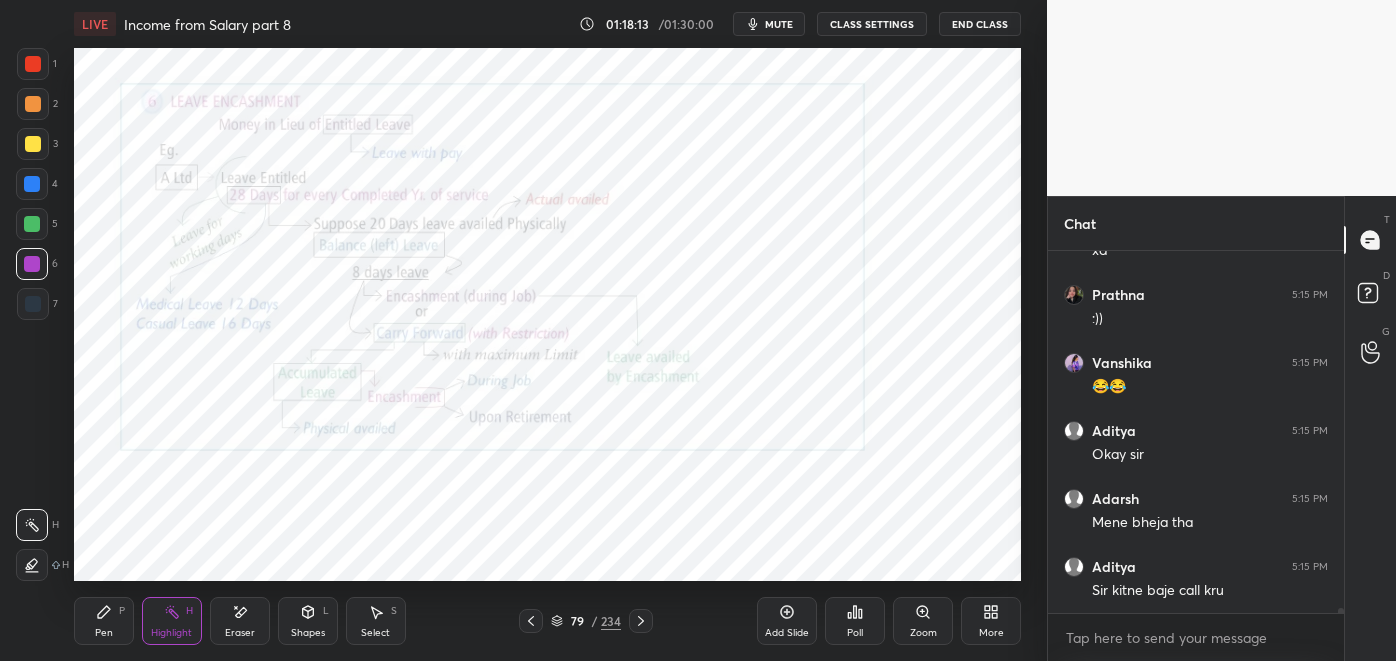 click at bounding box center (32, 224) 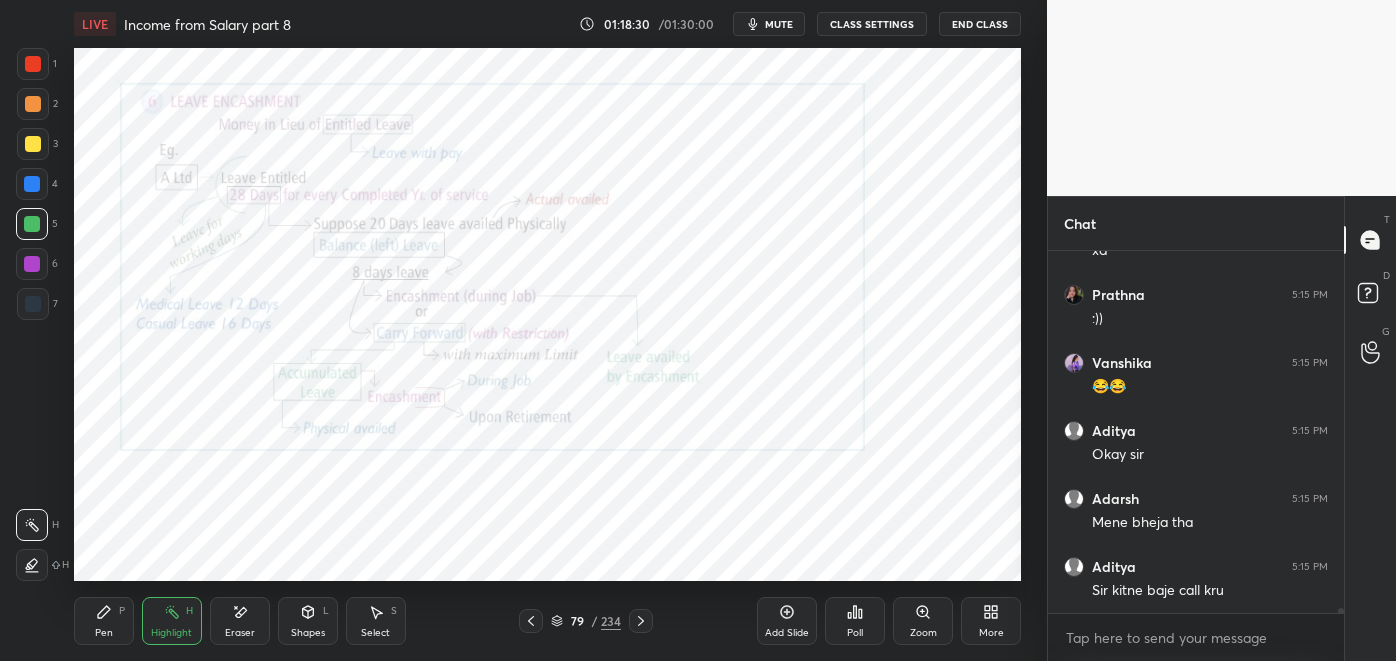 click at bounding box center (641, 621) 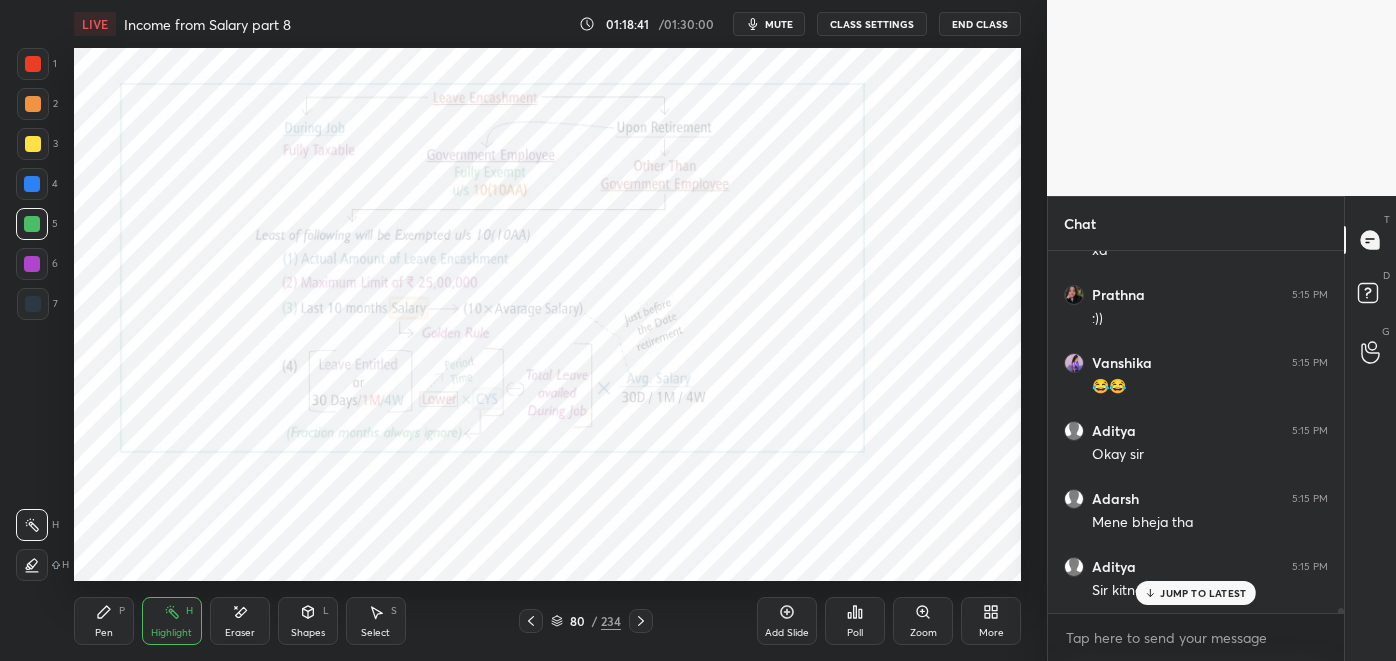 scroll, scrollTop: 26589, scrollLeft: 0, axis: vertical 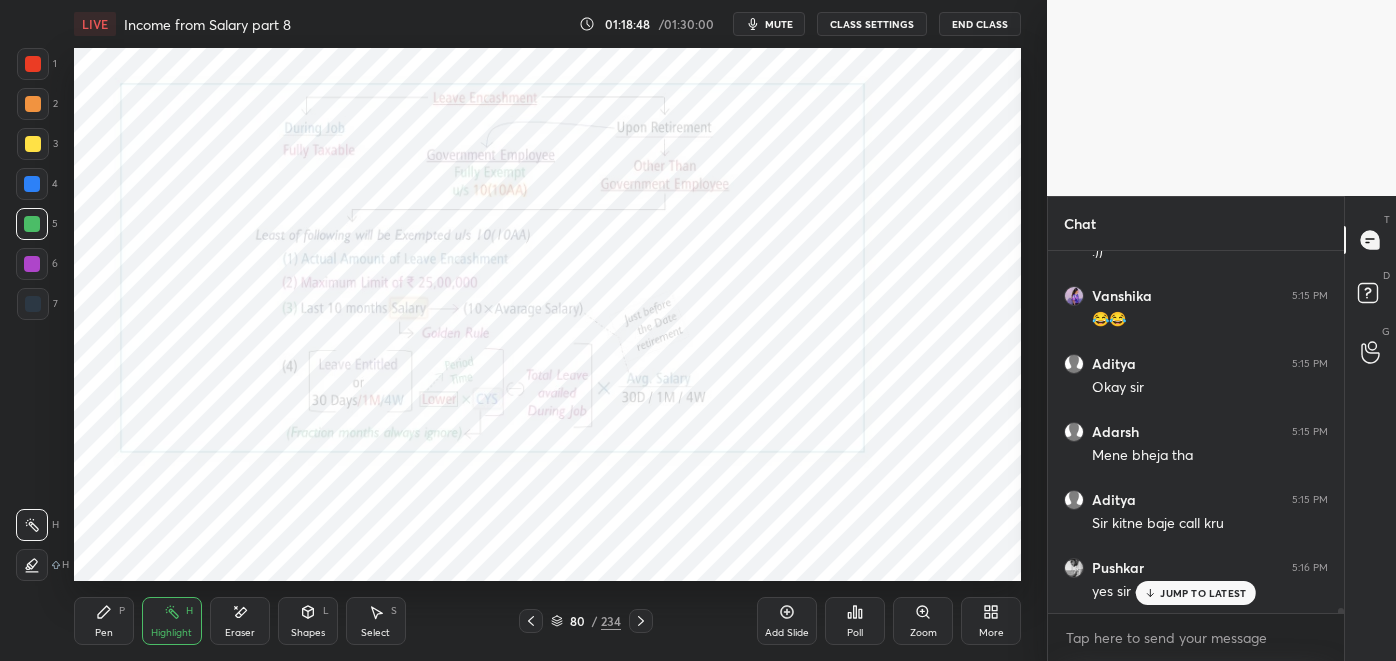 click 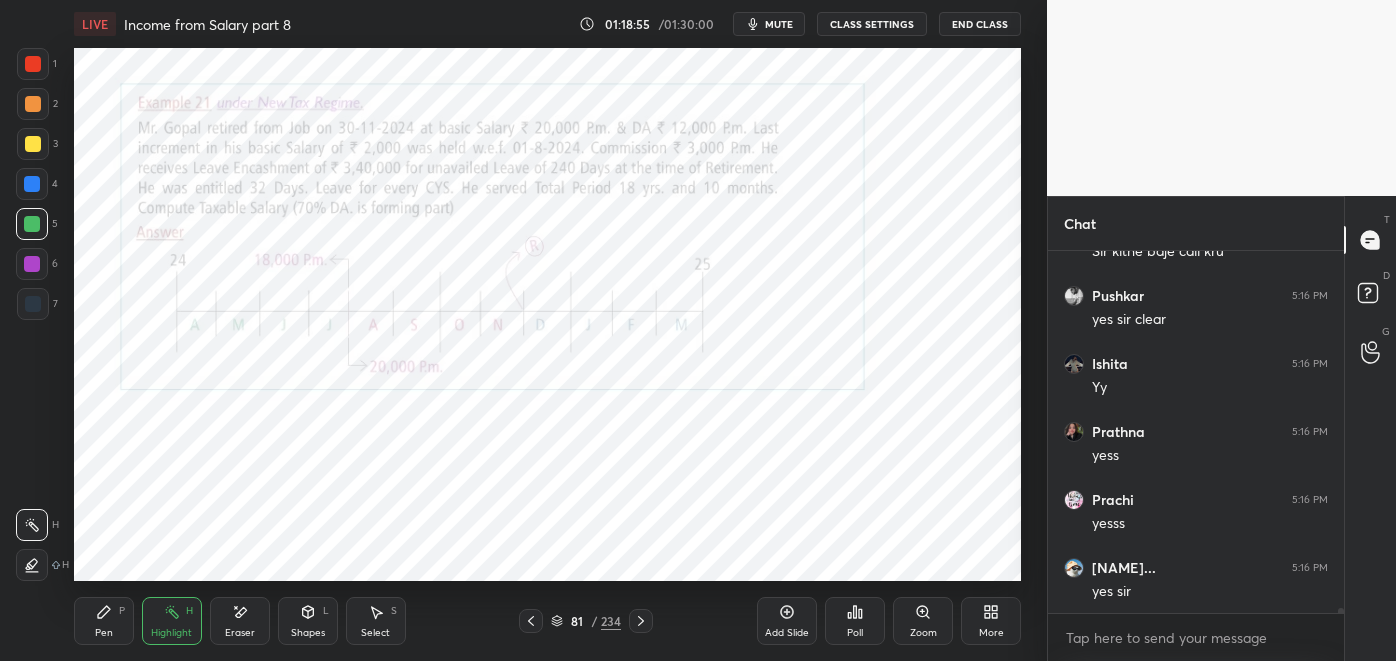 scroll, scrollTop: 26930, scrollLeft: 0, axis: vertical 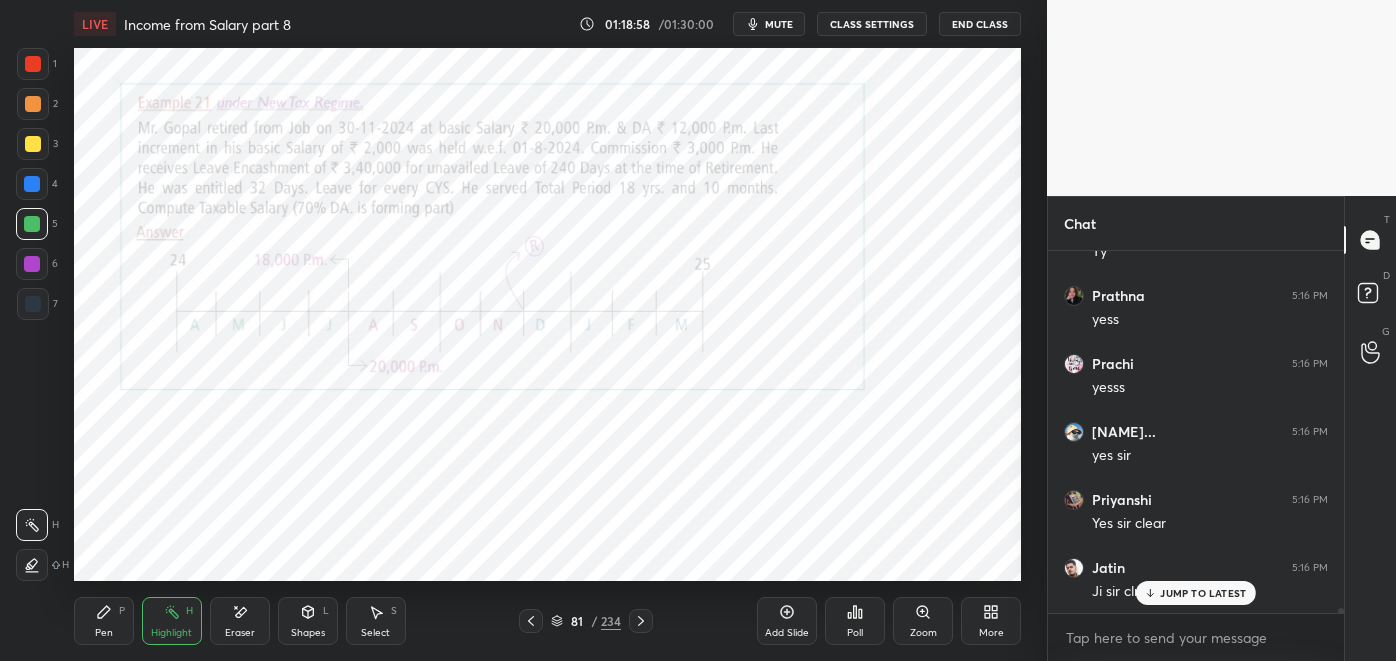 click 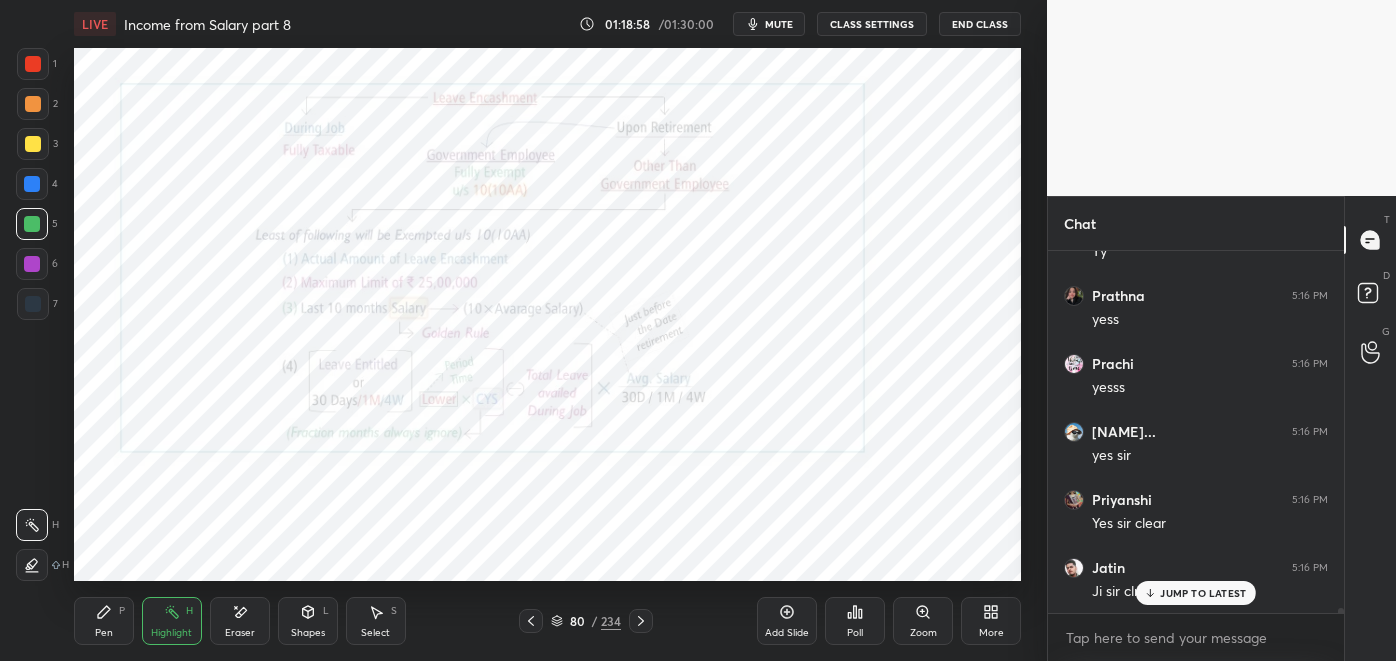 scroll, scrollTop: 27066, scrollLeft: 0, axis: vertical 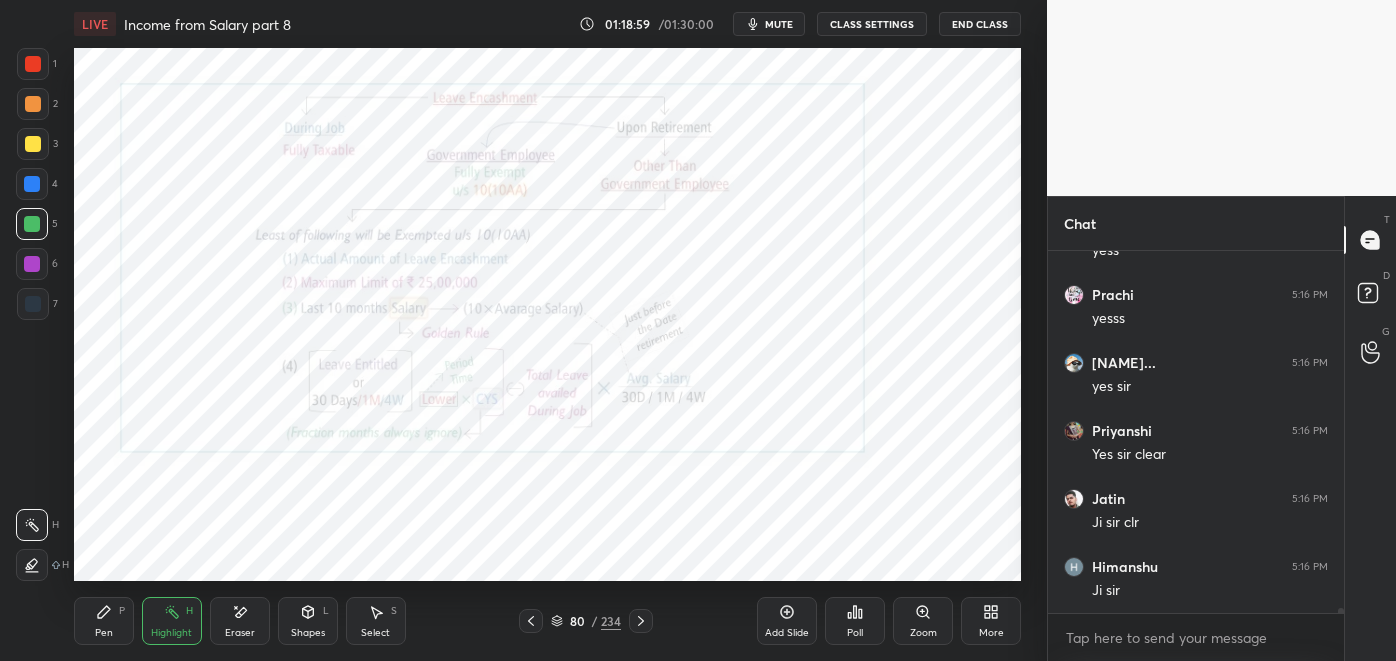 click at bounding box center (641, 621) 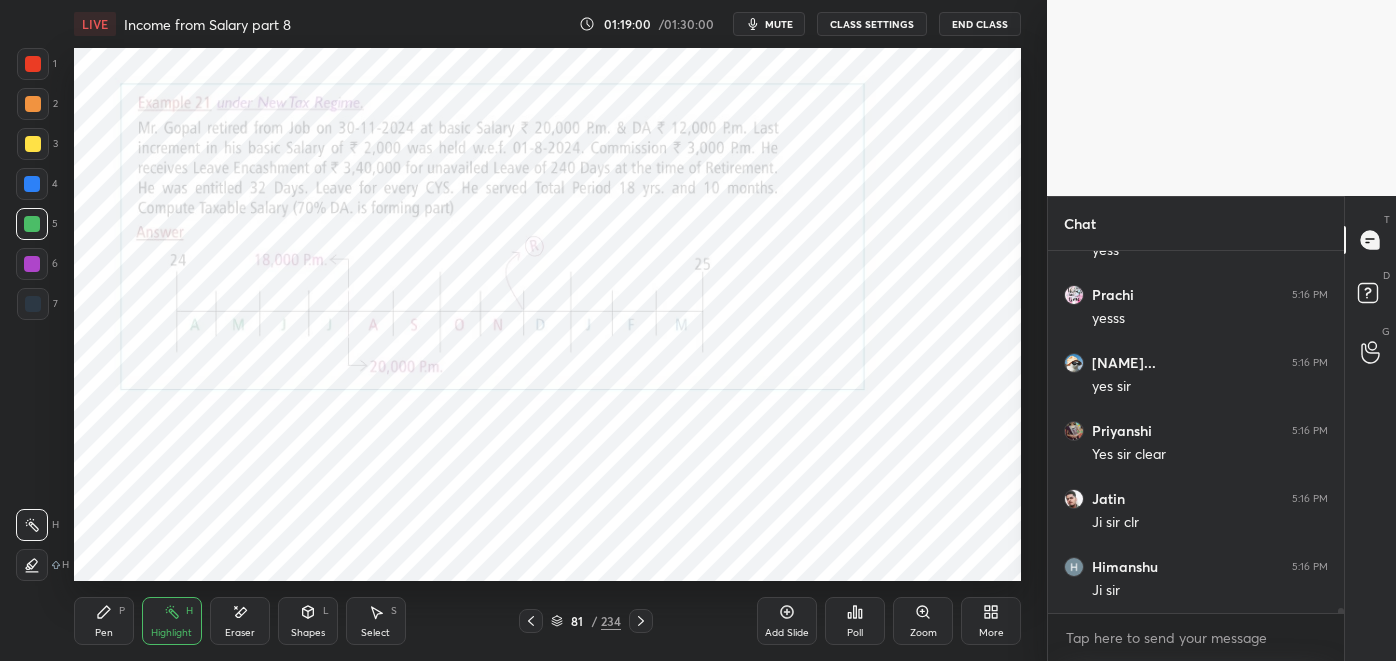 scroll, scrollTop: 27133, scrollLeft: 0, axis: vertical 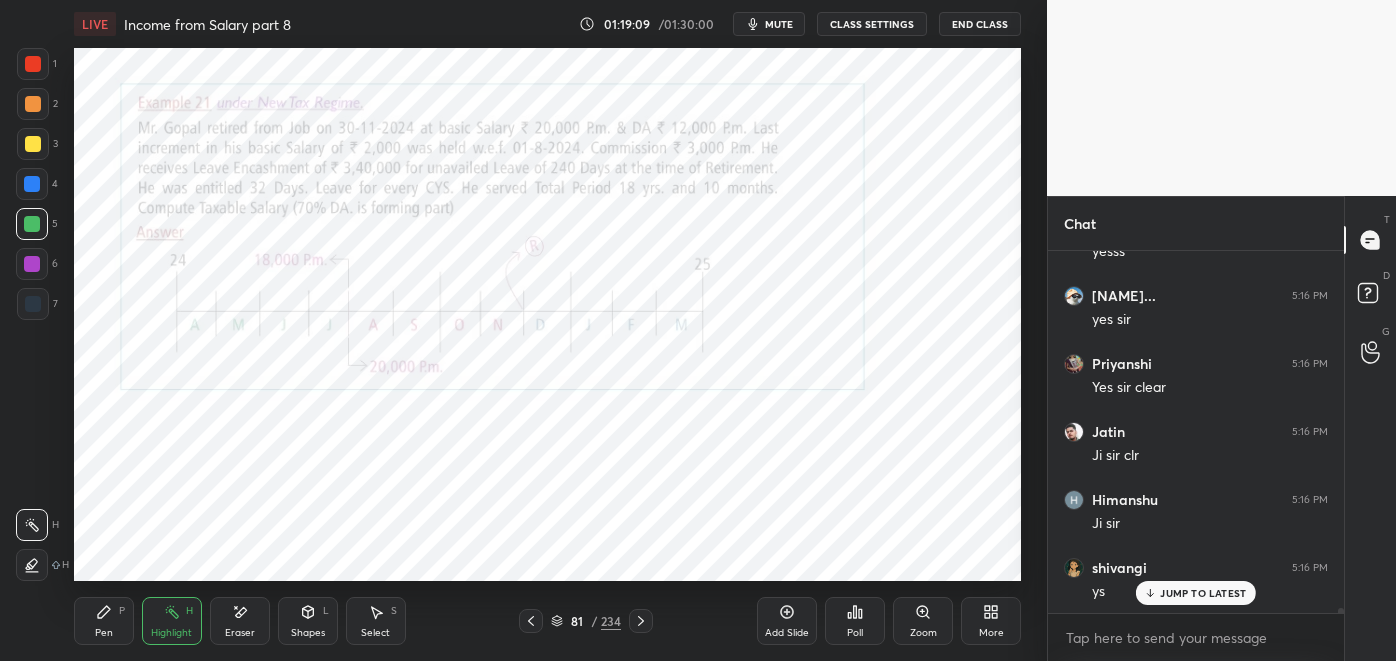 click 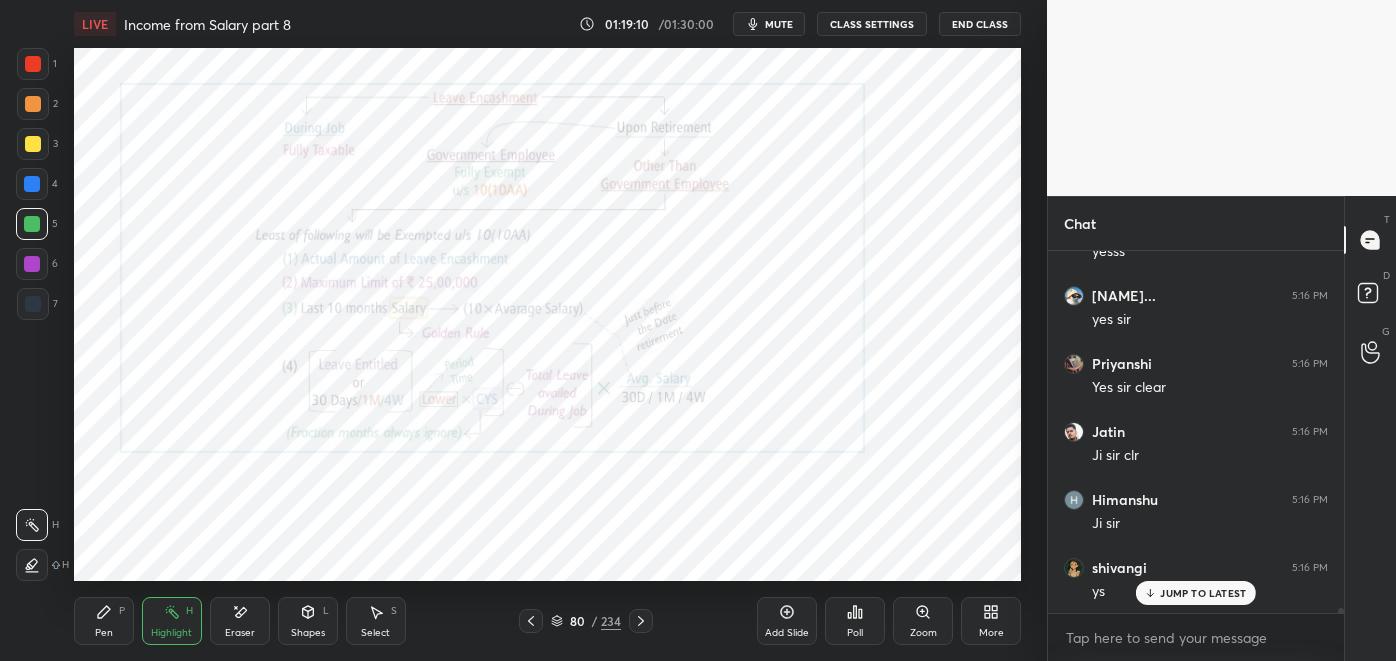 click 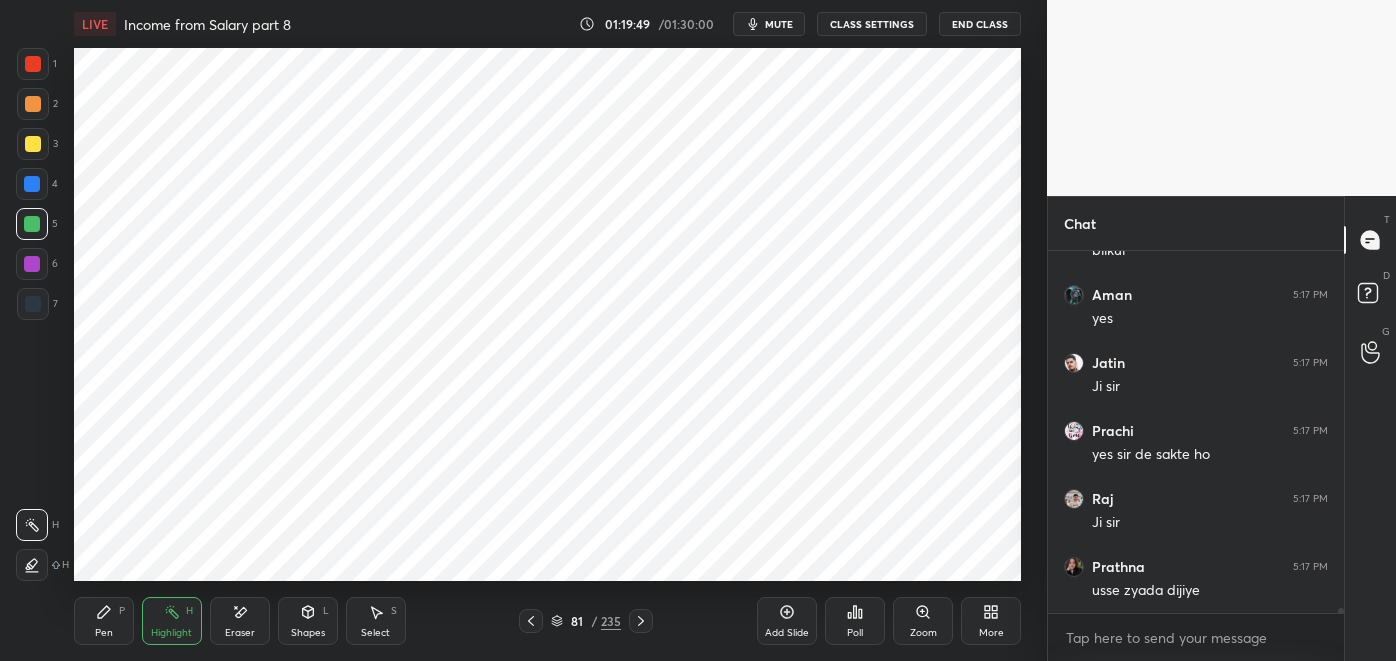 scroll, scrollTop: 28037, scrollLeft: 0, axis: vertical 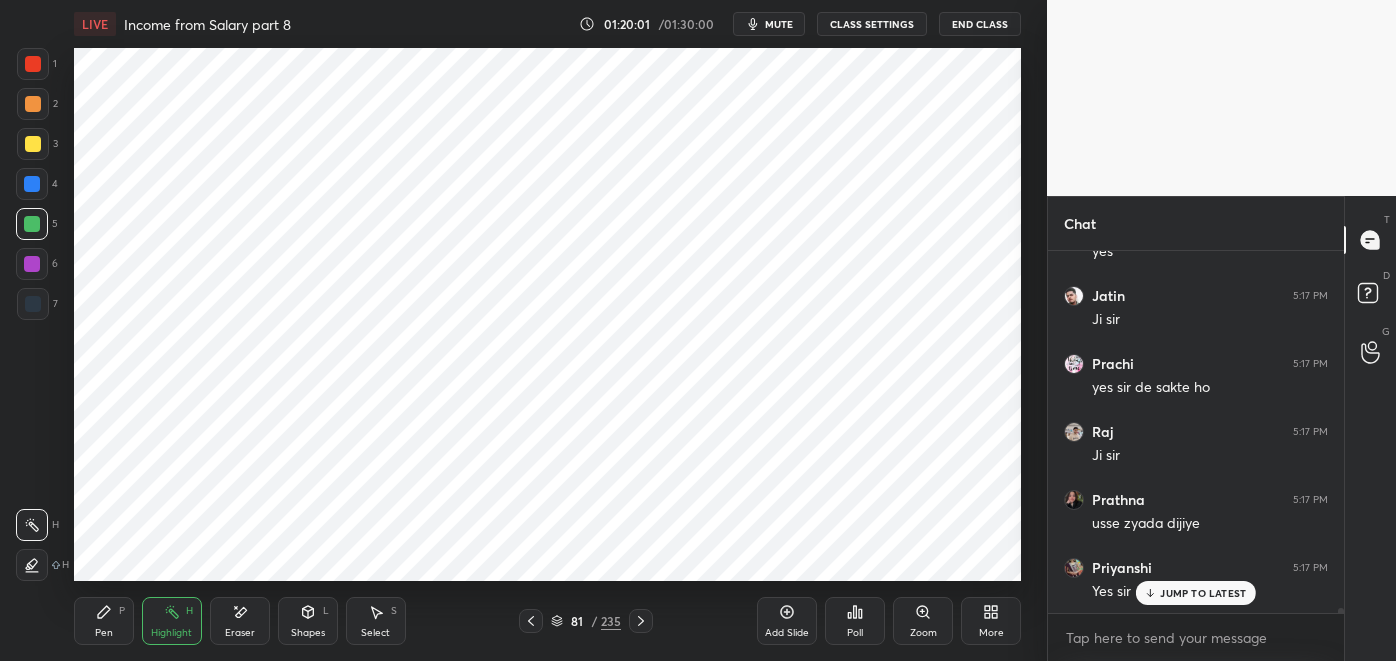 click on "Pen P" at bounding box center (104, 621) 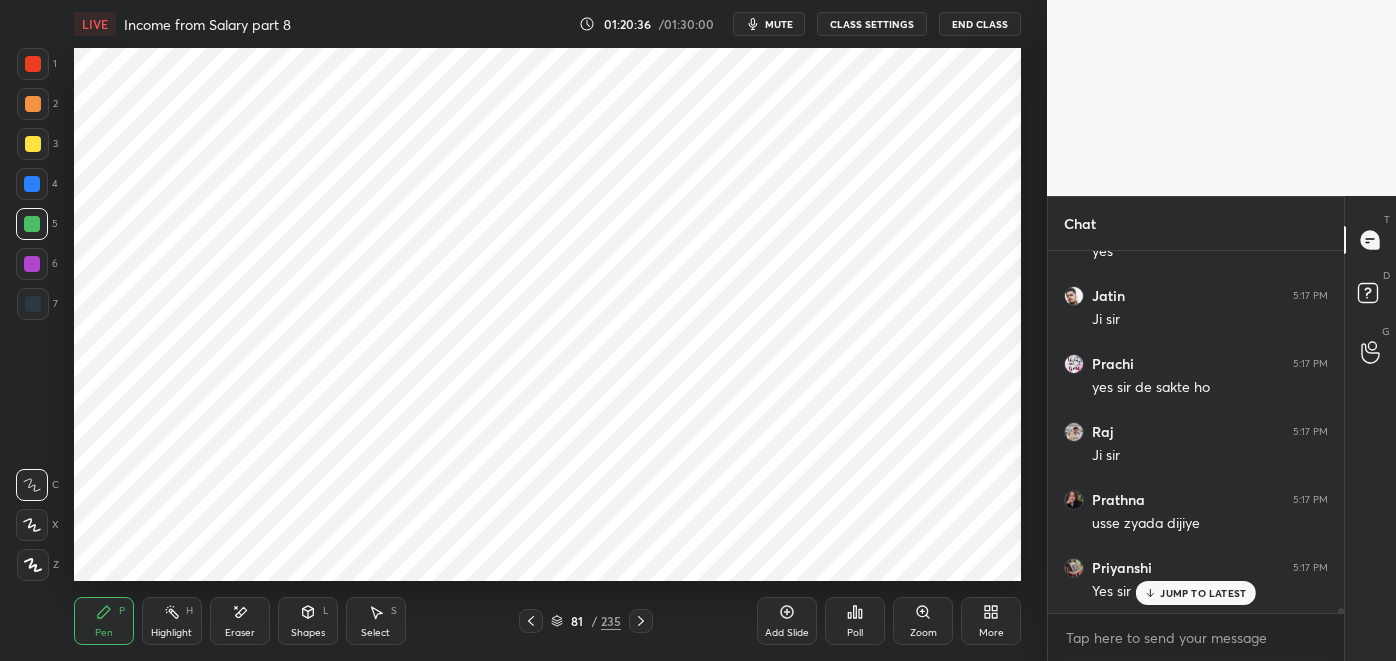 scroll, scrollTop: 28106, scrollLeft: 0, axis: vertical 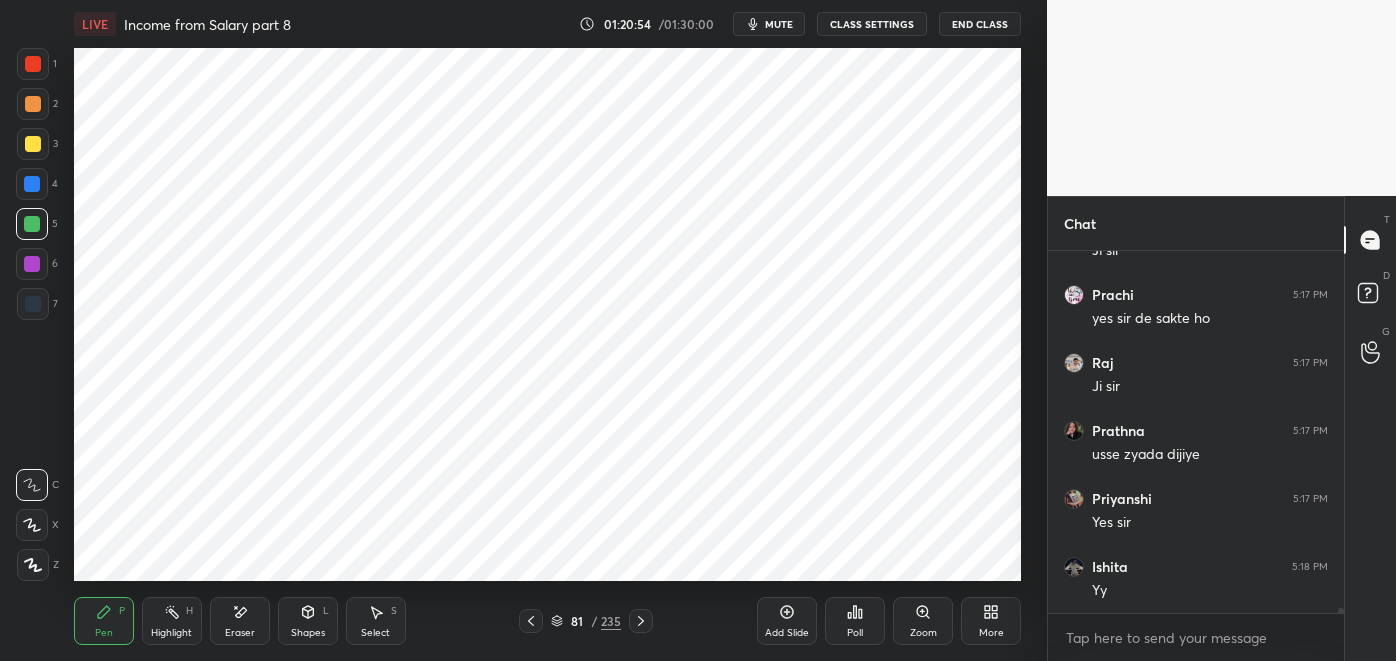 click at bounding box center [33, 304] 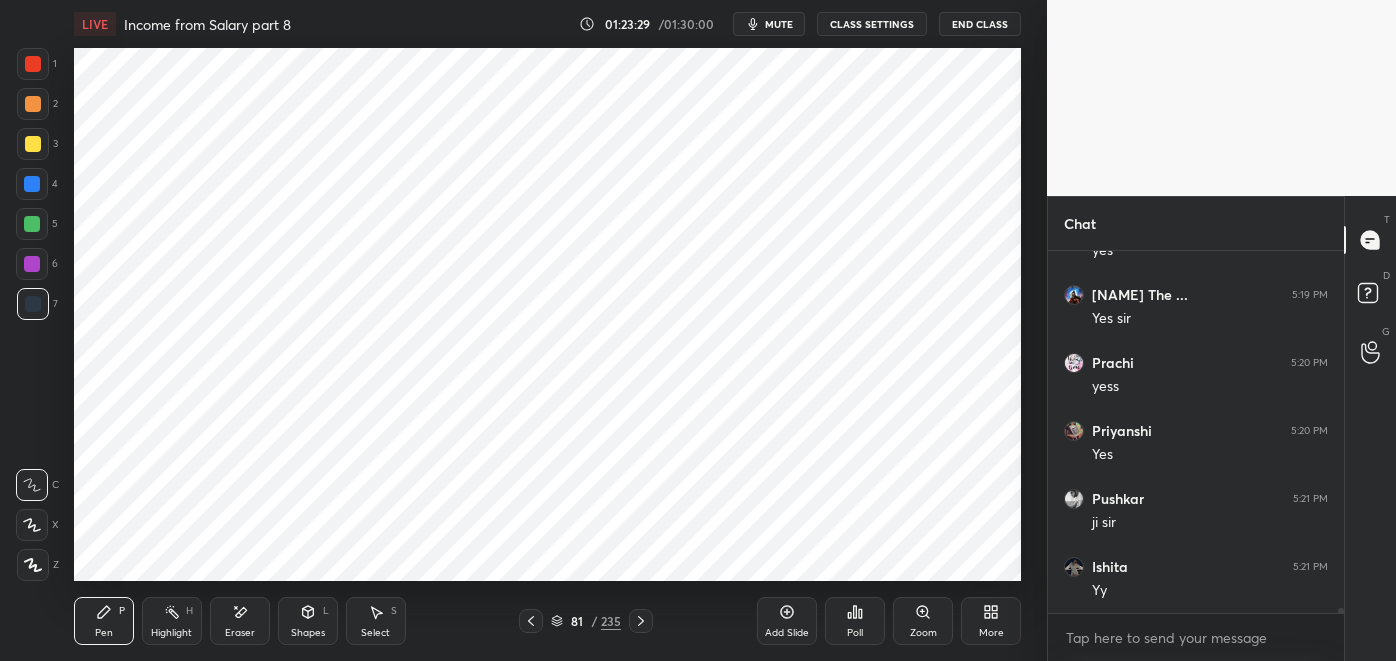 scroll, scrollTop: 28581, scrollLeft: 0, axis: vertical 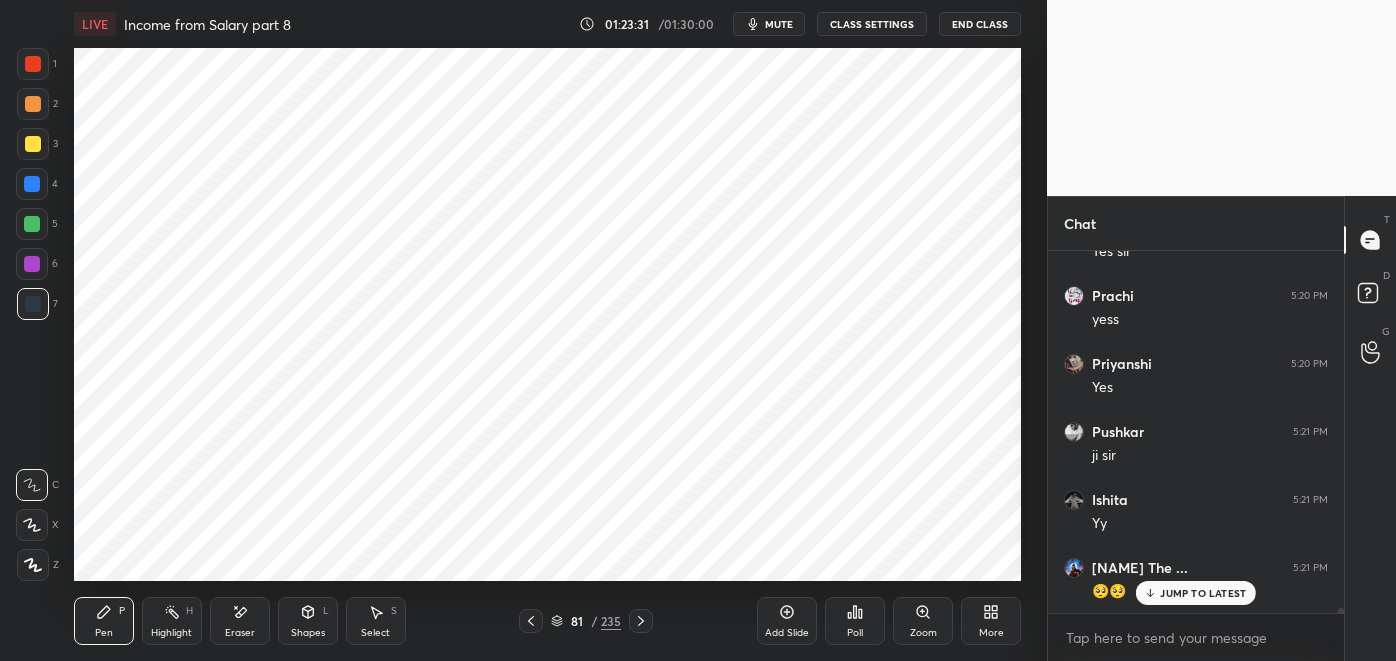 click at bounding box center (531, 621) 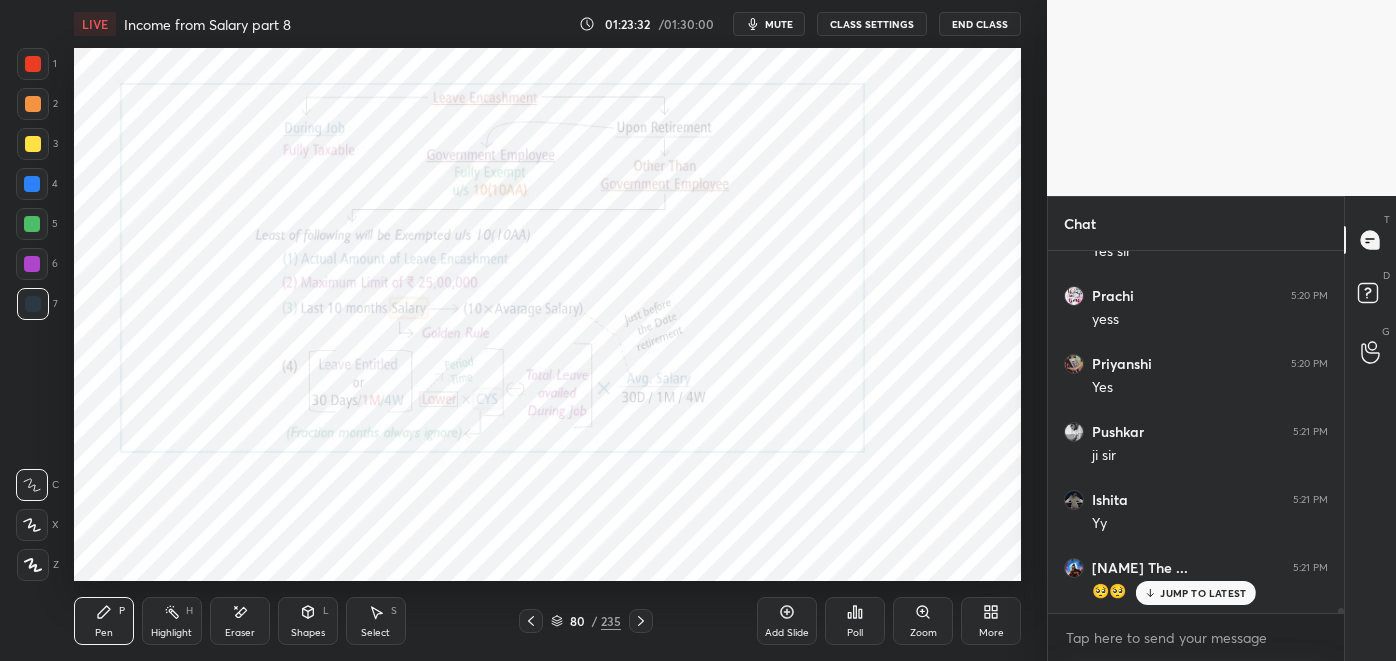 click at bounding box center [531, 621] 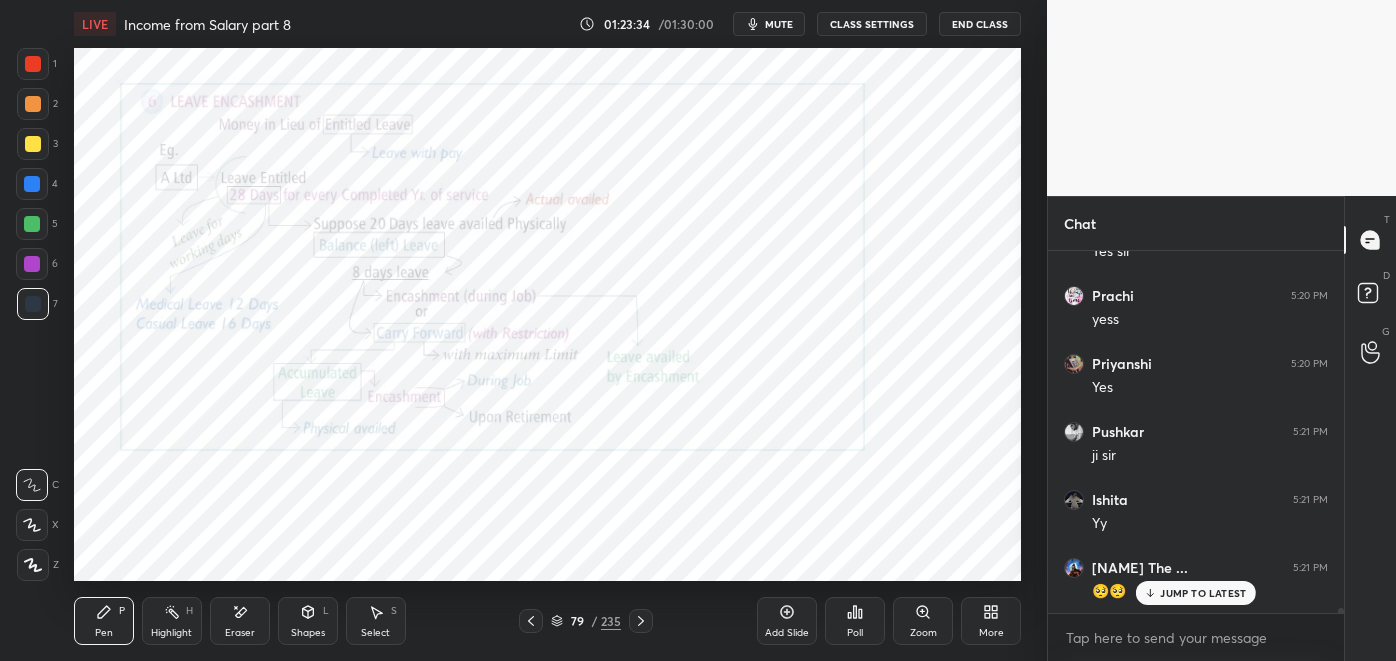click 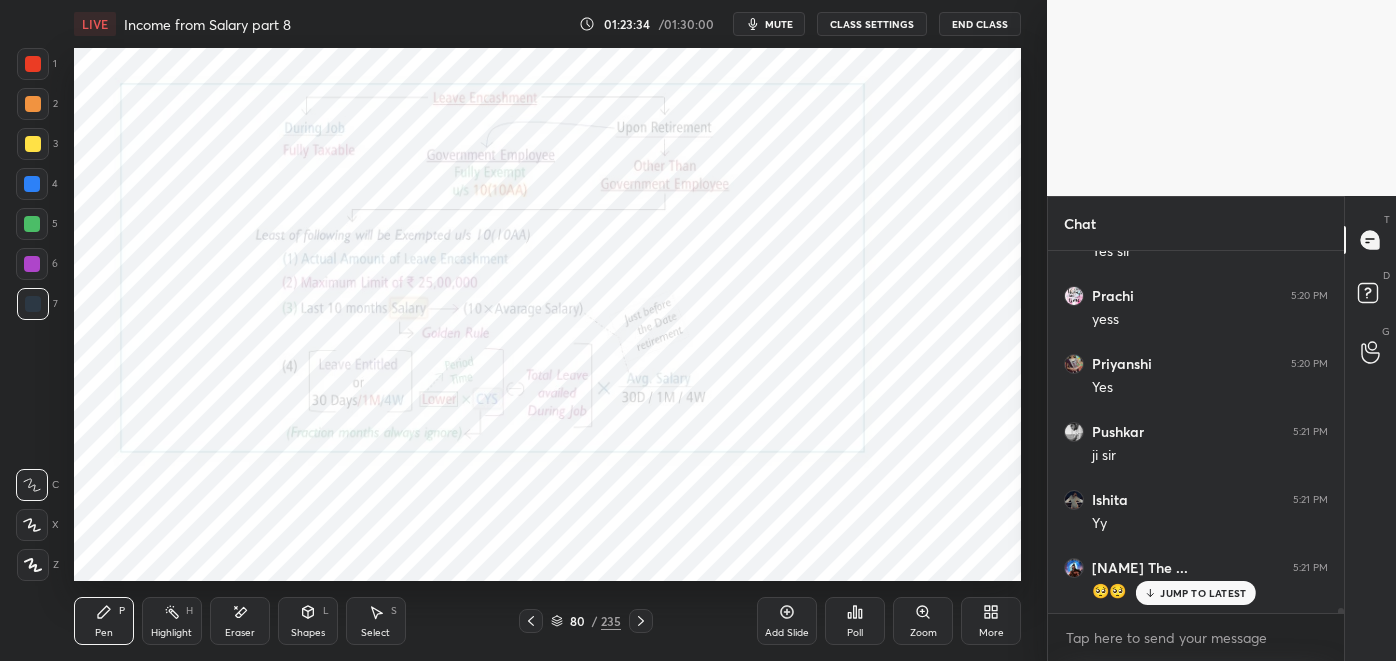 click 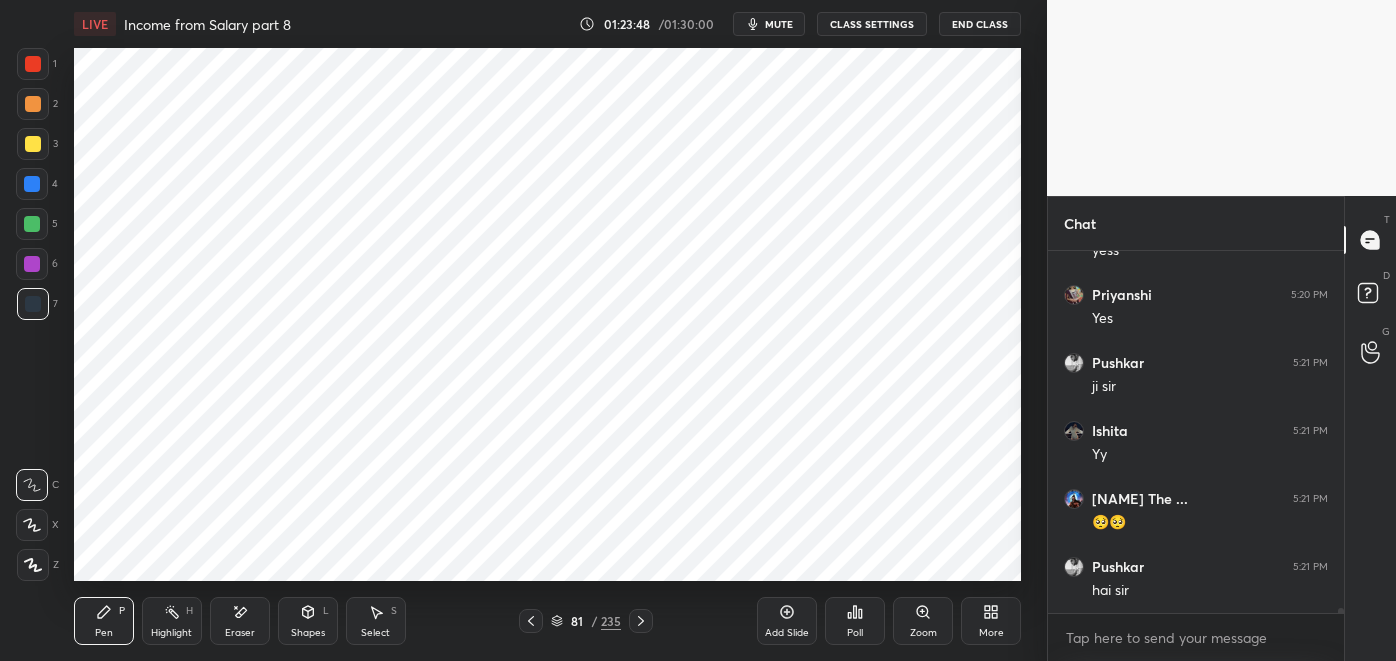 scroll, scrollTop: 28717, scrollLeft: 0, axis: vertical 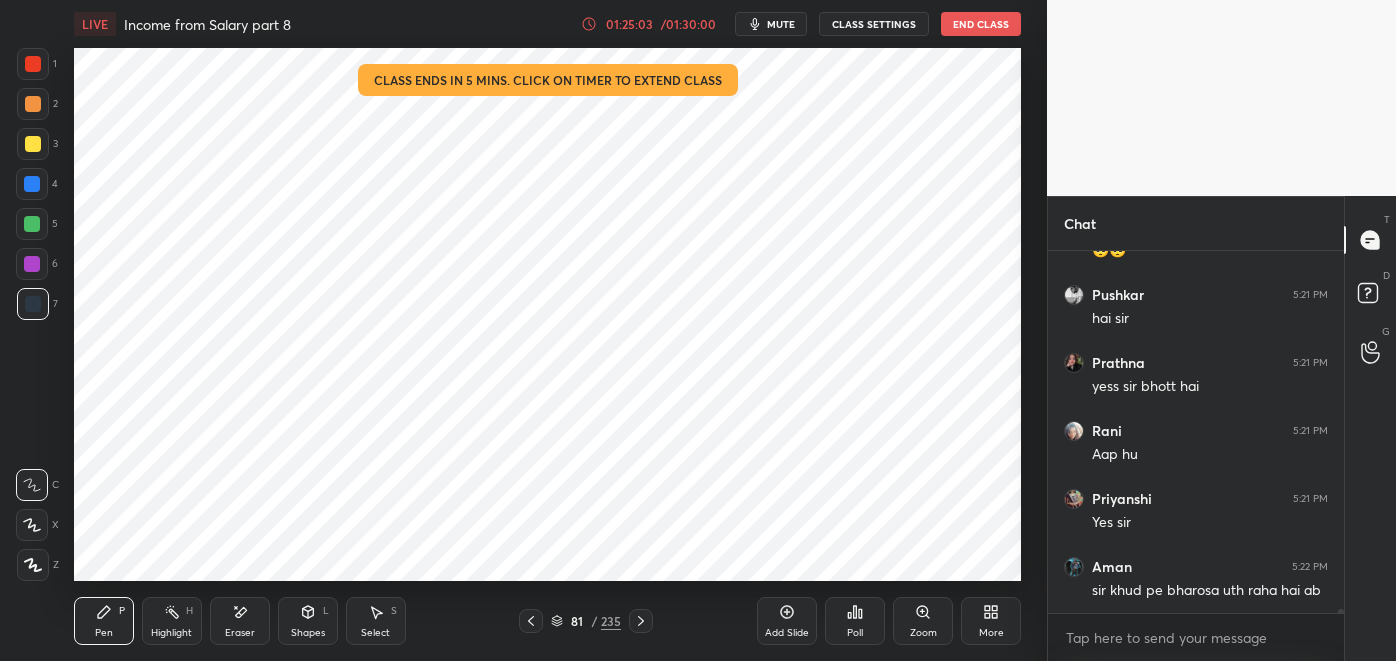 click on "/  01:30:00" at bounding box center [688, 24] 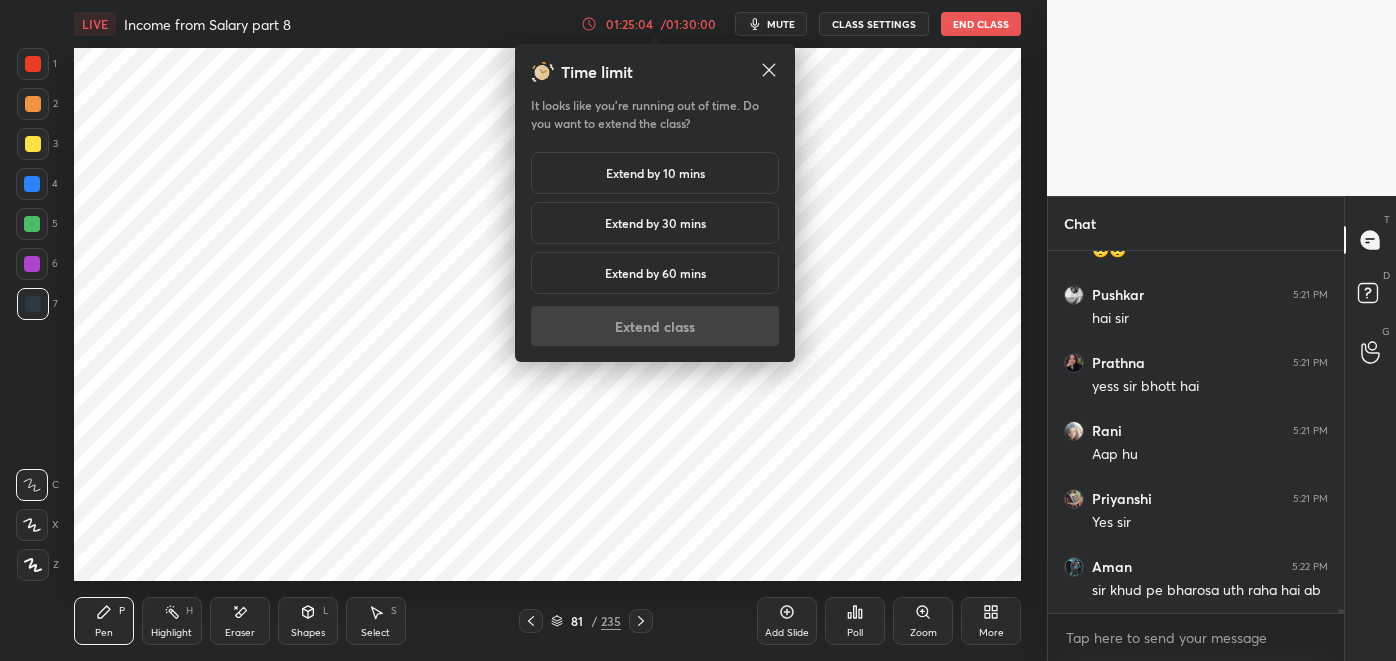 click on "Extend by 10 mins" at bounding box center [655, 173] 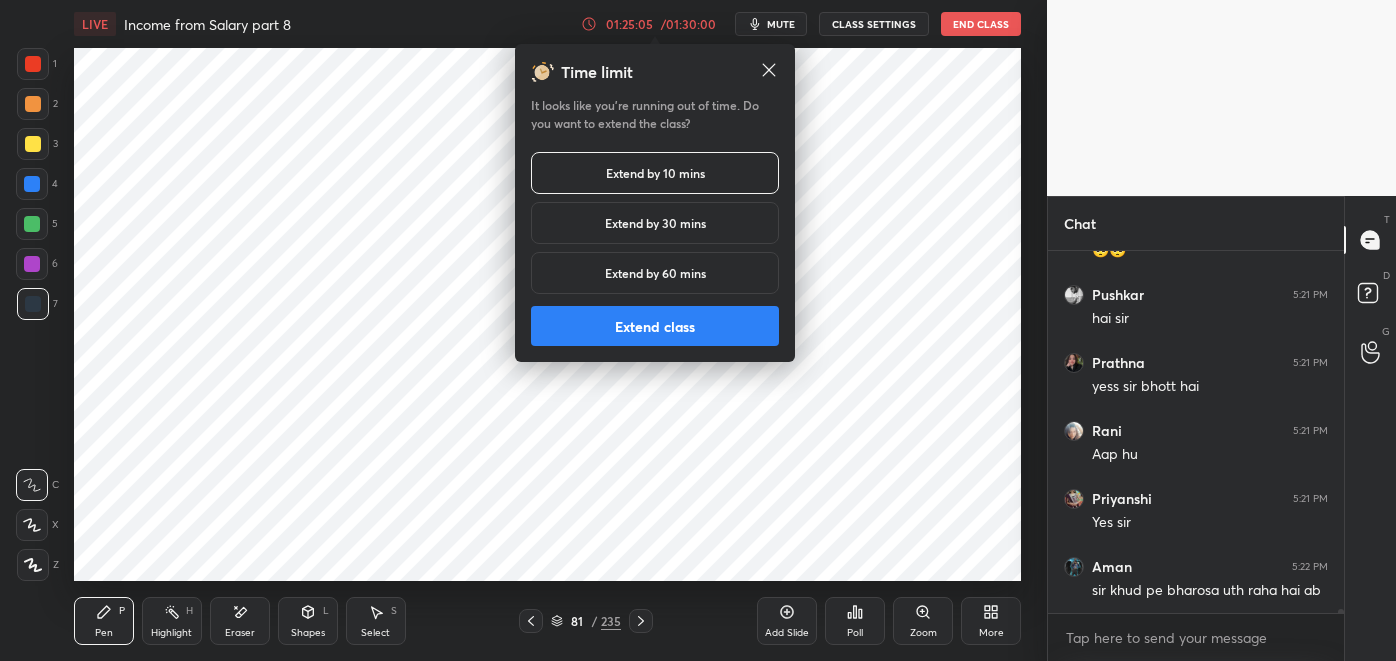 click on "Extend class" at bounding box center (655, 326) 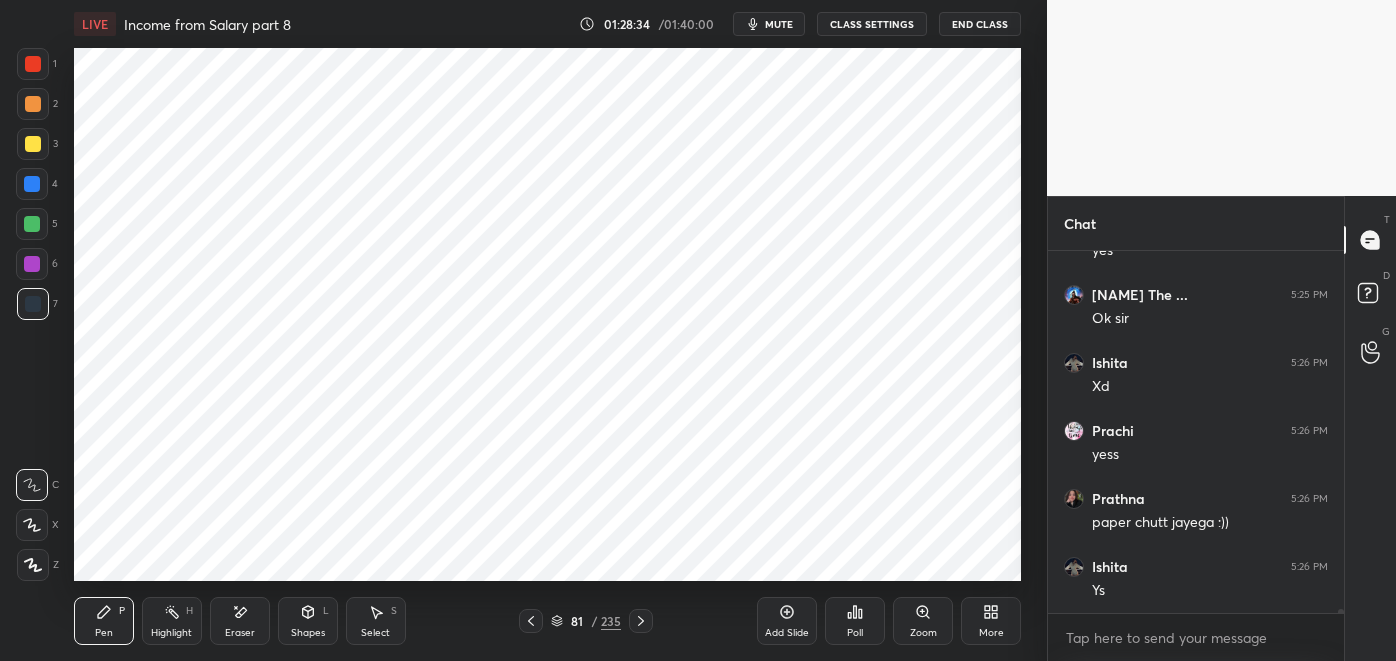 scroll, scrollTop: 29533, scrollLeft: 0, axis: vertical 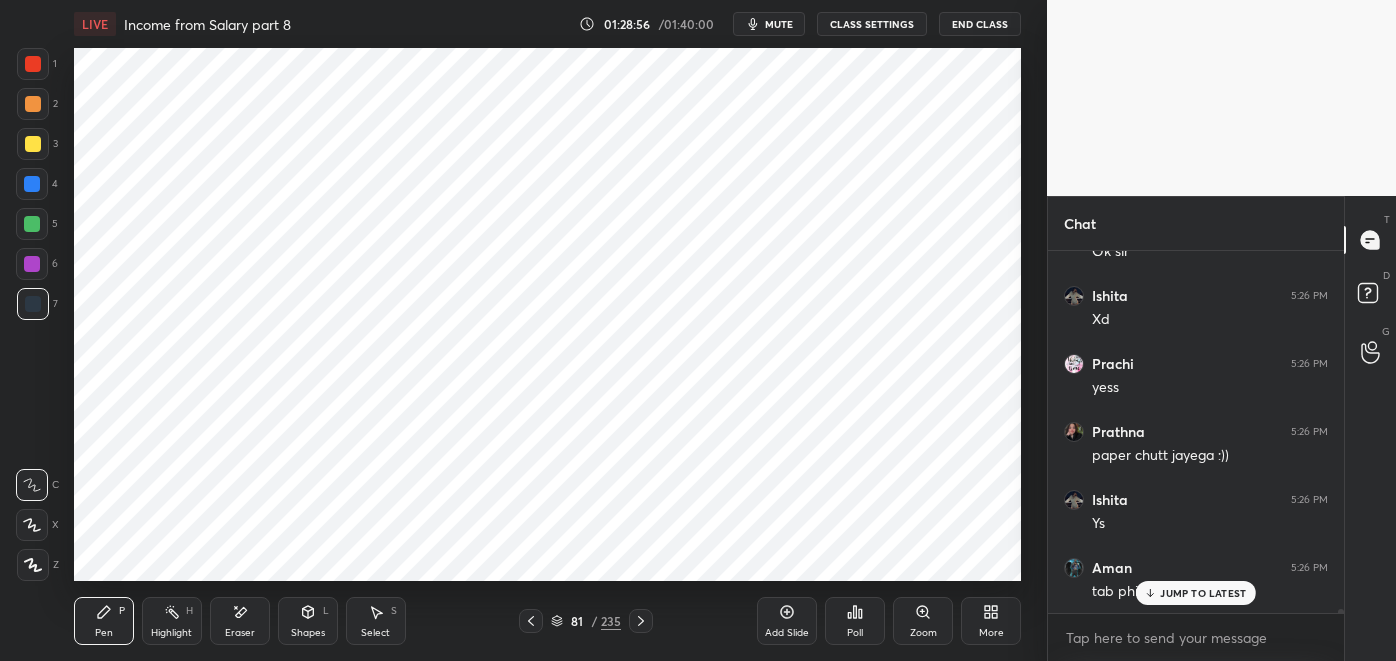 click on "JUMP TO LATEST" at bounding box center (1203, 593) 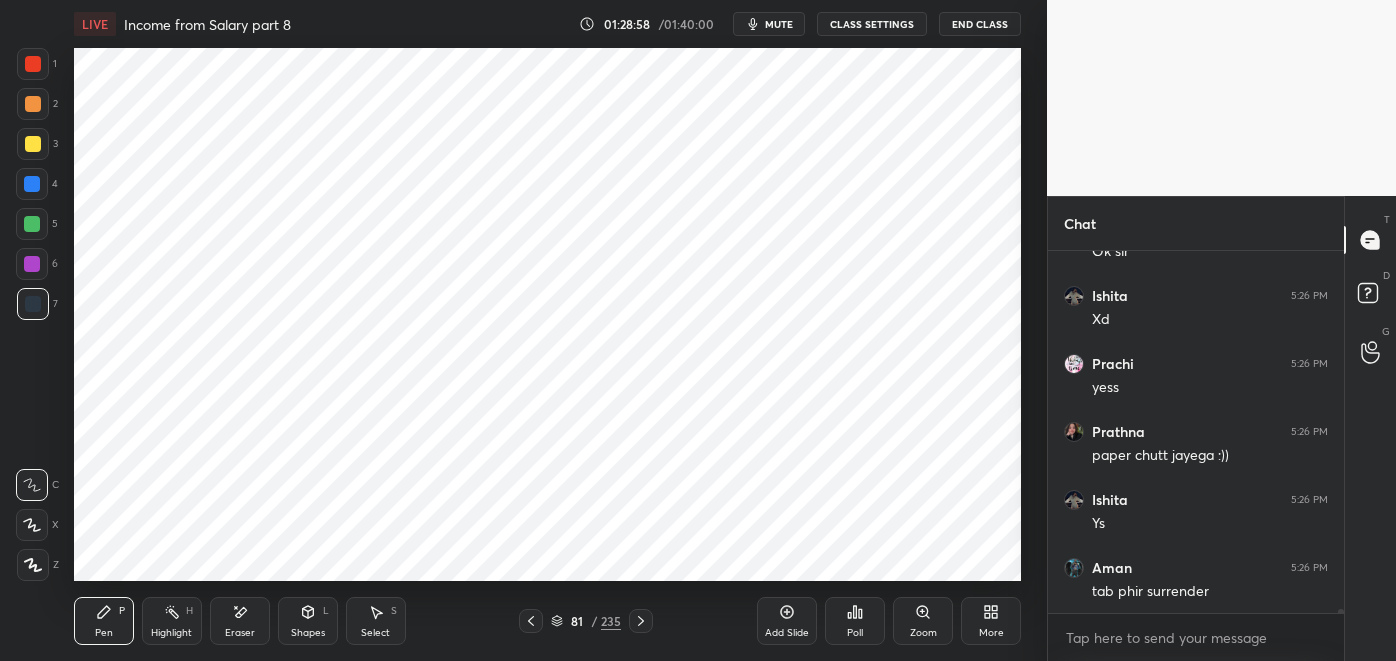 click 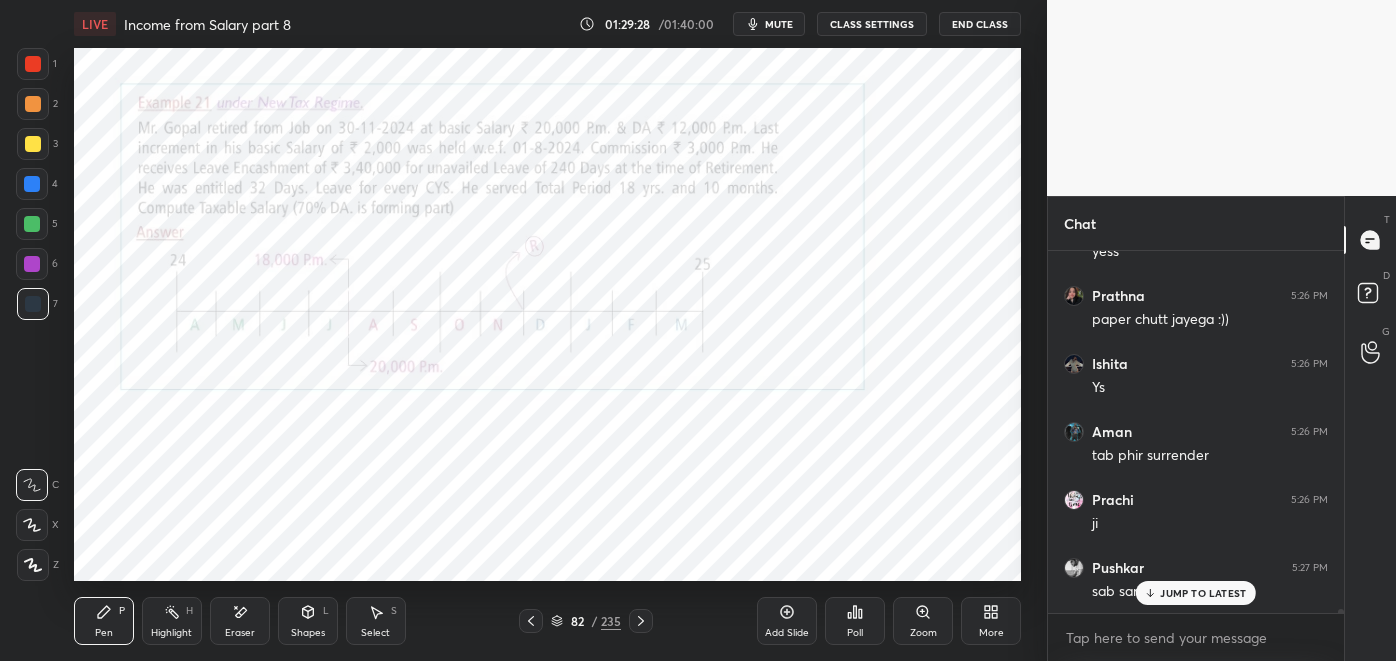 scroll, scrollTop: 29738, scrollLeft: 0, axis: vertical 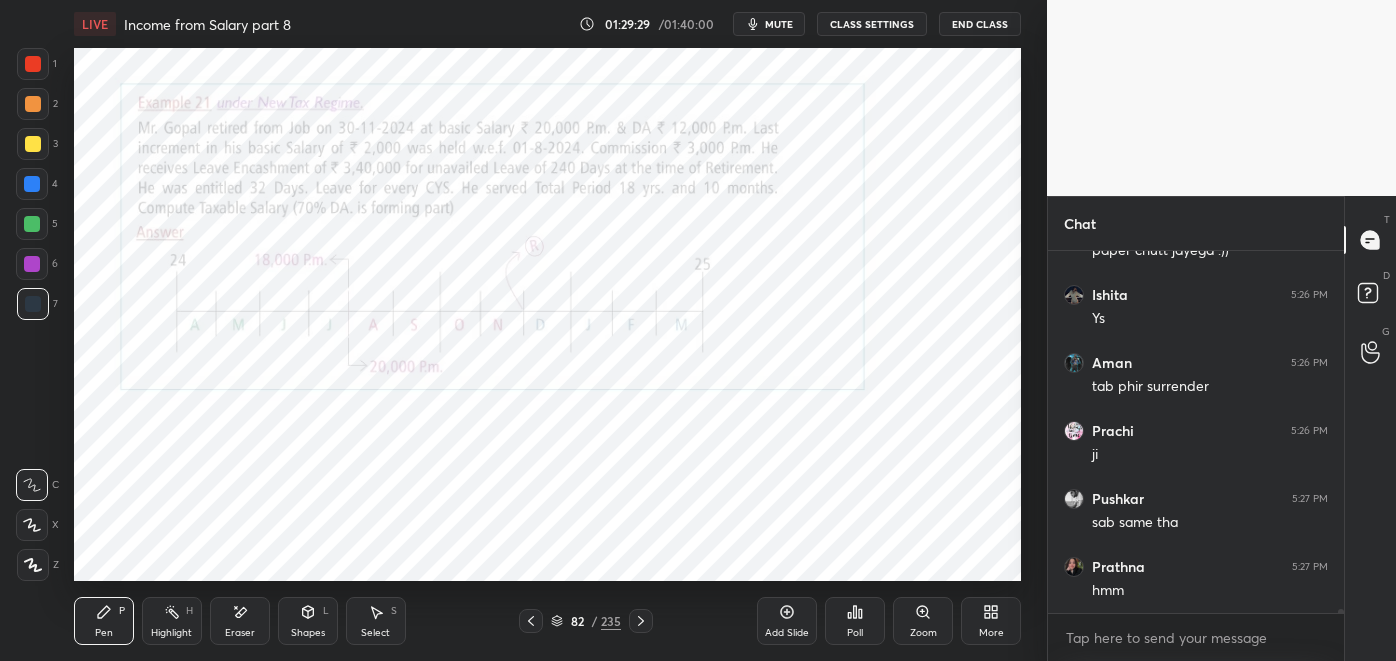click 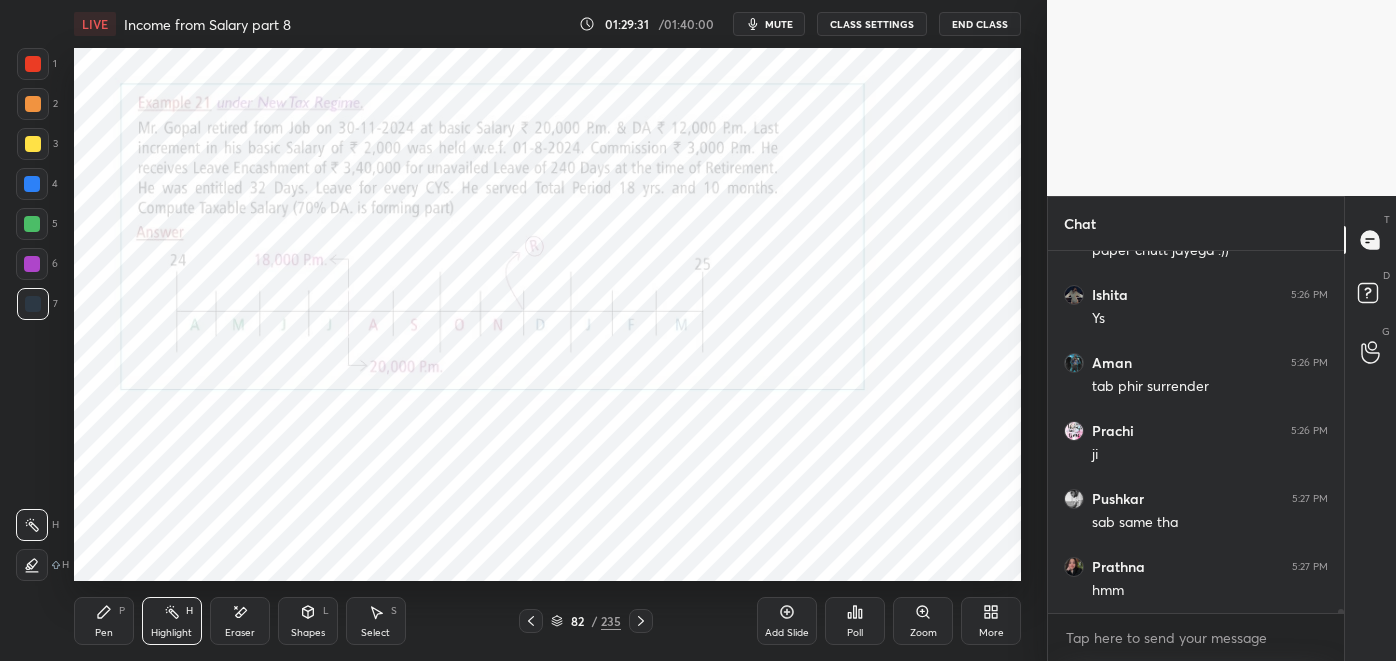 click 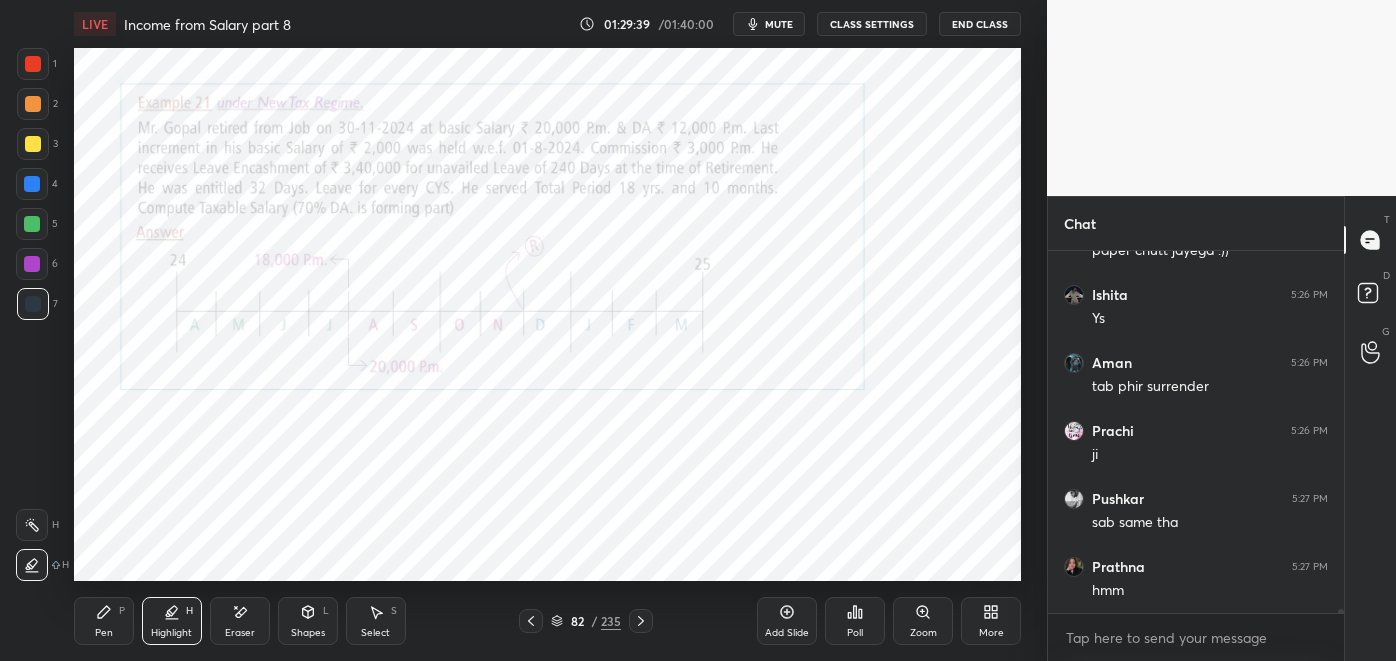 click at bounding box center [32, 264] 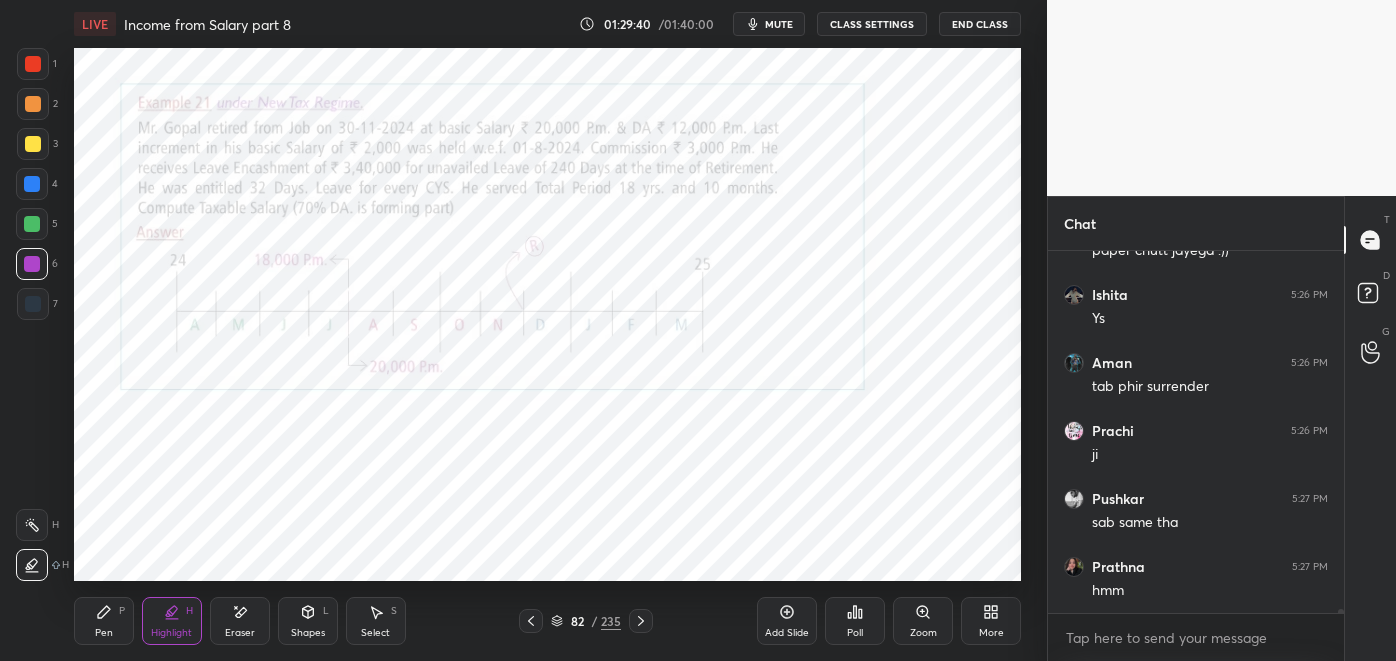 click at bounding box center [32, 224] 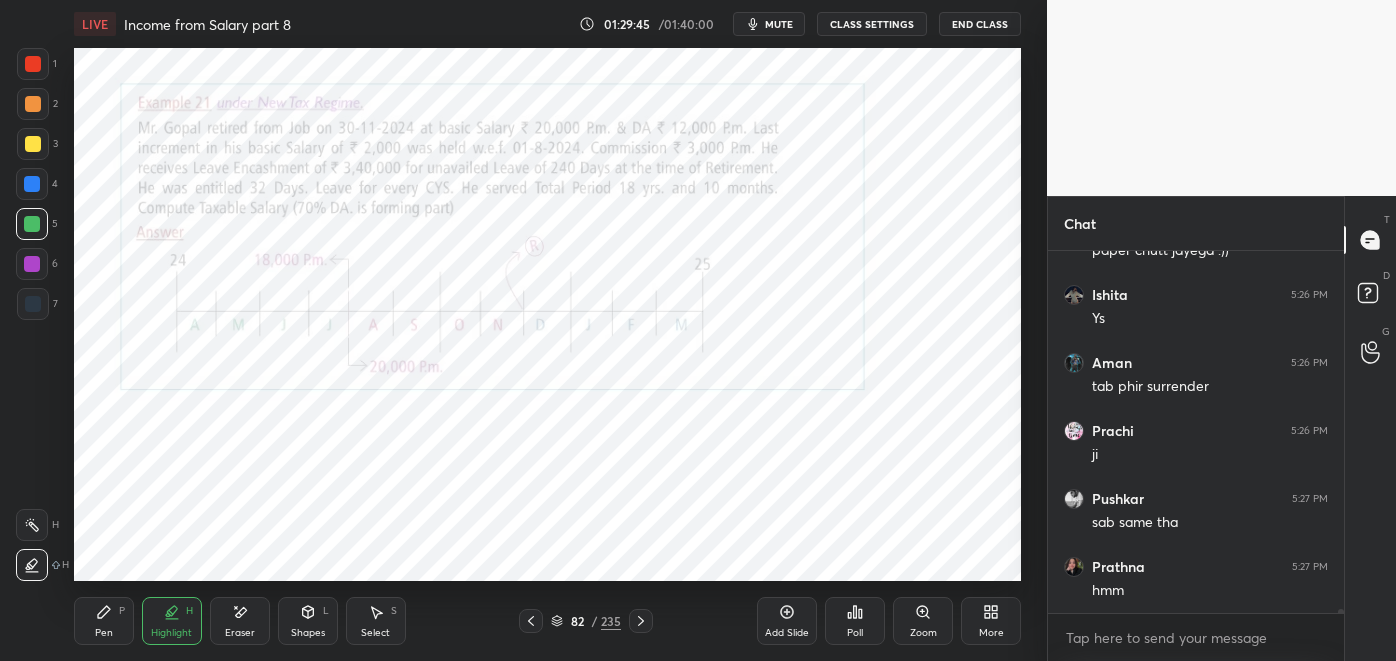 click 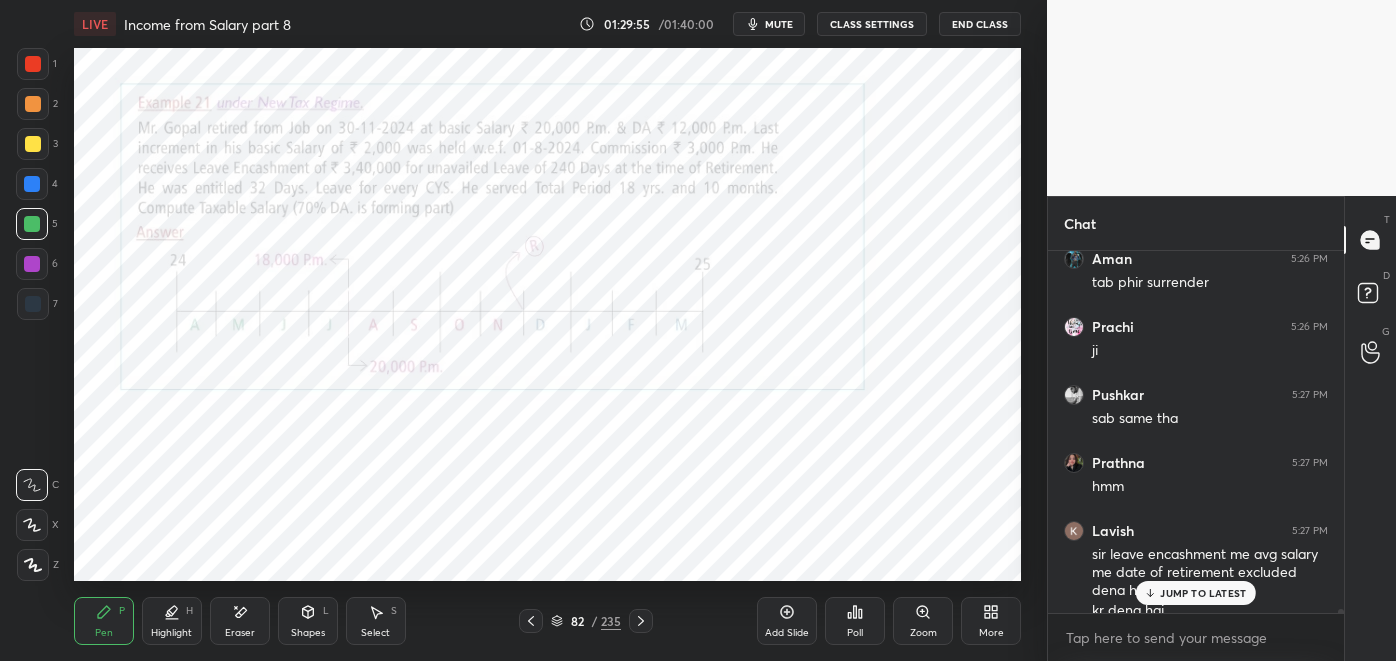 scroll, scrollTop: 29861, scrollLeft: 0, axis: vertical 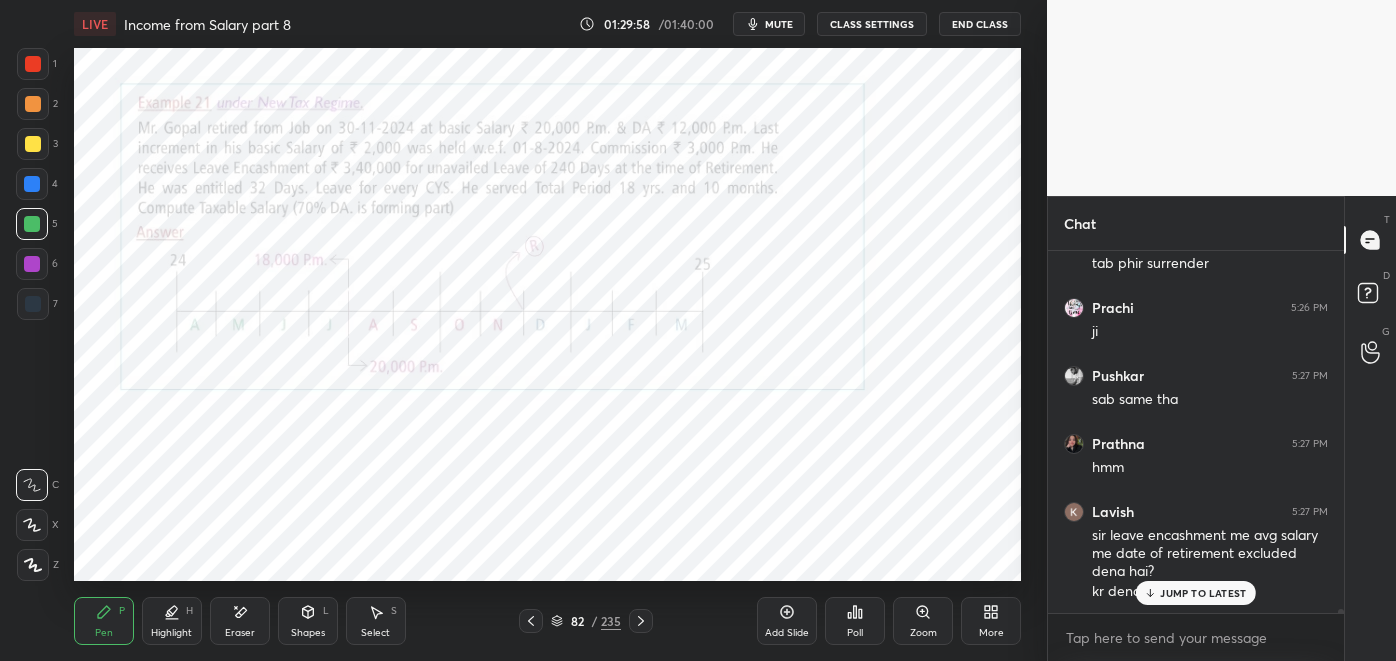 click on "JUMP TO LATEST" at bounding box center [1203, 593] 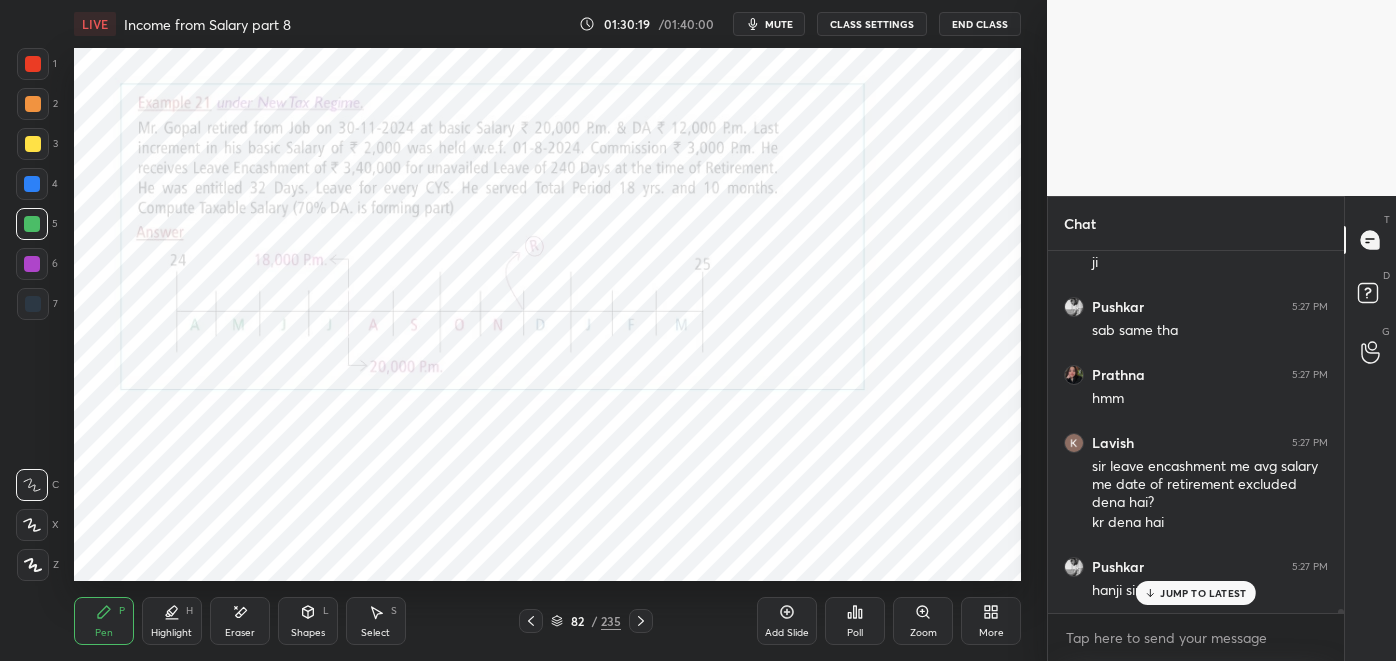 scroll, scrollTop: 29997, scrollLeft: 0, axis: vertical 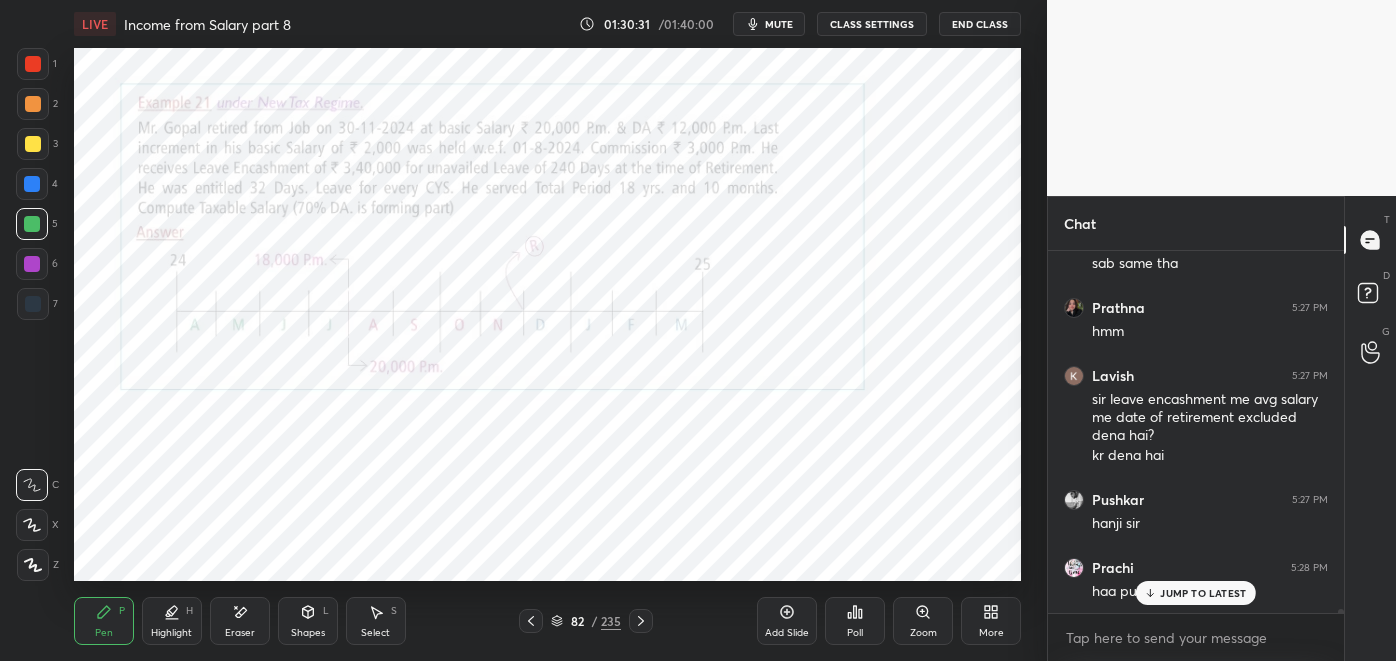 click on "Eraser" at bounding box center (240, 621) 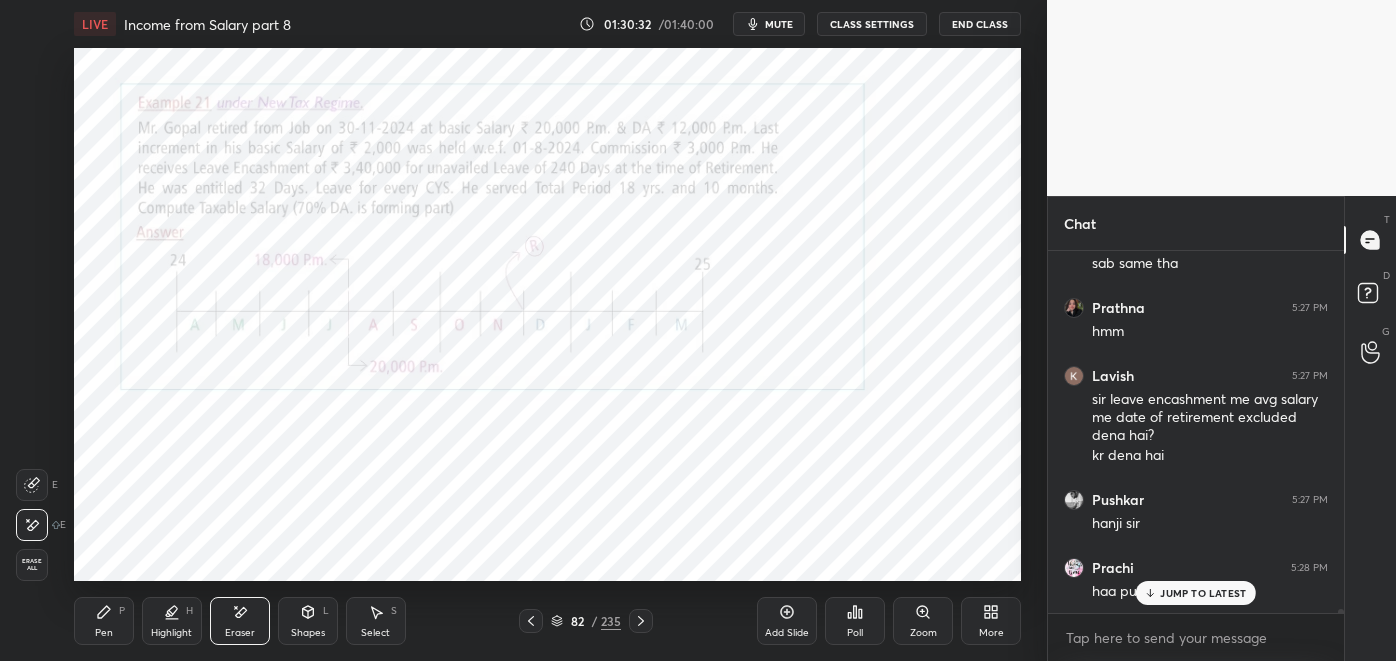 click 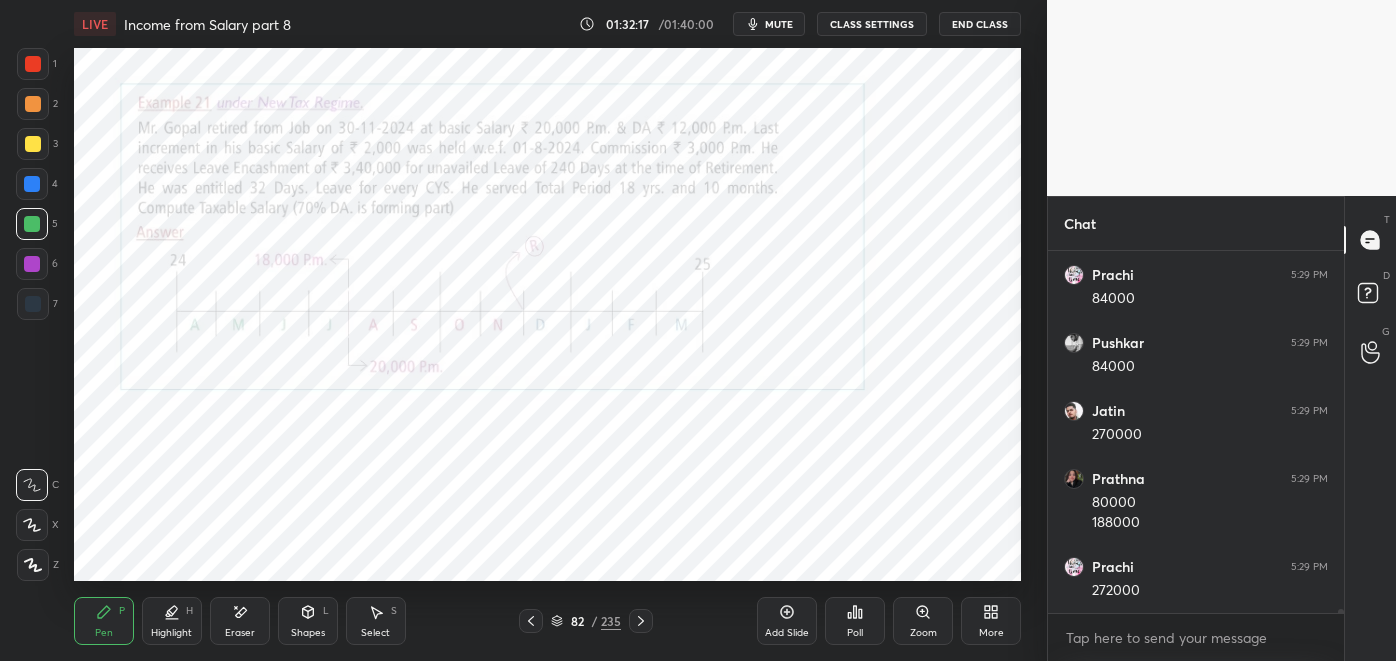 scroll, scrollTop: 30717, scrollLeft: 0, axis: vertical 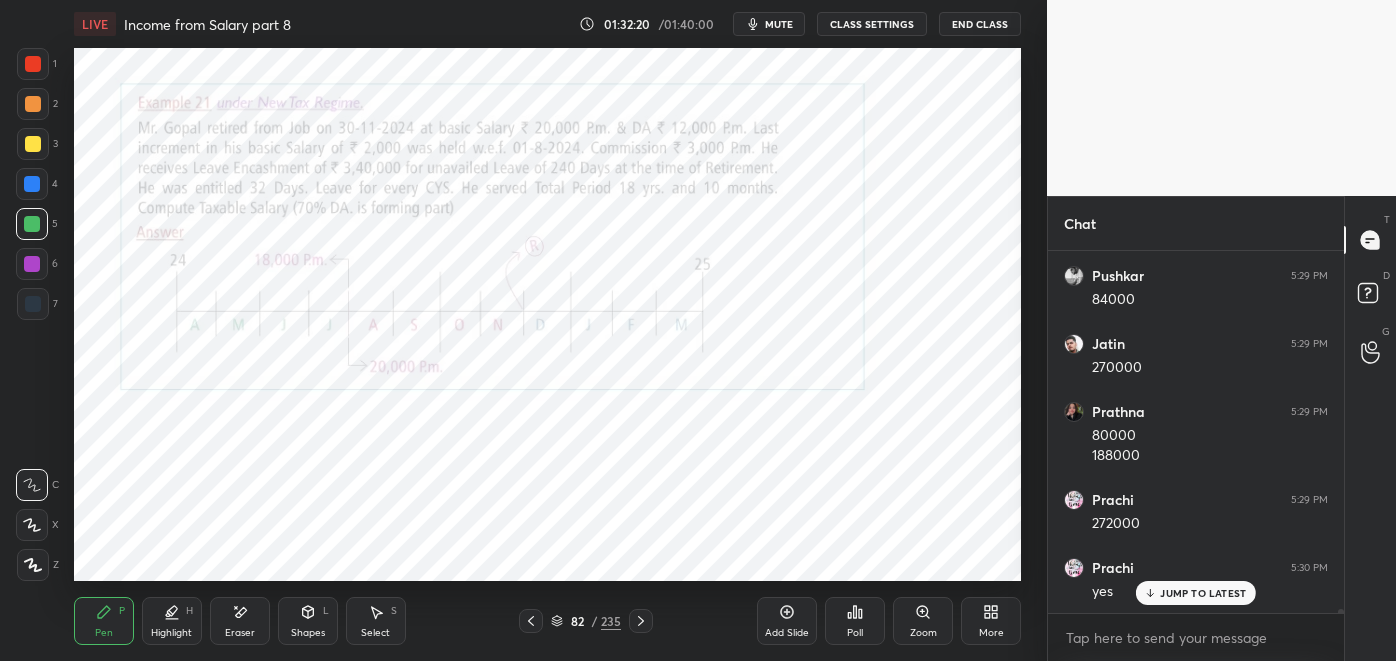 click 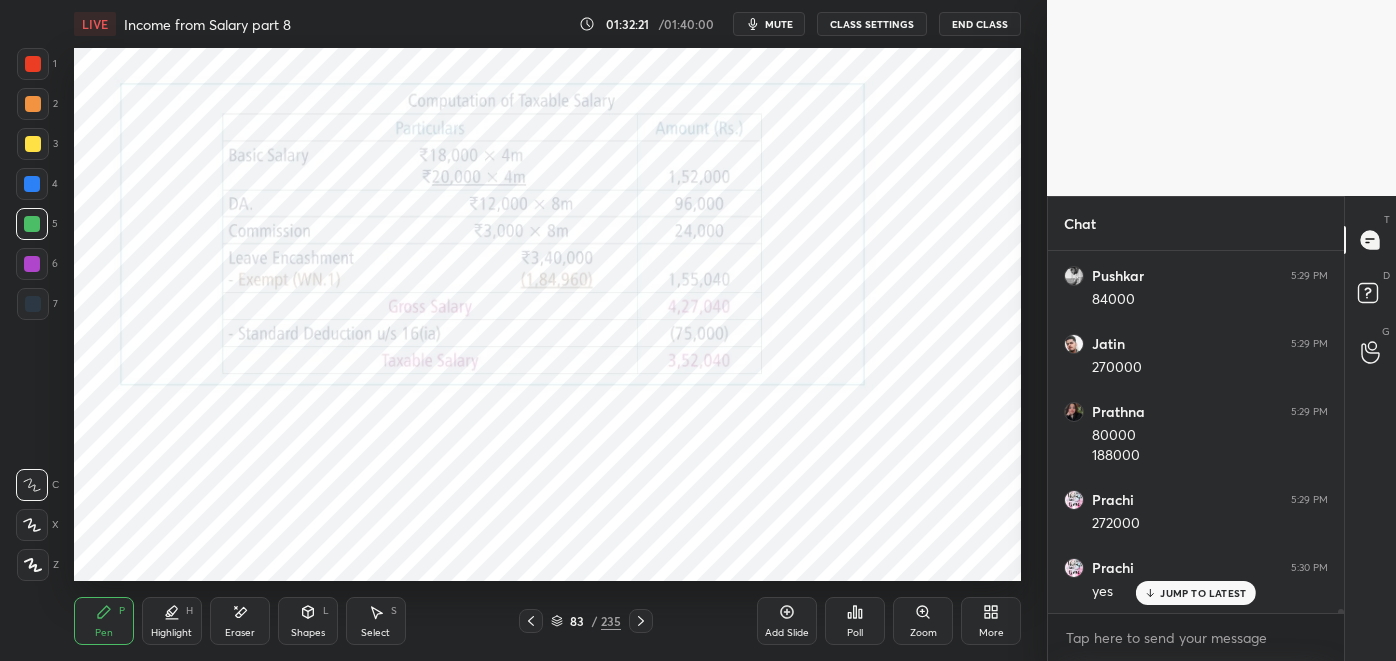 click 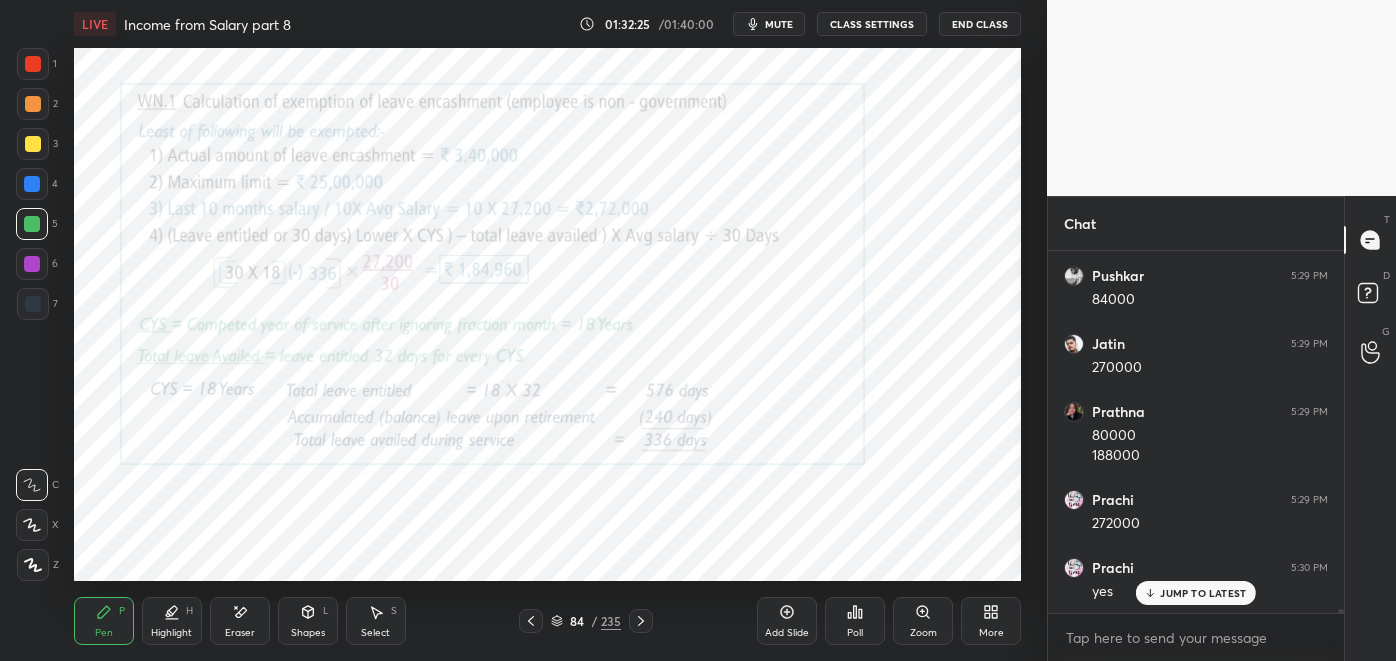 click 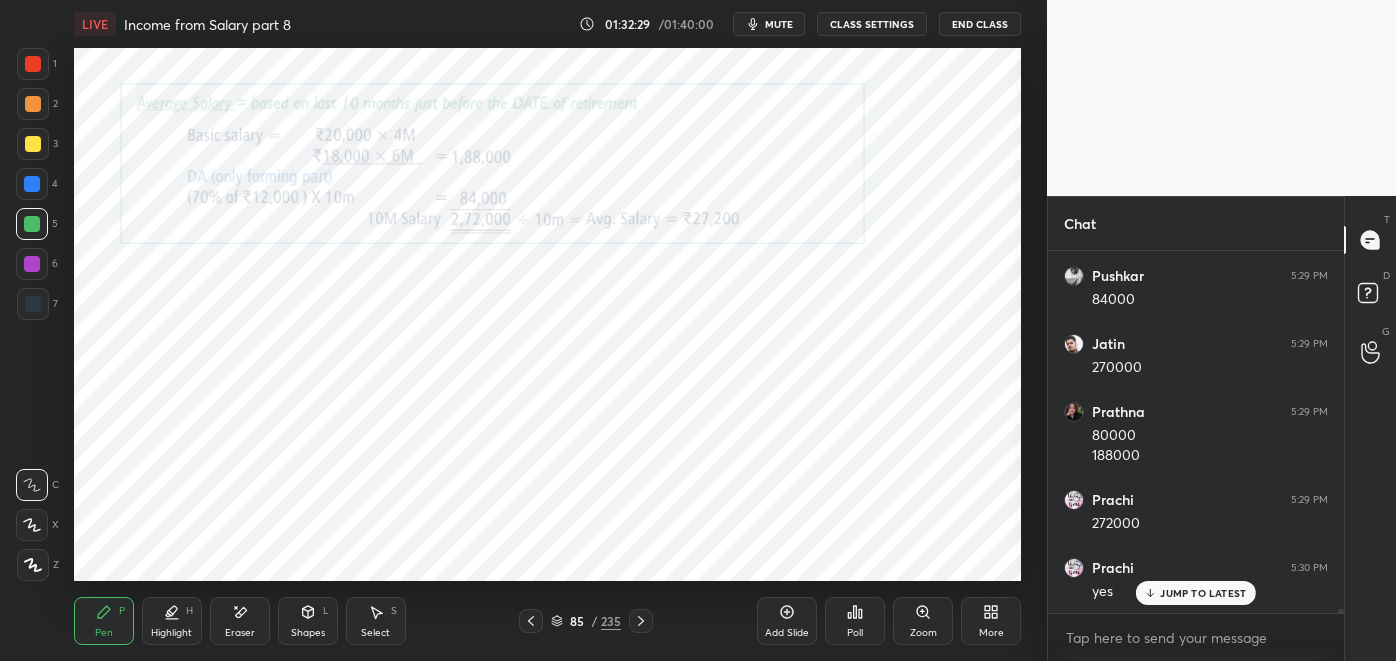 click 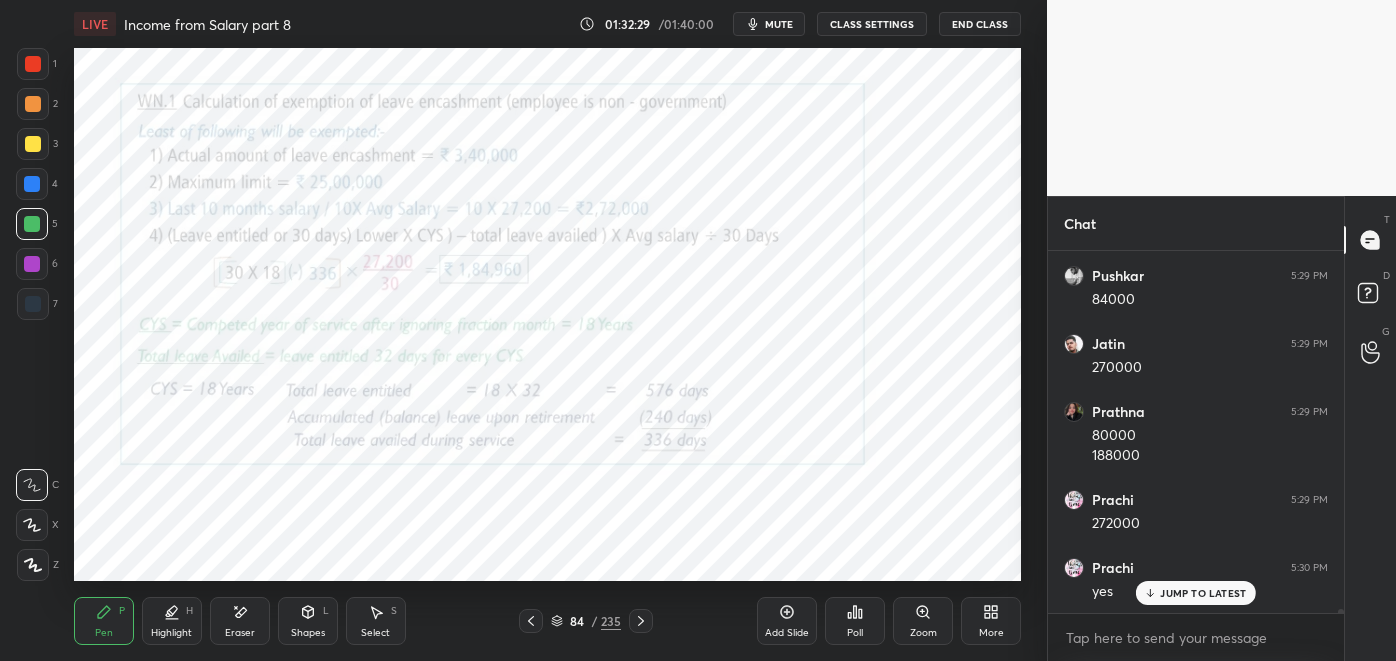 click 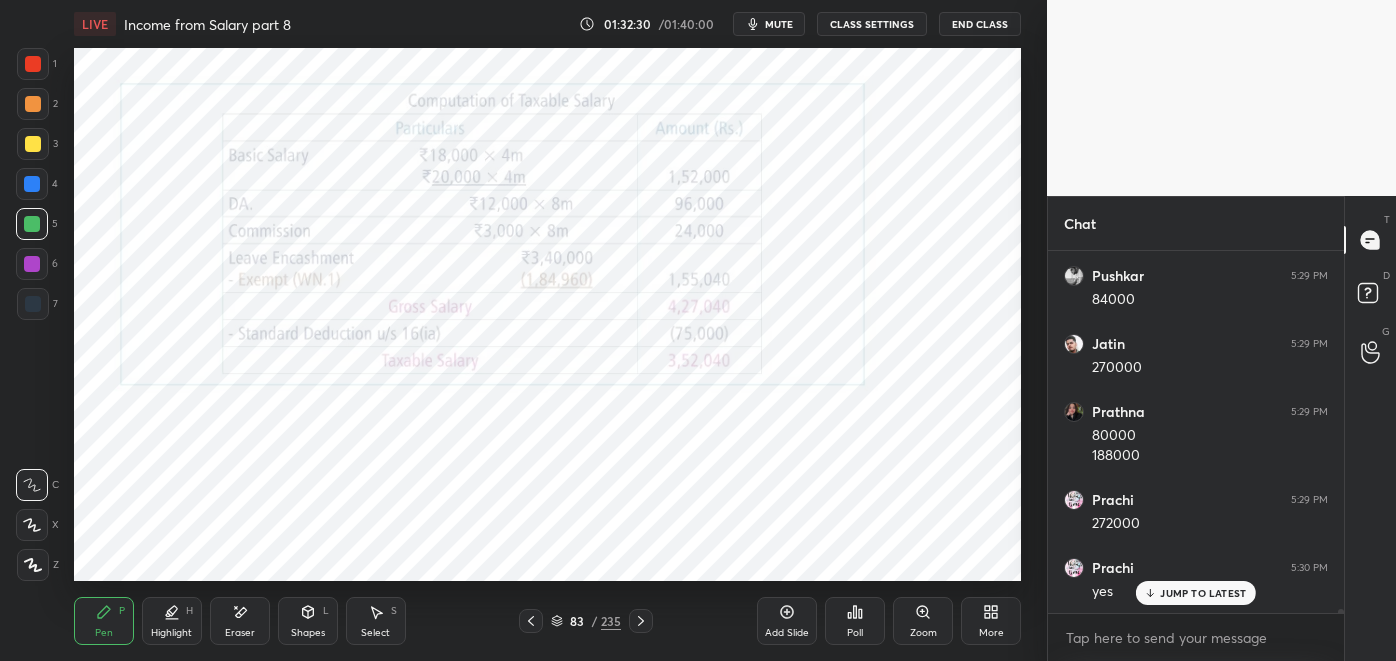 click at bounding box center [531, 621] 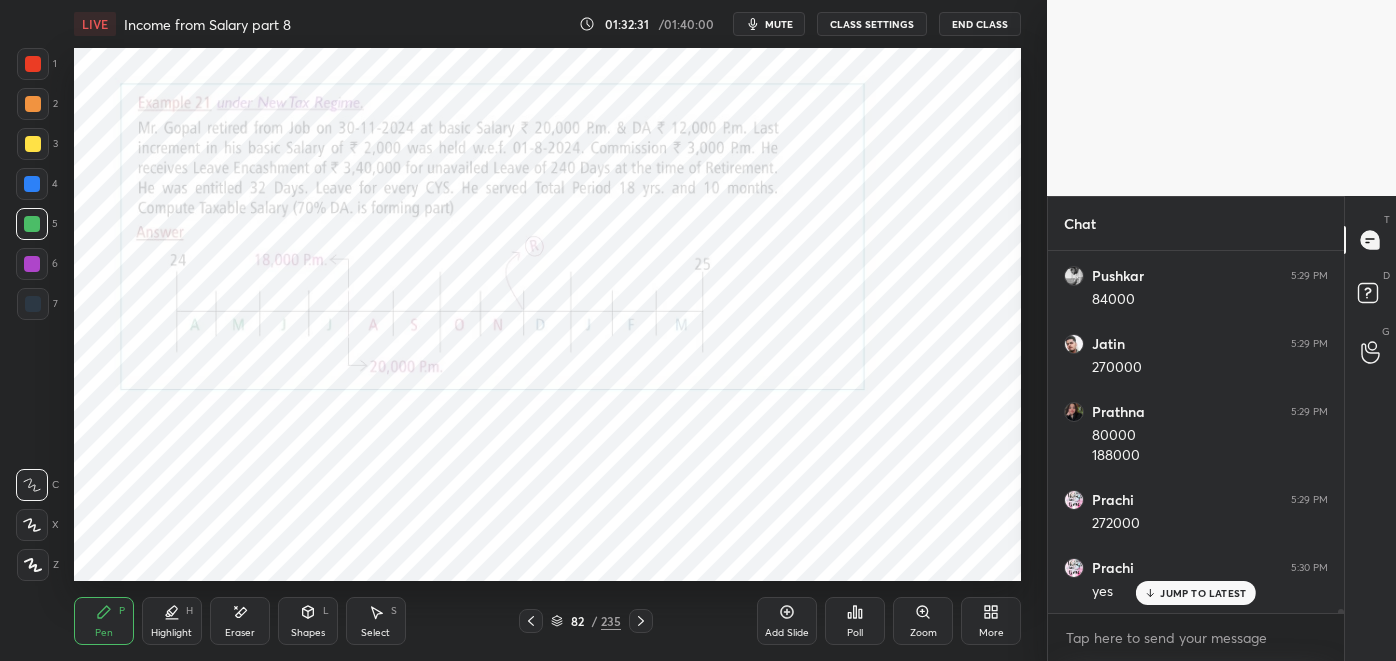click 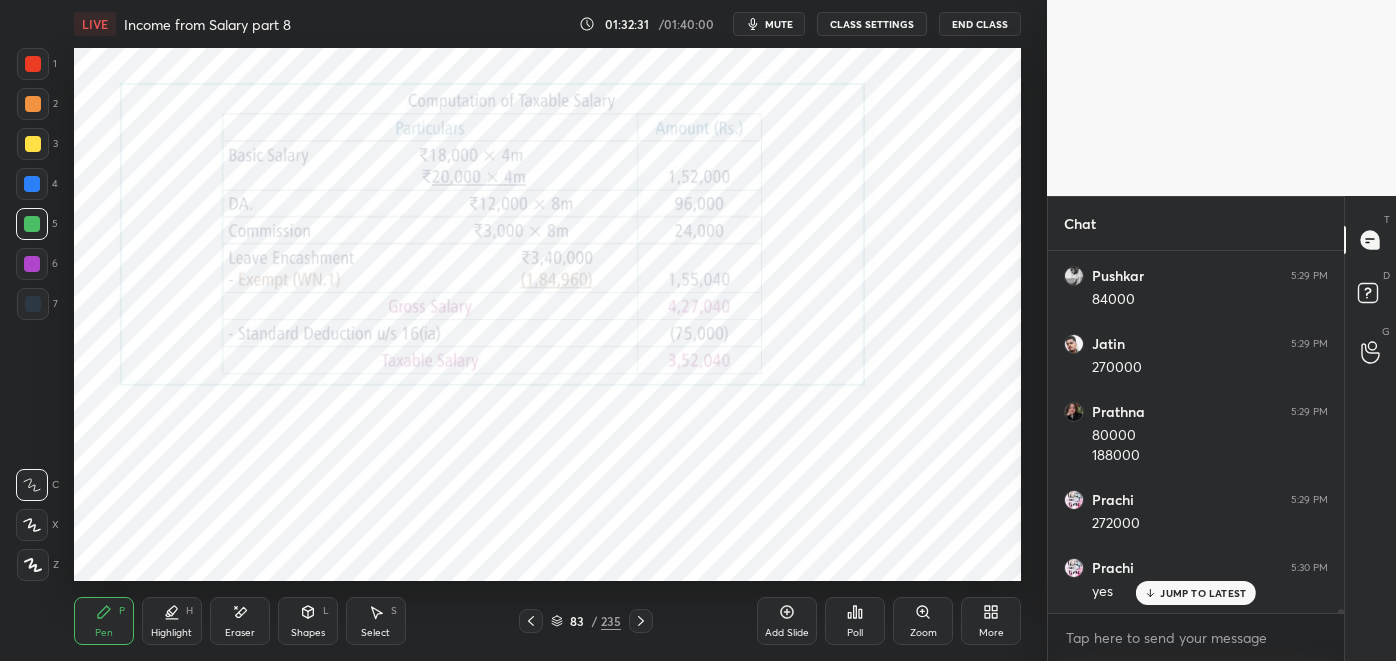 click 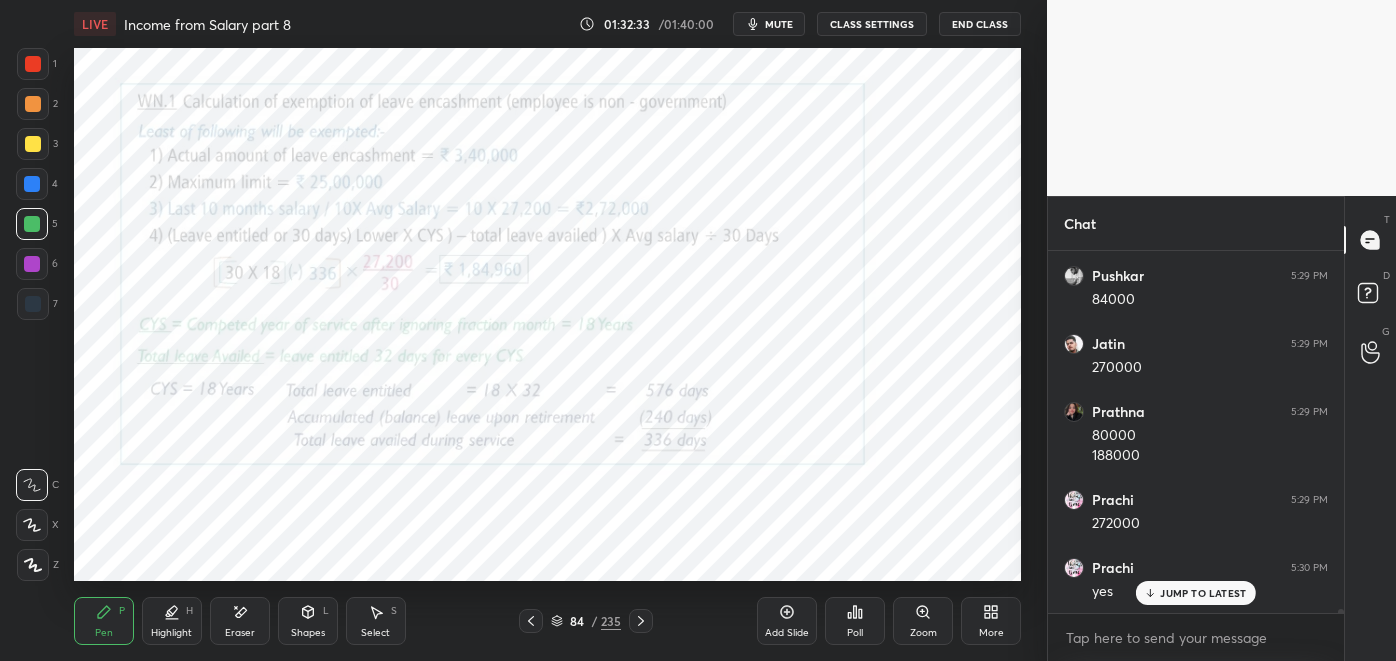 click at bounding box center [641, 621] 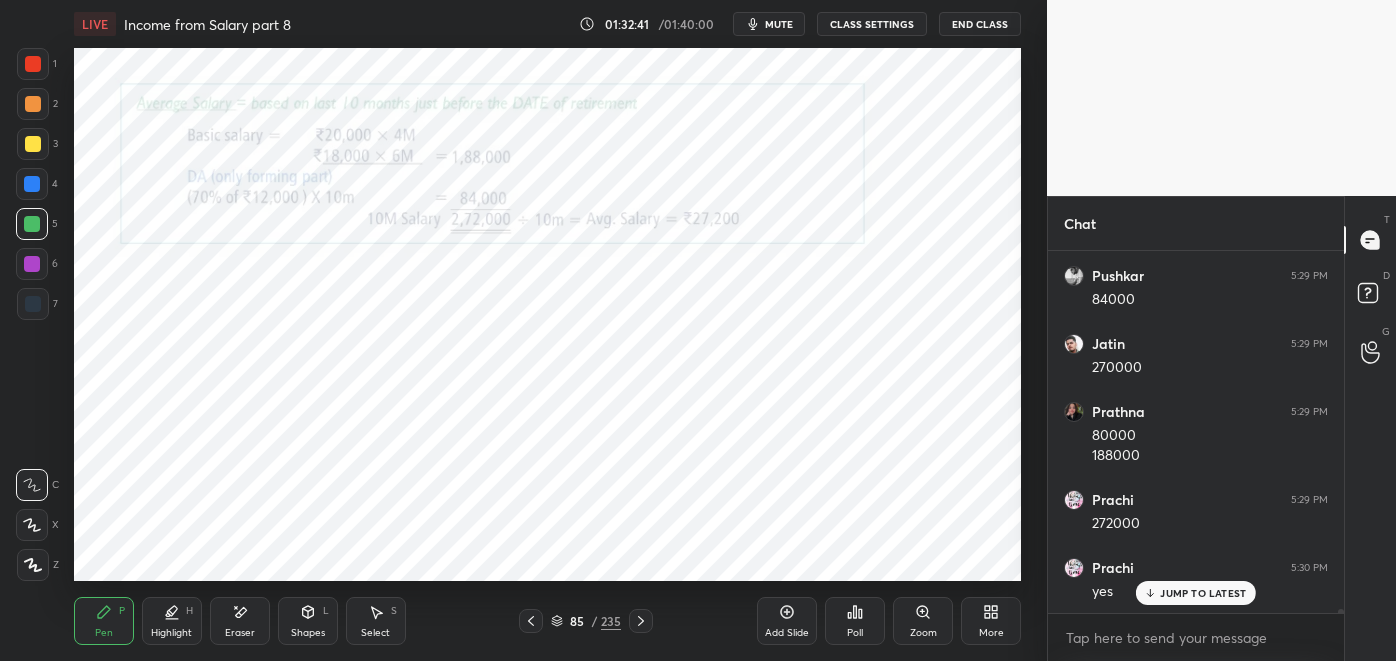 click 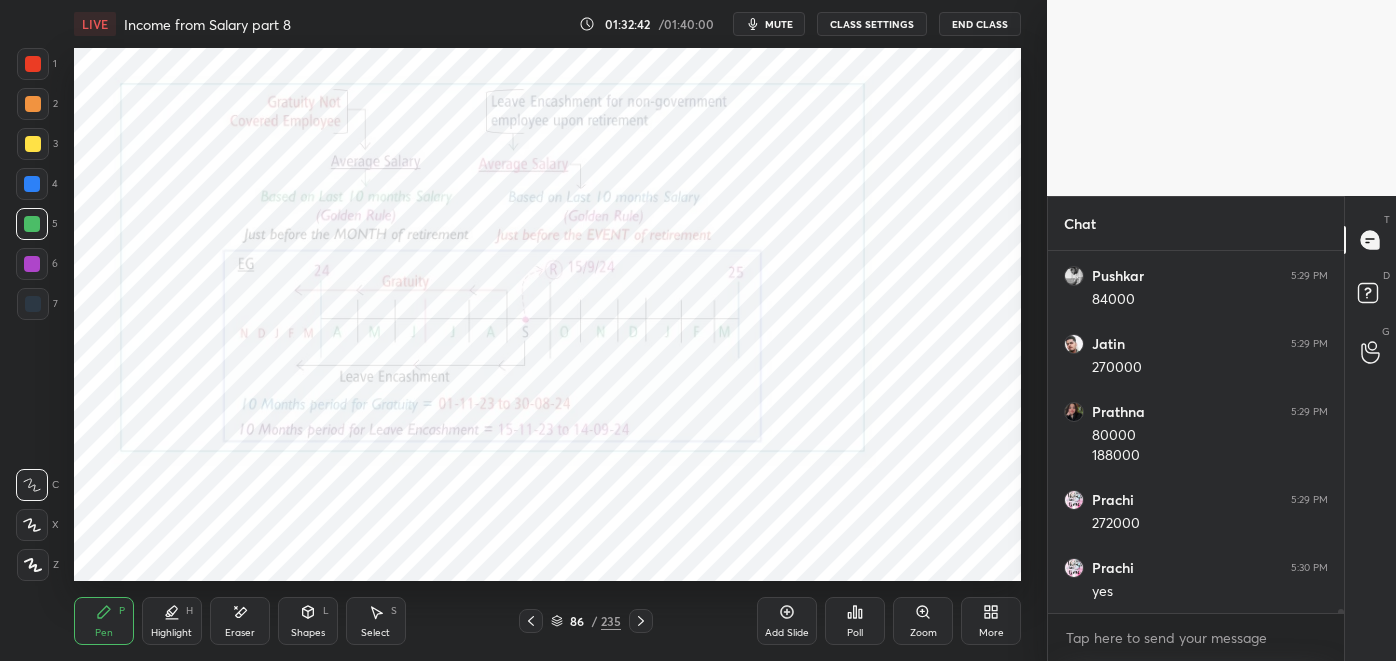 scroll, scrollTop: 30786, scrollLeft: 0, axis: vertical 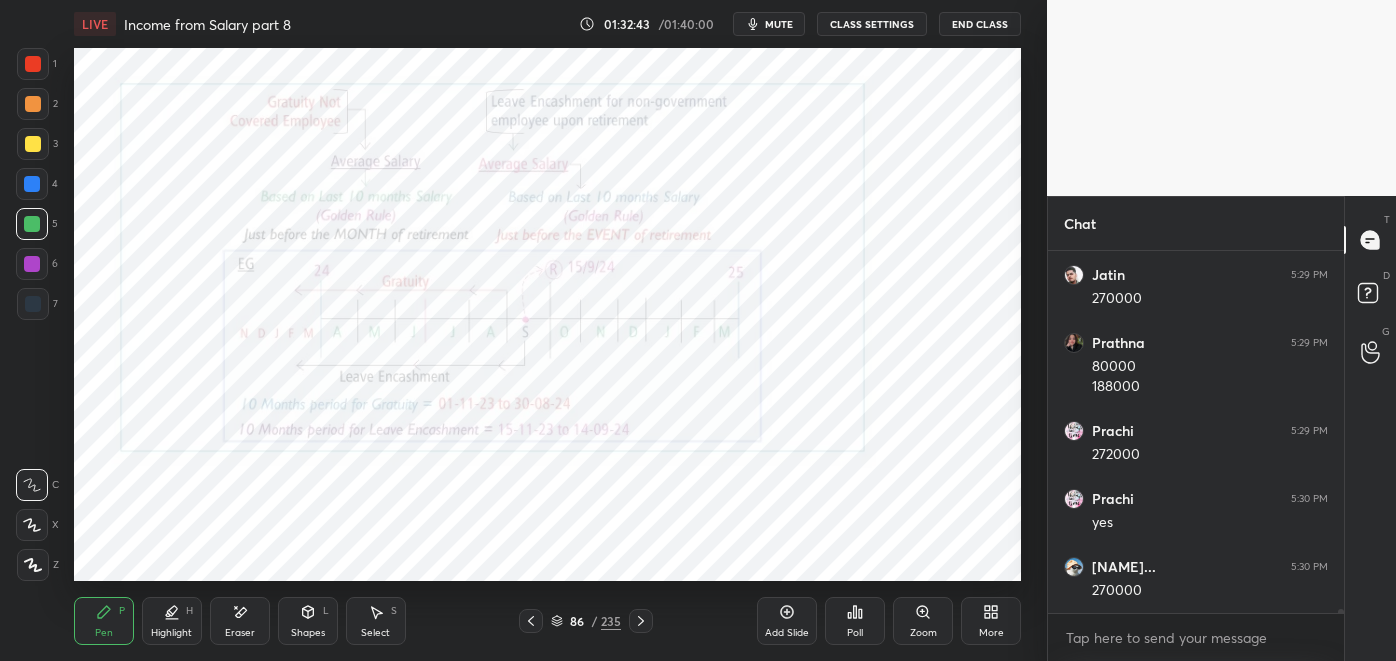 click 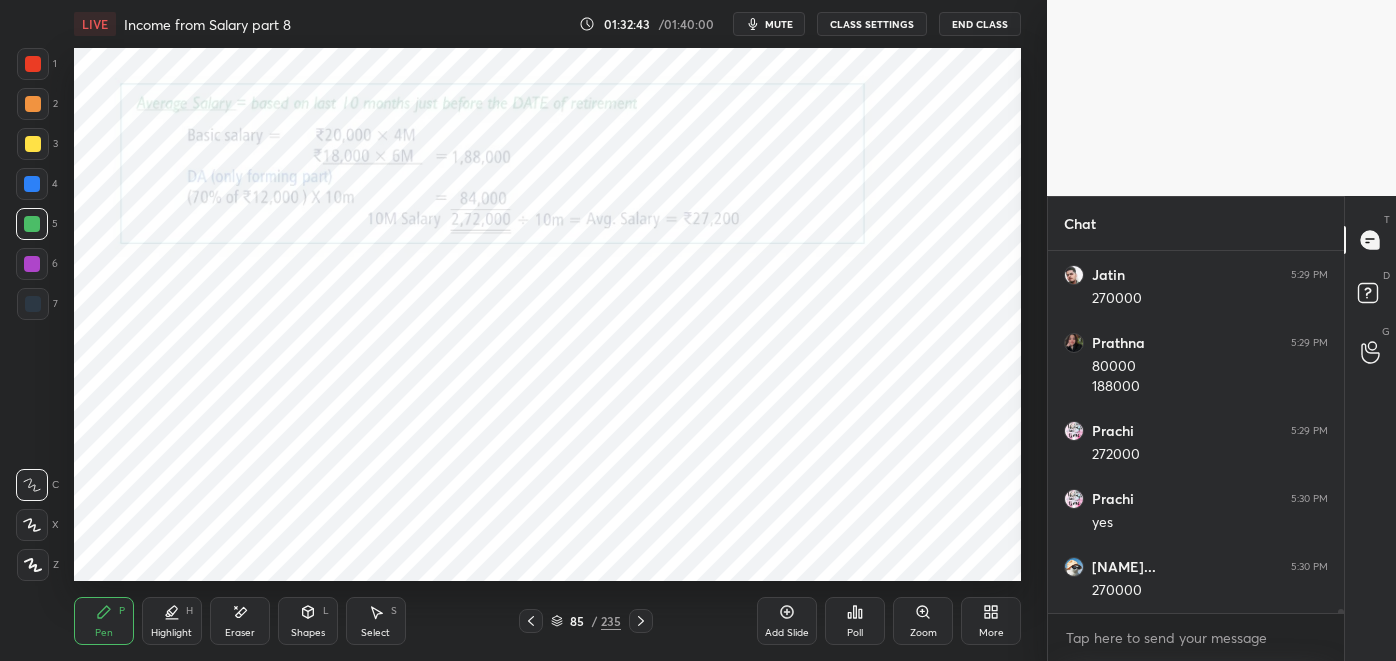 click 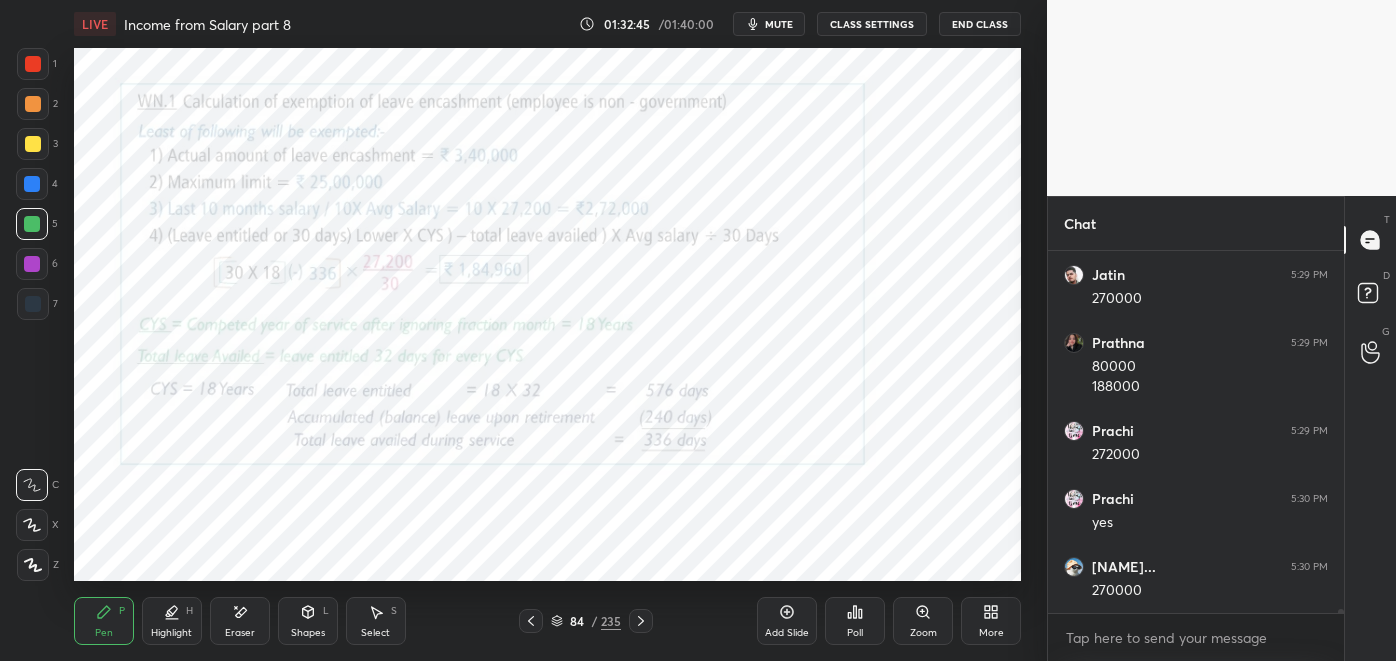 scroll, scrollTop: 30805, scrollLeft: 0, axis: vertical 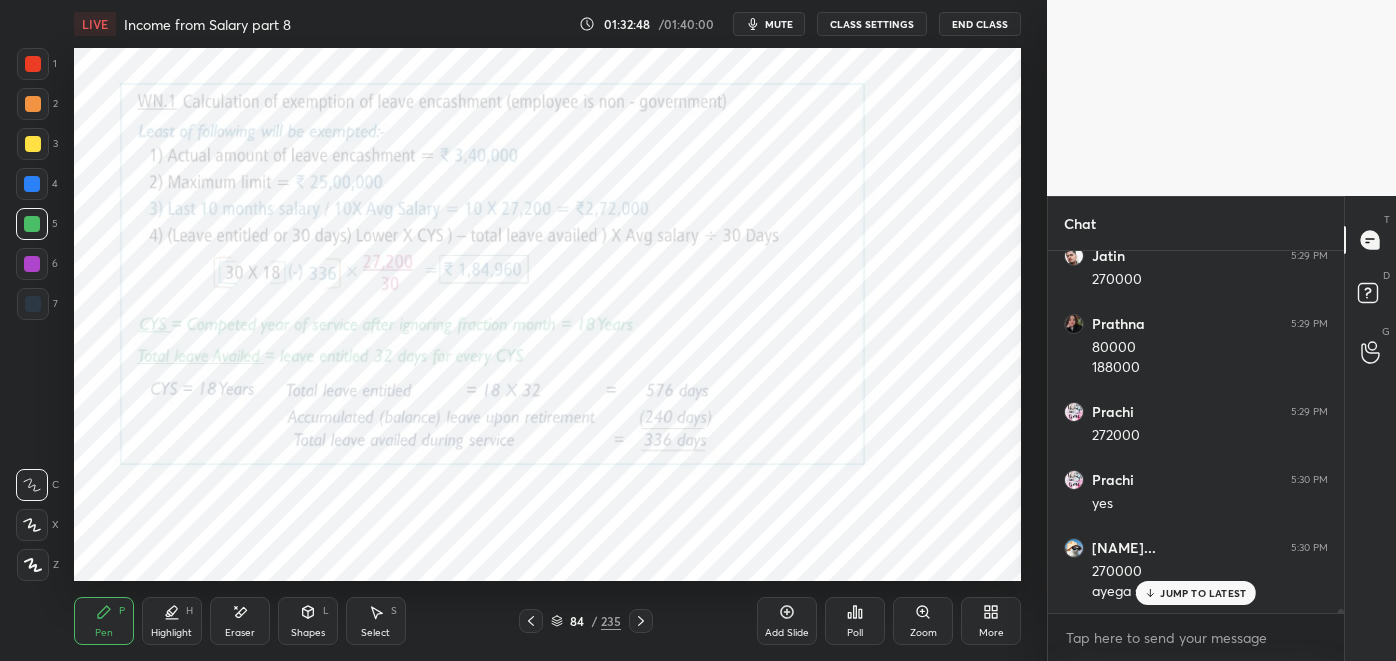 click 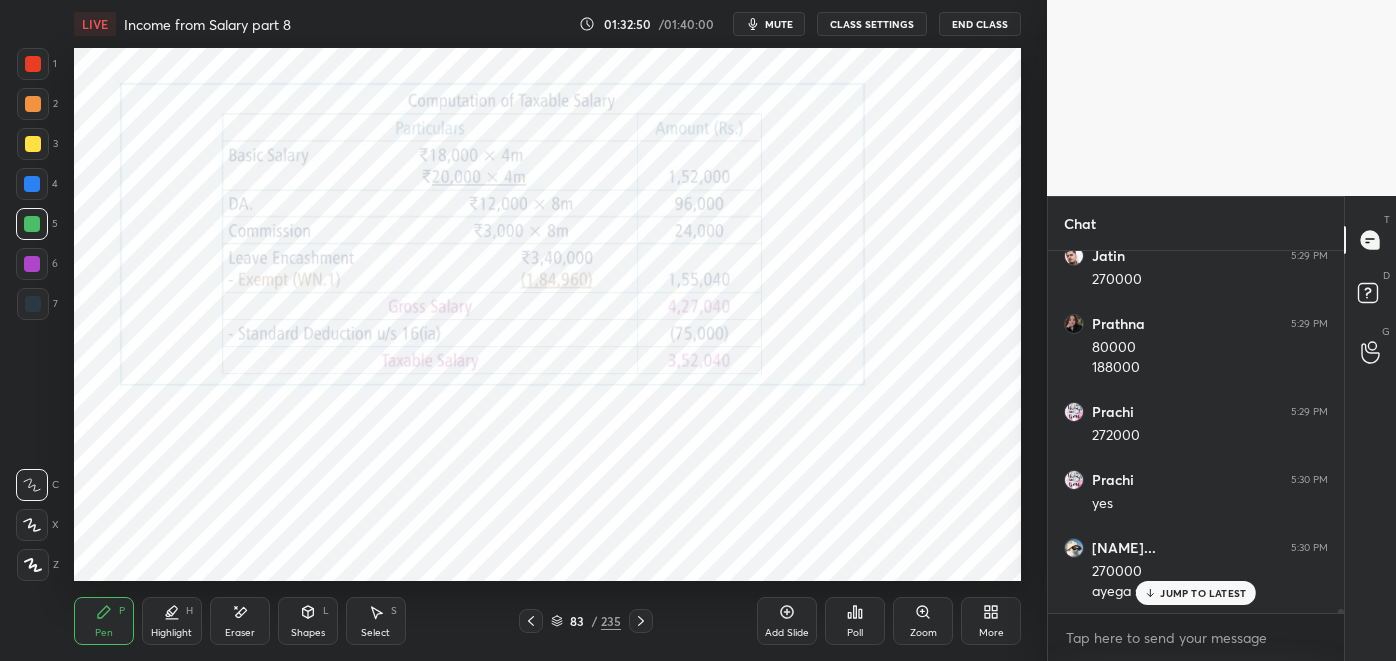 click 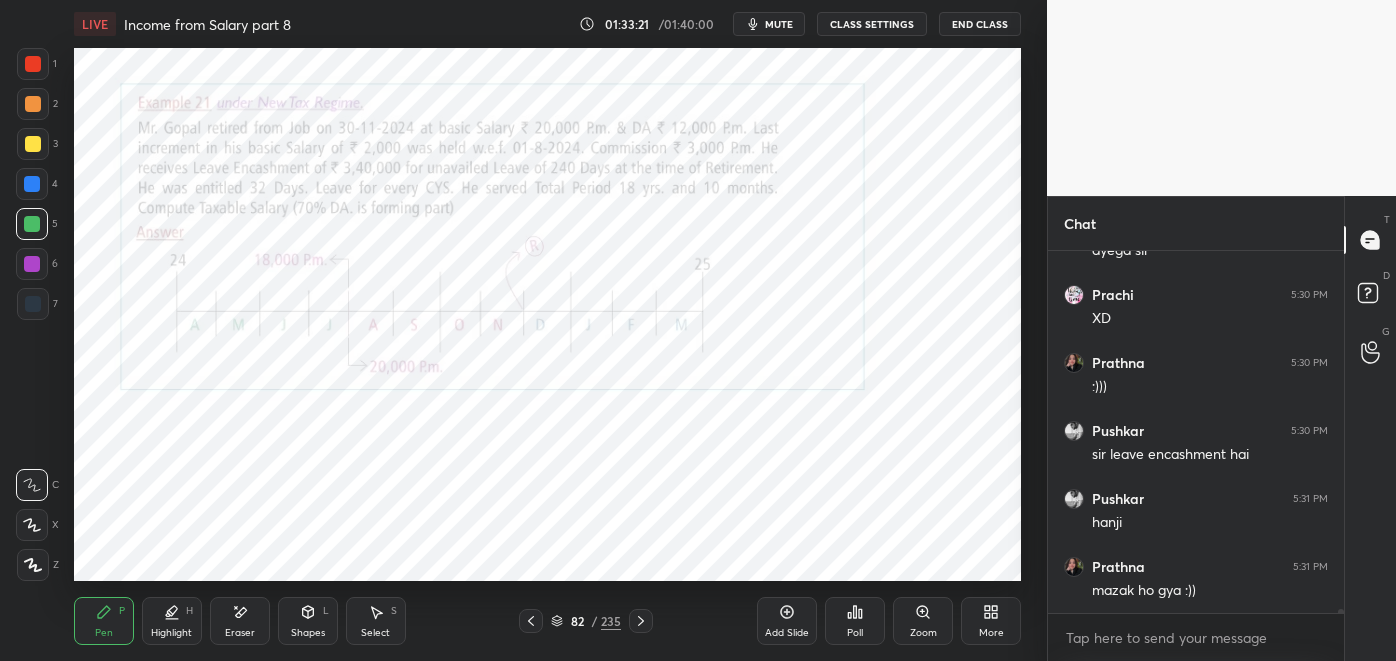 scroll, scrollTop: 31213, scrollLeft: 0, axis: vertical 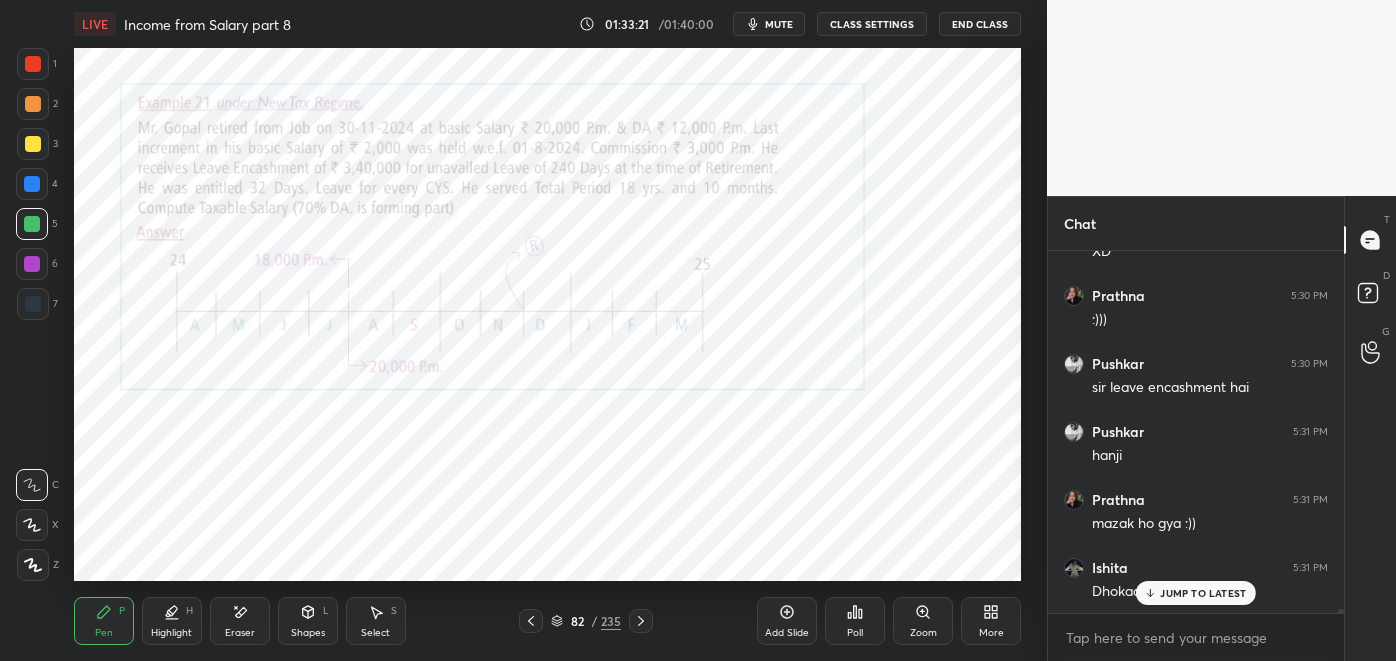 click 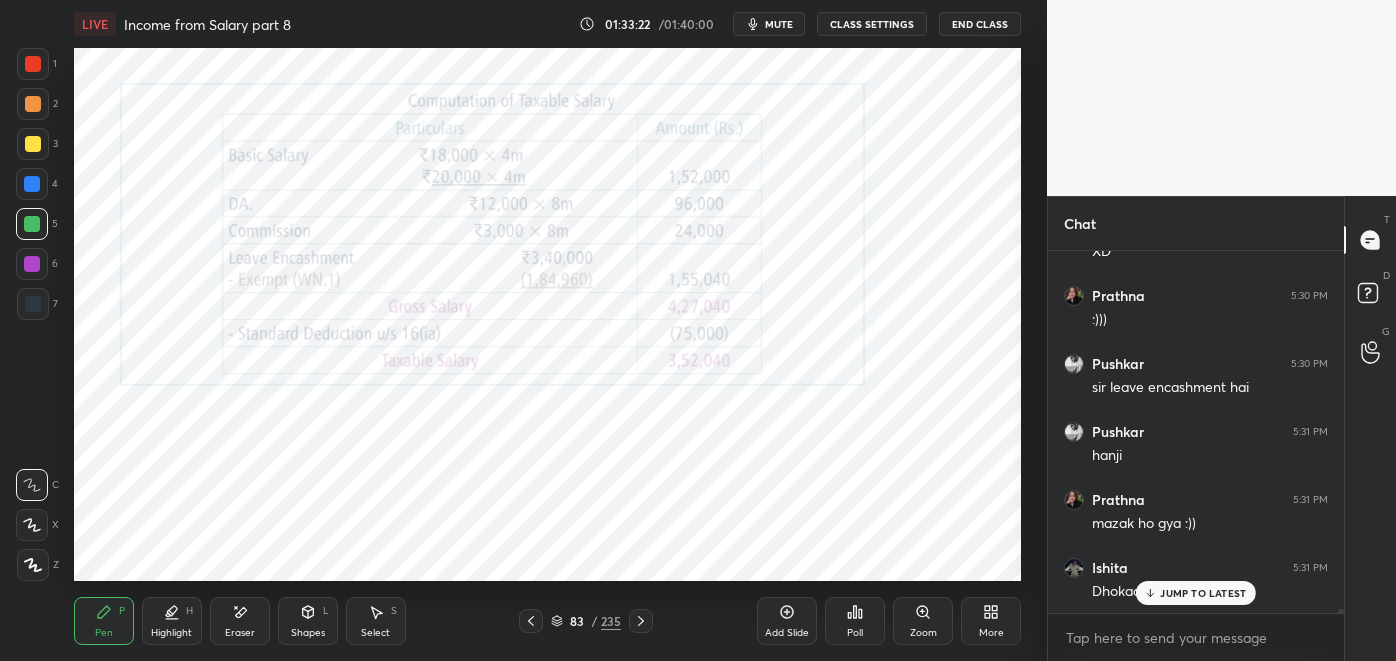 click 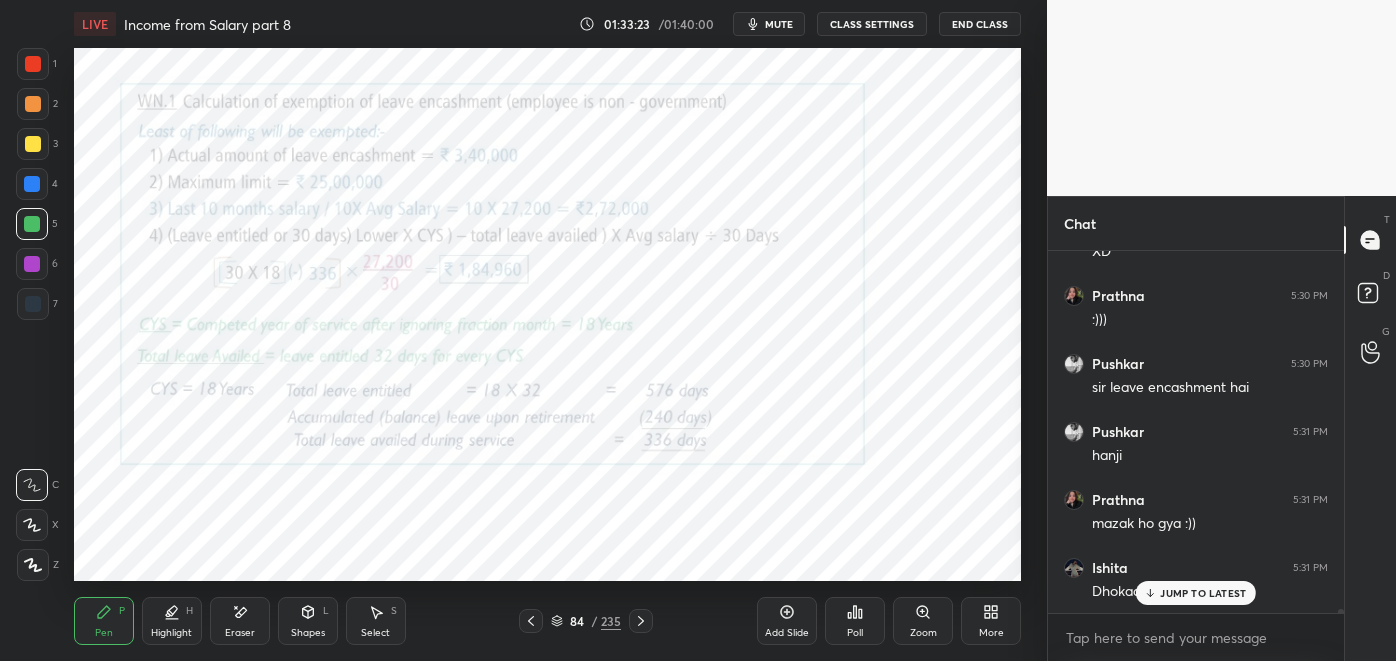 scroll, scrollTop: 31282, scrollLeft: 0, axis: vertical 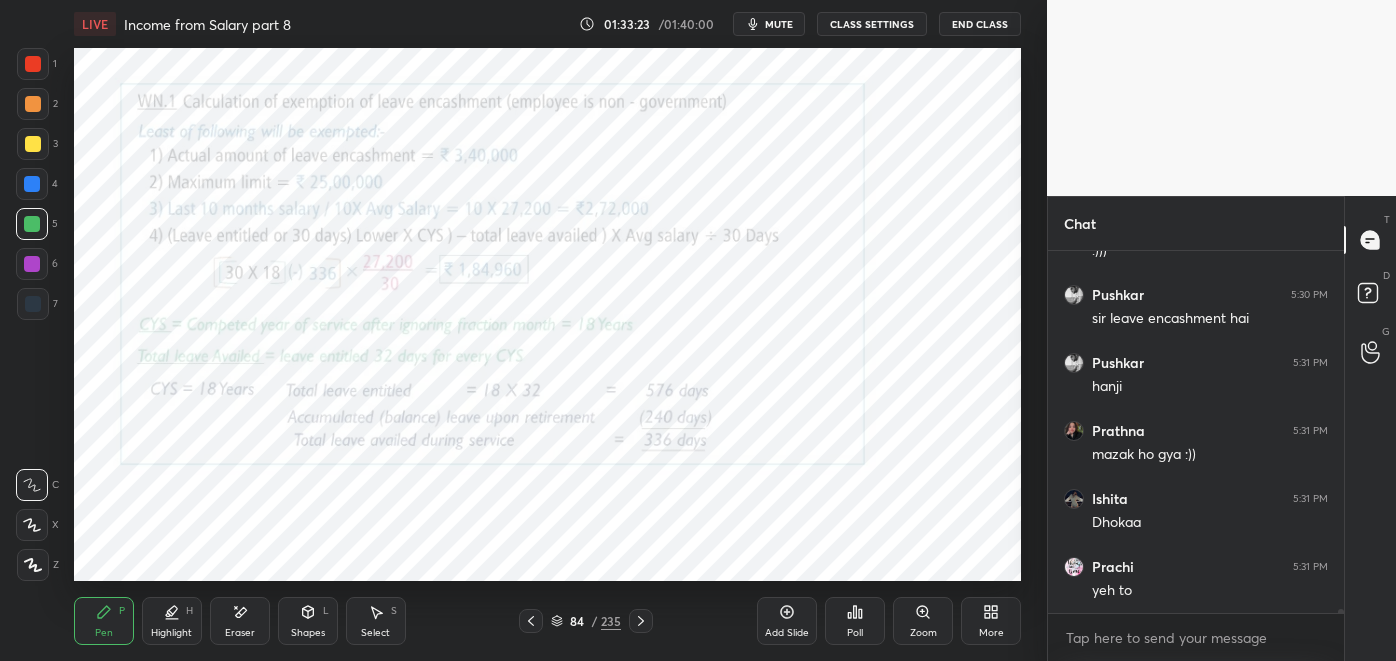 click 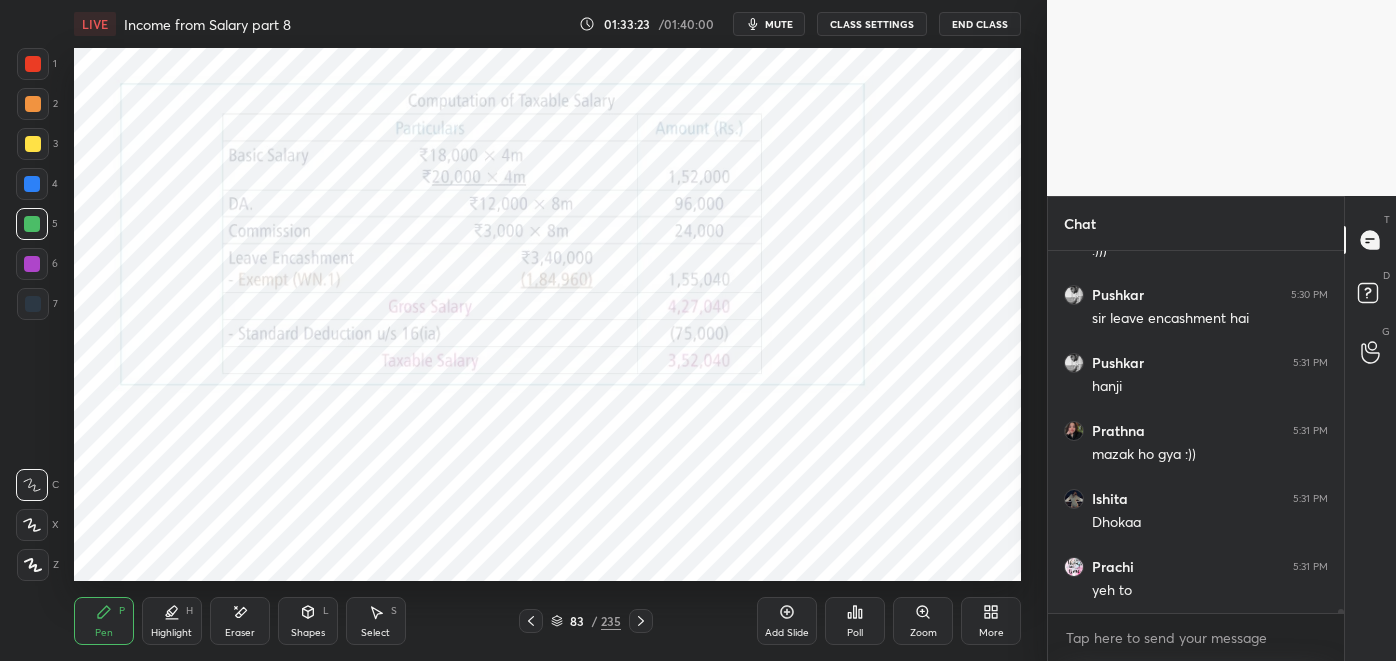 click at bounding box center [531, 621] 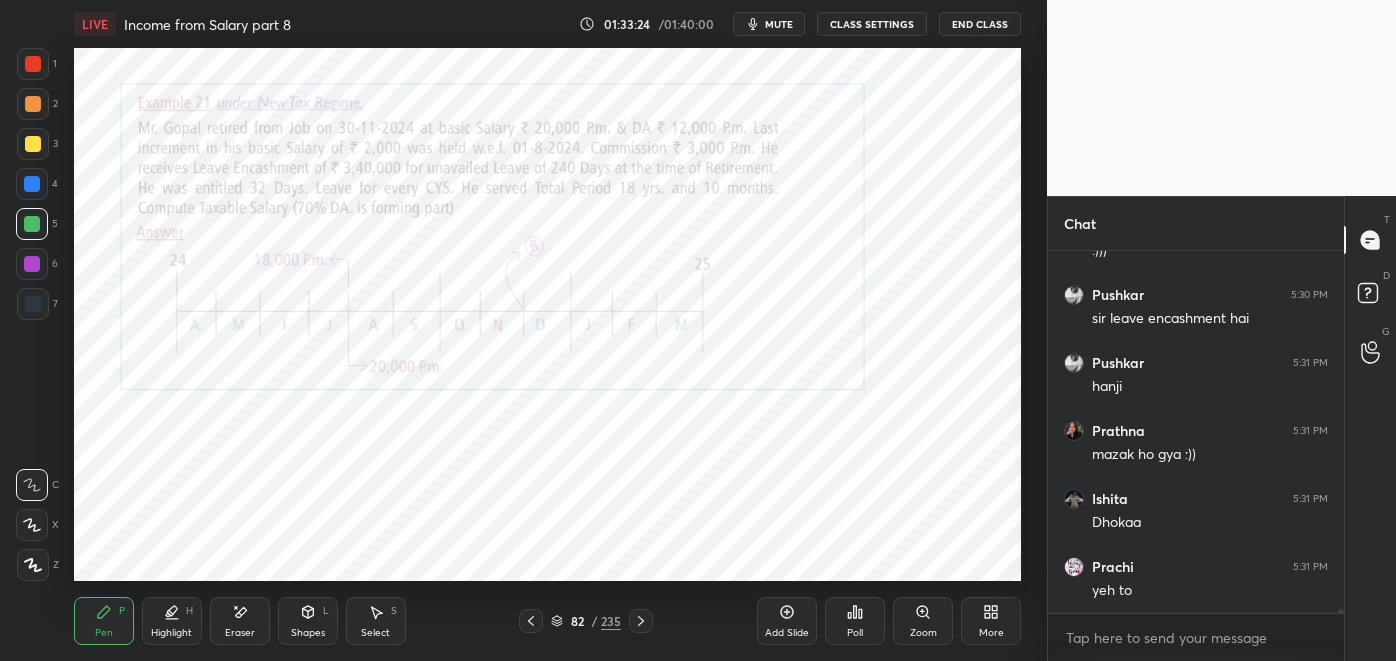 click at bounding box center (641, 621) 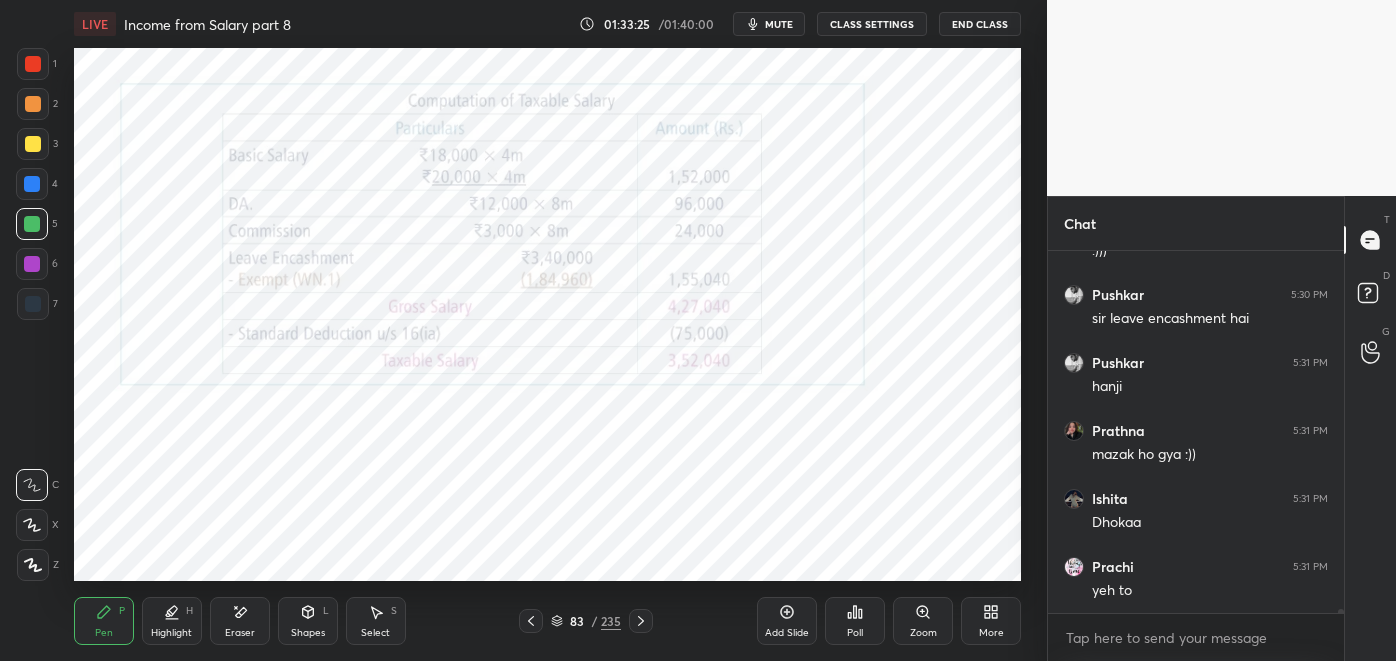 click 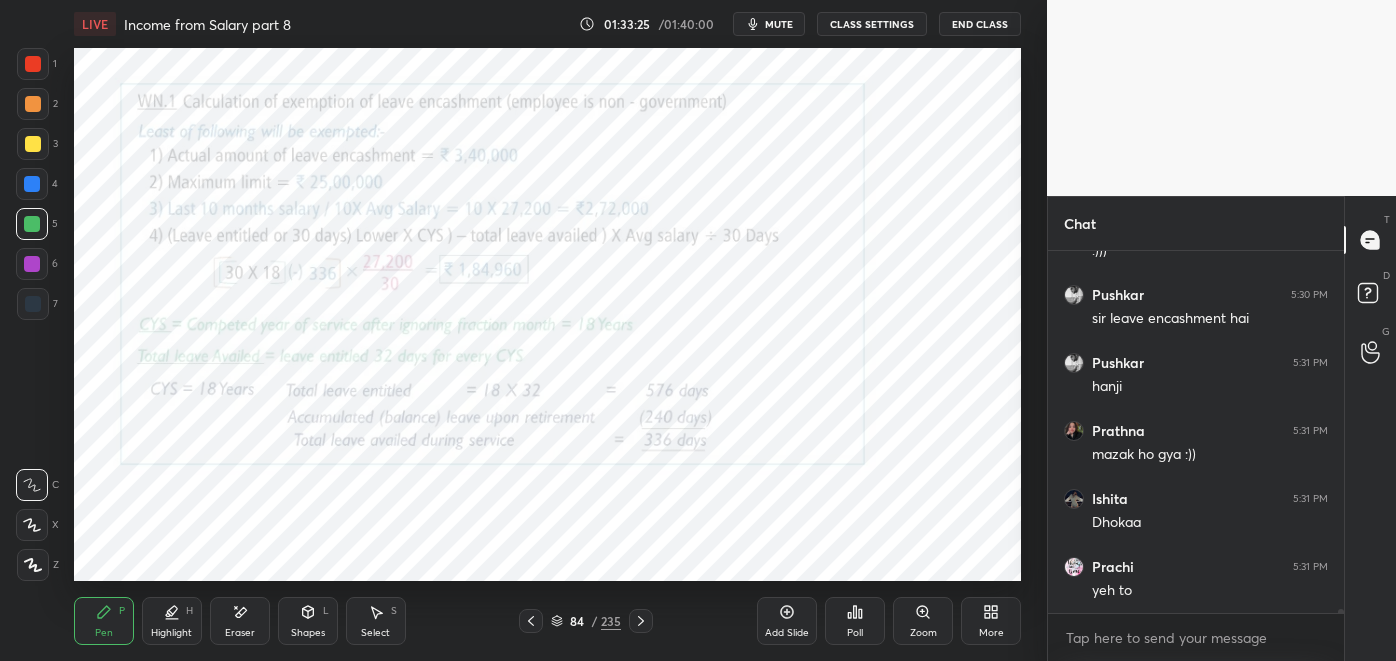 click 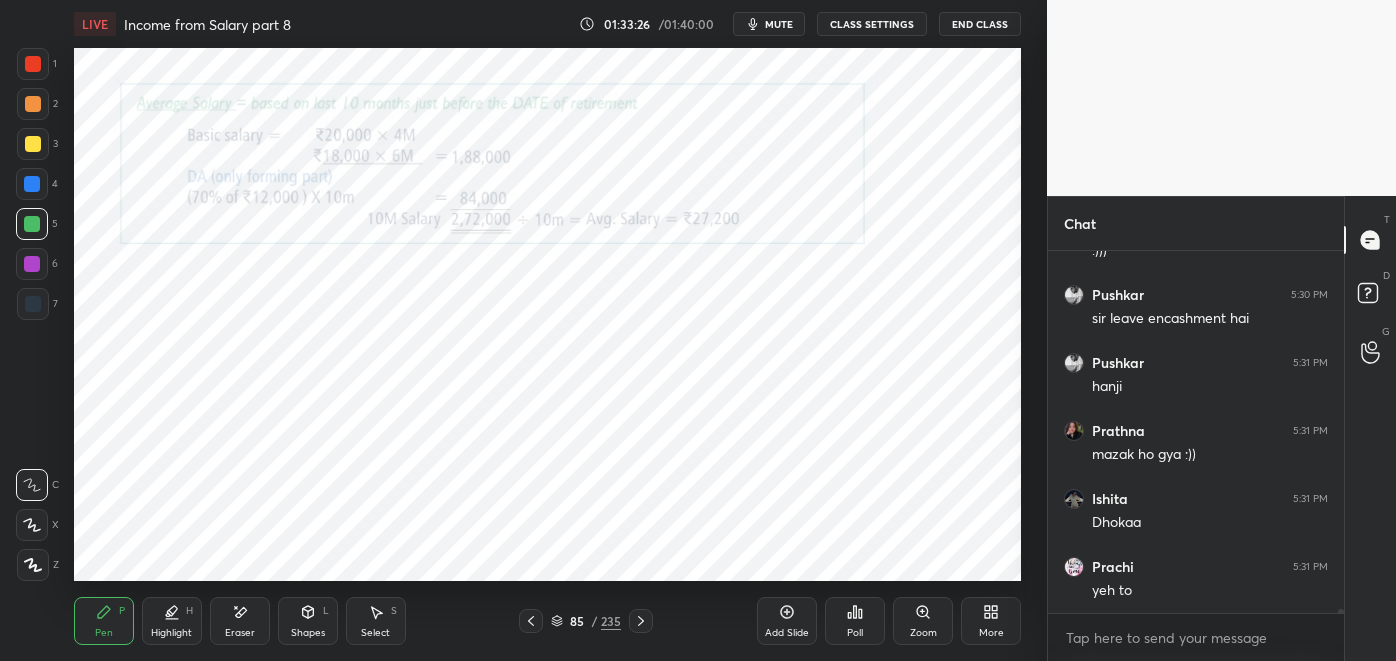 click 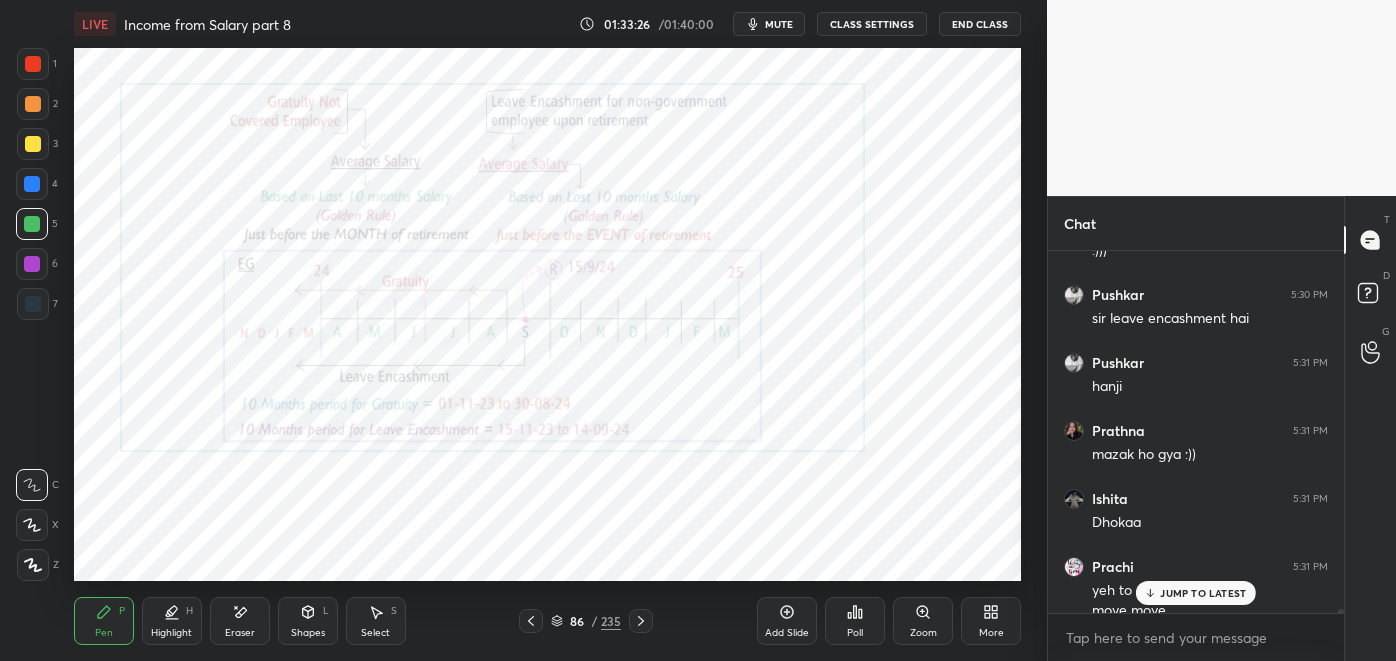 scroll, scrollTop: 31301, scrollLeft: 0, axis: vertical 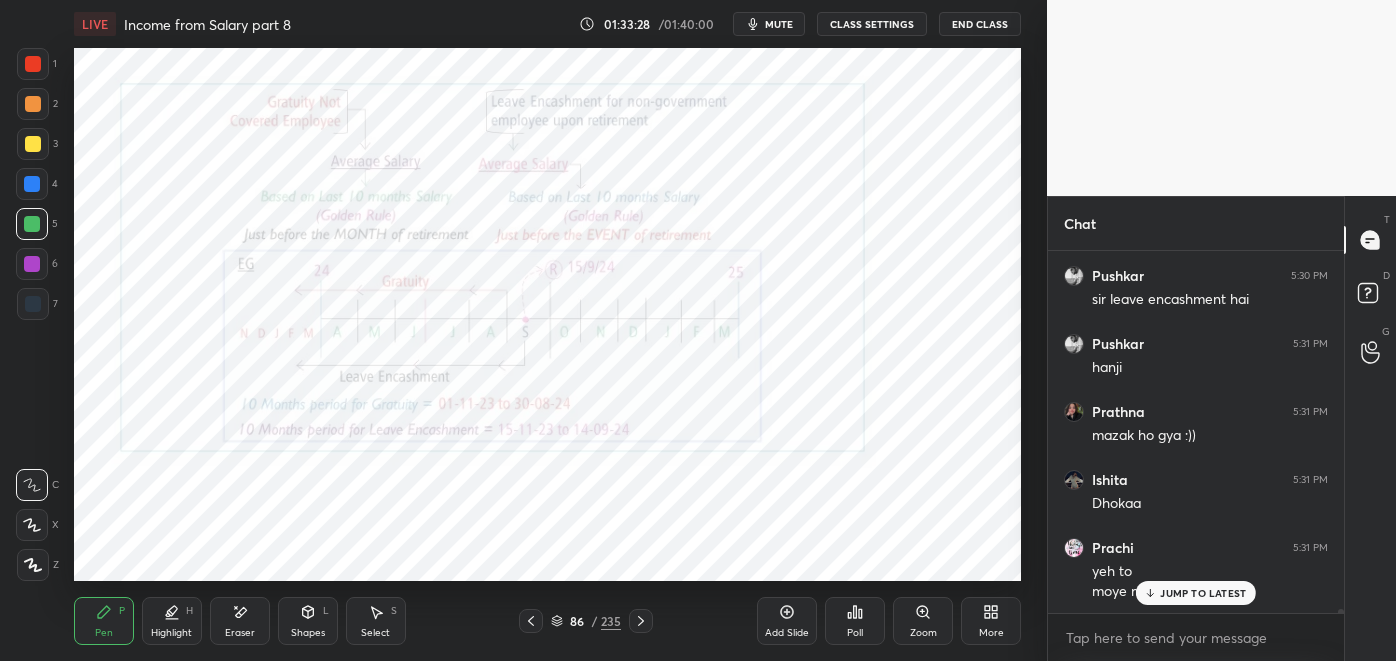click on "Highlight H" at bounding box center (172, 621) 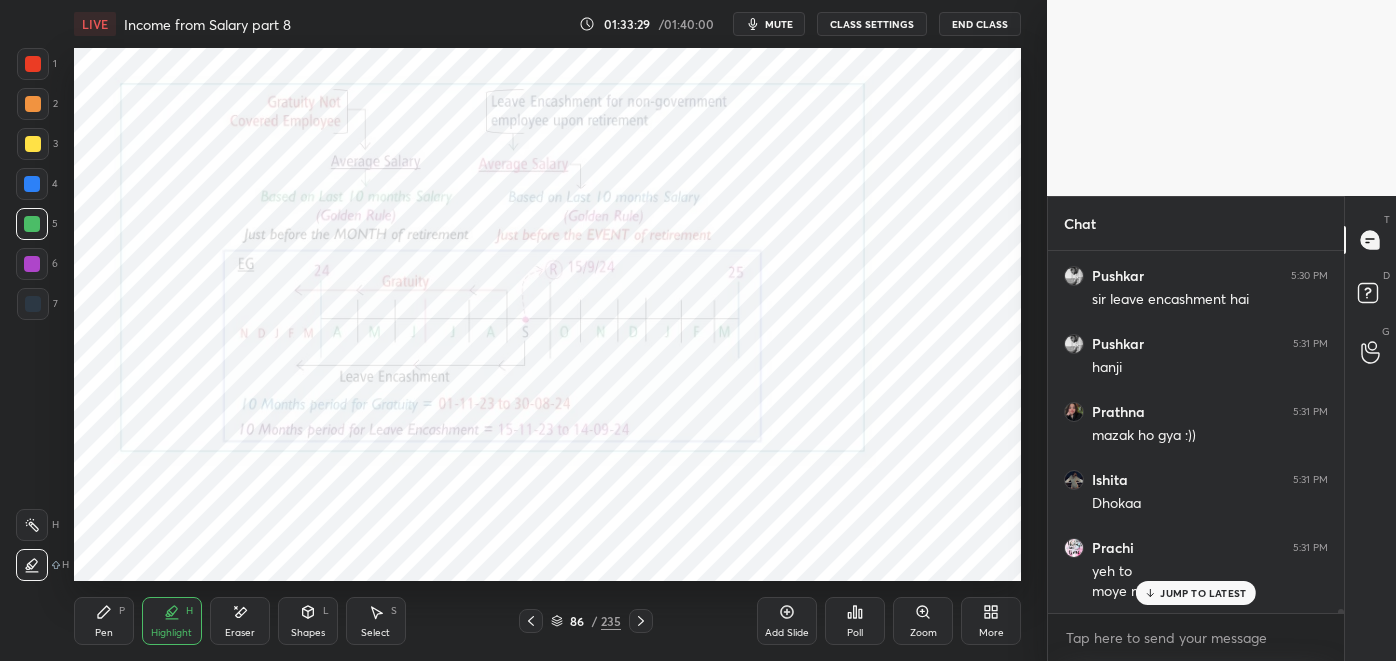click 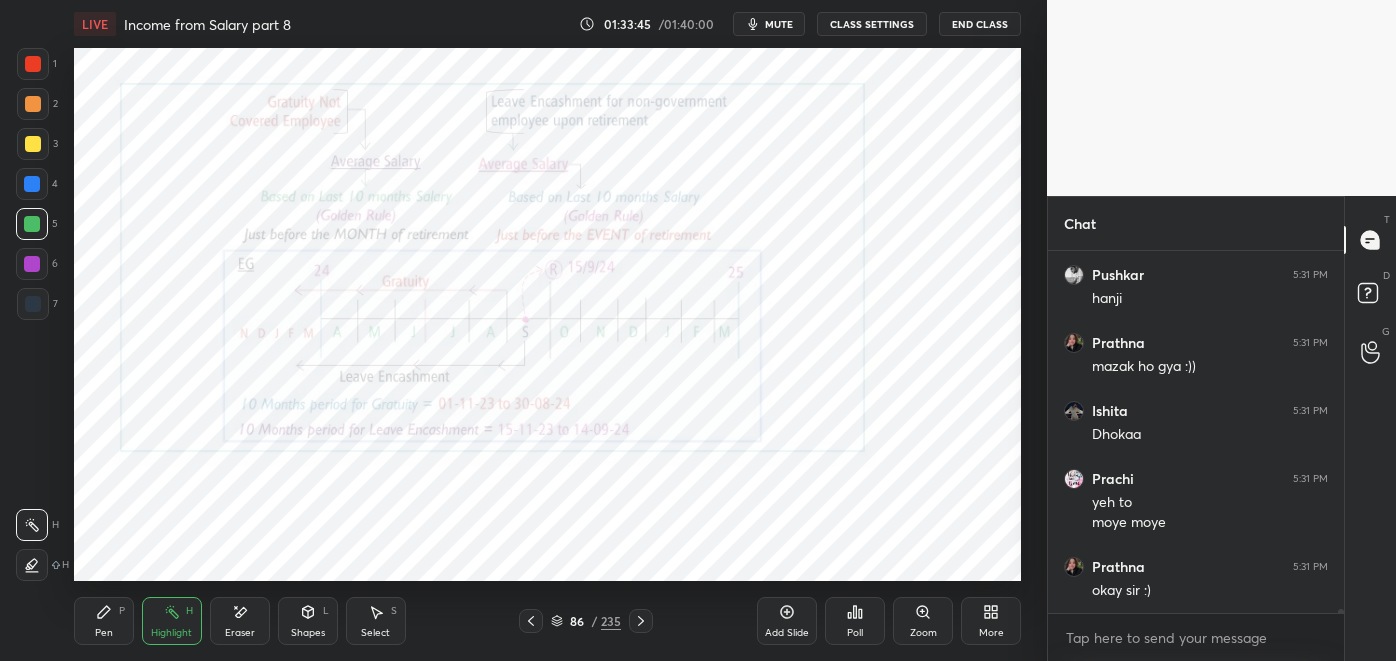 scroll, scrollTop: 31437, scrollLeft: 0, axis: vertical 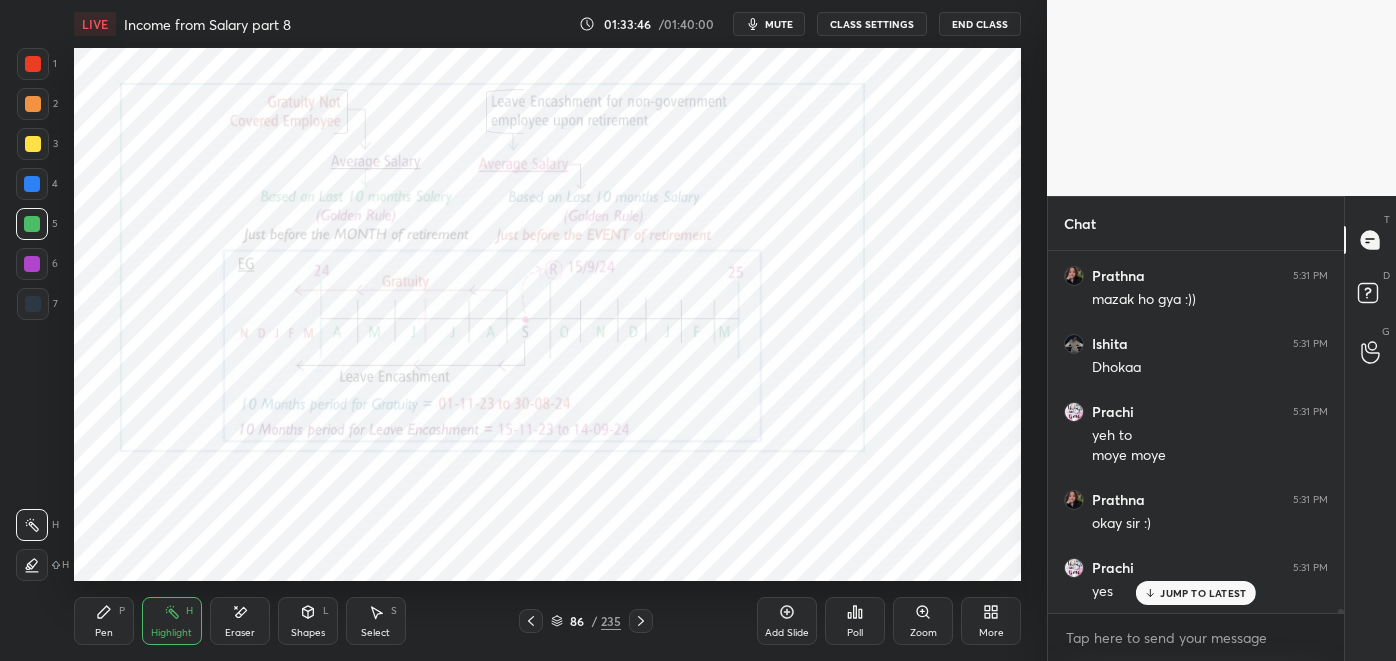 click at bounding box center [641, 621] 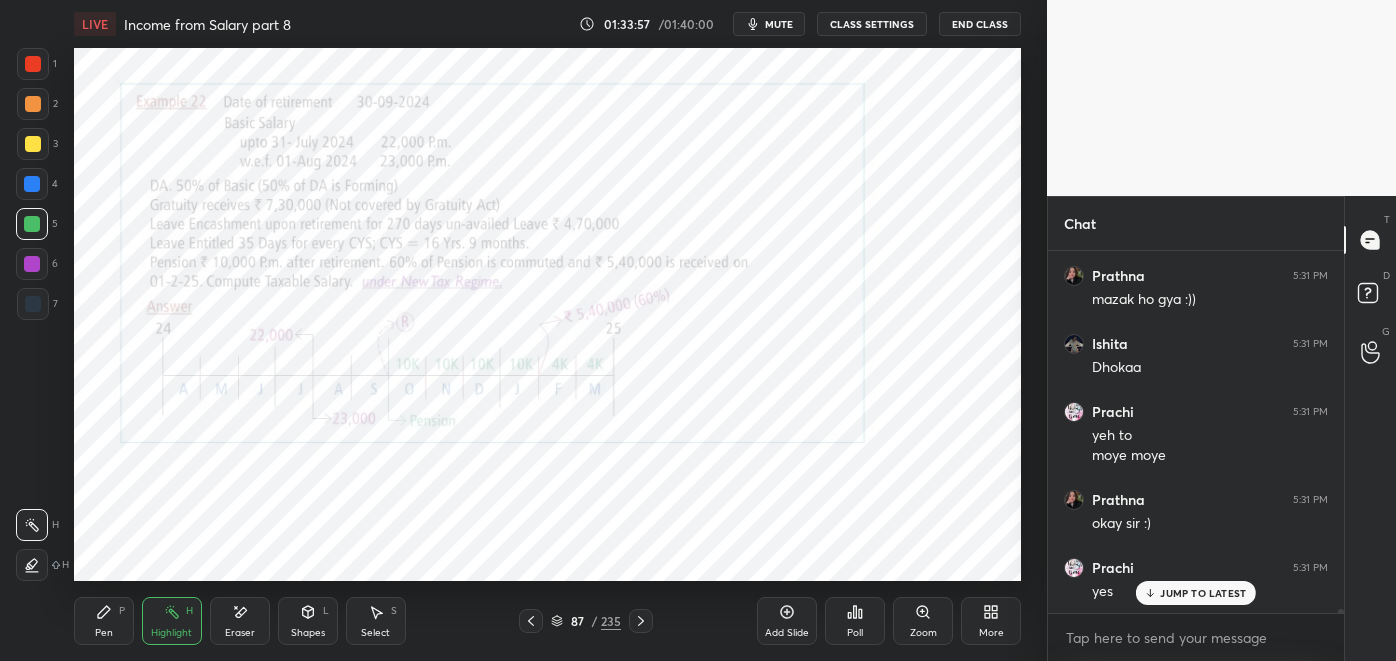 click 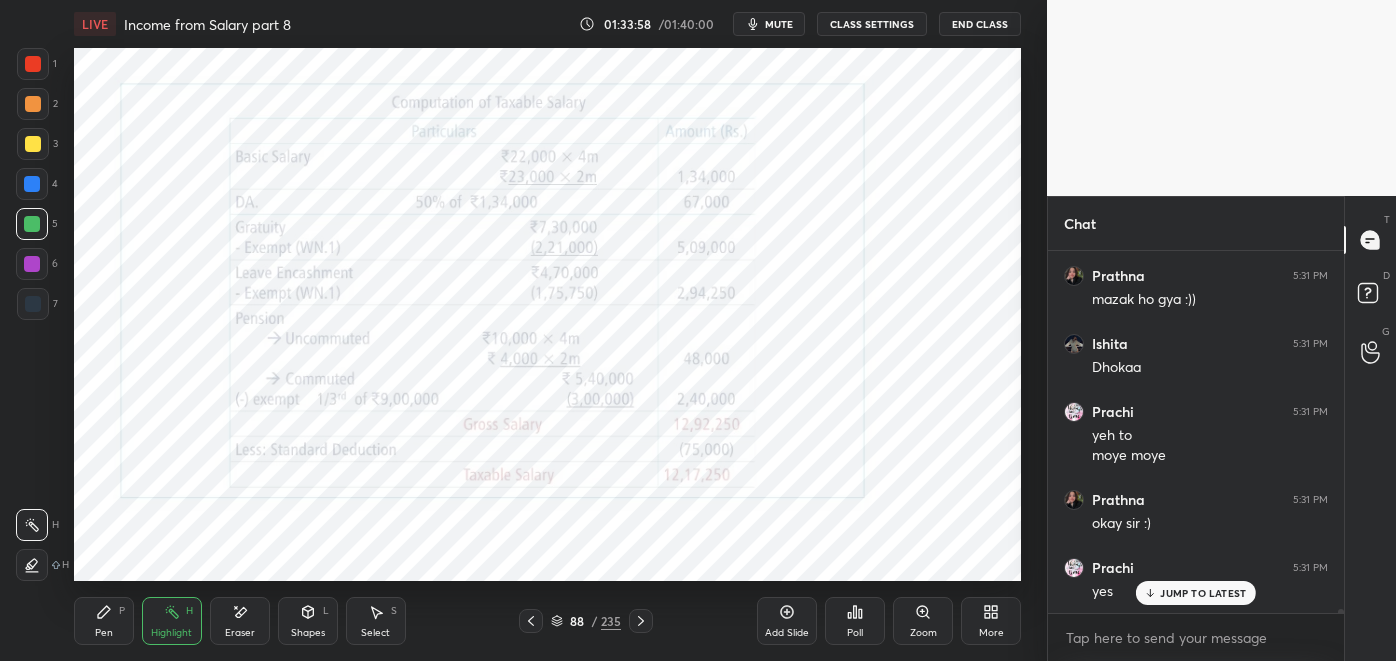 click 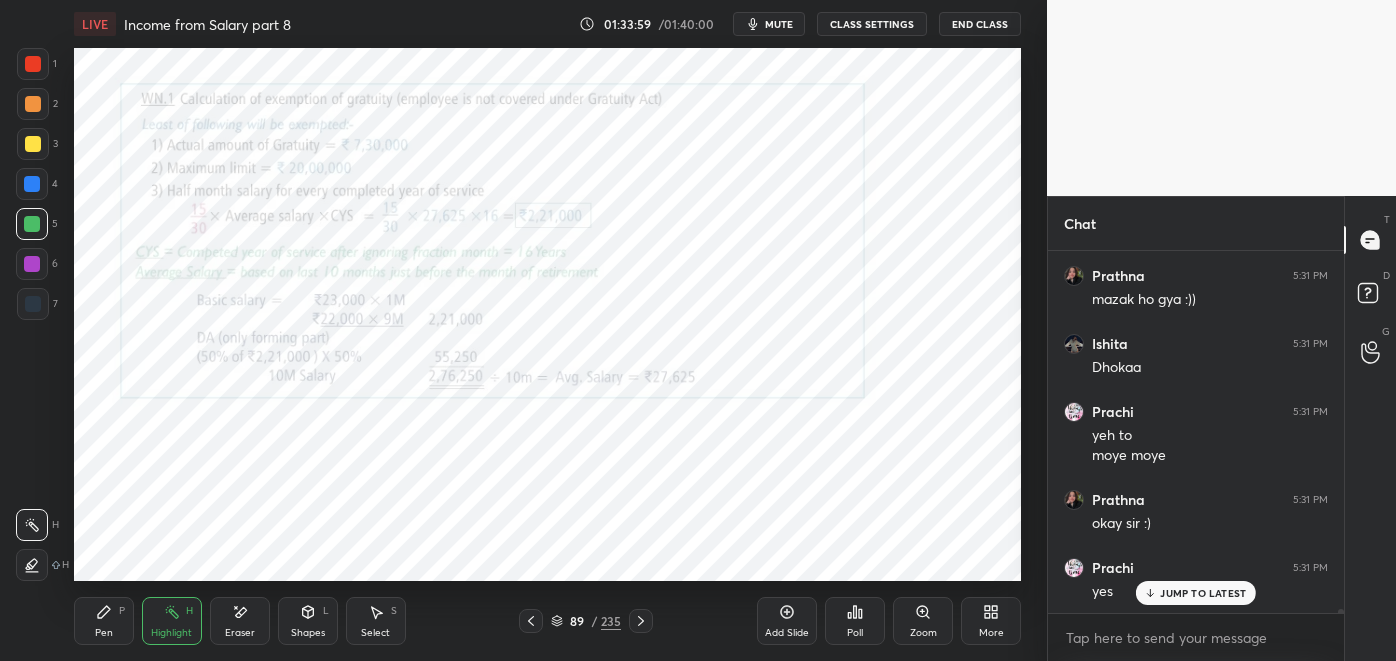click 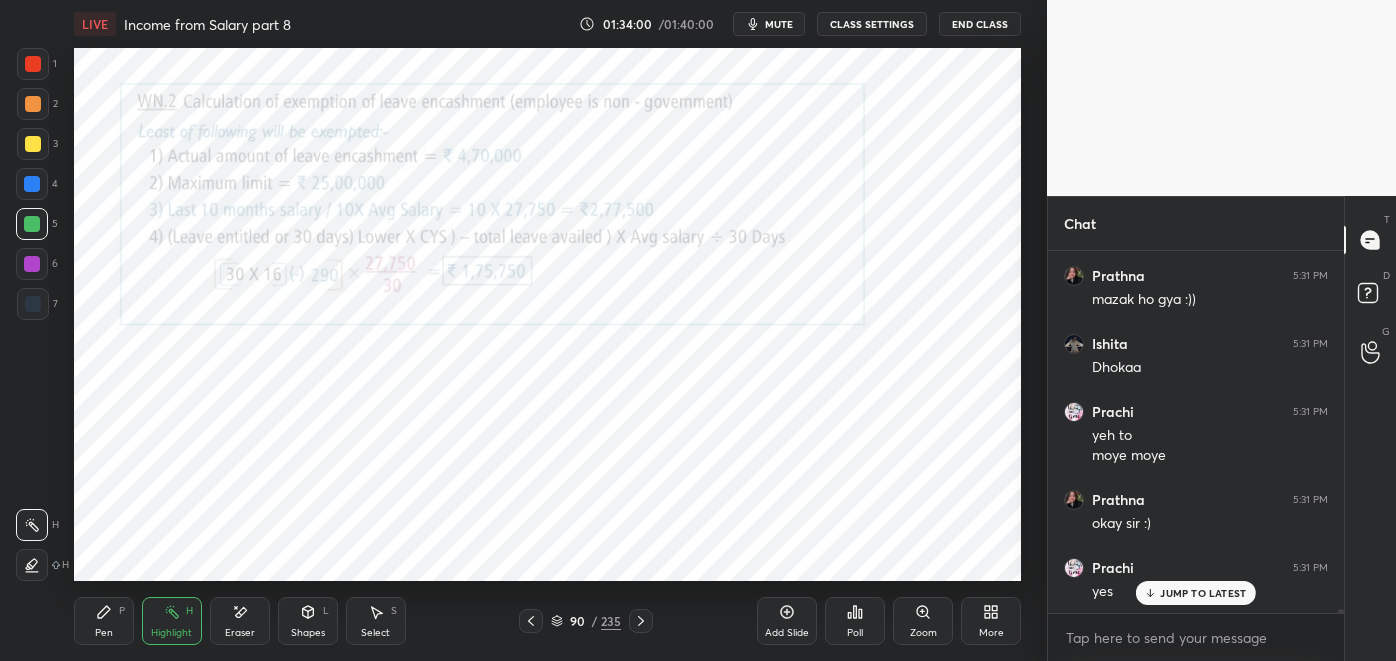 click 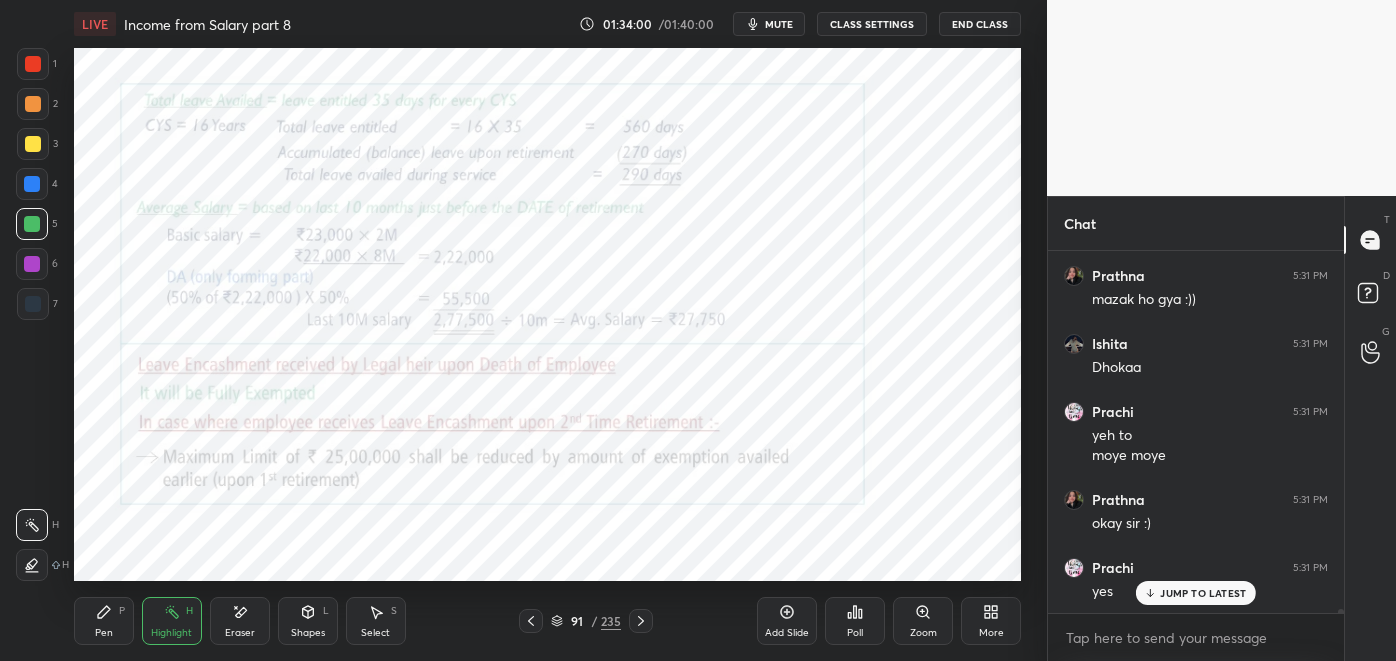 click 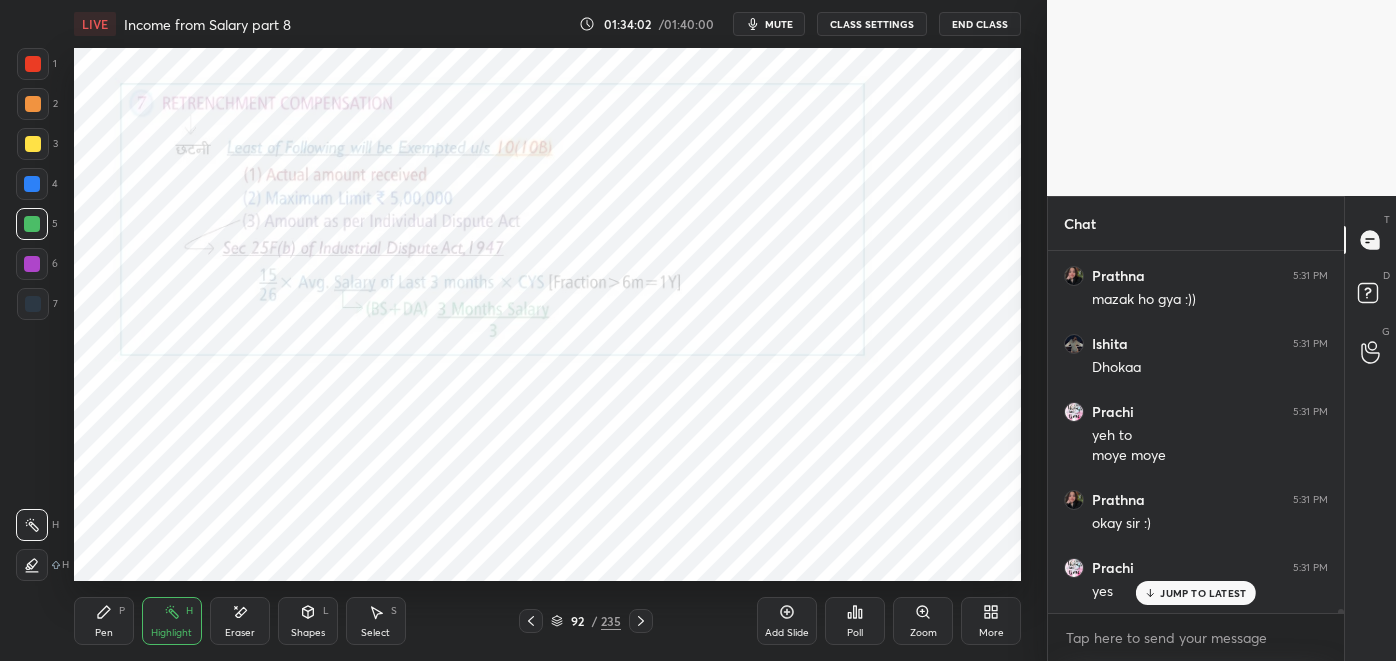 click 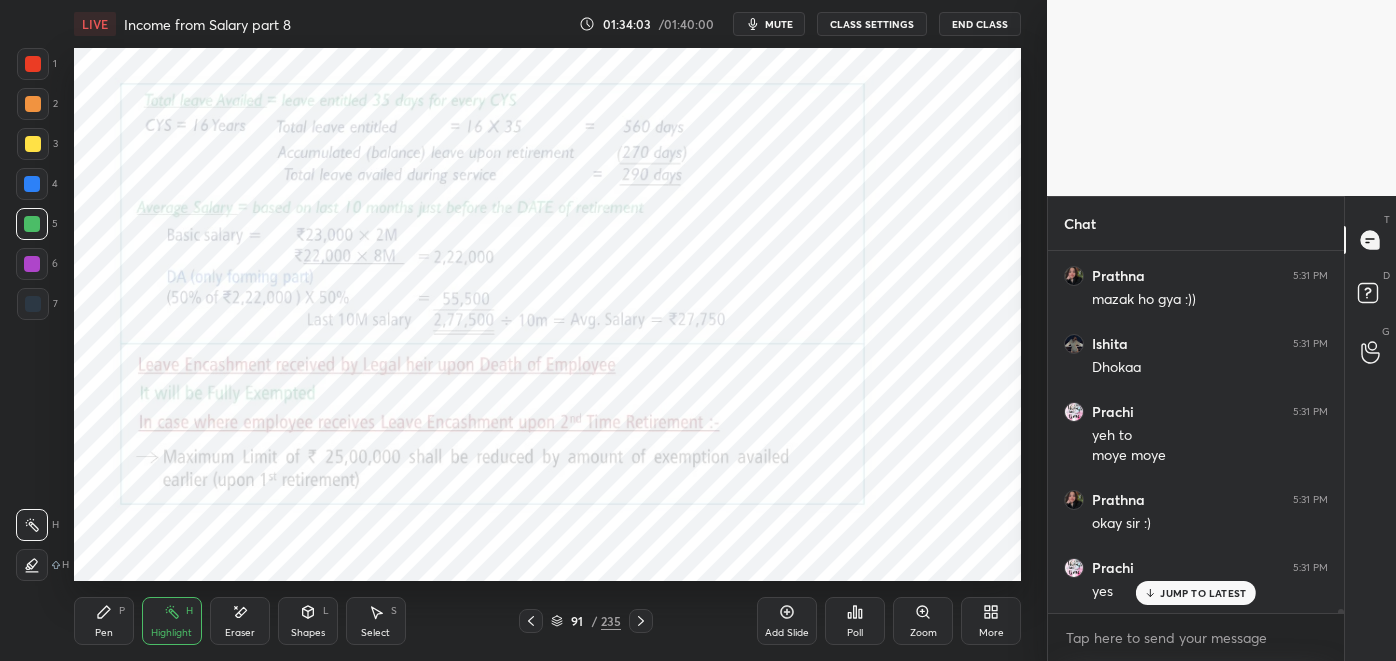 scroll, scrollTop: 31506, scrollLeft: 0, axis: vertical 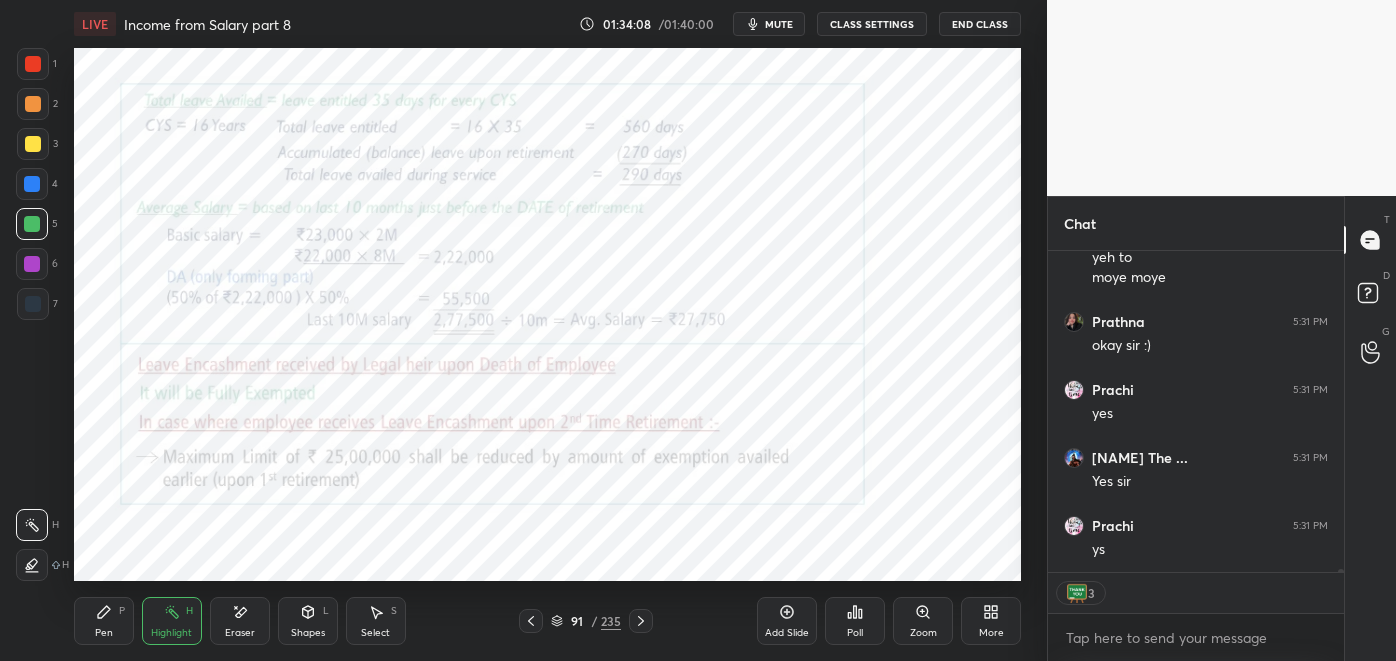 click on "Pen P" at bounding box center (104, 621) 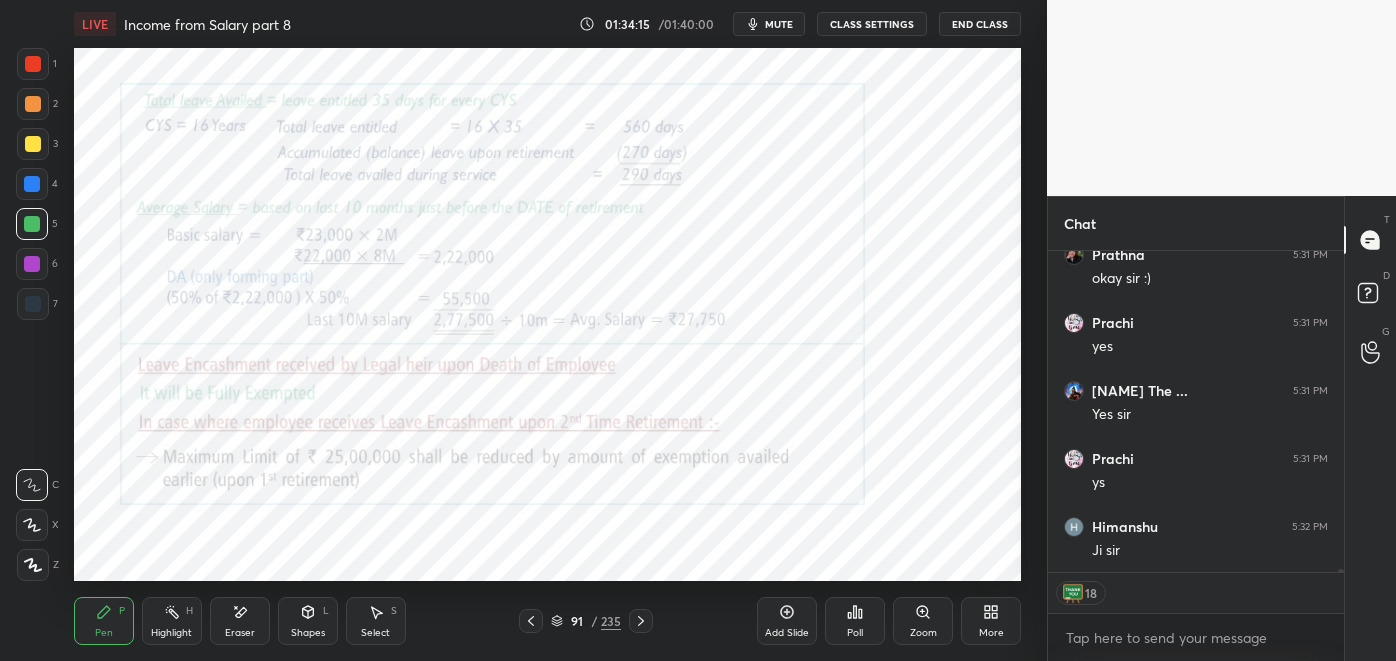 scroll, scrollTop: 31751, scrollLeft: 0, axis: vertical 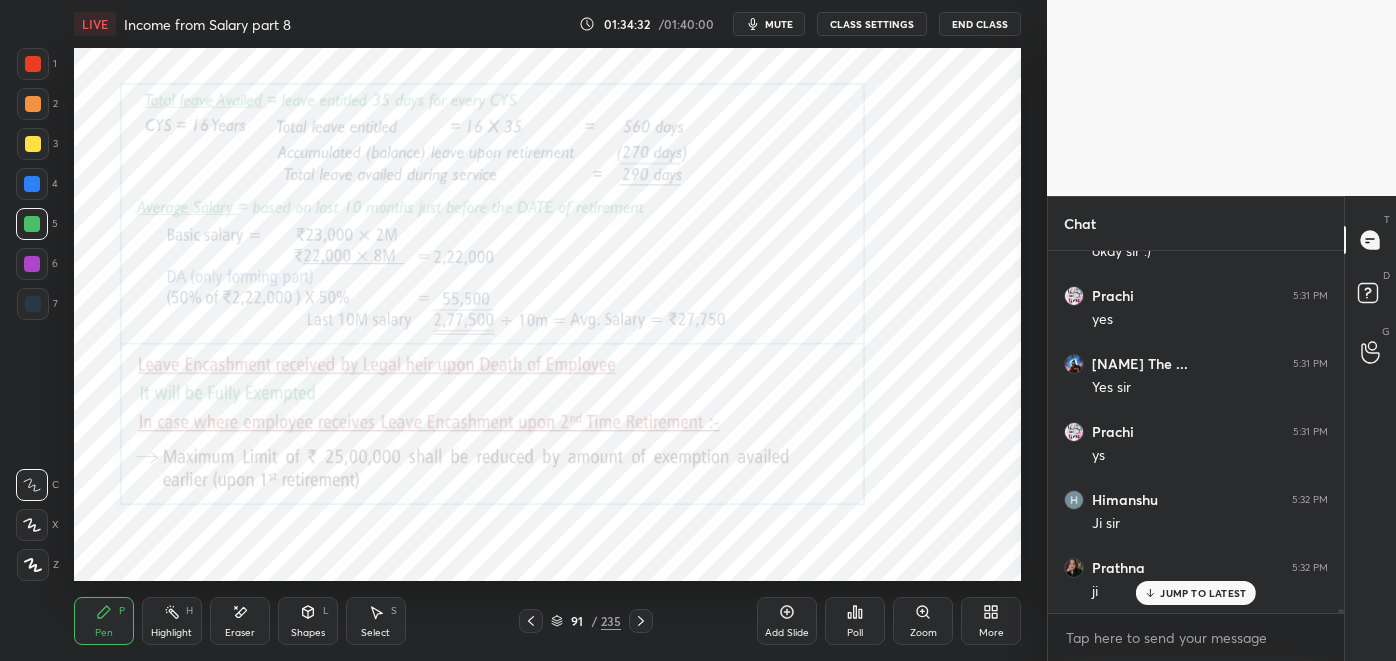 click 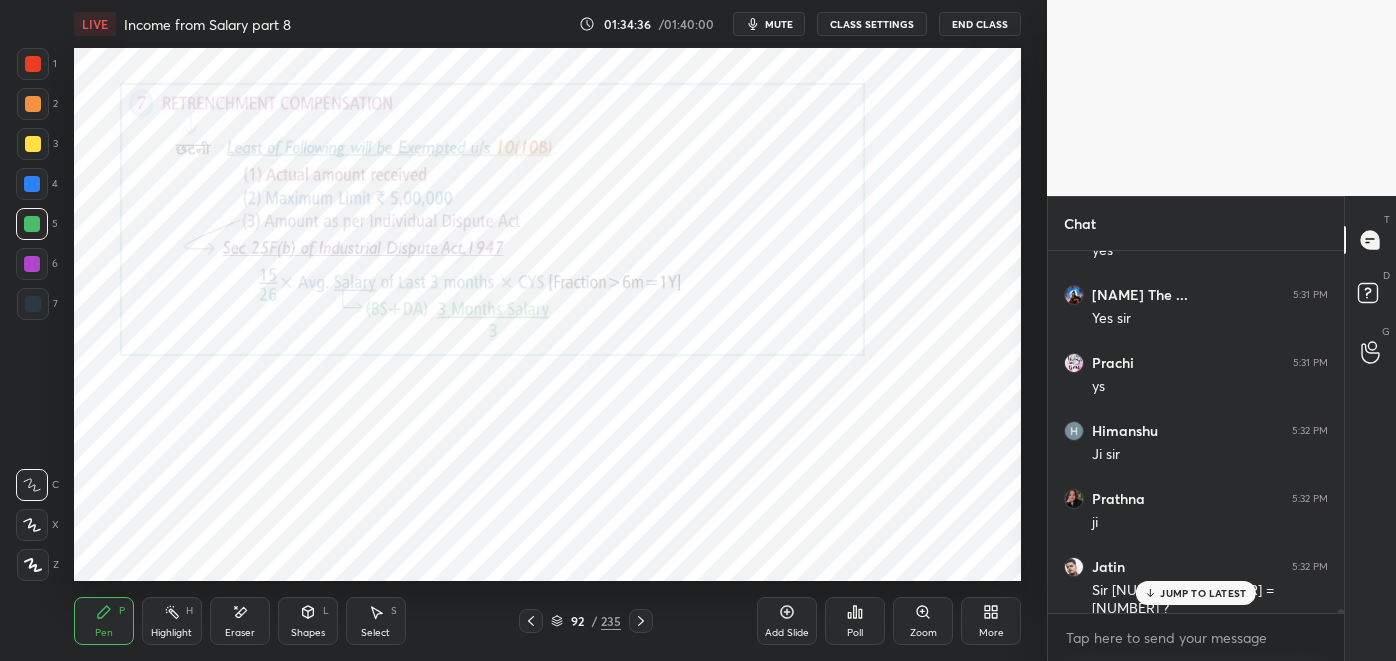 scroll, scrollTop: 31845, scrollLeft: 0, axis: vertical 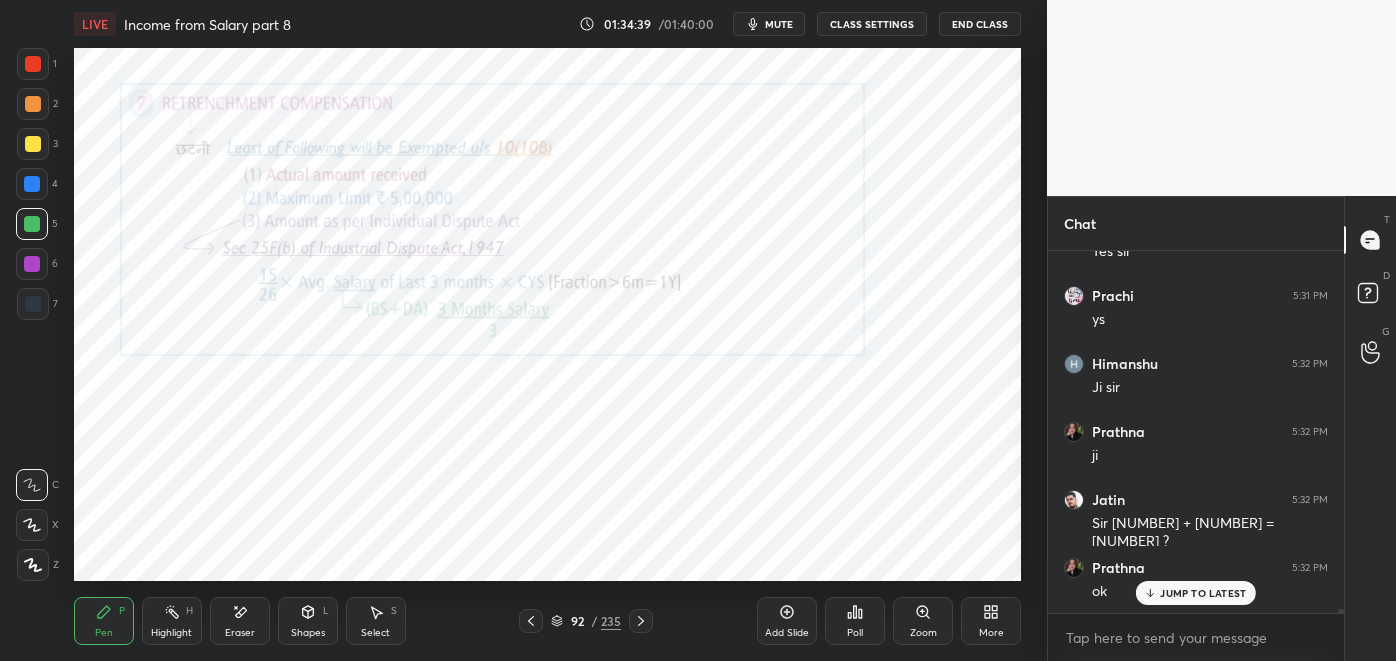 click at bounding box center [641, 621] 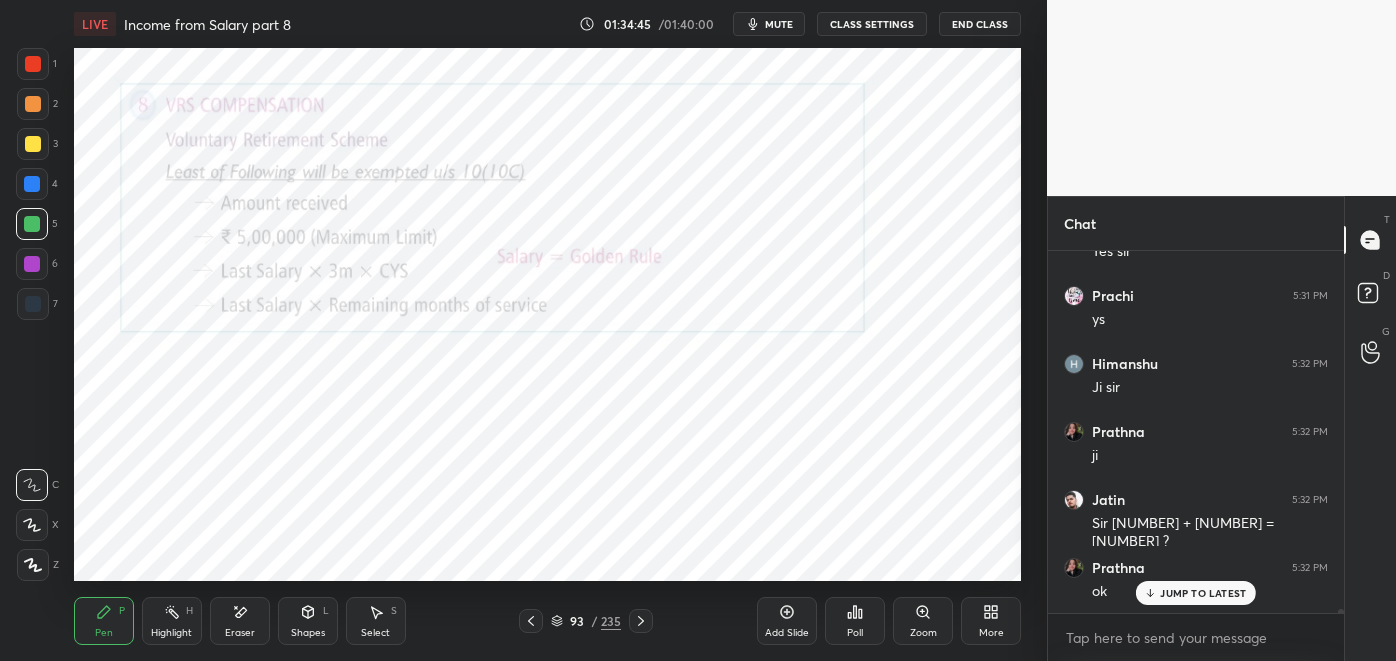 click 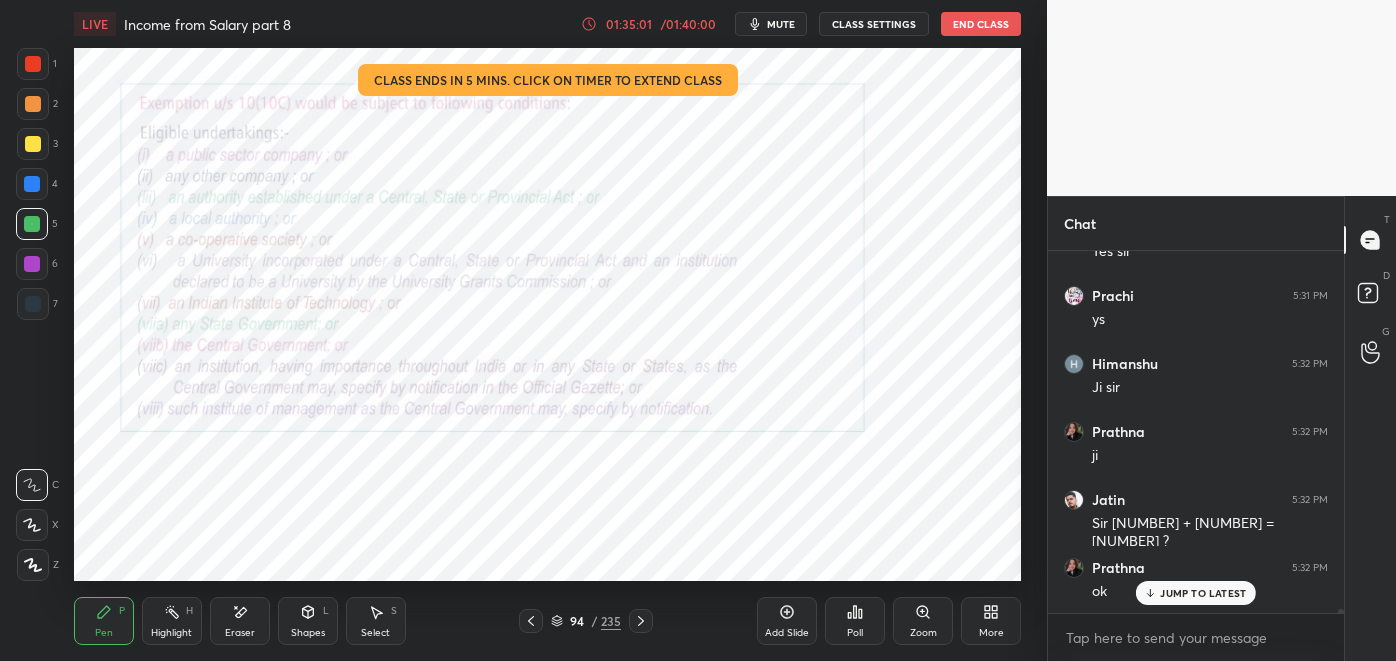 click 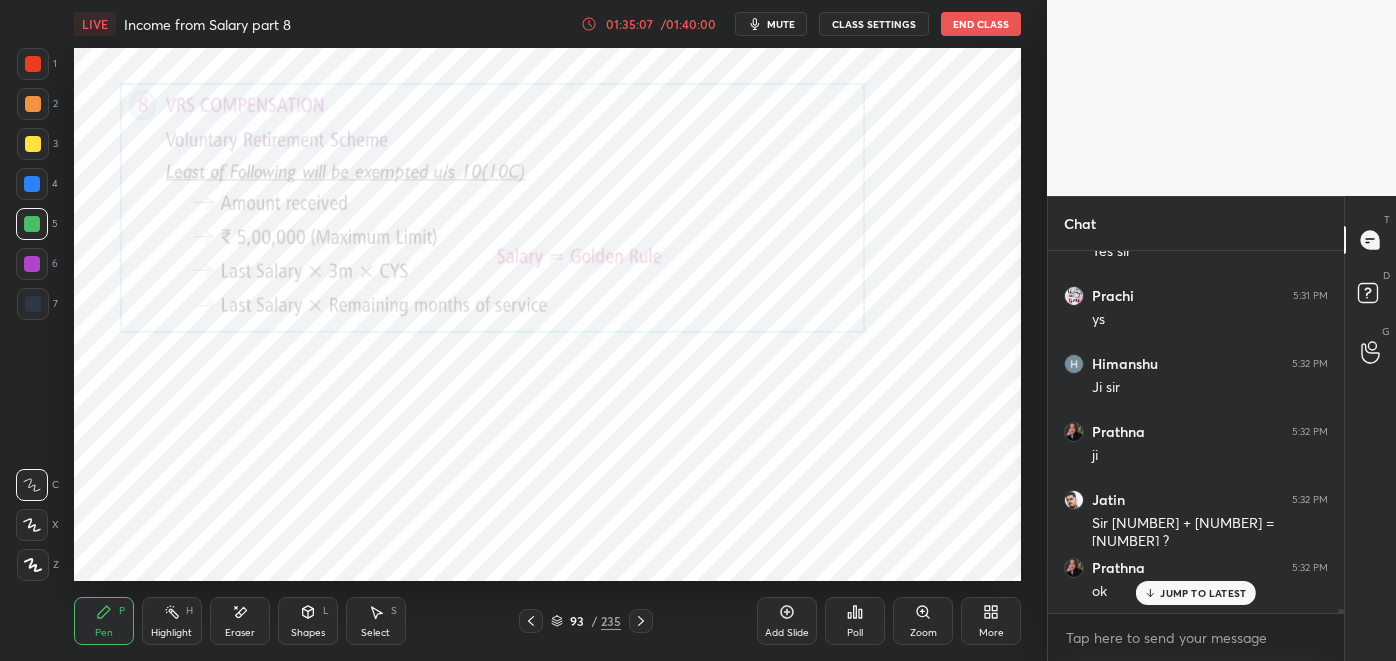 click 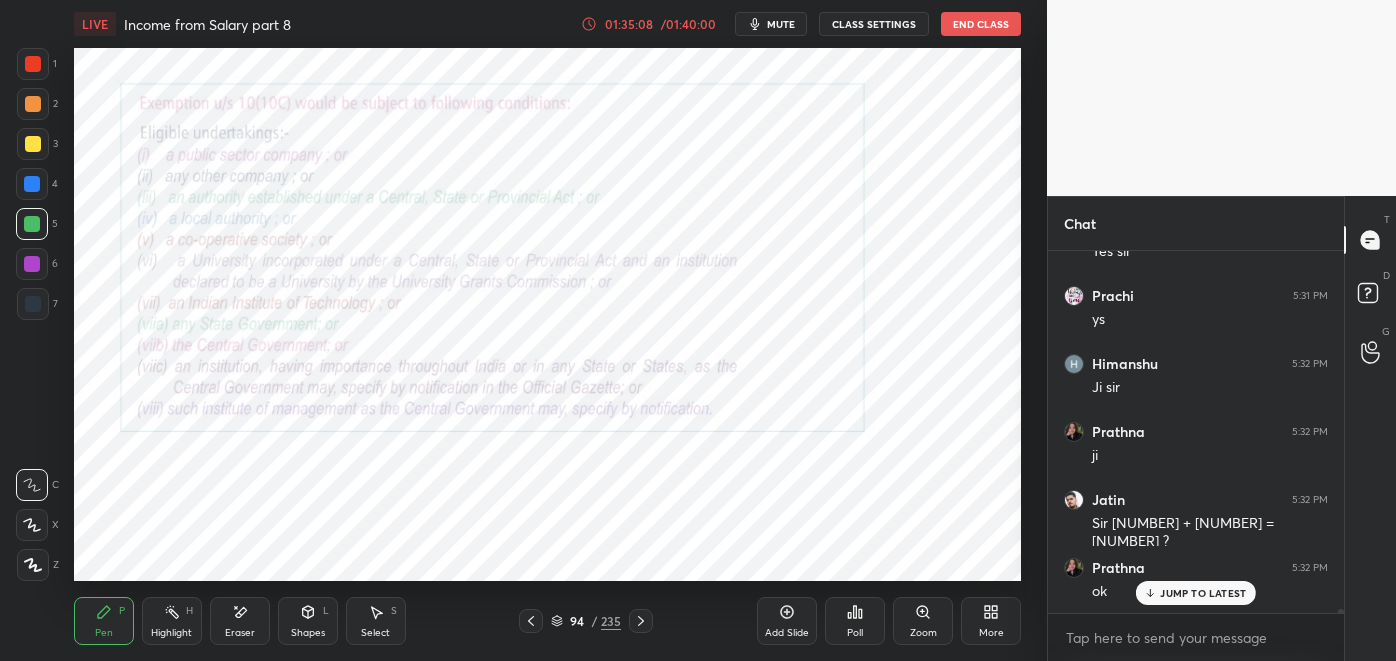 click at bounding box center (641, 621) 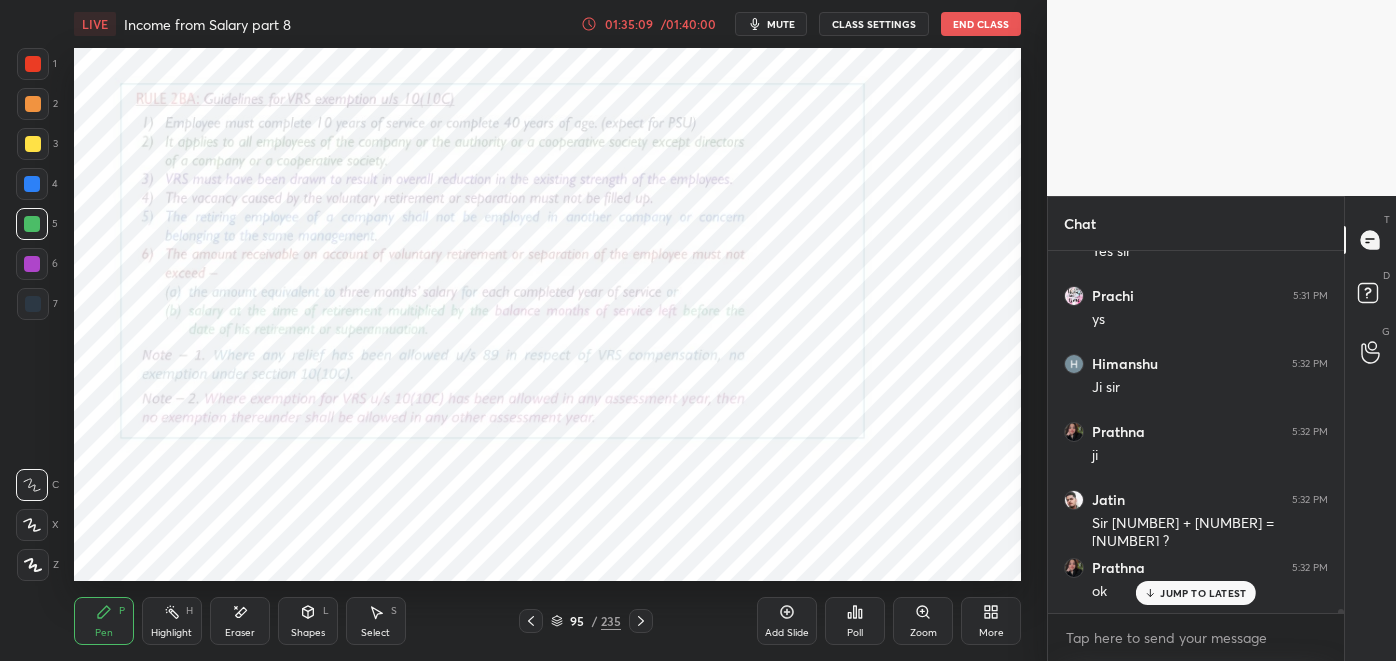 click at bounding box center (641, 621) 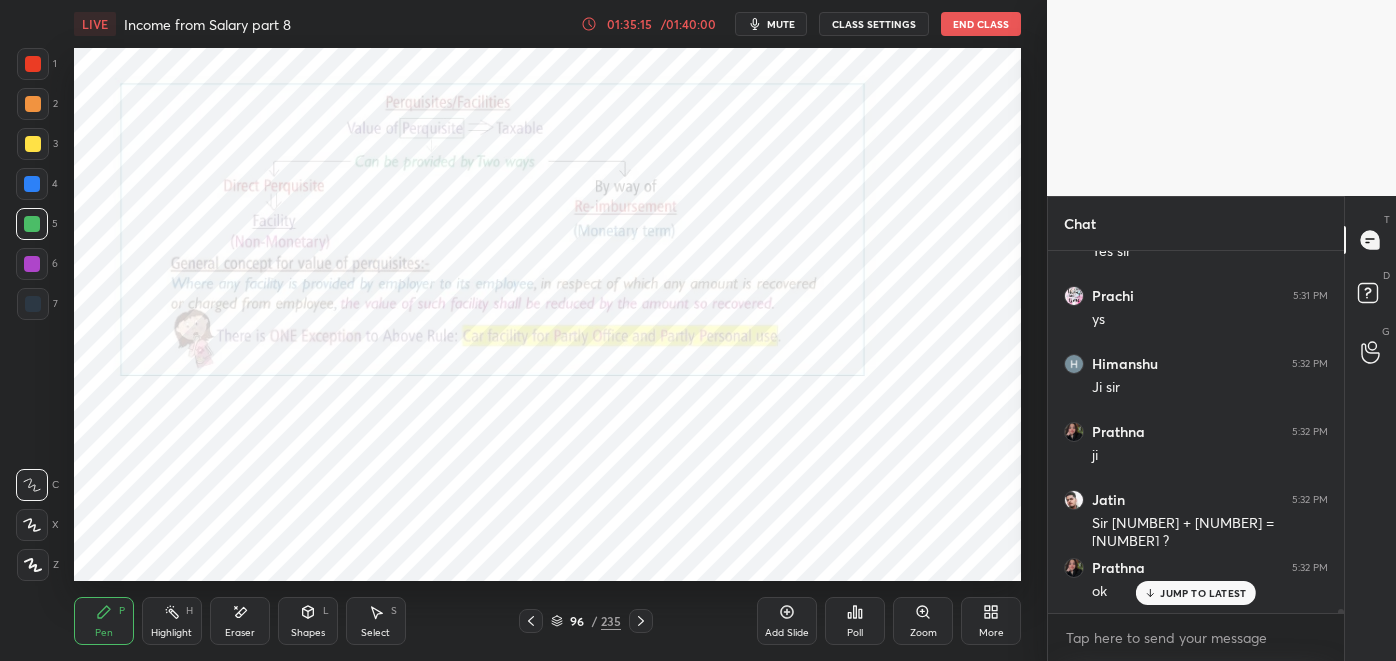scroll, scrollTop: 31914, scrollLeft: 0, axis: vertical 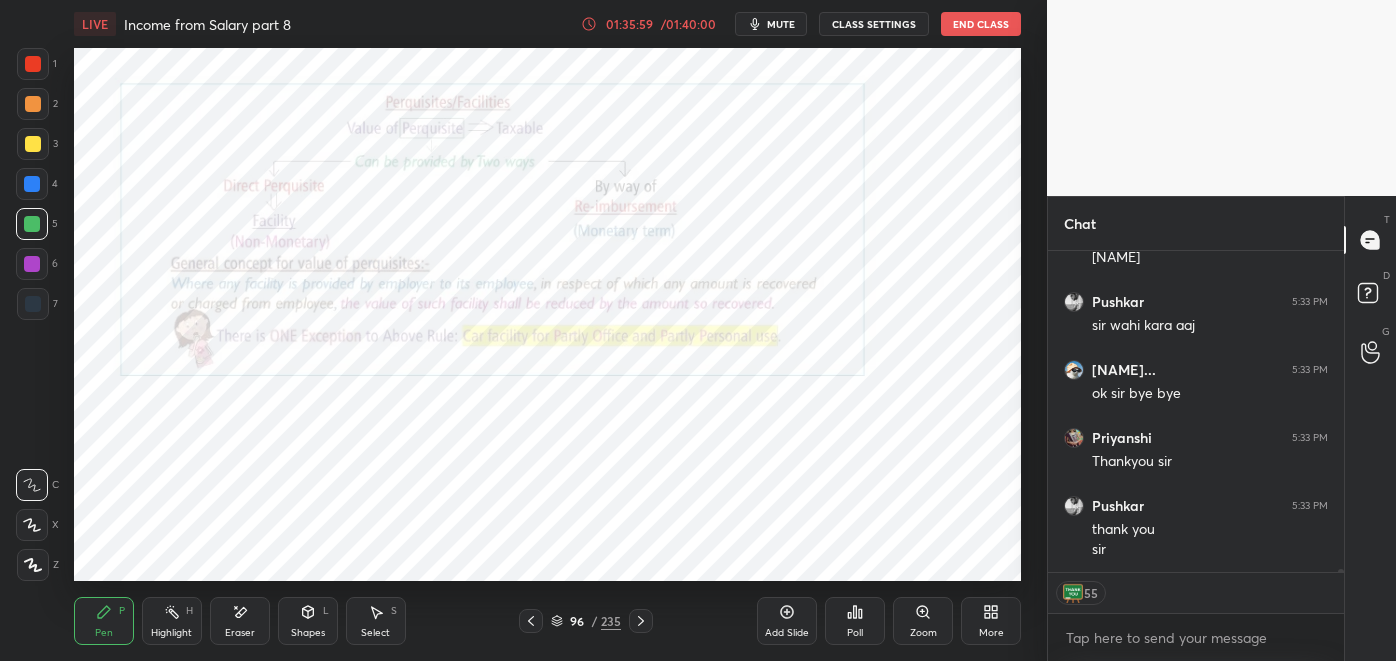 click on "End Class" at bounding box center (981, 24) 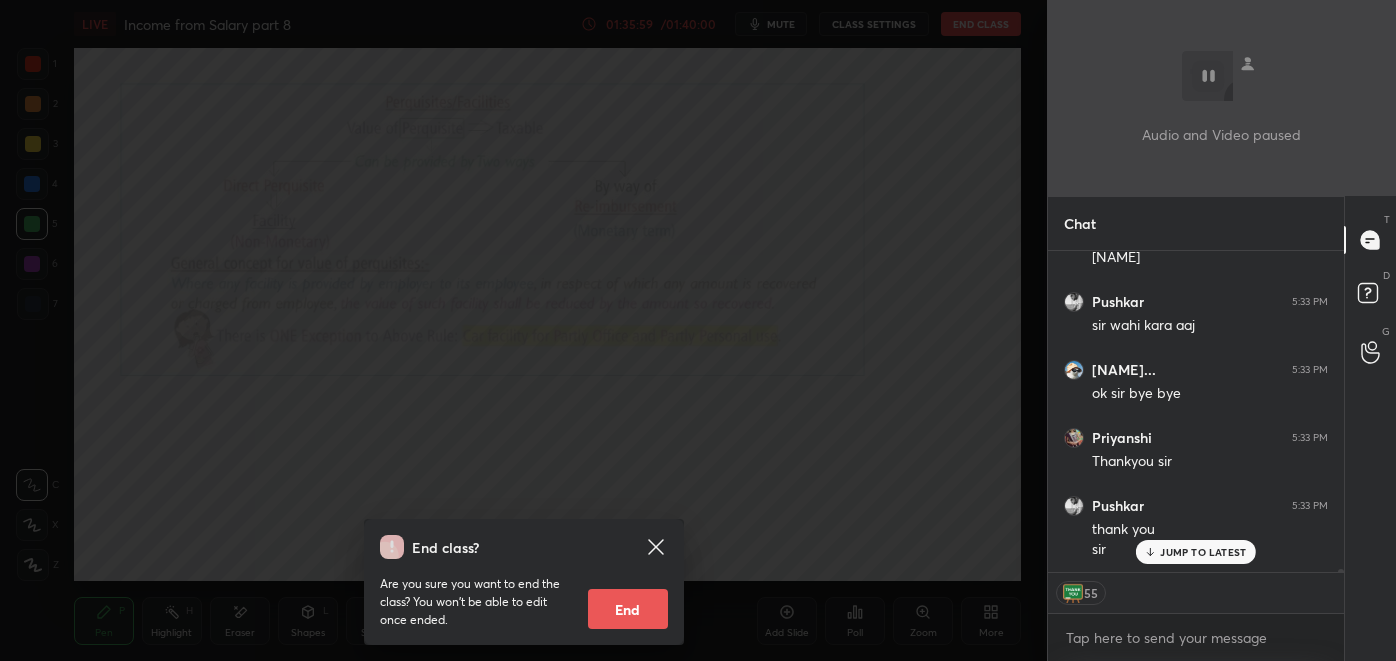 scroll, scrollTop: 32858, scrollLeft: 0, axis: vertical 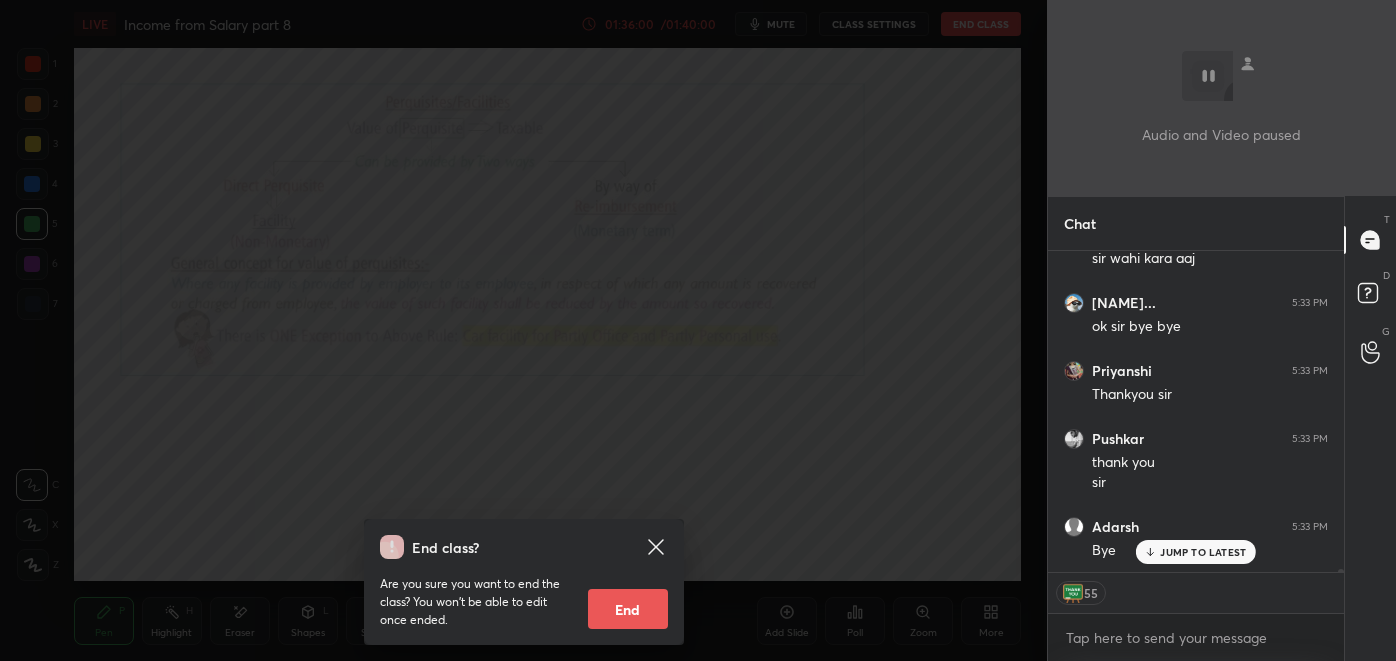 click on "End" at bounding box center [628, 609] 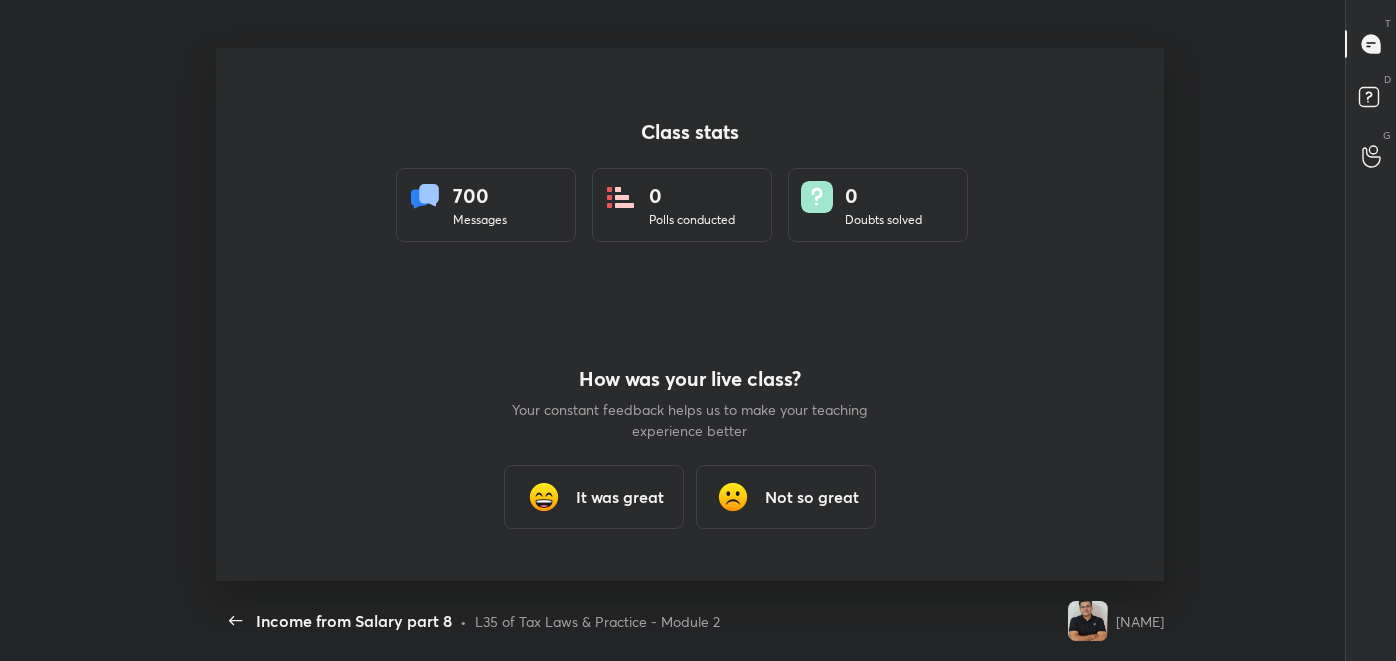scroll, scrollTop: 99466, scrollLeft: 98648, axis: both 